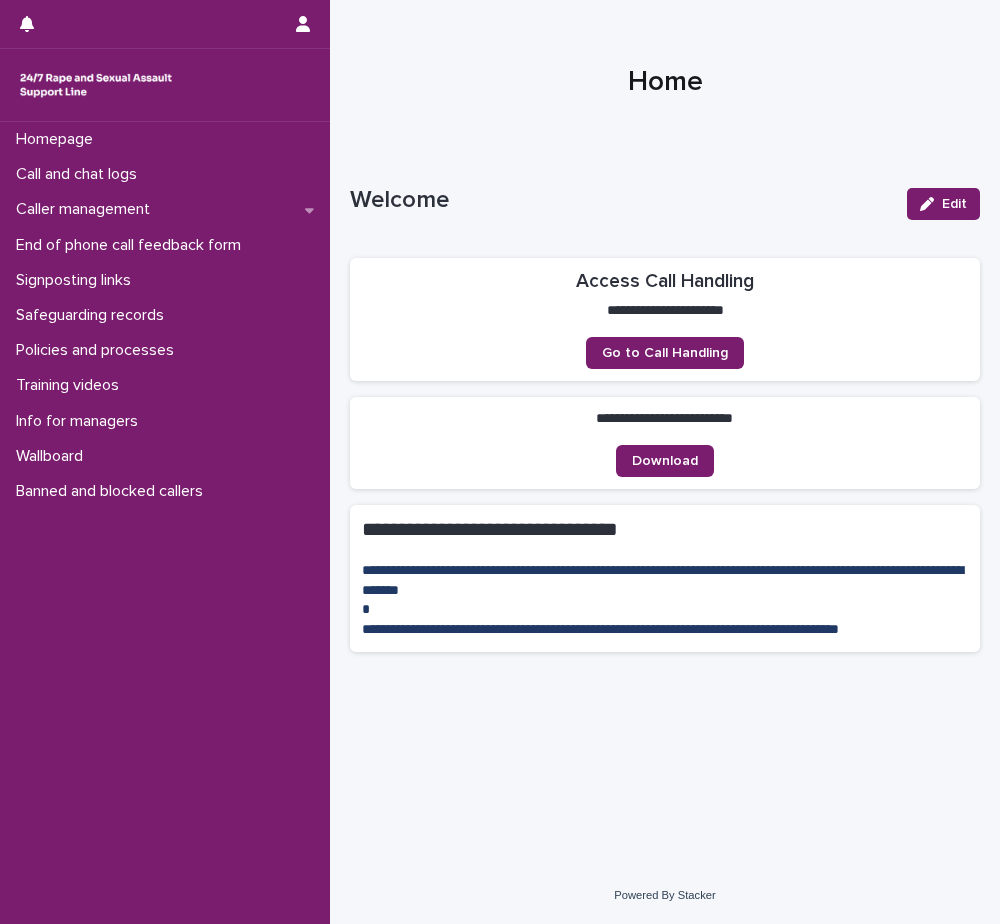 scroll, scrollTop: 0, scrollLeft: 0, axis: both 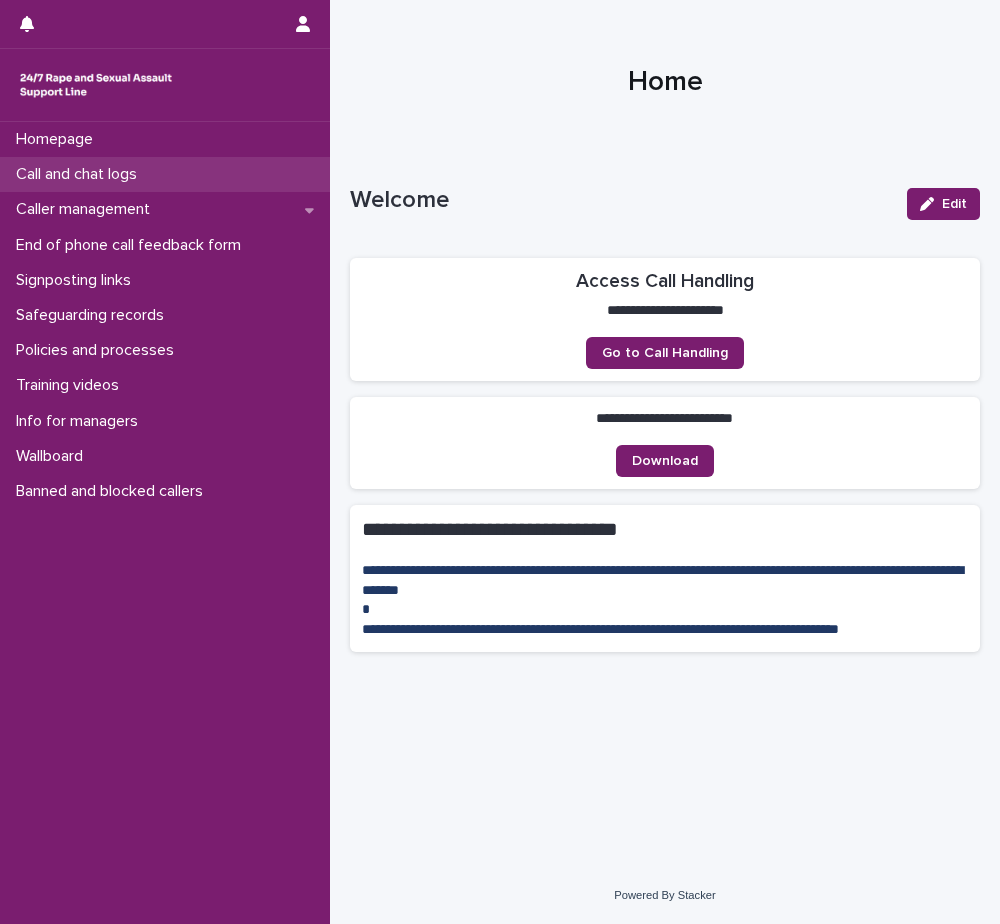 click on "Call and chat logs" at bounding box center (80, 174) 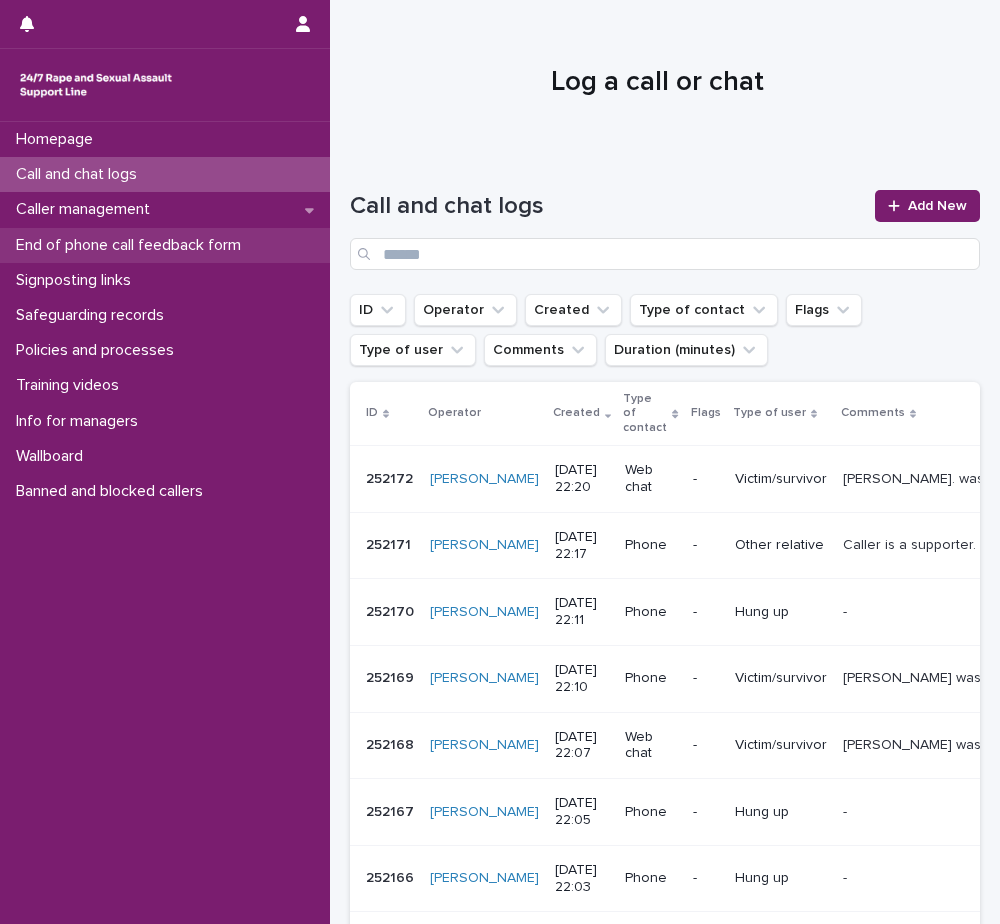 click on "End of phone call feedback form" at bounding box center [132, 245] 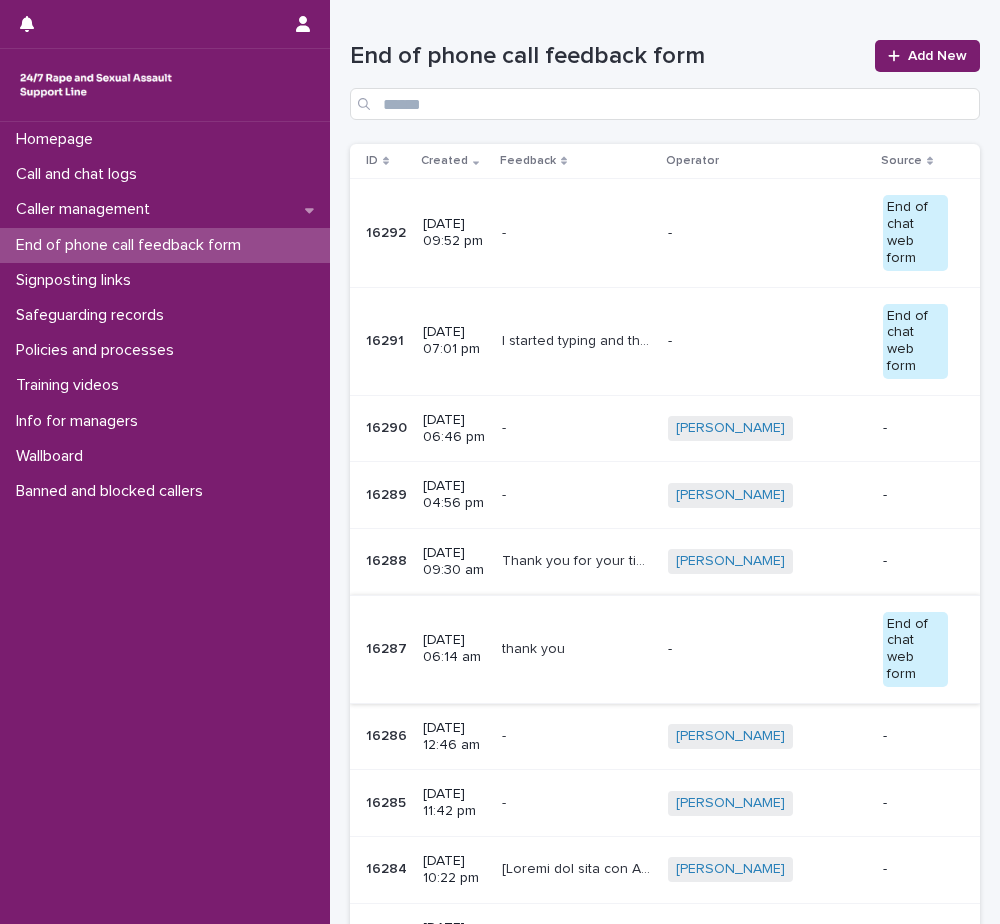 scroll, scrollTop: 200, scrollLeft: 0, axis: vertical 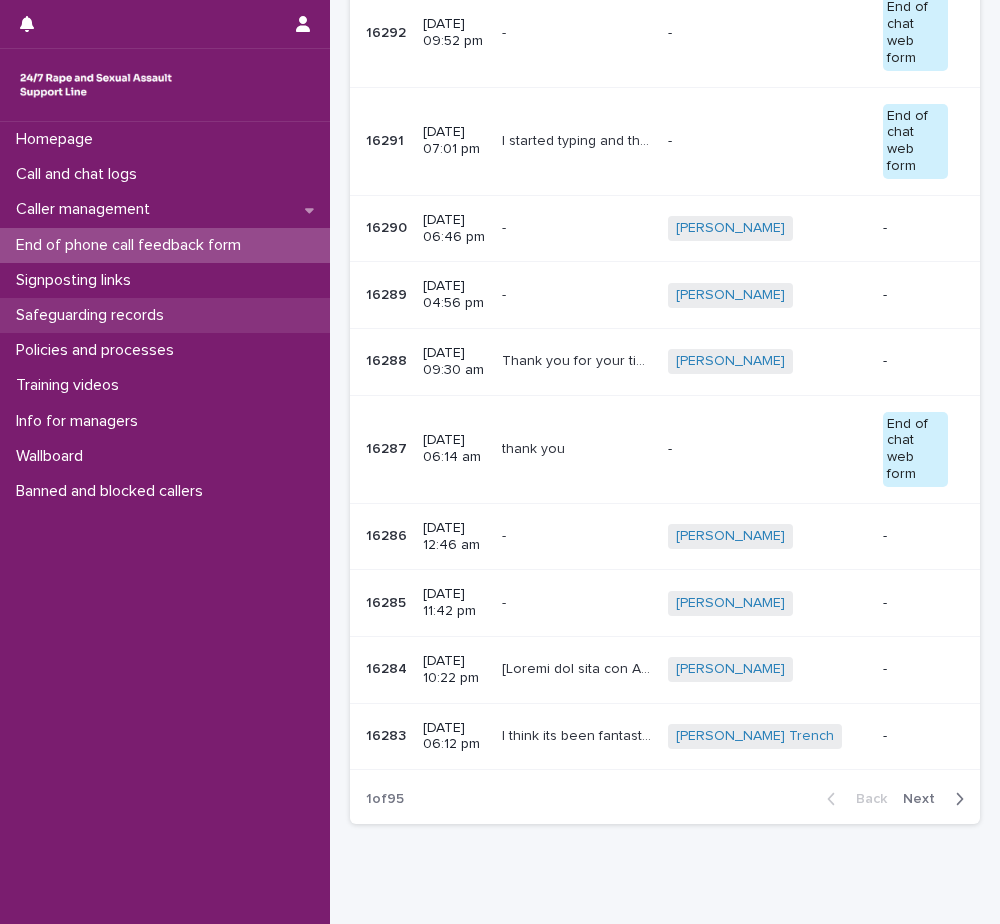click on "Safeguarding records" at bounding box center [94, 315] 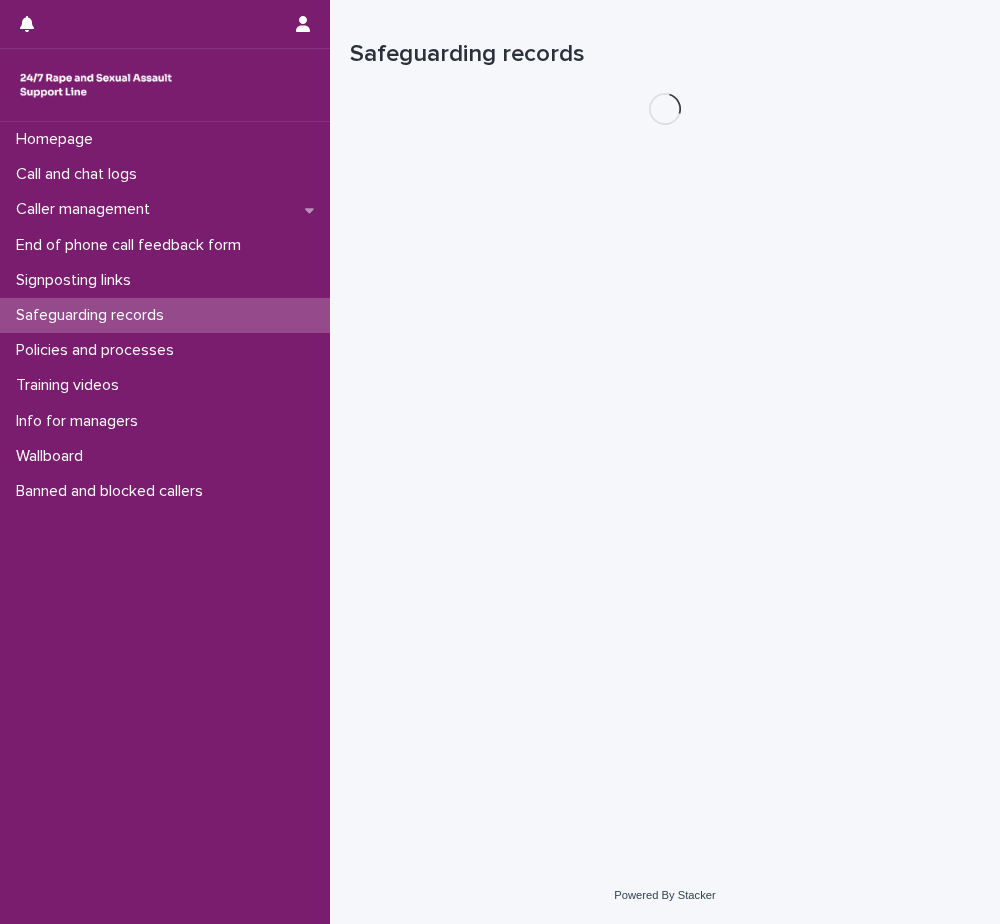 scroll, scrollTop: 0, scrollLeft: 0, axis: both 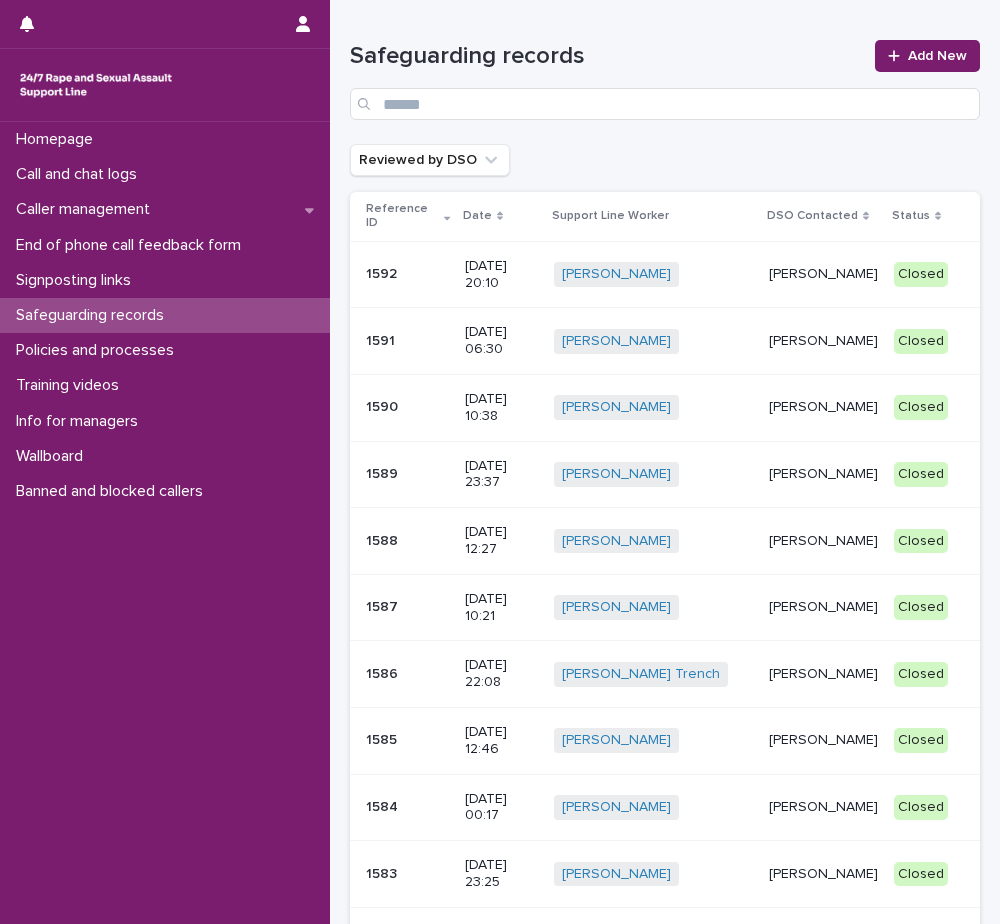click on "[PERSON_NAME]" at bounding box center (823, 274) 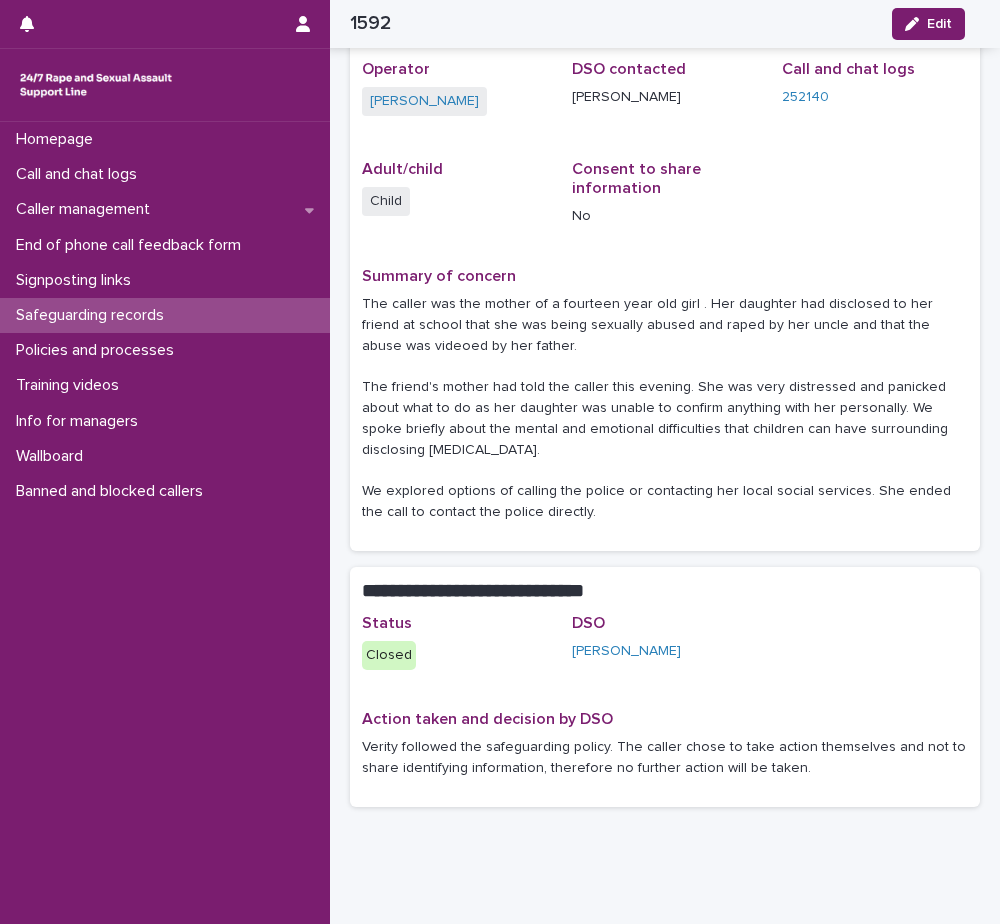 scroll, scrollTop: 151, scrollLeft: 0, axis: vertical 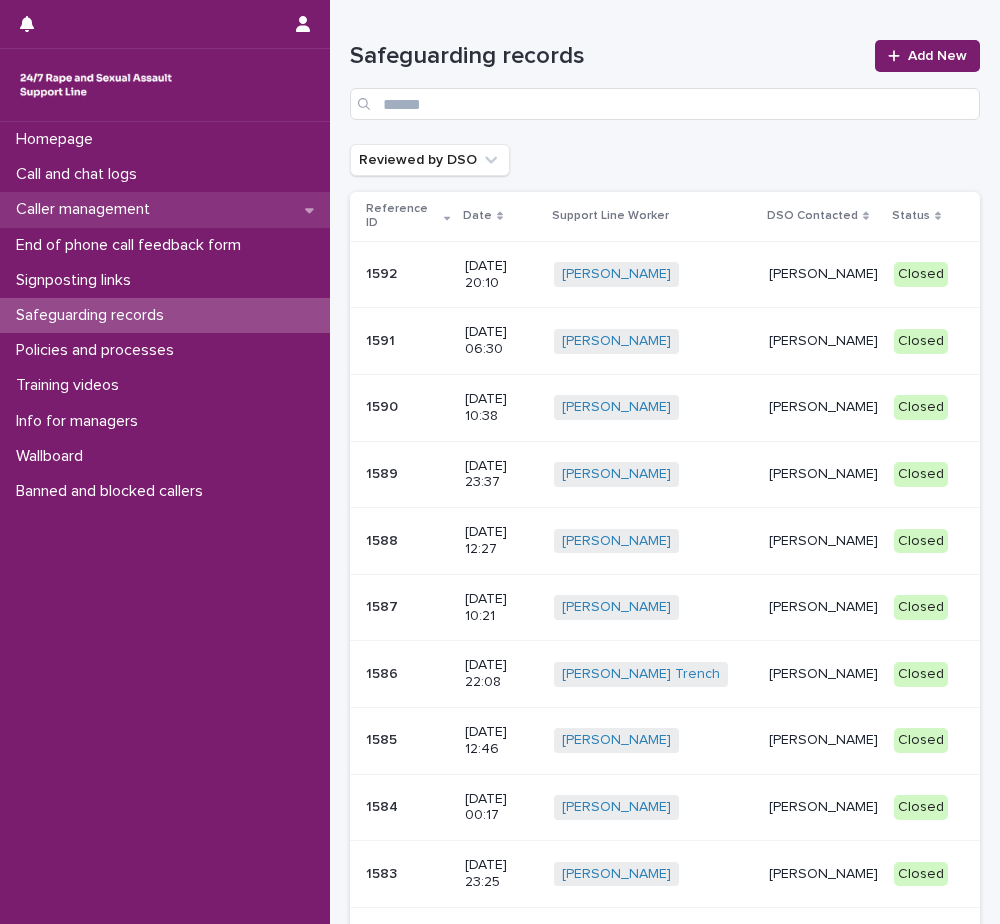 click on "Caller management" at bounding box center (87, 209) 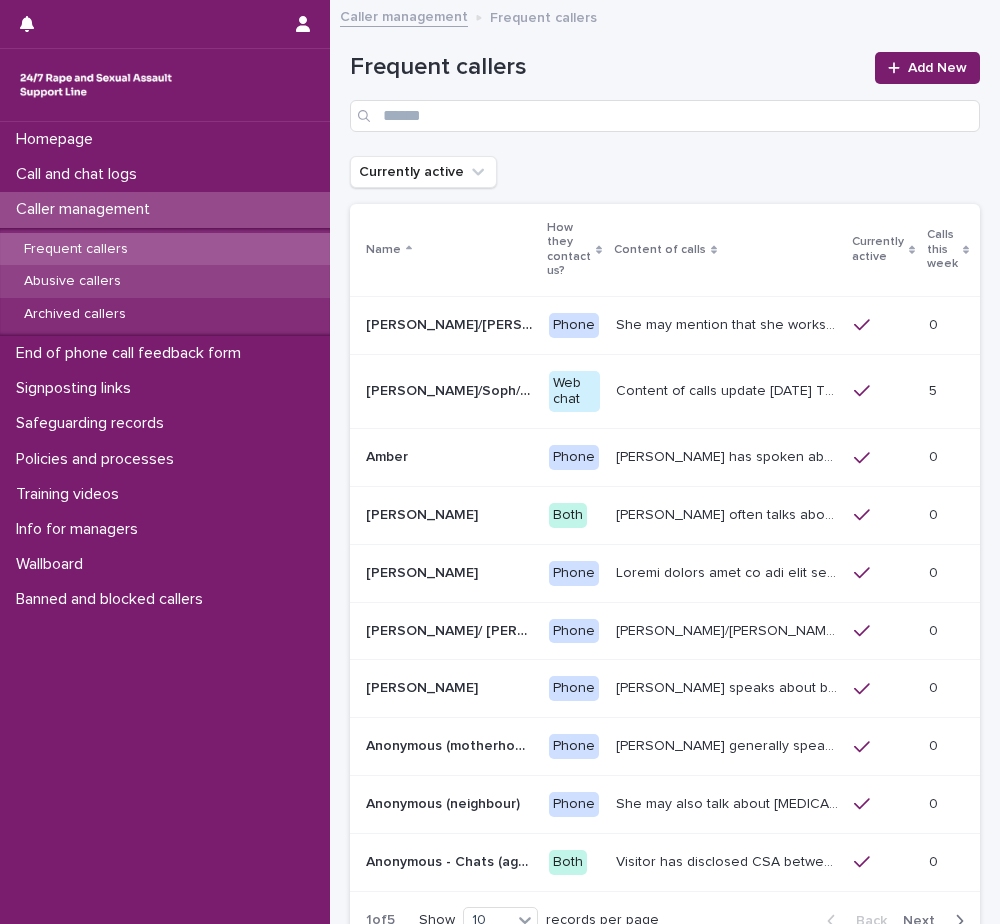 click on "Abusive callers" at bounding box center [165, 281] 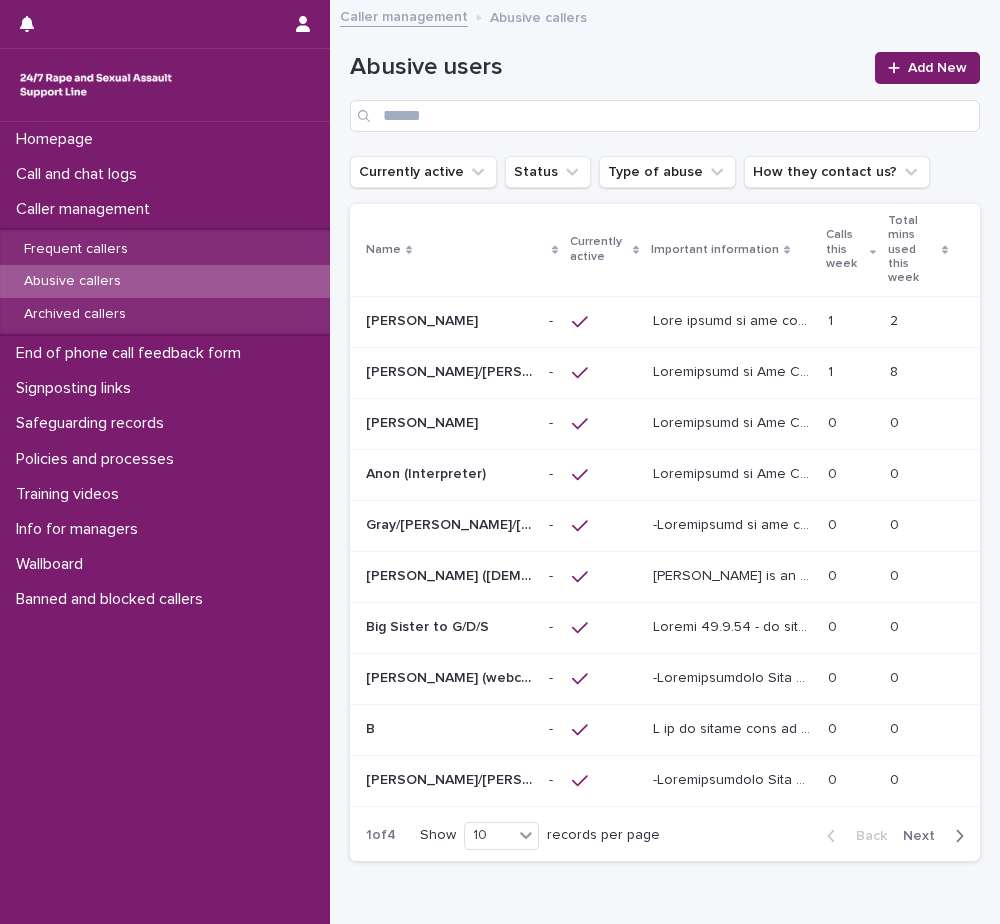 click at bounding box center (851, 321) 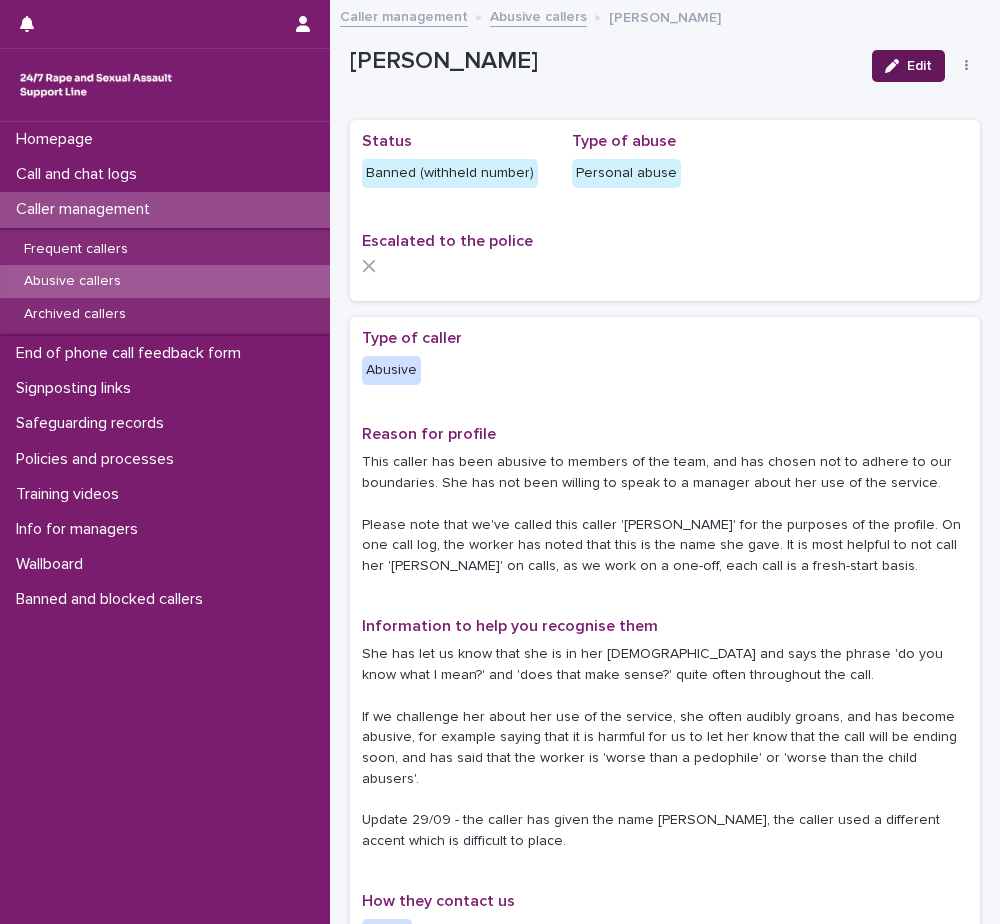 click on "Edit" at bounding box center [908, 66] 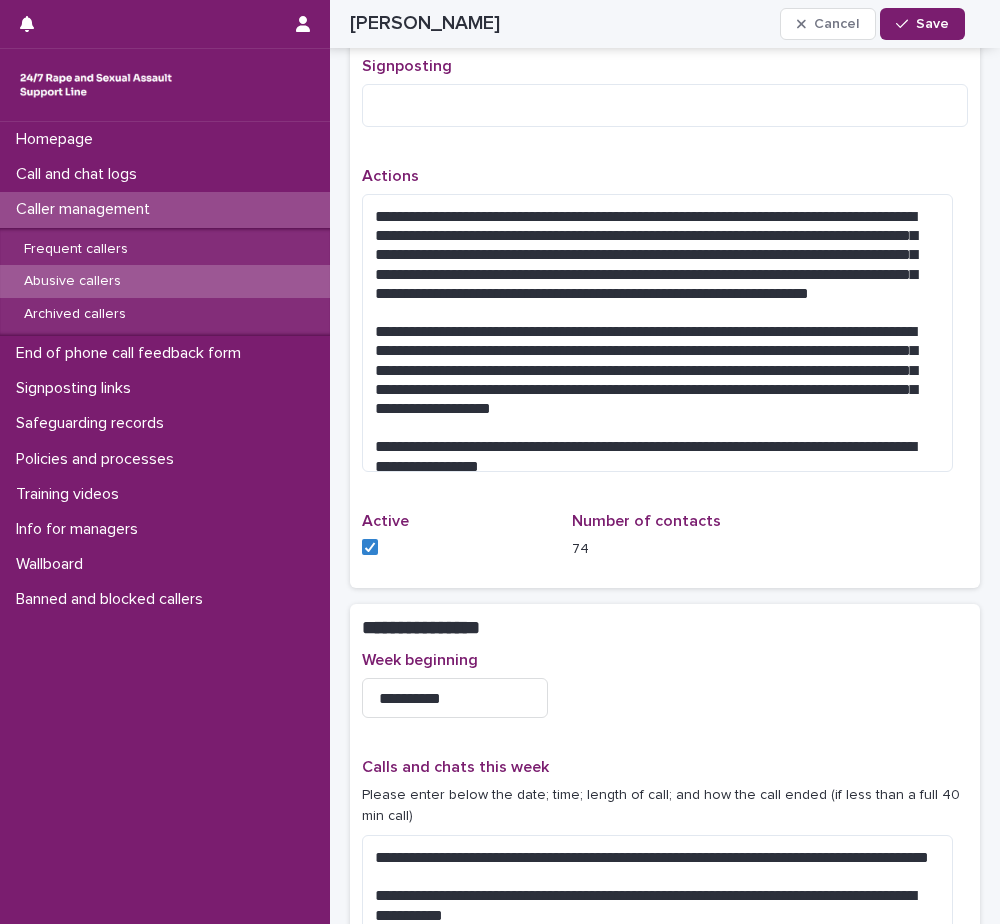 scroll, scrollTop: 1800, scrollLeft: 0, axis: vertical 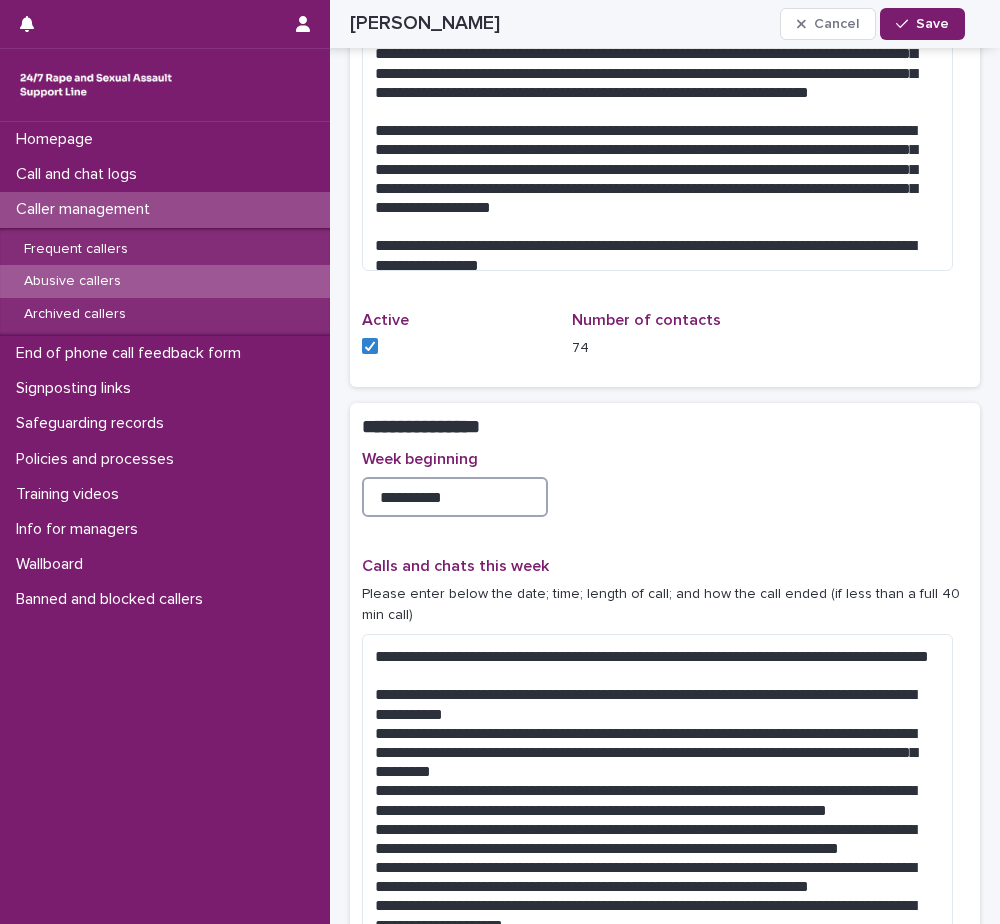 click on "**********" at bounding box center [455, 497] 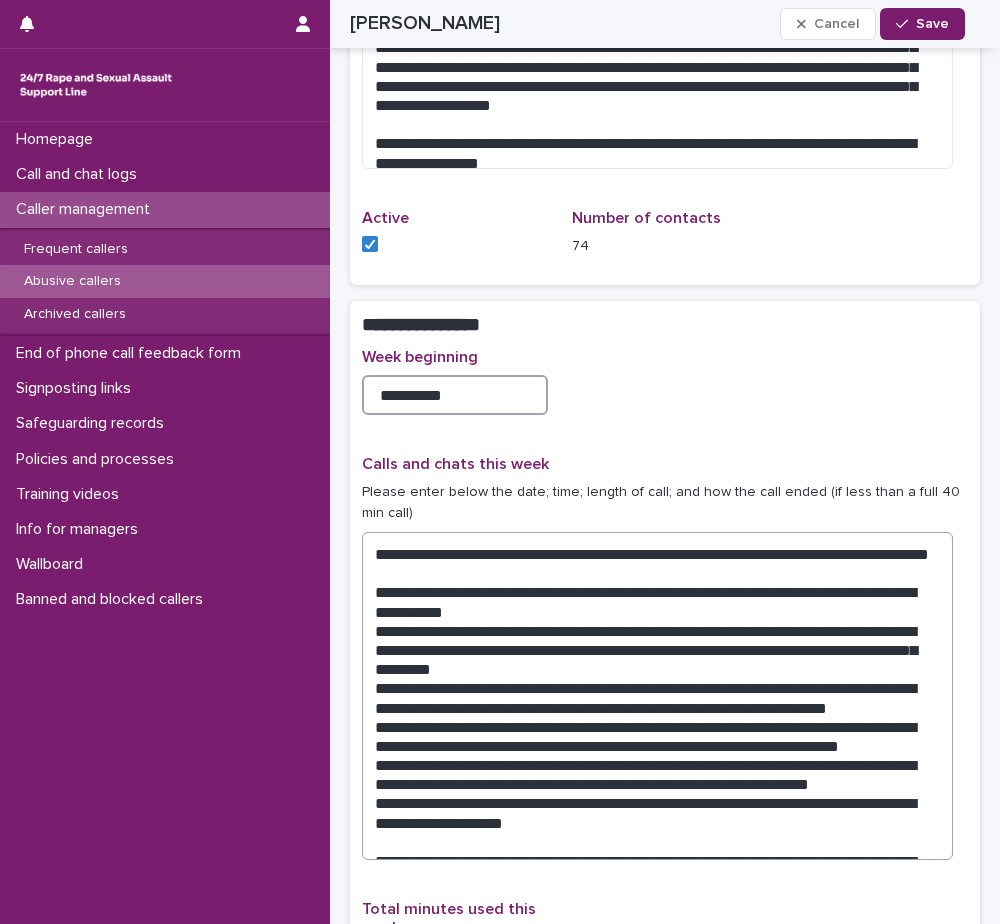 scroll, scrollTop: 2000, scrollLeft: 0, axis: vertical 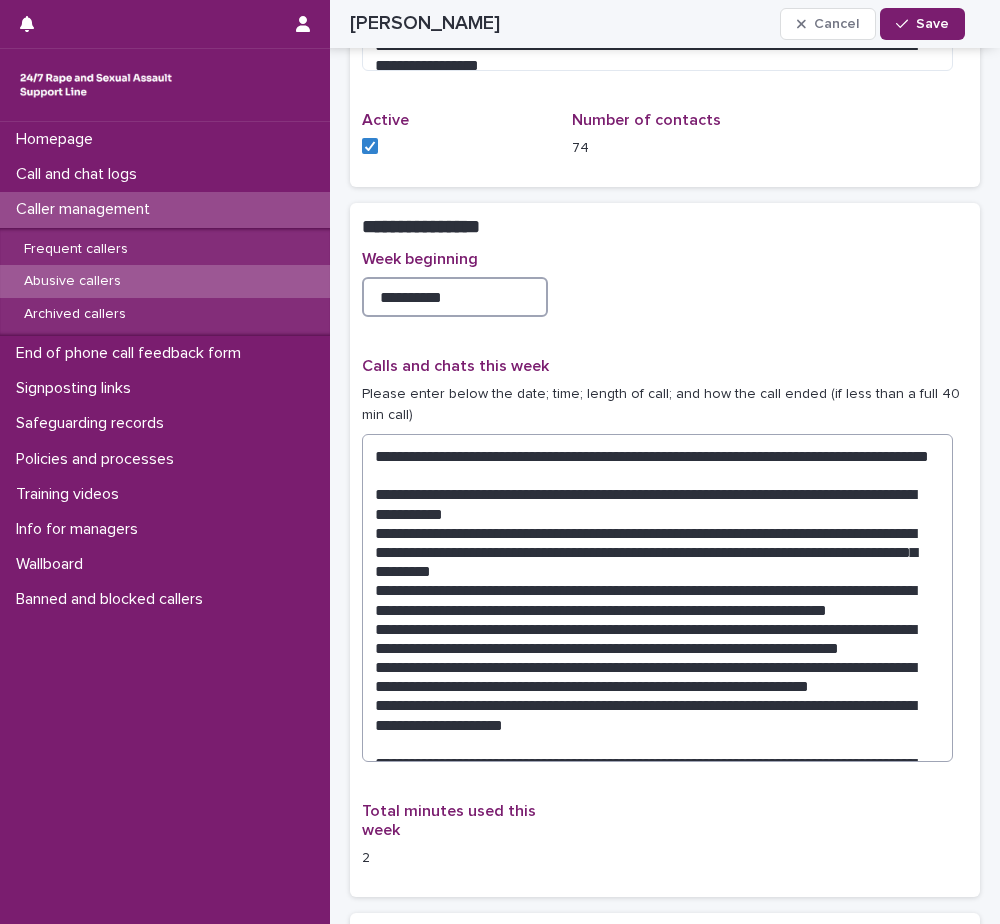 type on "**********" 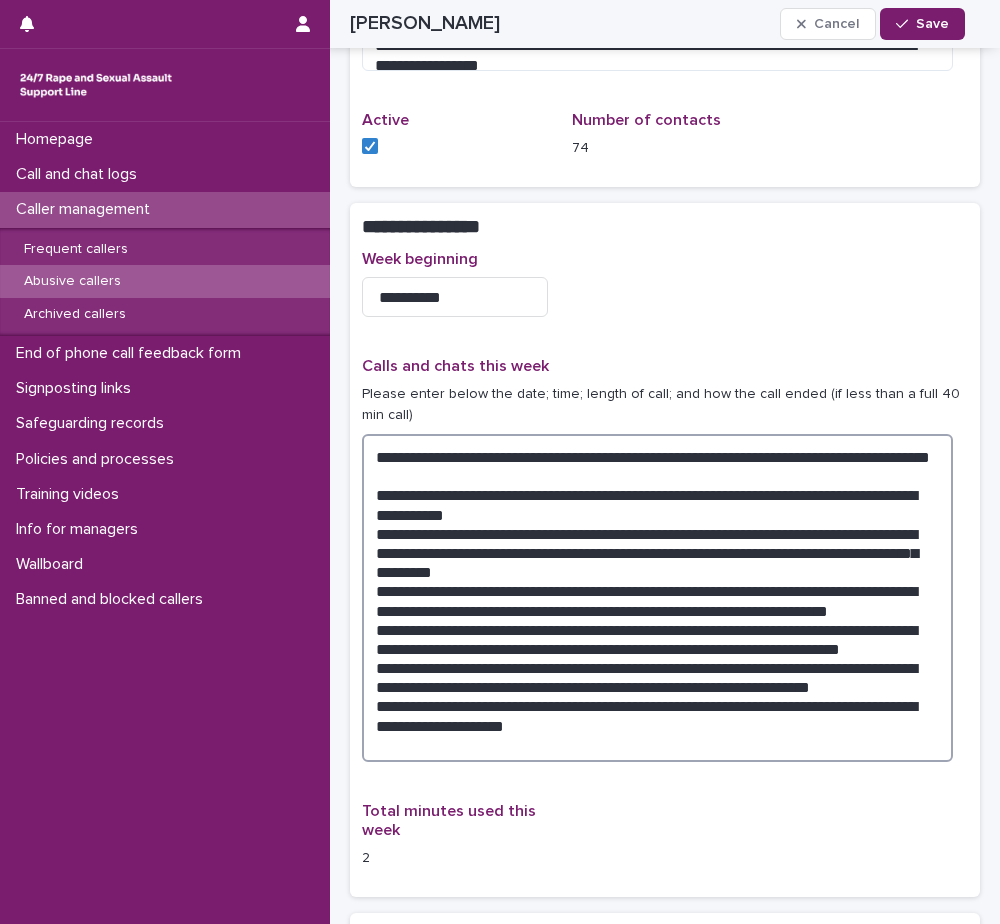 drag, startPoint x: 587, startPoint y: 713, endPoint x: 371, endPoint y: 467, distance: 327.37134 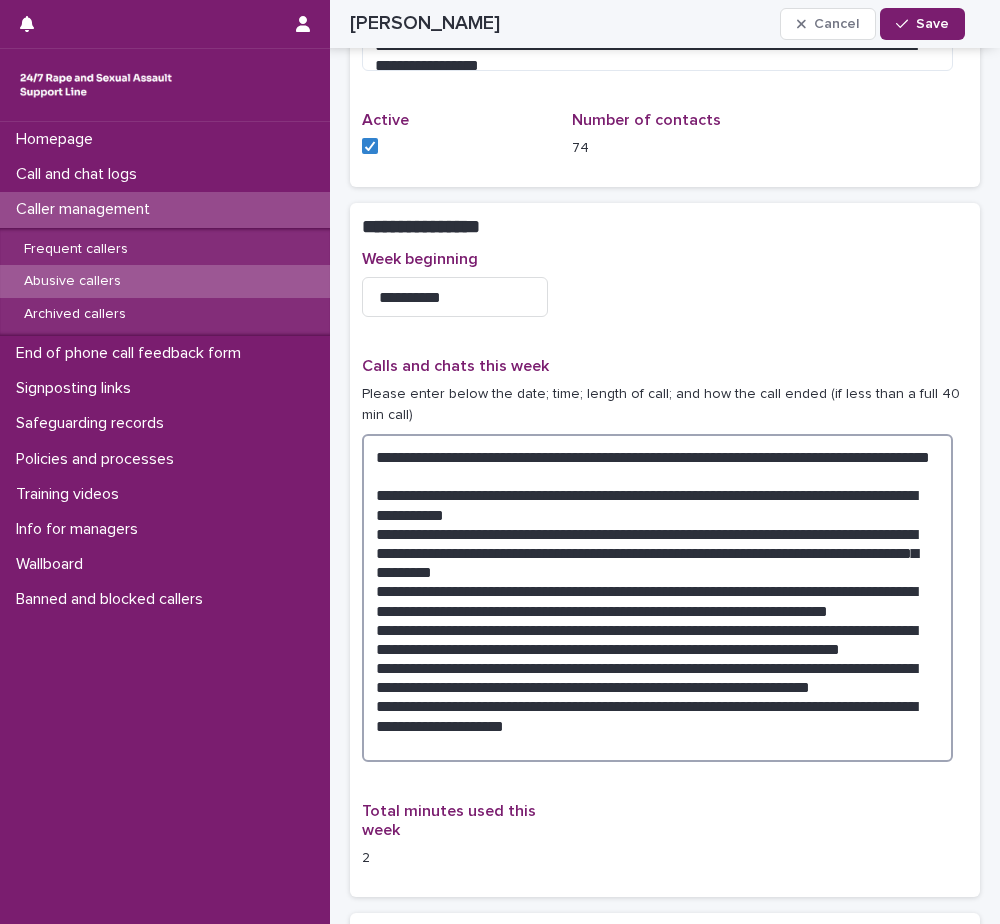 click at bounding box center [657, 598] 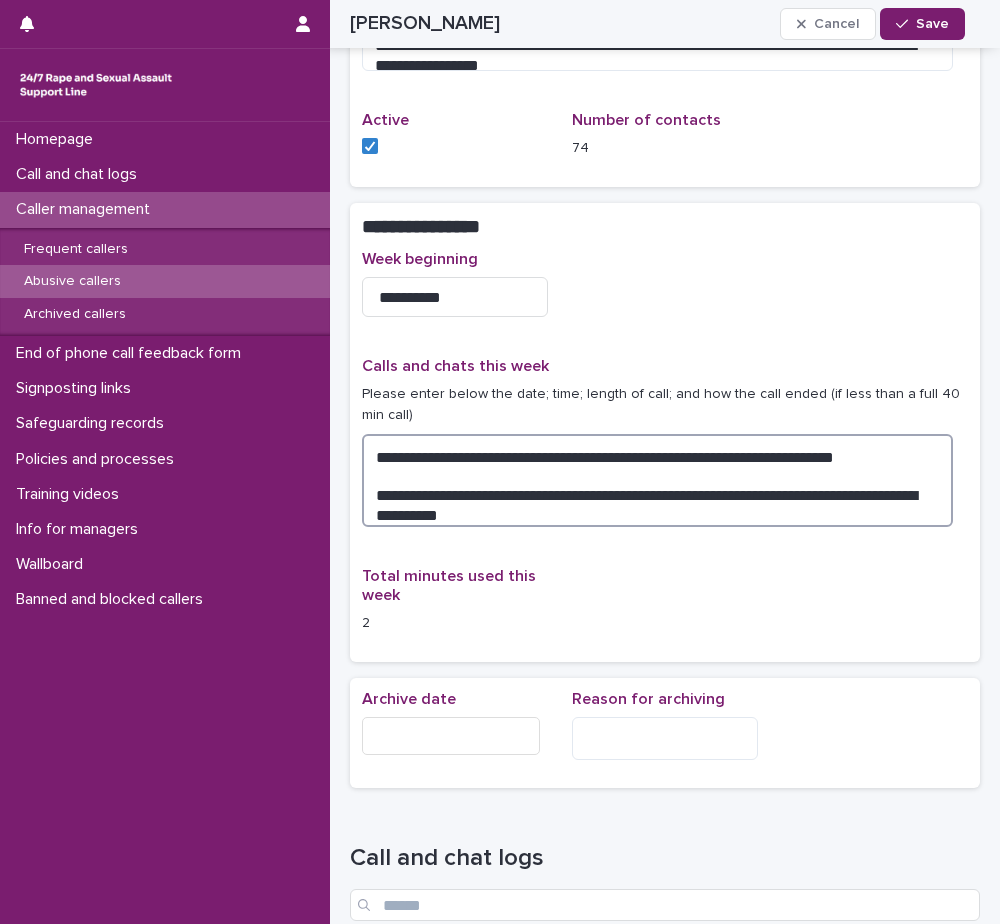 drag, startPoint x: 860, startPoint y: 477, endPoint x: 329, endPoint y: 392, distance: 537.7602 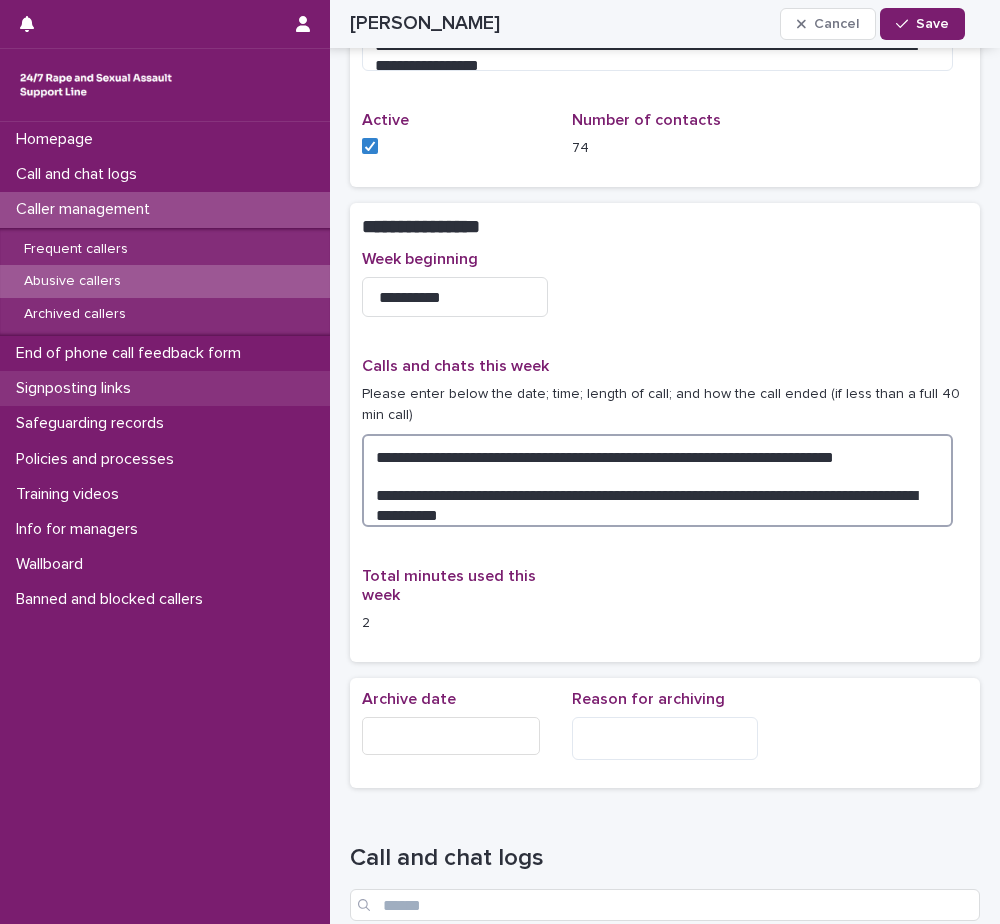 click on "**********" at bounding box center (665, 456) 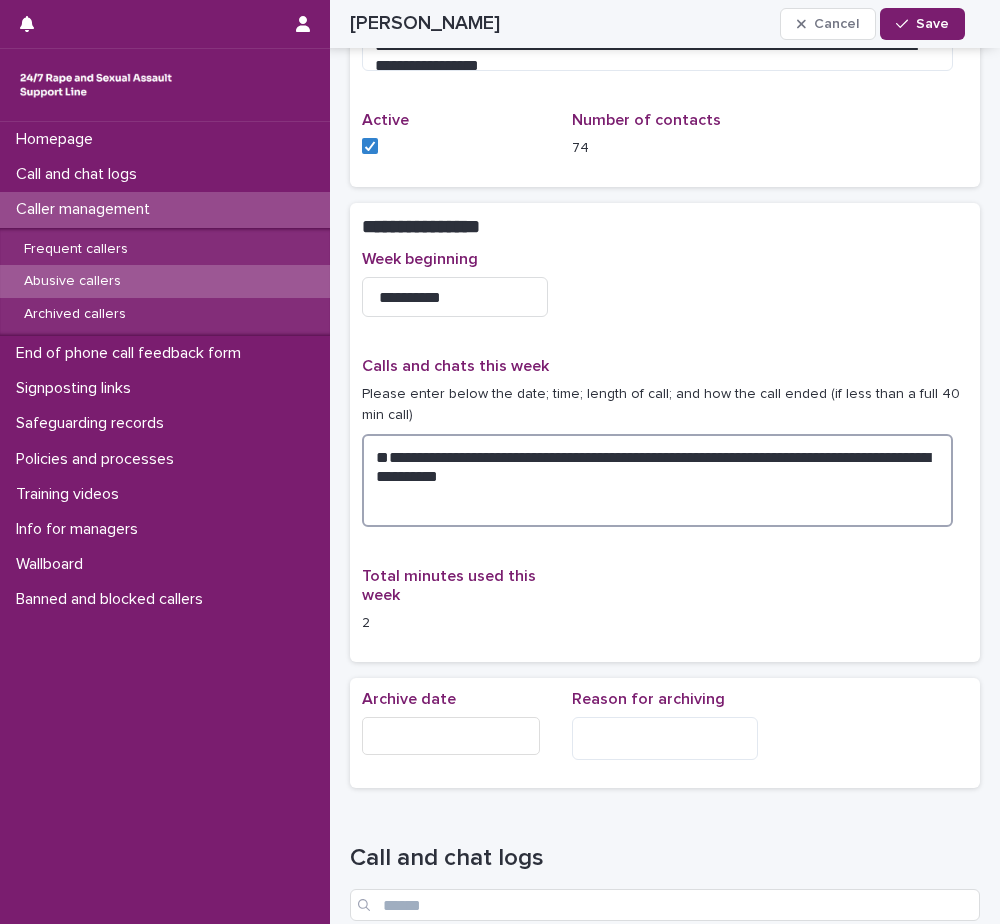 click on "**********" at bounding box center (657, 480) 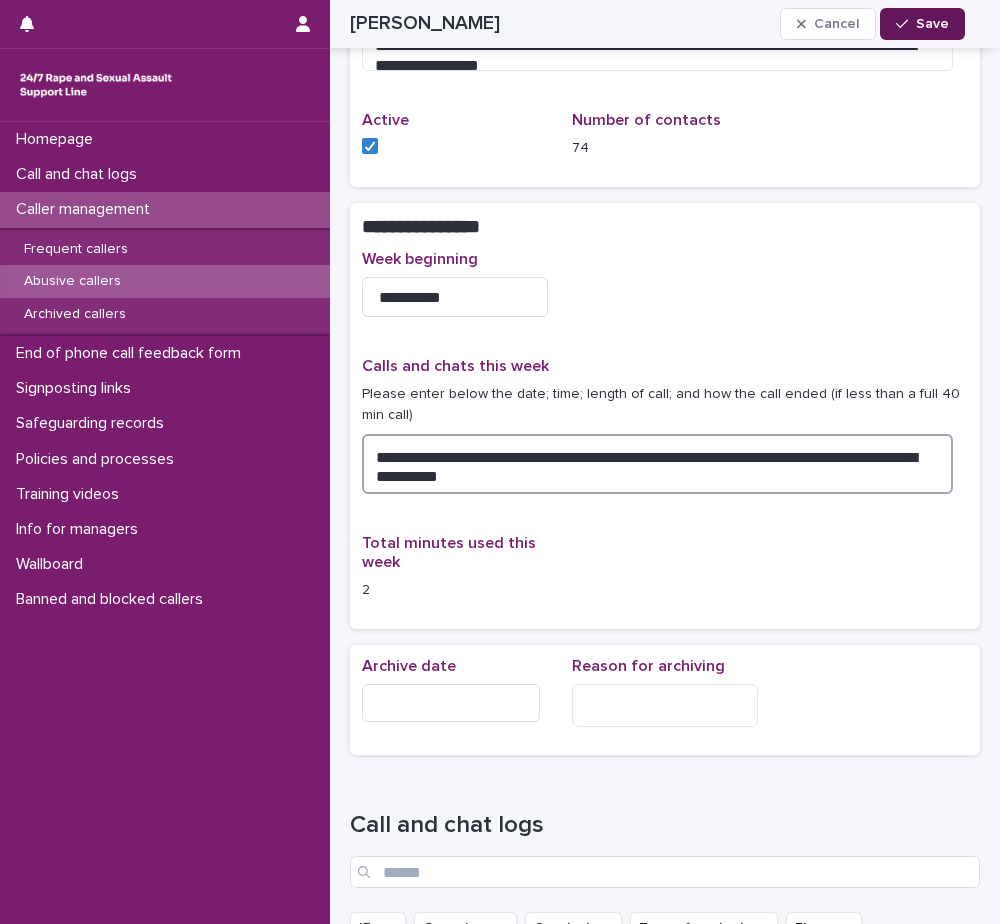 type on "**********" 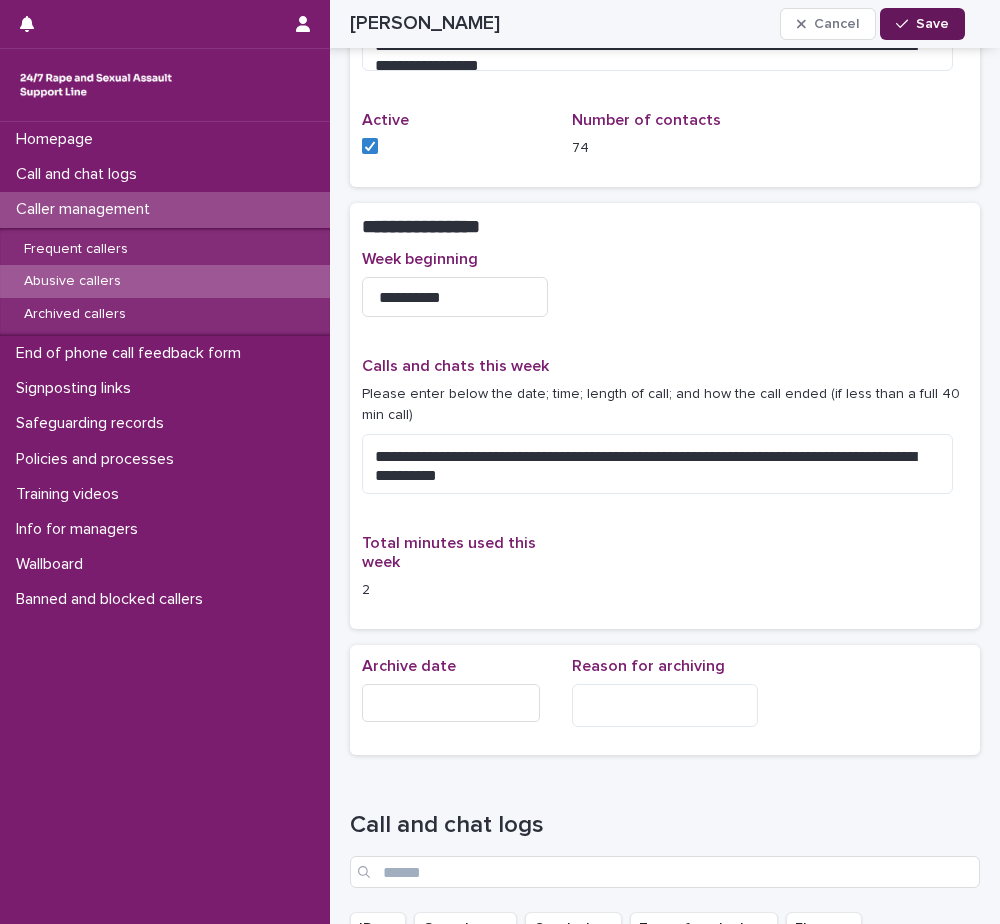 click on "Save" at bounding box center (932, 24) 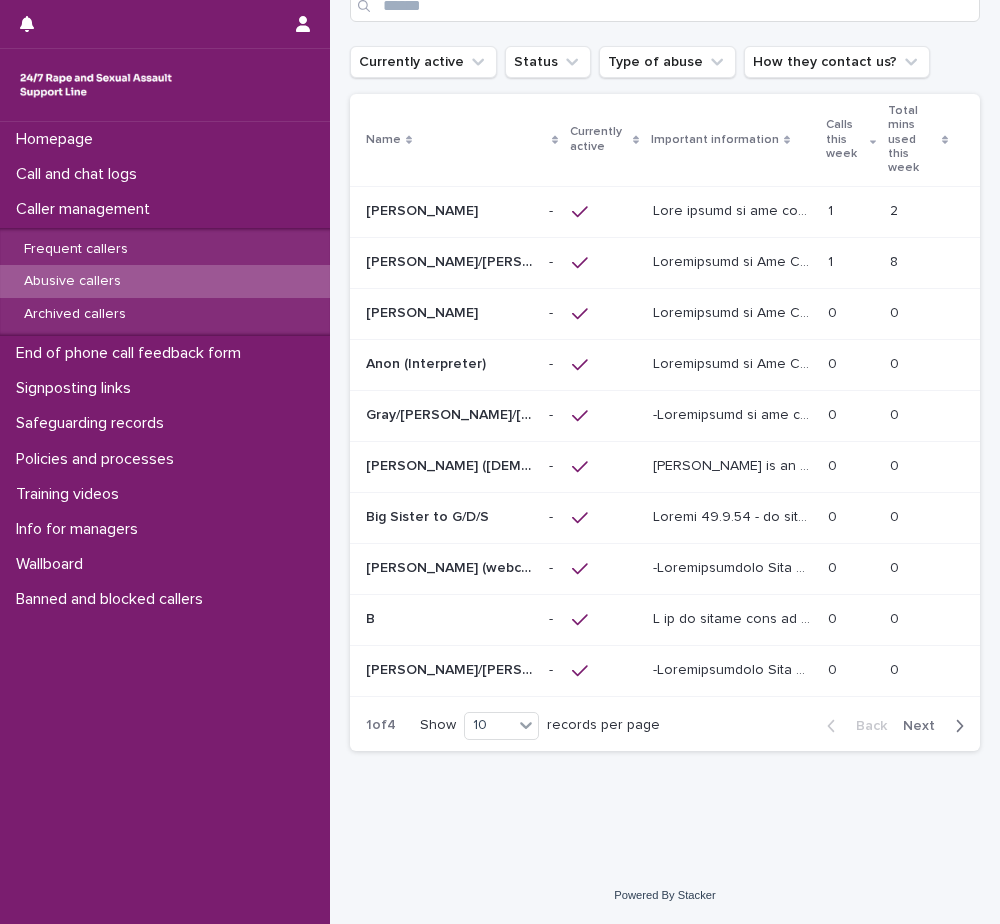 scroll, scrollTop: 0, scrollLeft: 0, axis: both 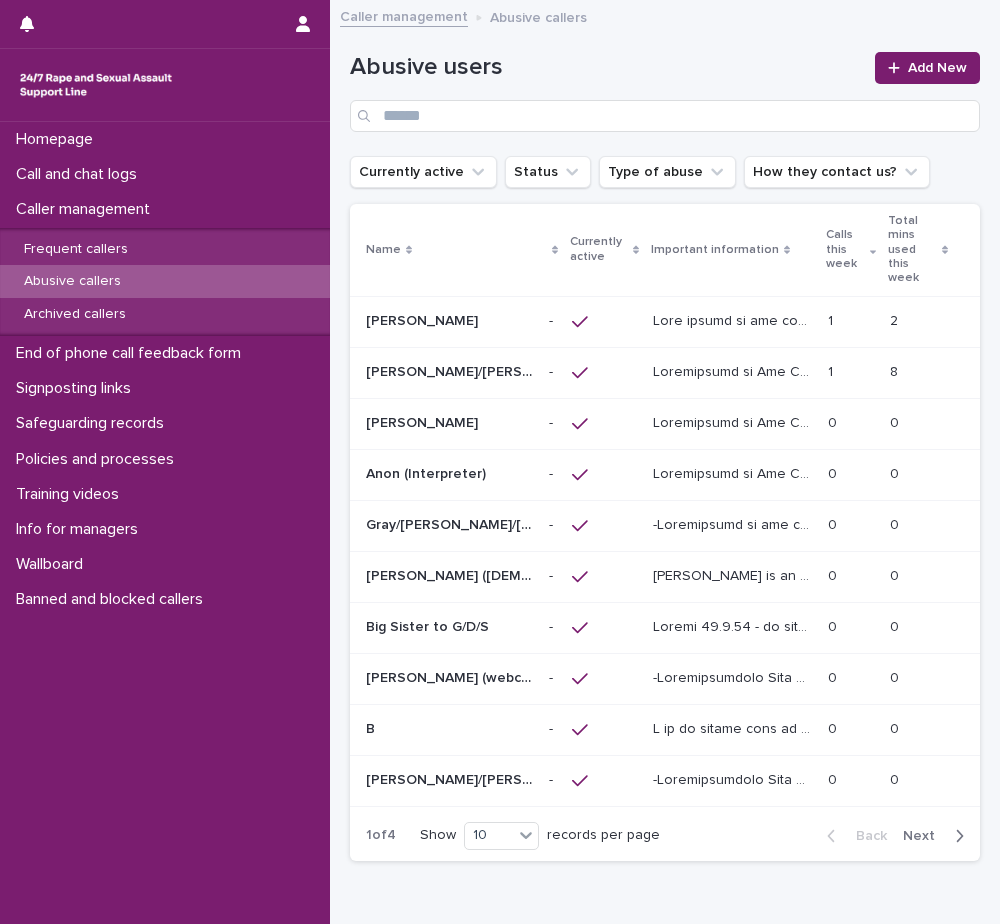 click on "[PERSON_NAME]/[PERSON_NAME]/[PERSON_NAME]/[PERSON_NAME]/[PERSON_NAME] [PERSON_NAME]/[PERSON_NAME]/[PERSON_NAME]/[PERSON_NAME]/[PERSON_NAME]" at bounding box center [449, 372] 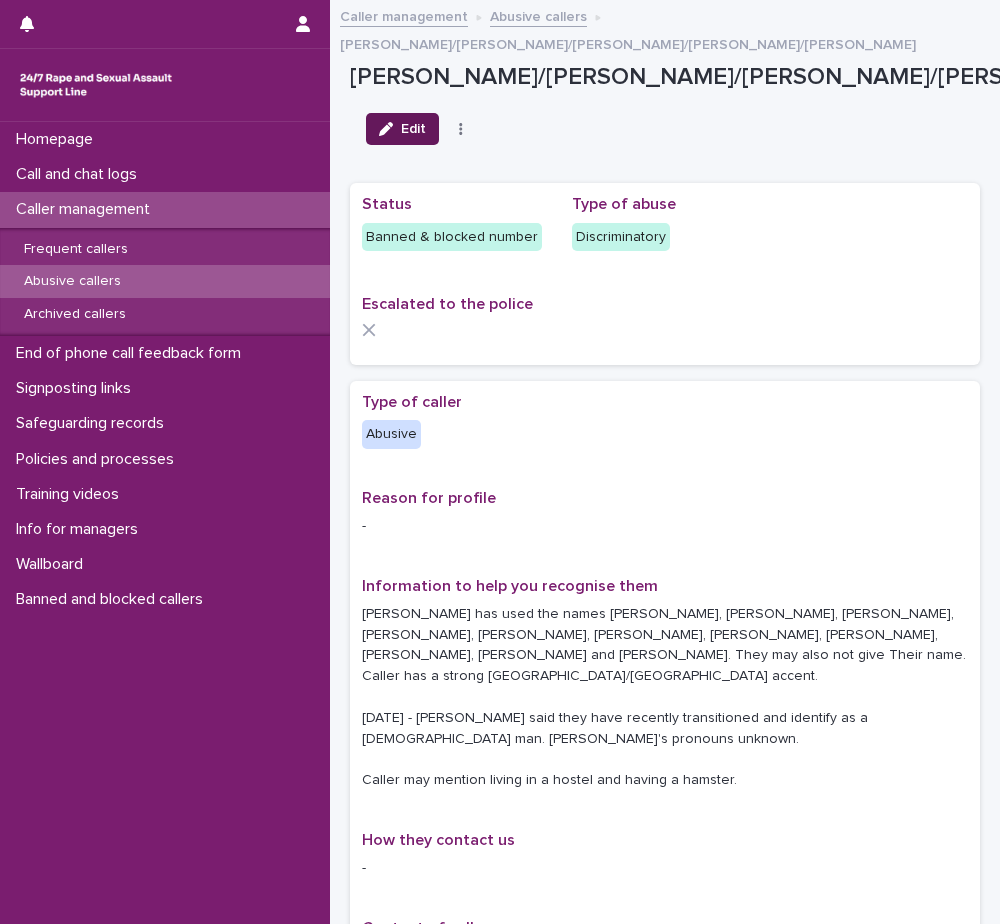 click on "Edit" at bounding box center (402, 129) 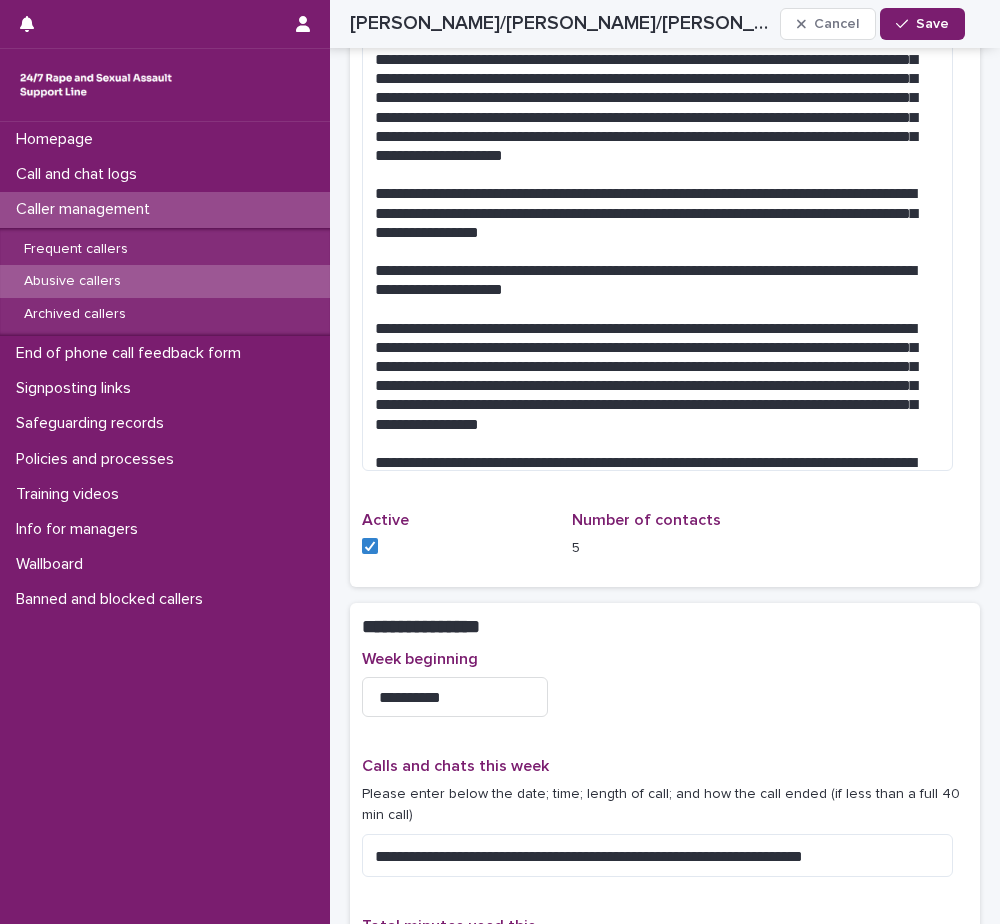scroll, scrollTop: 2000, scrollLeft: 0, axis: vertical 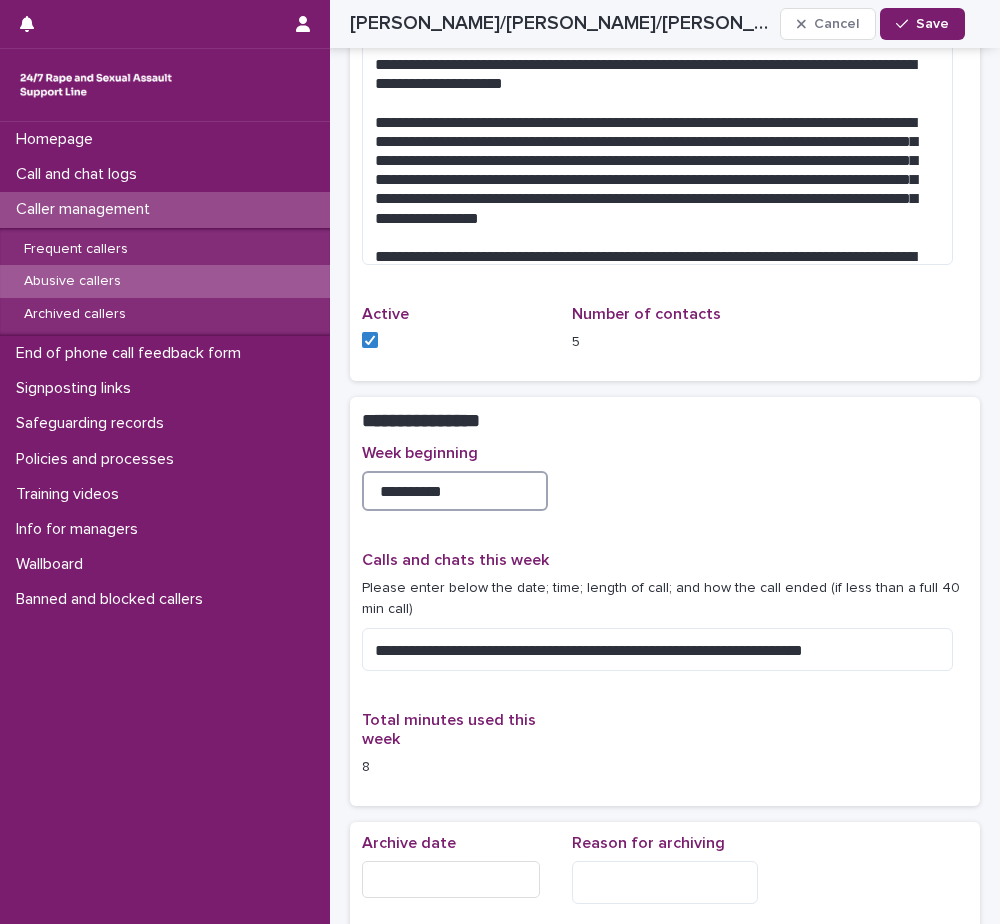 click on "**********" at bounding box center (455, 491) 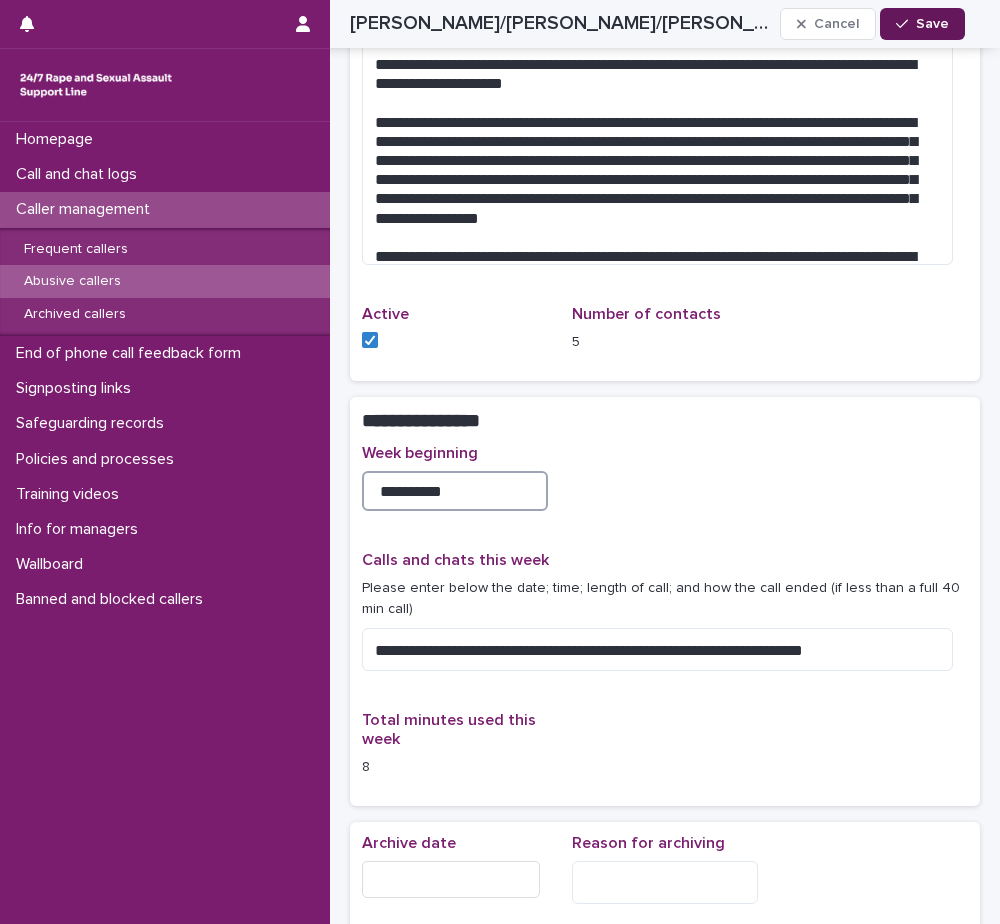 type on "**********" 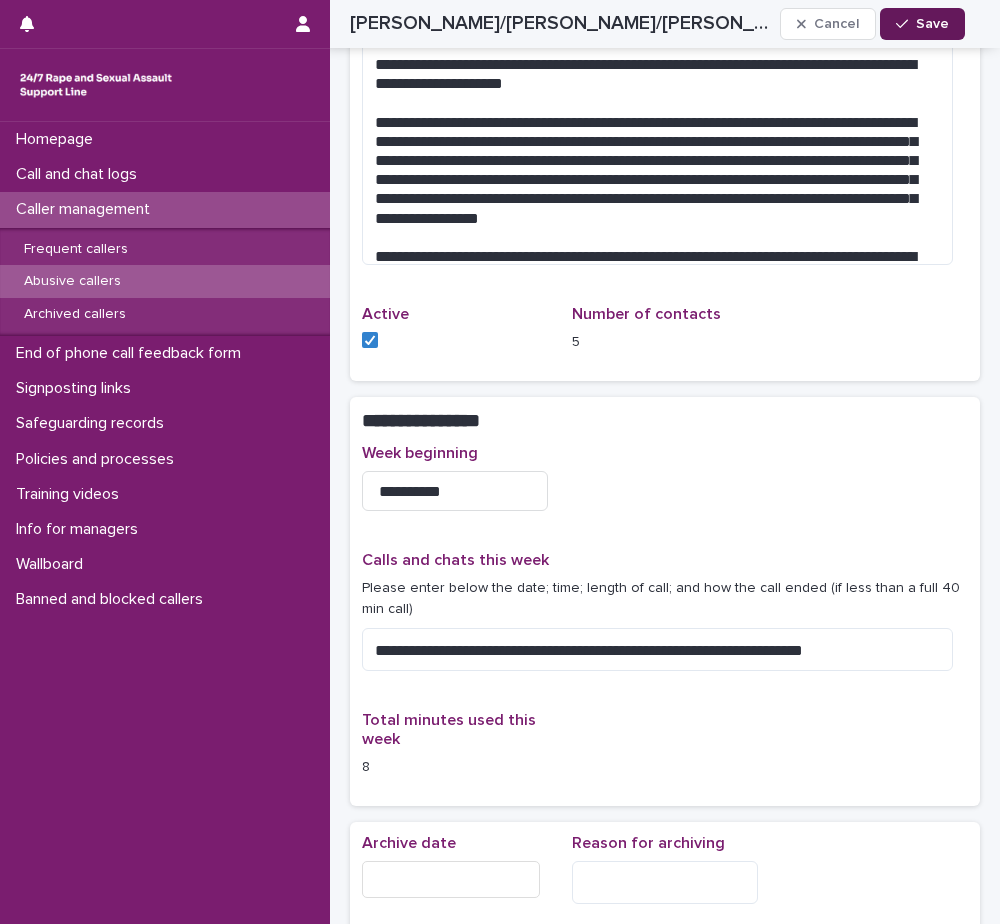 click on "Save" at bounding box center (922, 24) 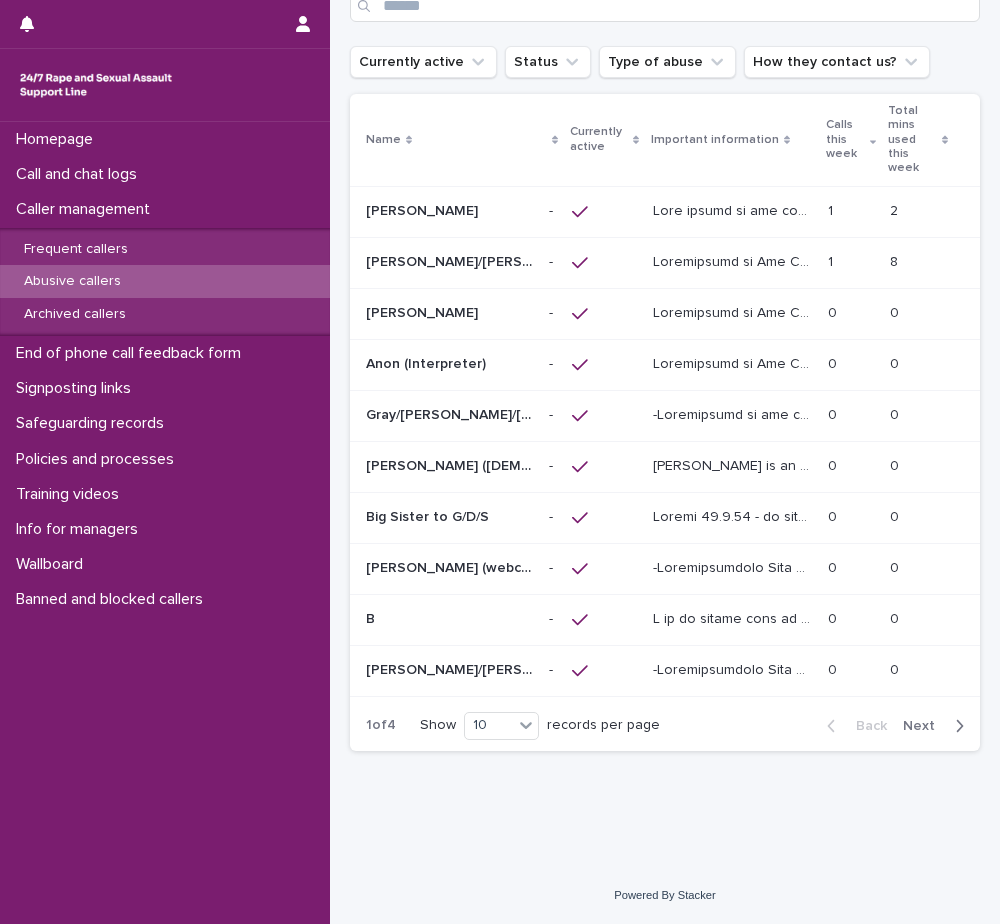scroll, scrollTop: 0, scrollLeft: 0, axis: both 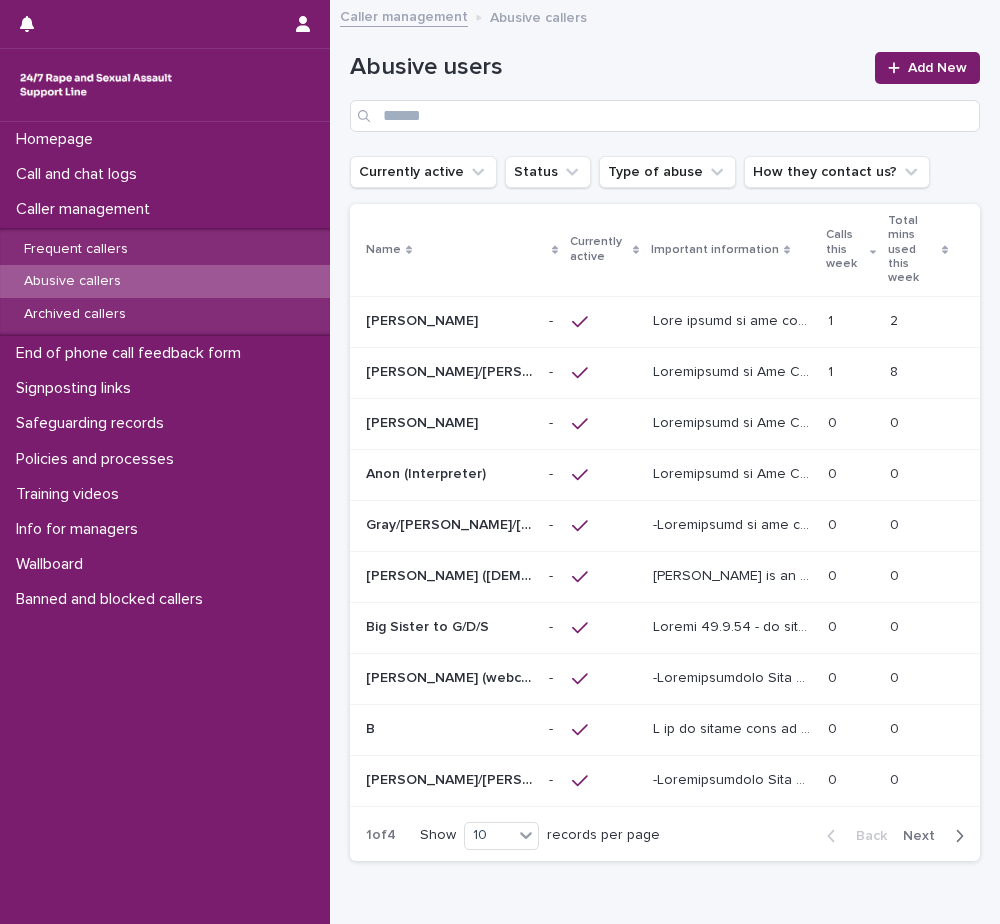 click on "[PERSON_NAME][DEMOGRAPHIC_DATA]" at bounding box center (449, 423) 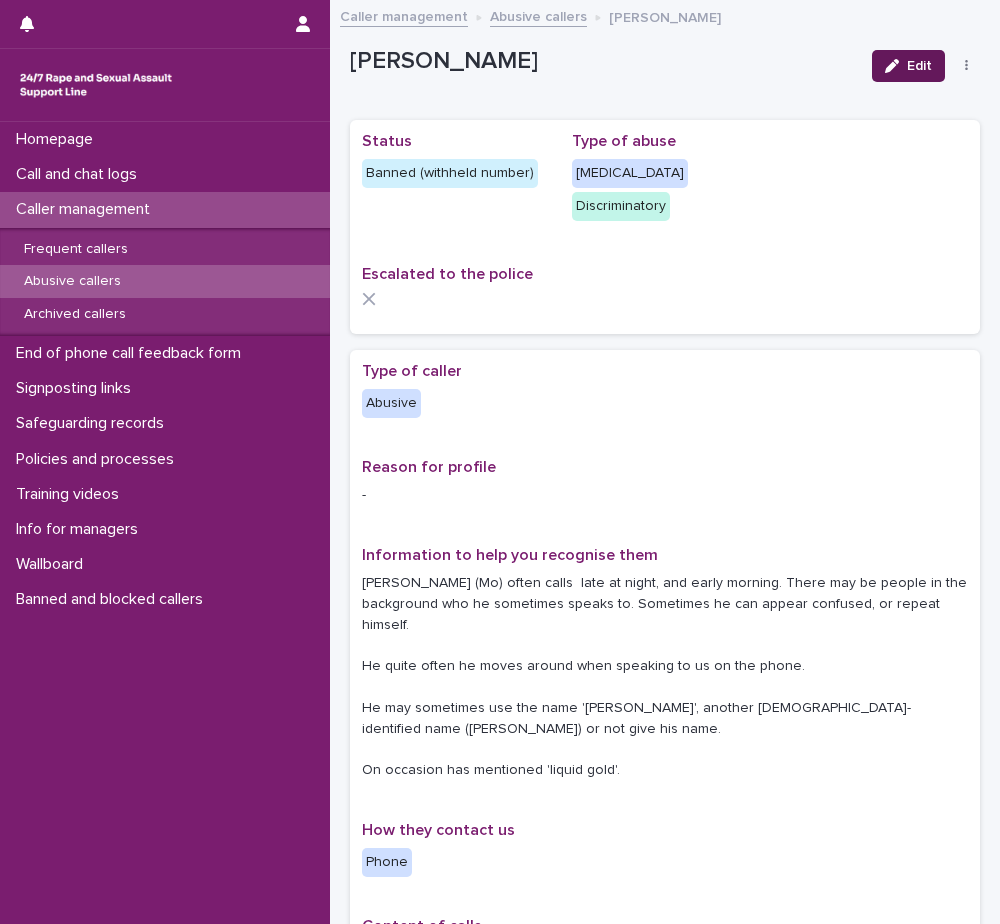 click on "Edit" at bounding box center [908, 66] 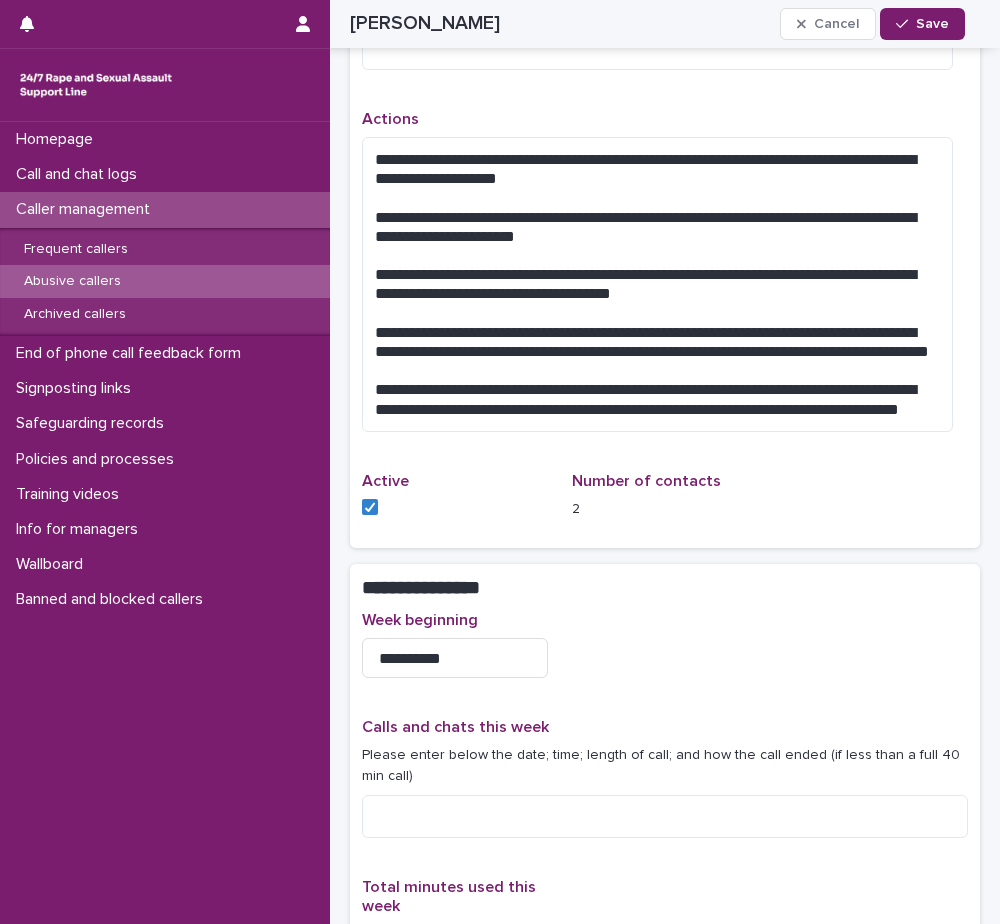 scroll, scrollTop: 1600, scrollLeft: 0, axis: vertical 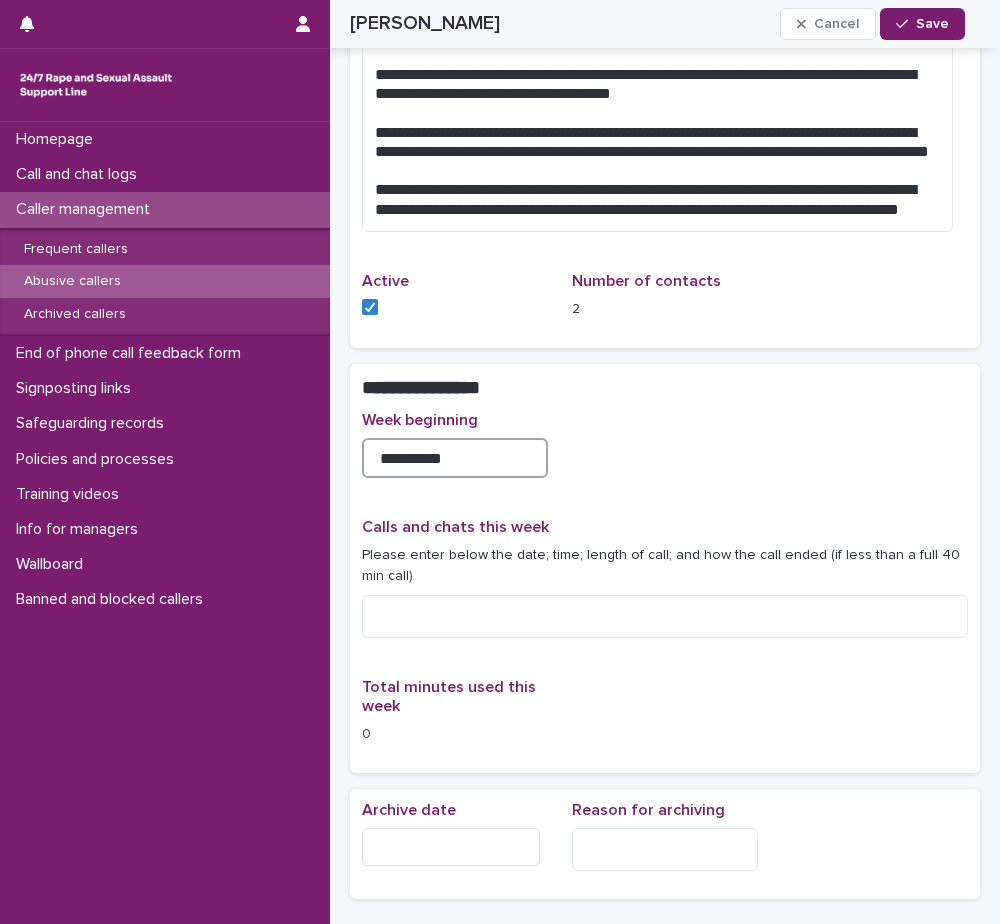 click on "**********" at bounding box center (455, 458) 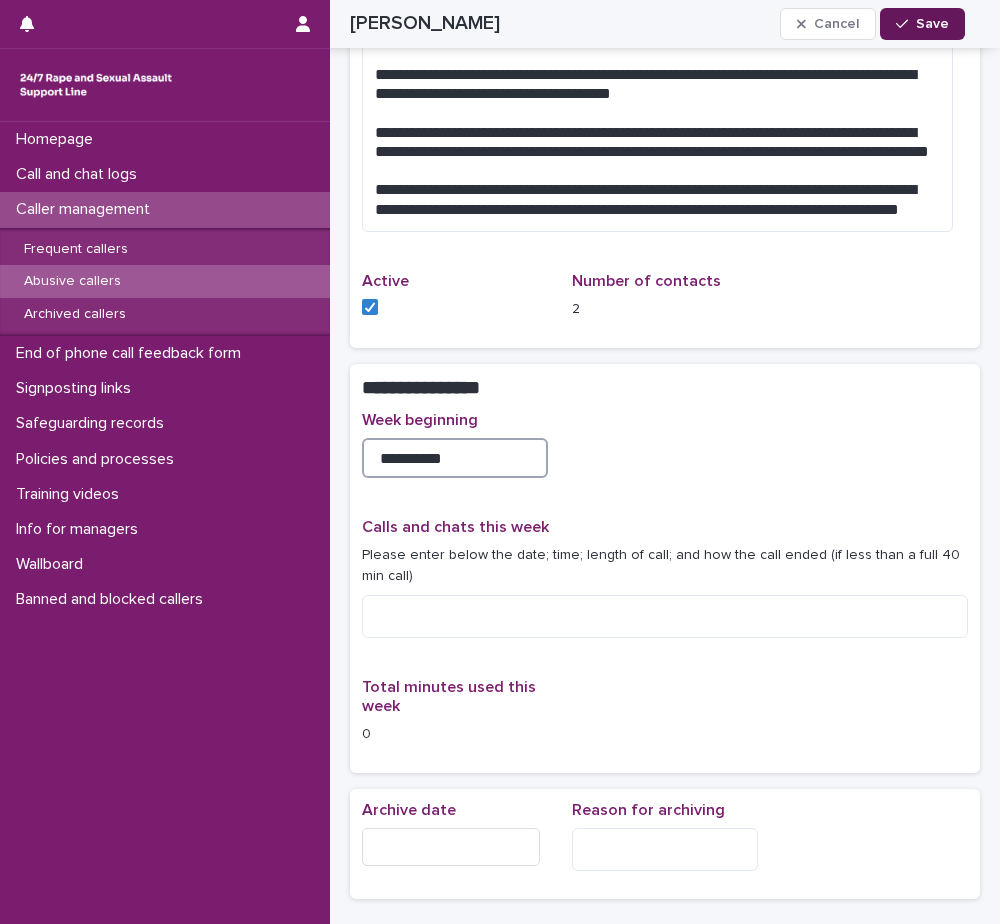 type on "**********" 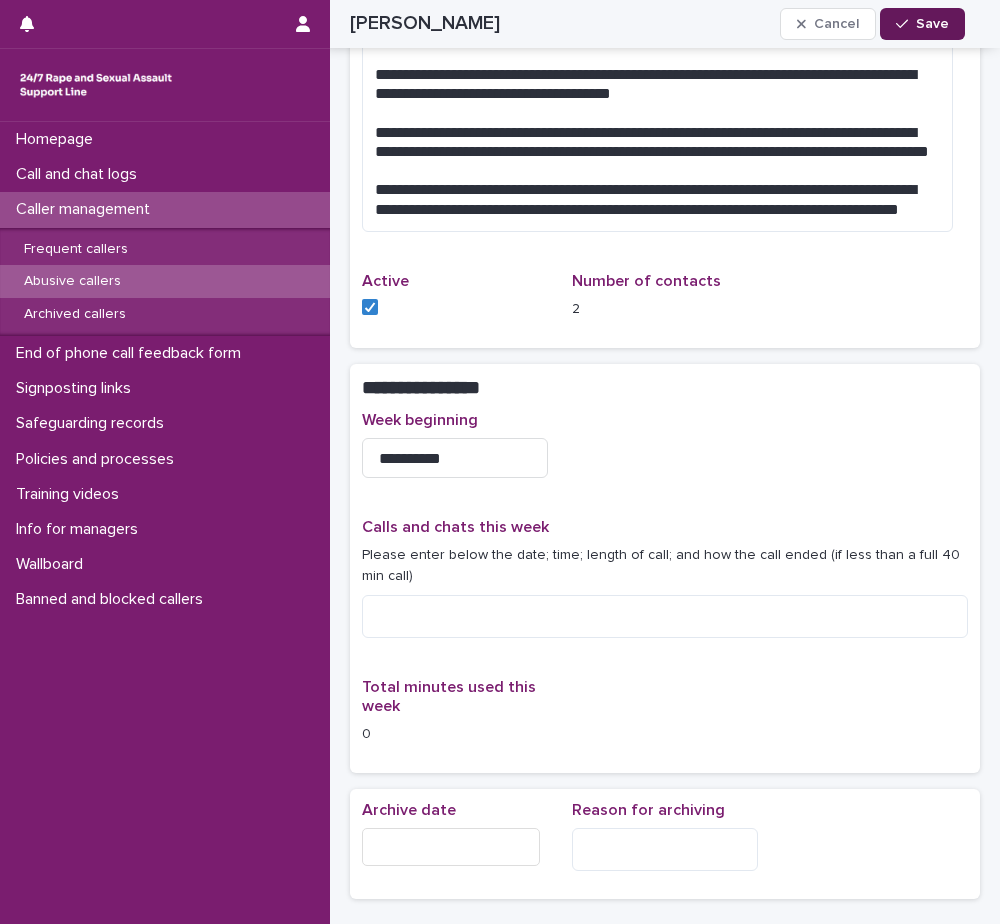 click on "Save" at bounding box center [922, 24] 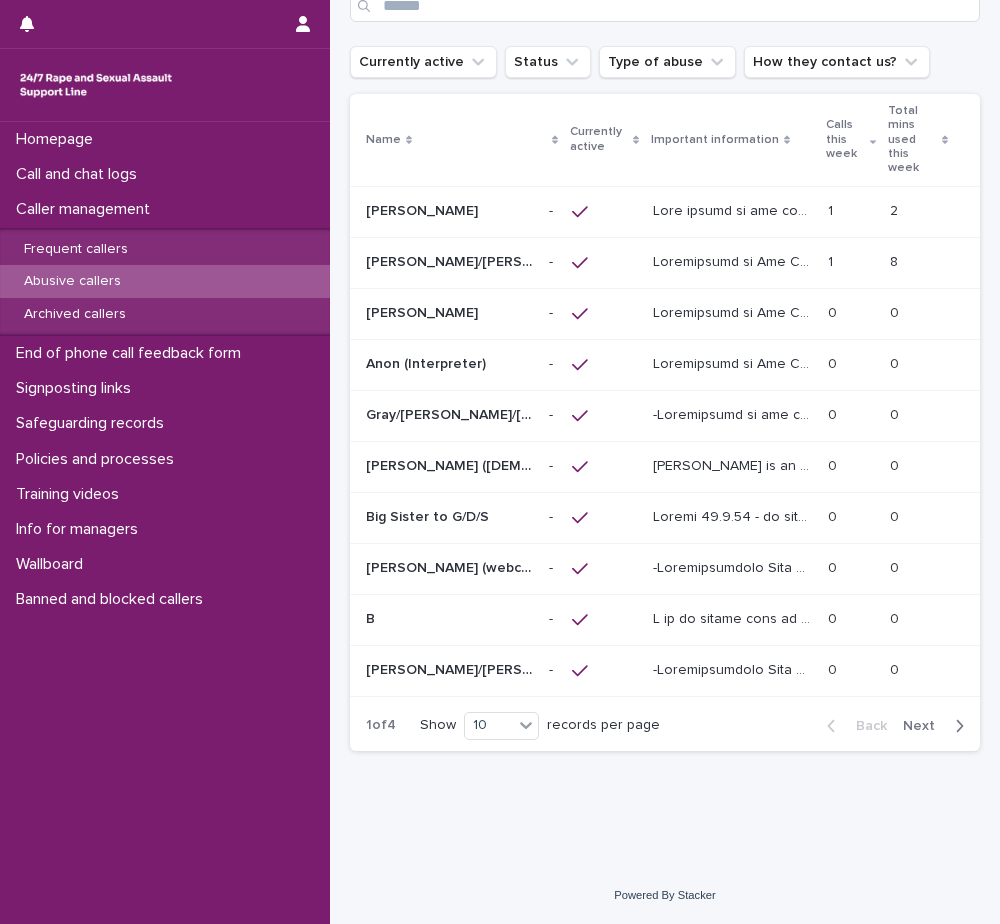 scroll, scrollTop: 0, scrollLeft: 0, axis: both 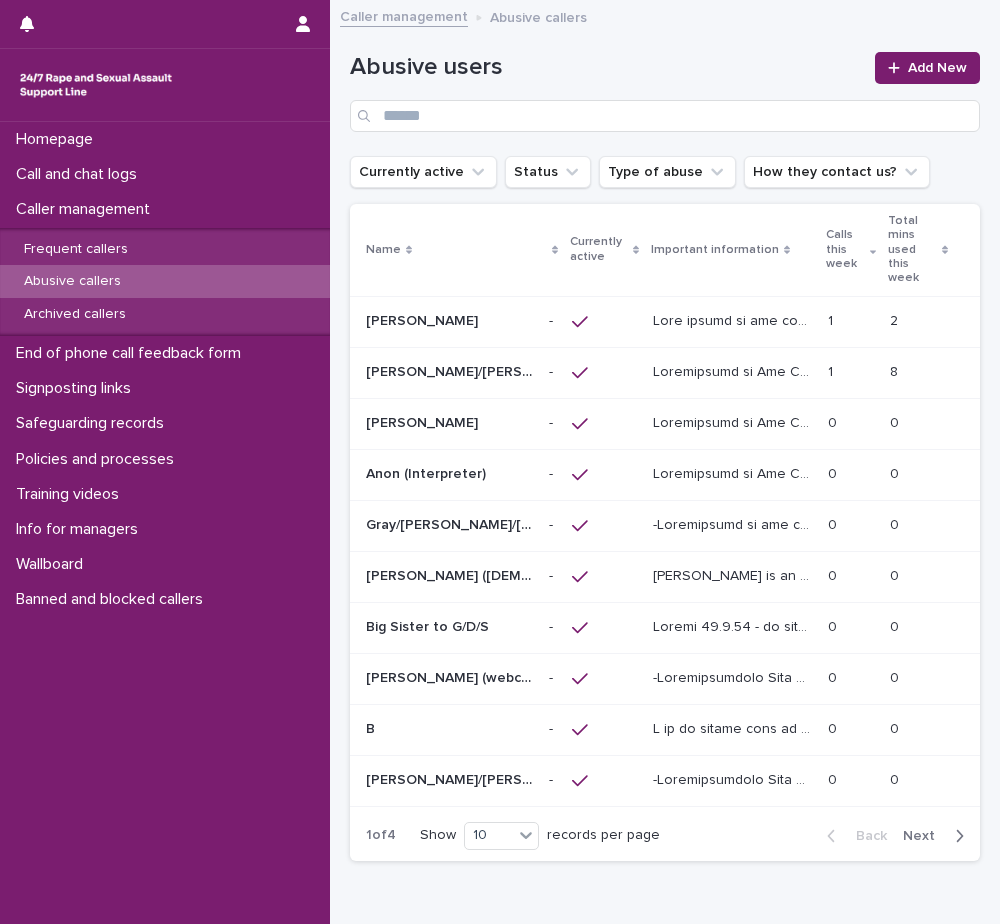 click on "Anon (Interpreter)" at bounding box center [428, 472] 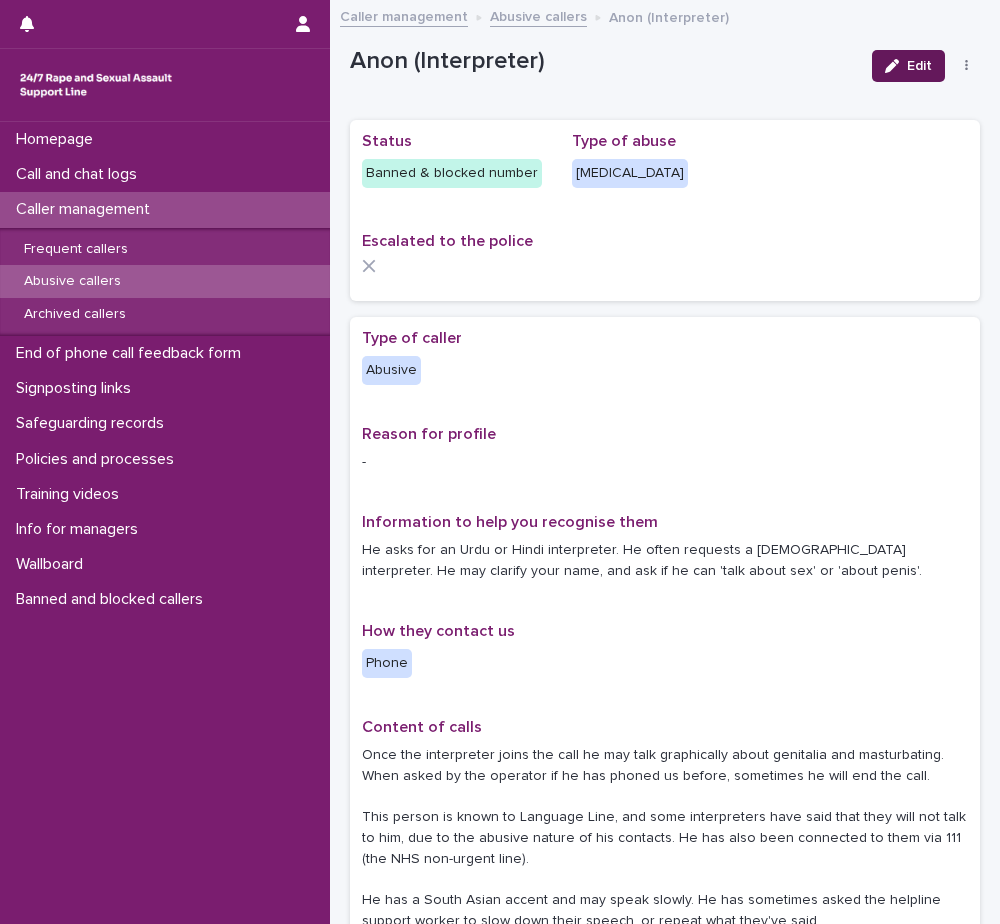 click on "Edit" at bounding box center [908, 66] 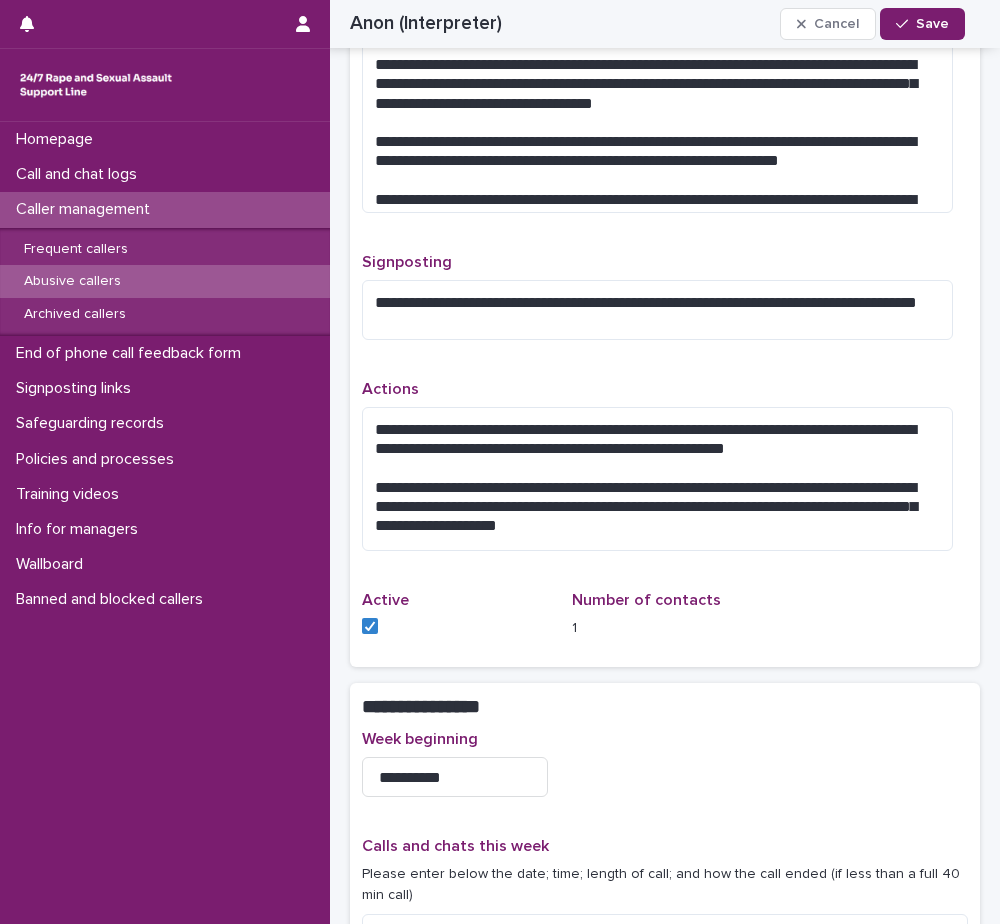 scroll, scrollTop: 1200, scrollLeft: 0, axis: vertical 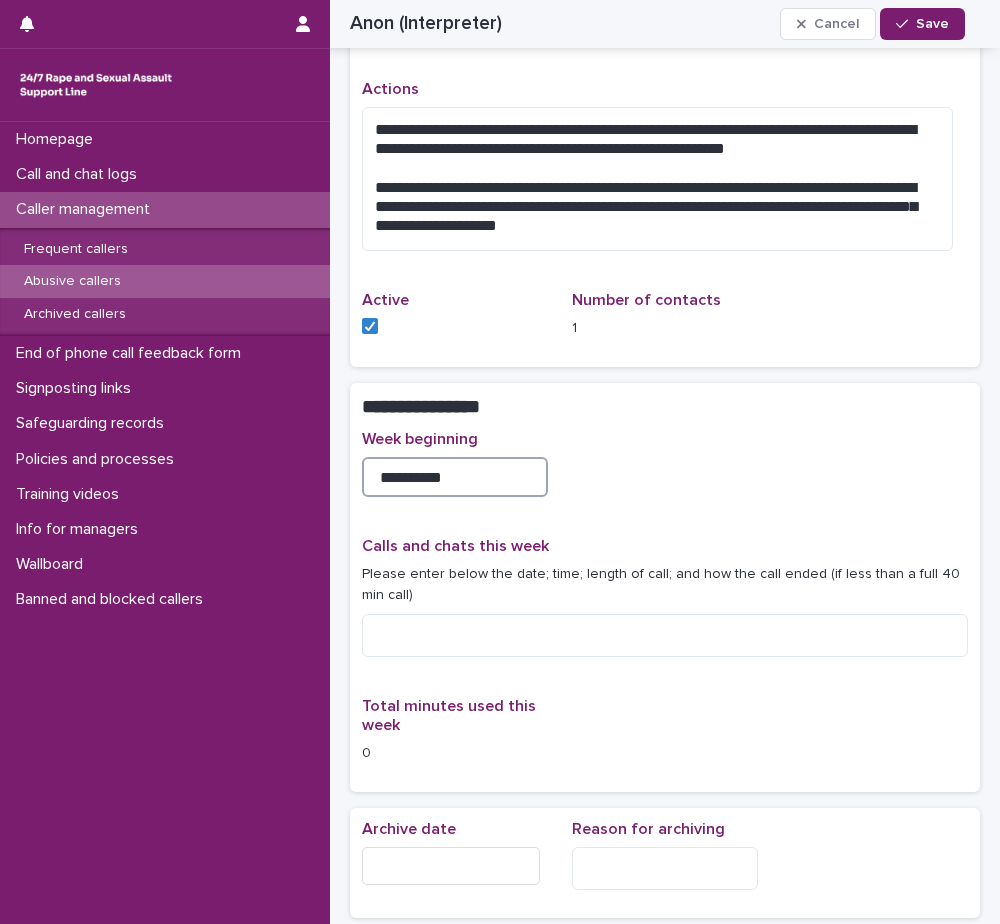 click on "**********" at bounding box center (455, 477) 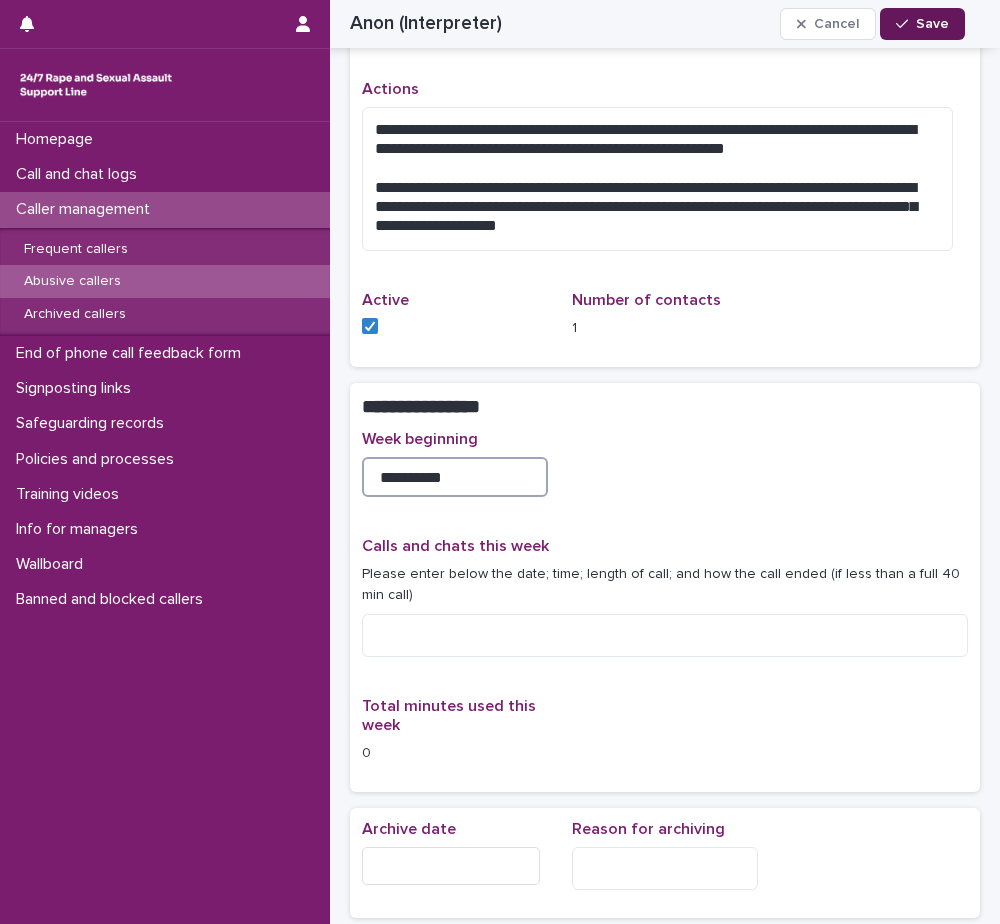 type on "**********" 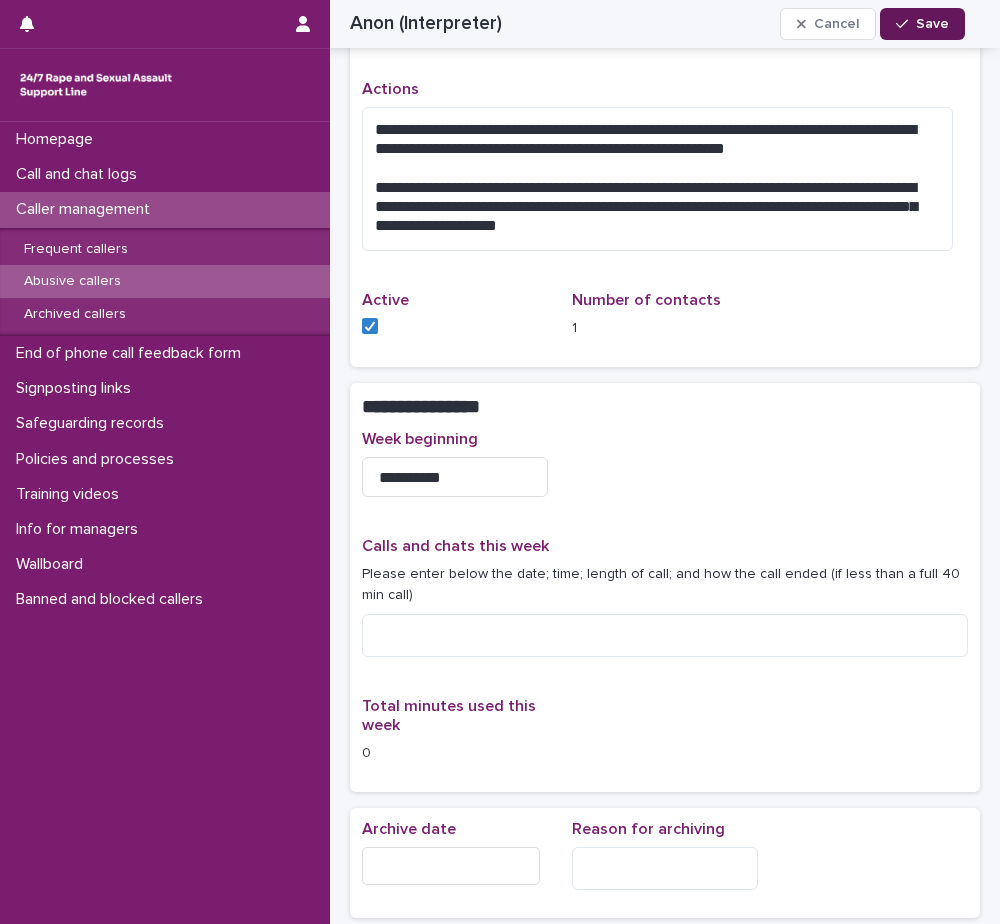 click 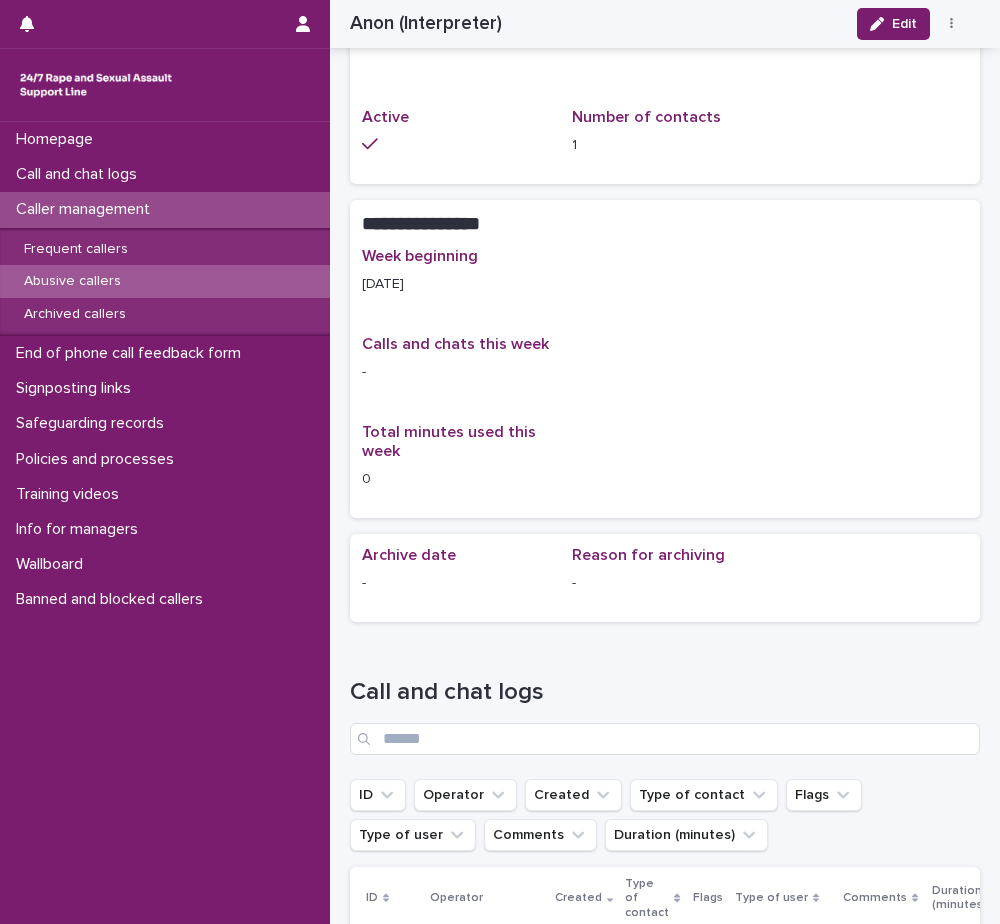 scroll, scrollTop: 1052, scrollLeft: 0, axis: vertical 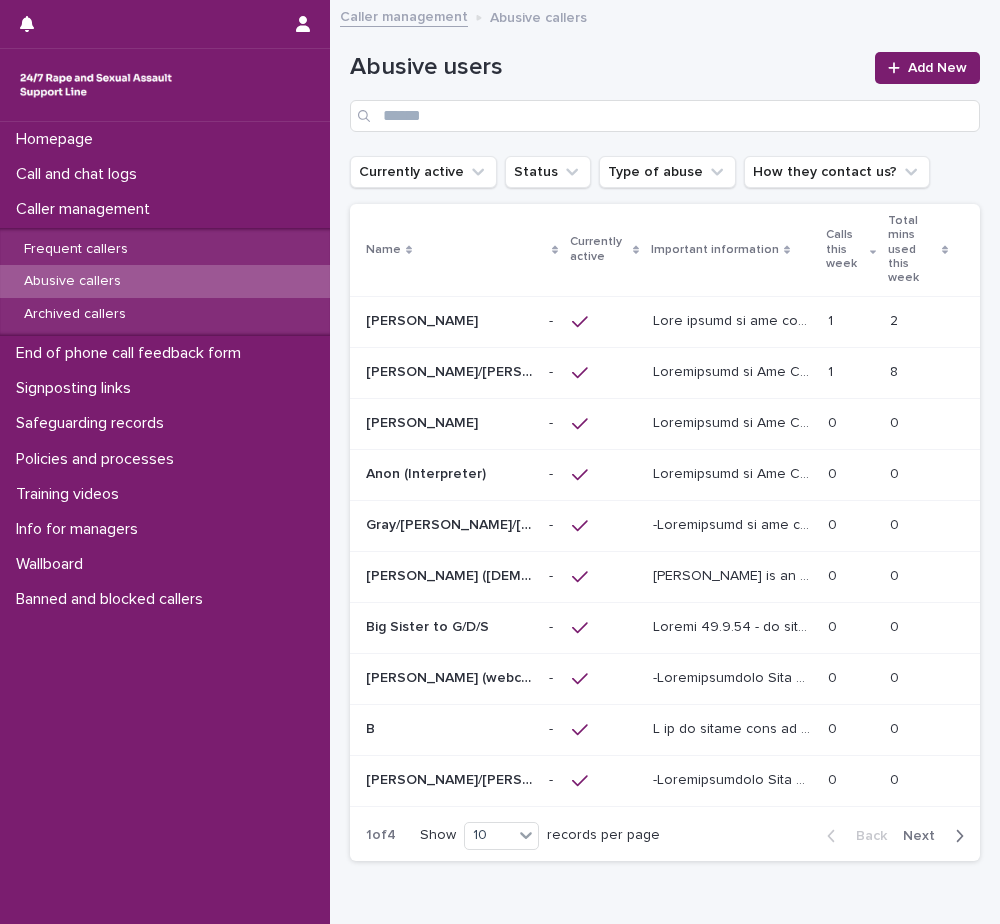 click on "Gray/[PERSON_NAME]/[PERSON_NAME]/Grey/[PERSON_NAME]/[PERSON_NAME]/anon/[PERSON_NAME]/[PERSON_NAME]/[PERSON_NAME]/[PERSON_NAME]" at bounding box center [451, 523] 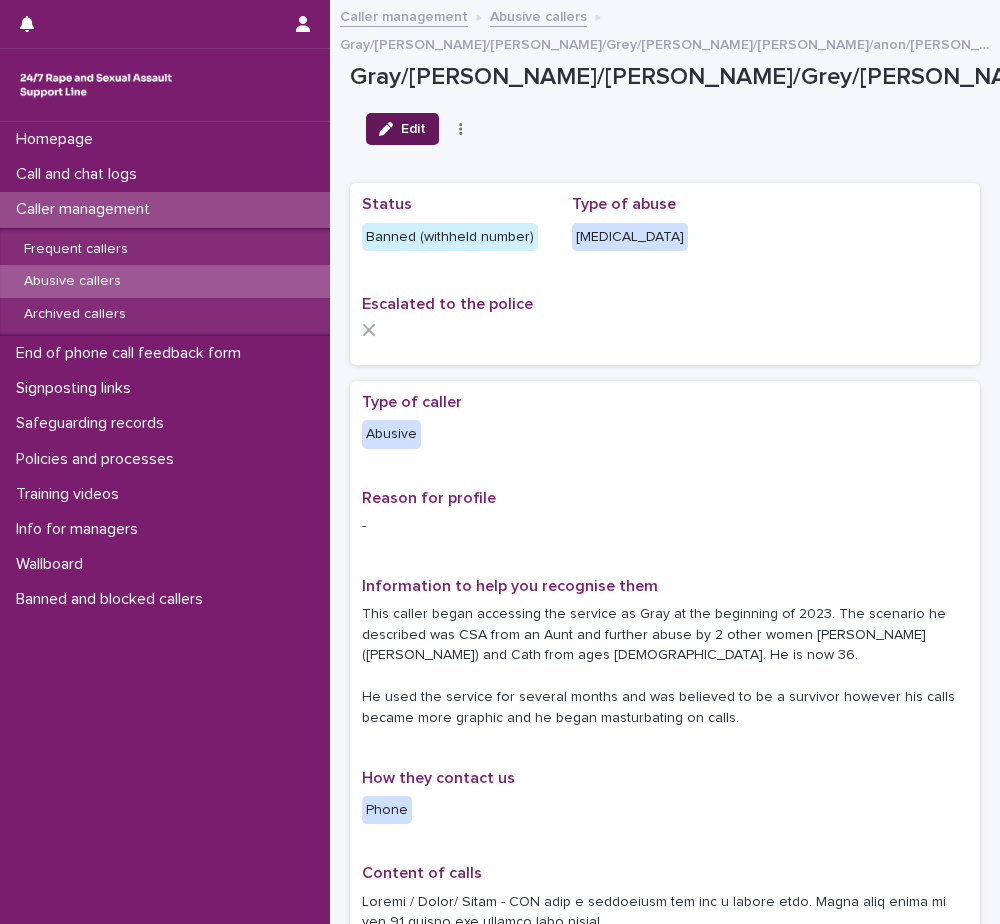 click 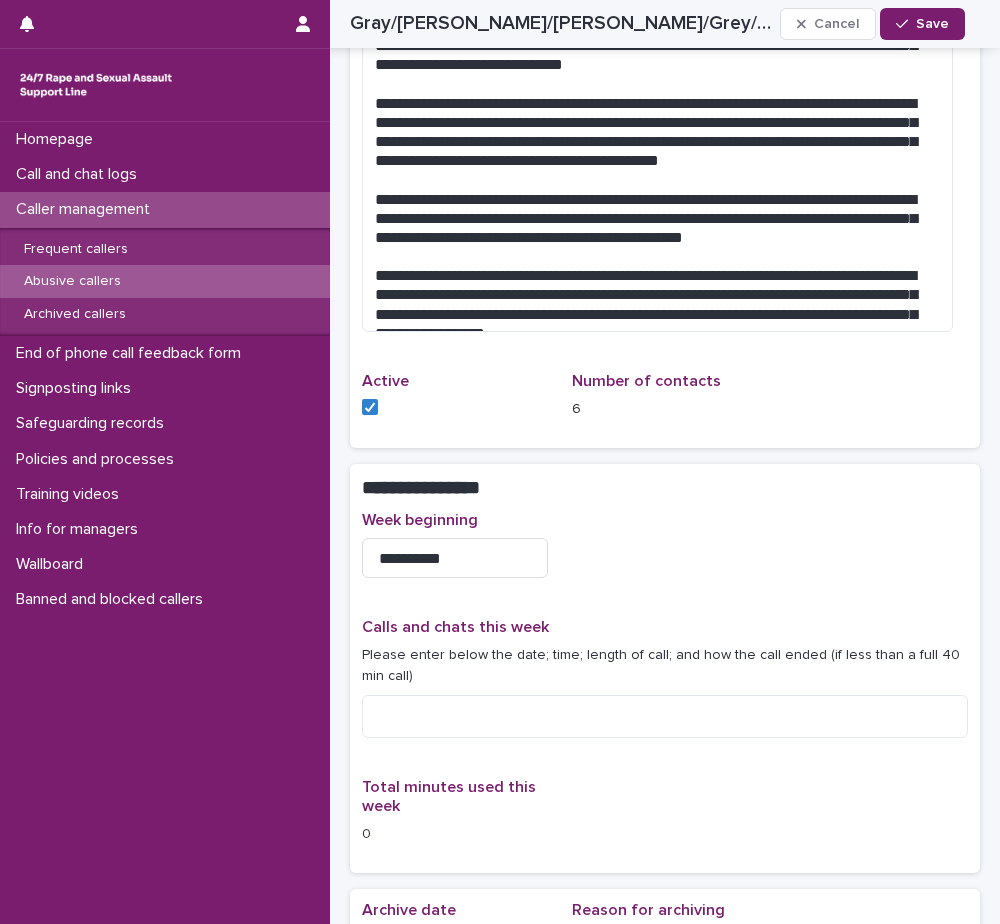 scroll, scrollTop: 1600, scrollLeft: 0, axis: vertical 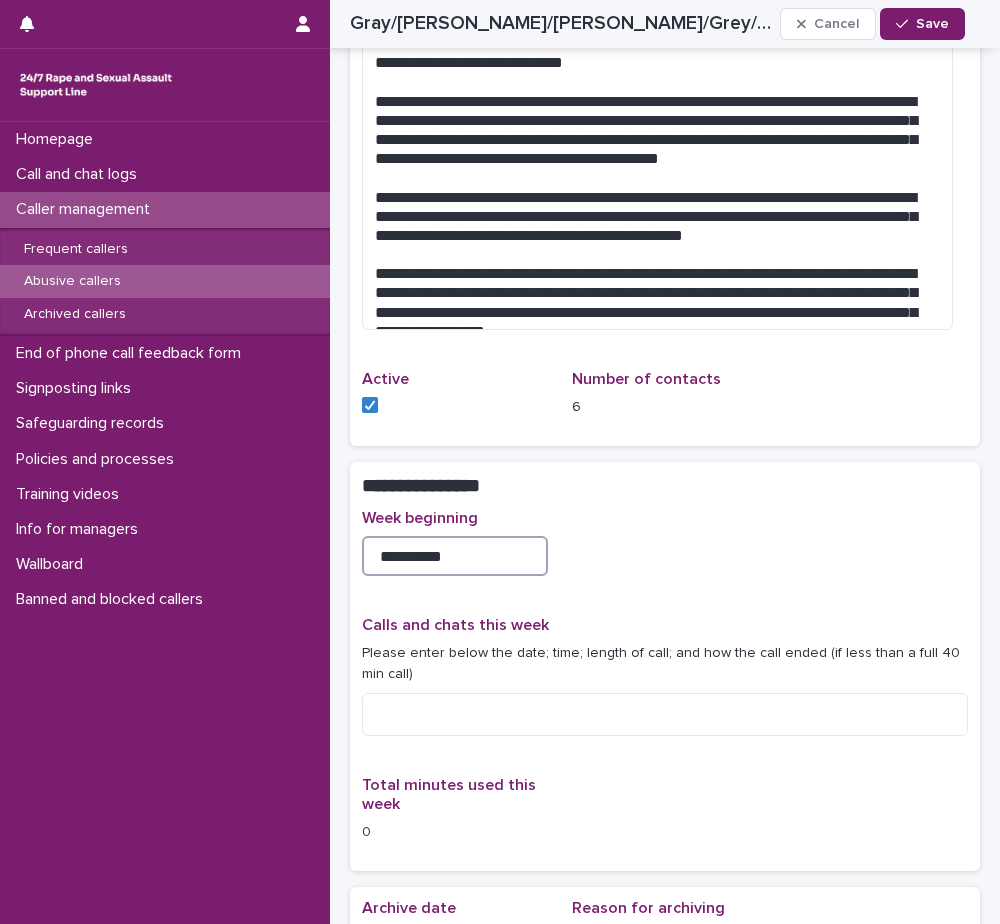 click on "**********" at bounding box center (455, 556) 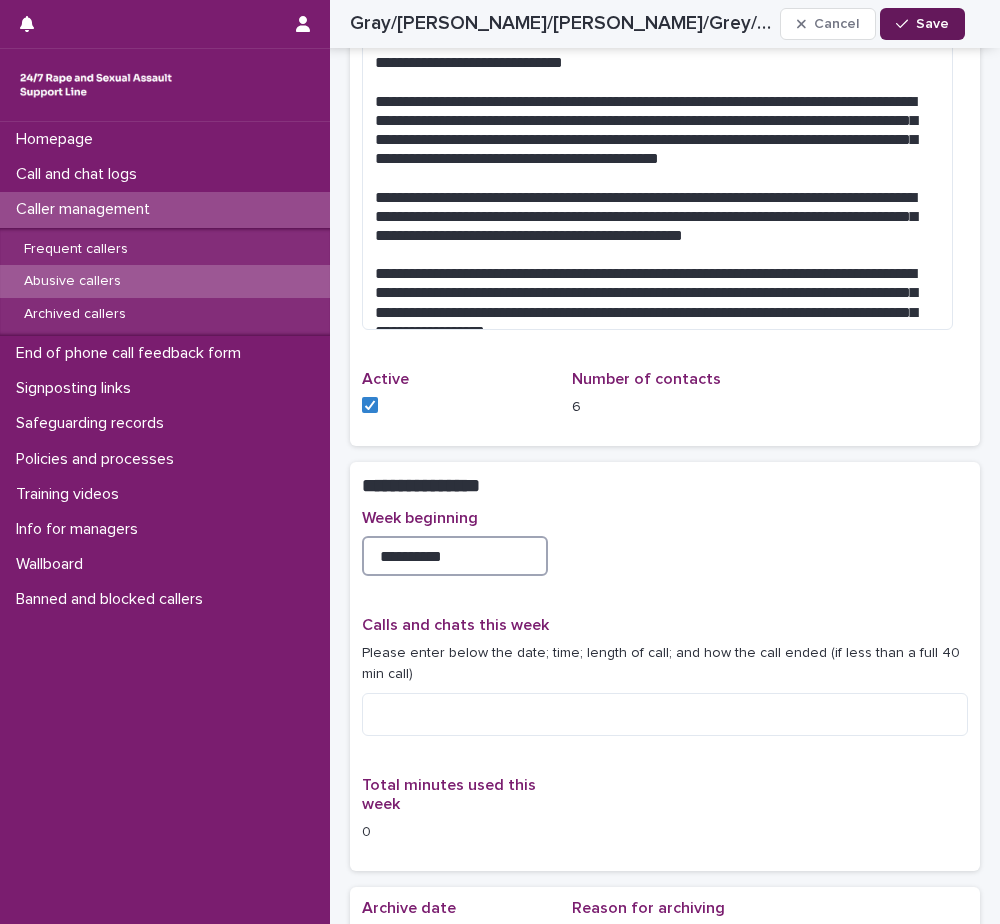 type on "**********" 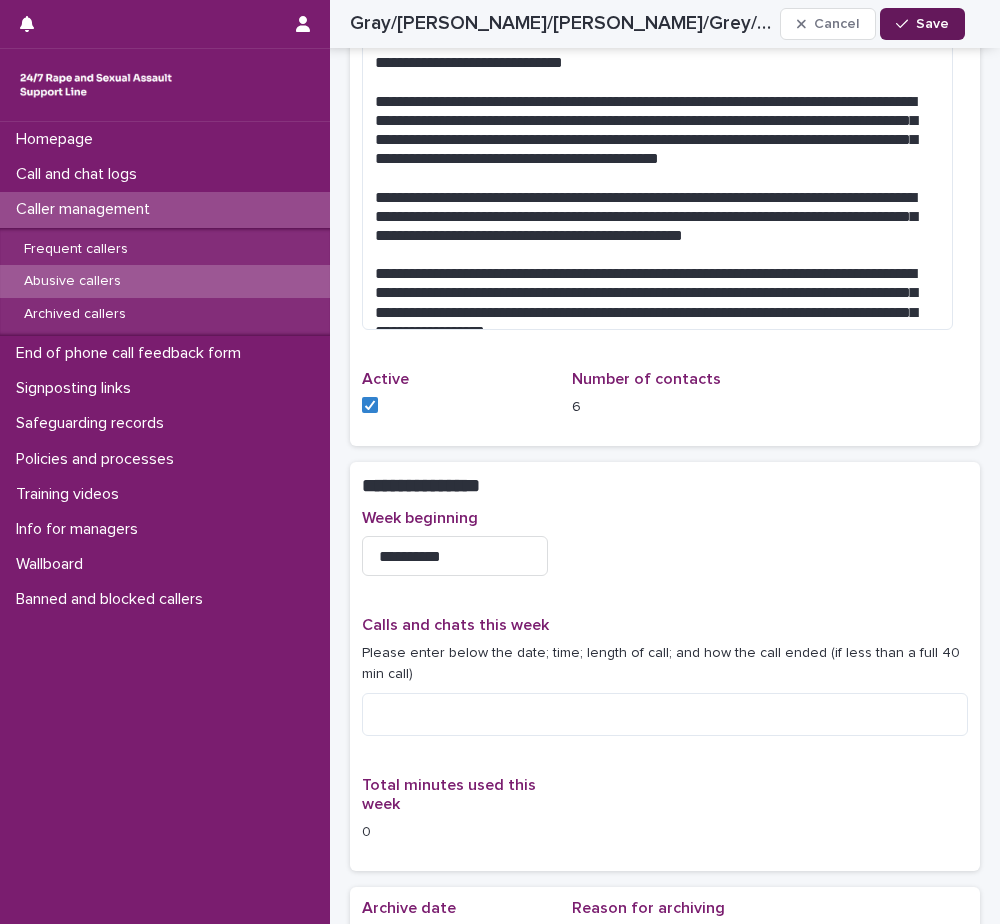 click 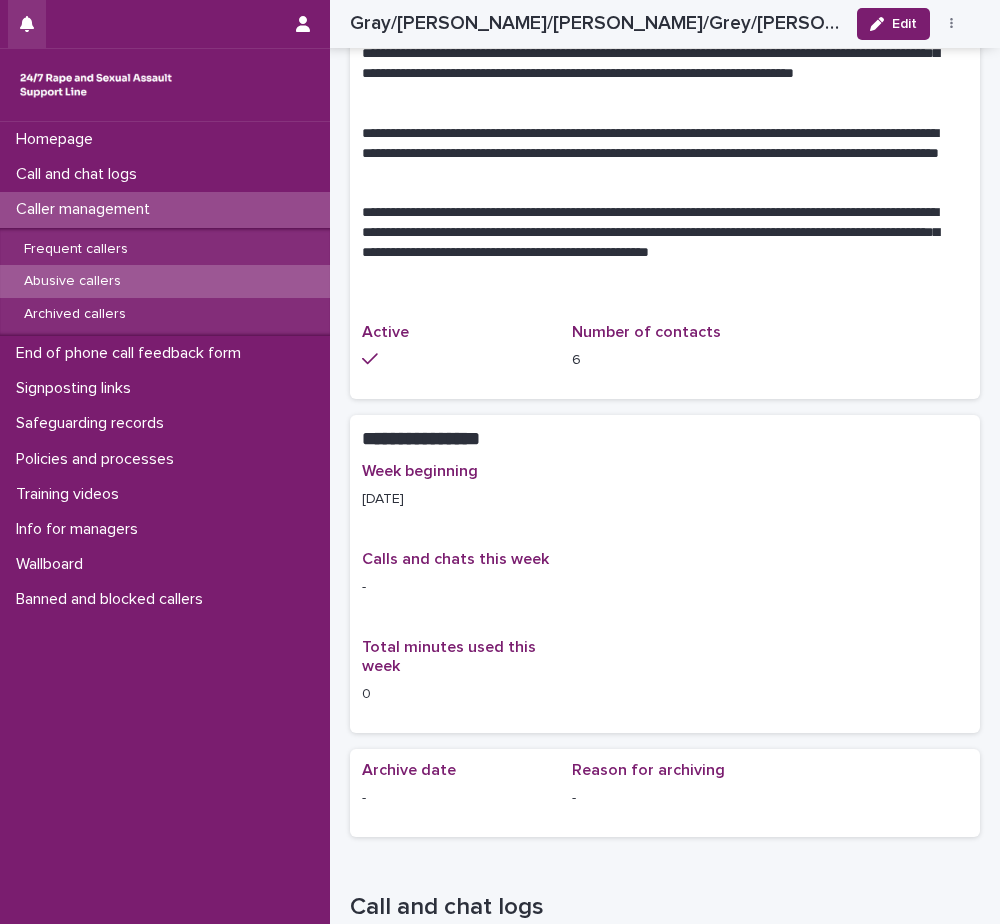 scroll, scrollTop: 1509, scrollLeft: 0, axis: vertical 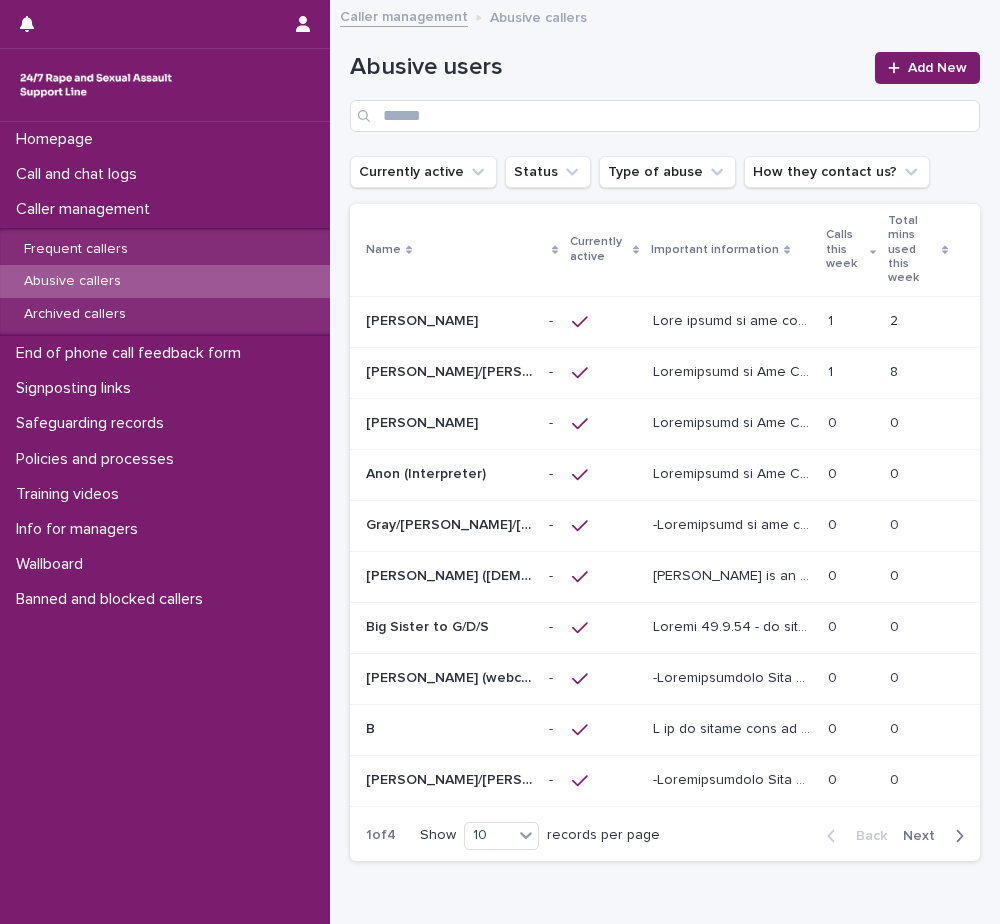 click on "[PERSON_NAME] ([DEMOGRAPHIC_DATA] caller) [PERSON_NAME] ([DEMOGRAPHIC_DATA] caller)" at bounding box center [449, 576] 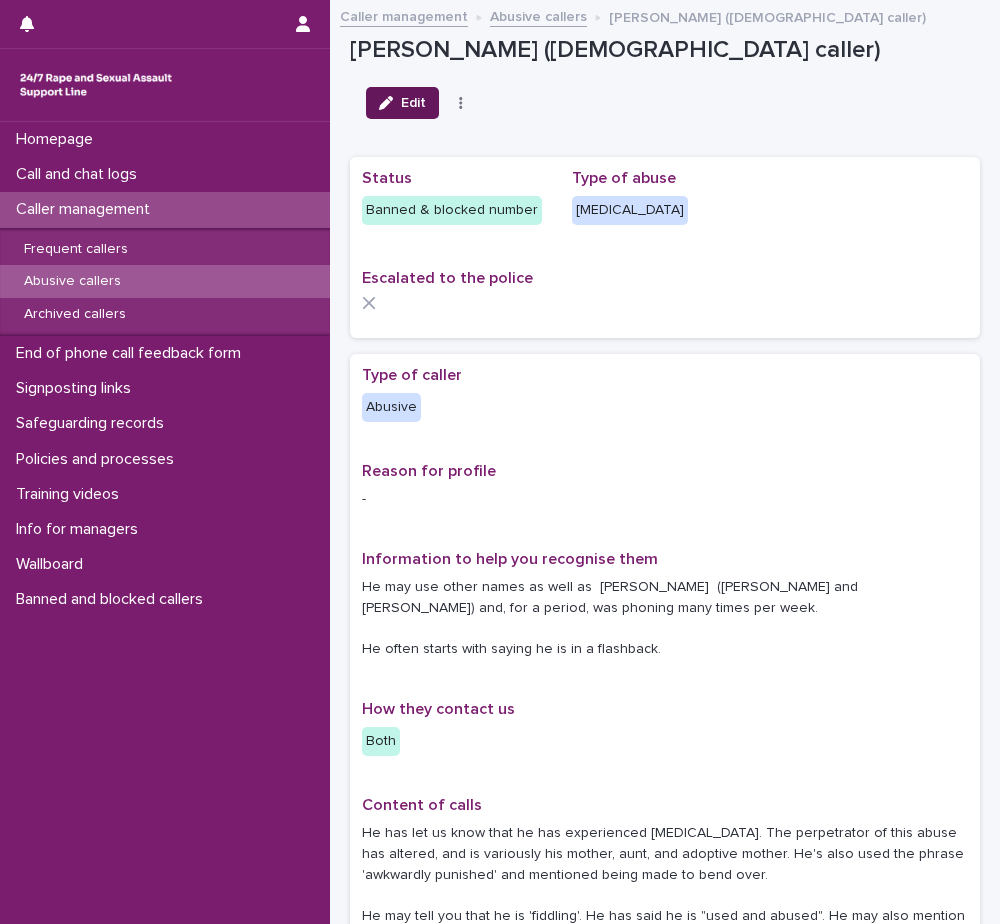 click on "Edit" at bounding box center (402, 103) 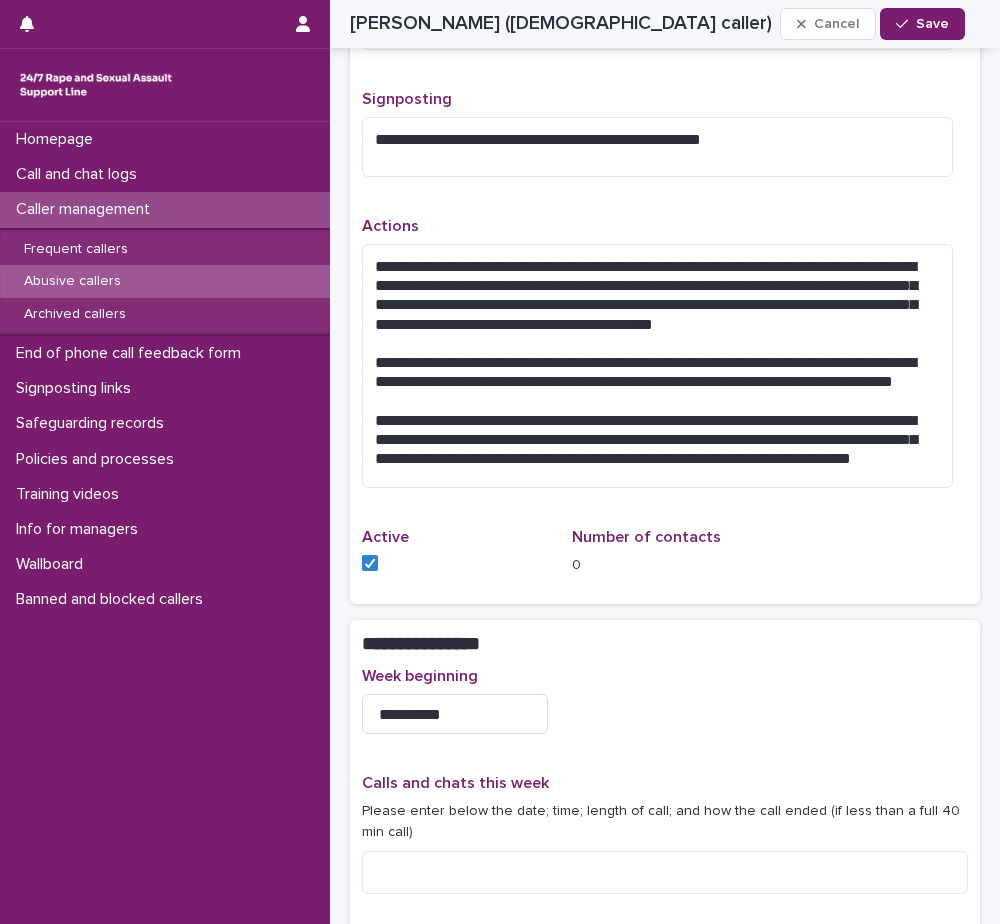 scroll, scrollTop: 1300, scrollLeft: 0, axis: vertical 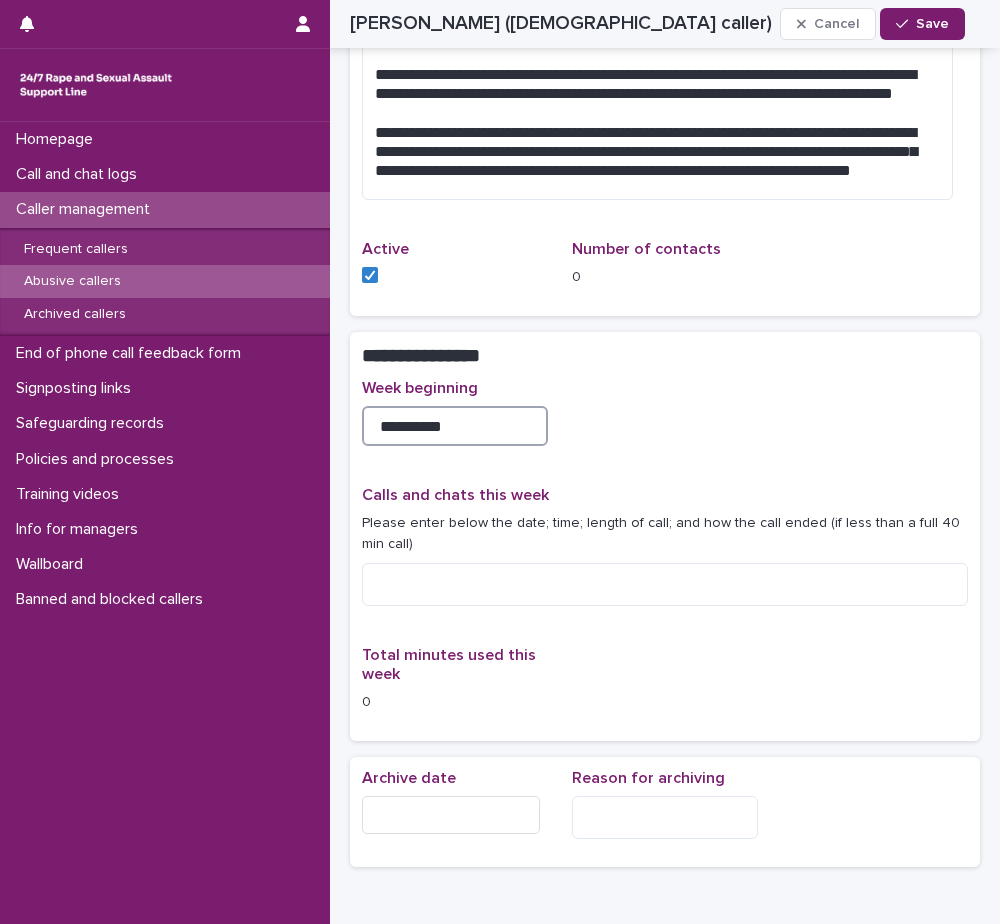 click on "**********" at bounding box center (455, 426) 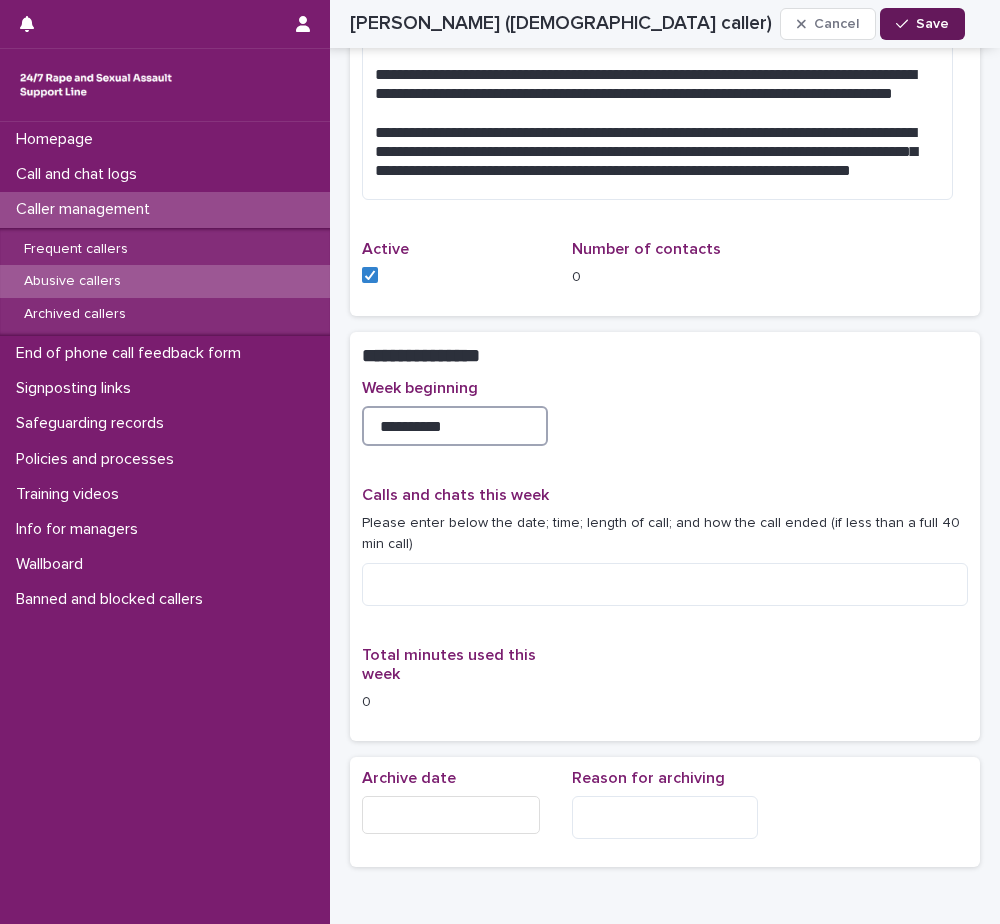 type on "**********" 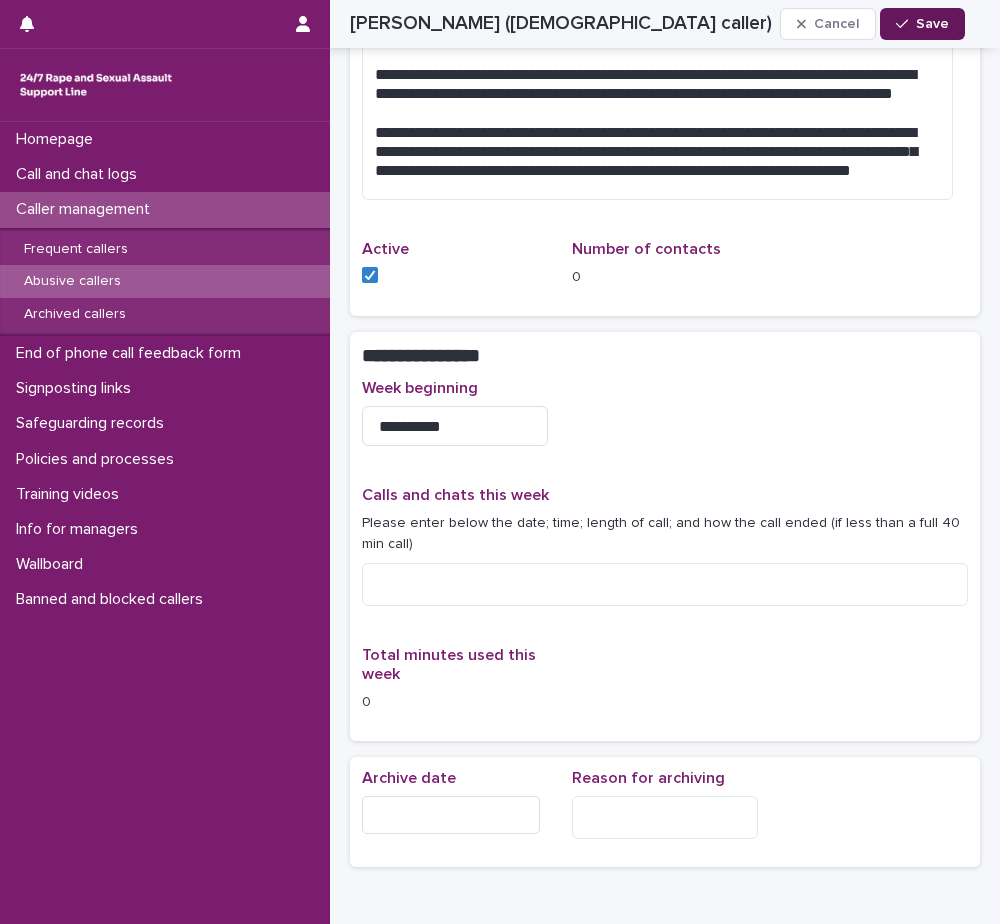 click 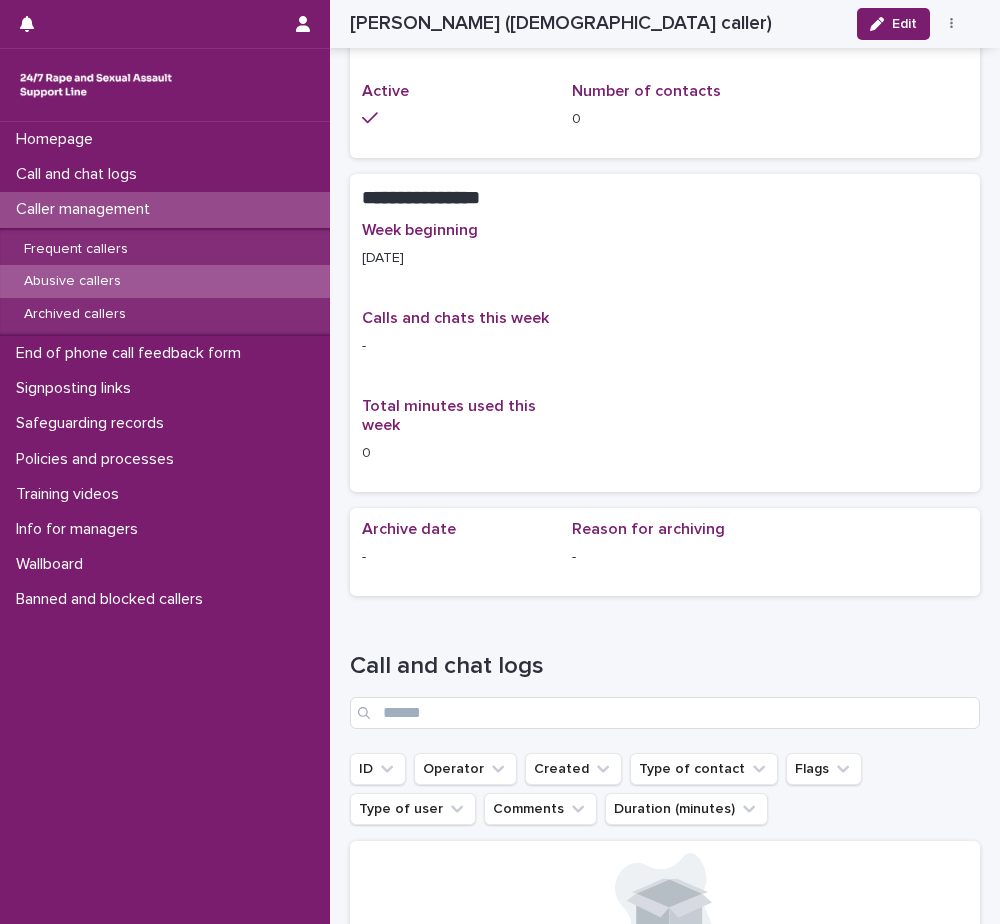 scroll, scrollTop: 1146, scrollLeft: 0, axis: vertical 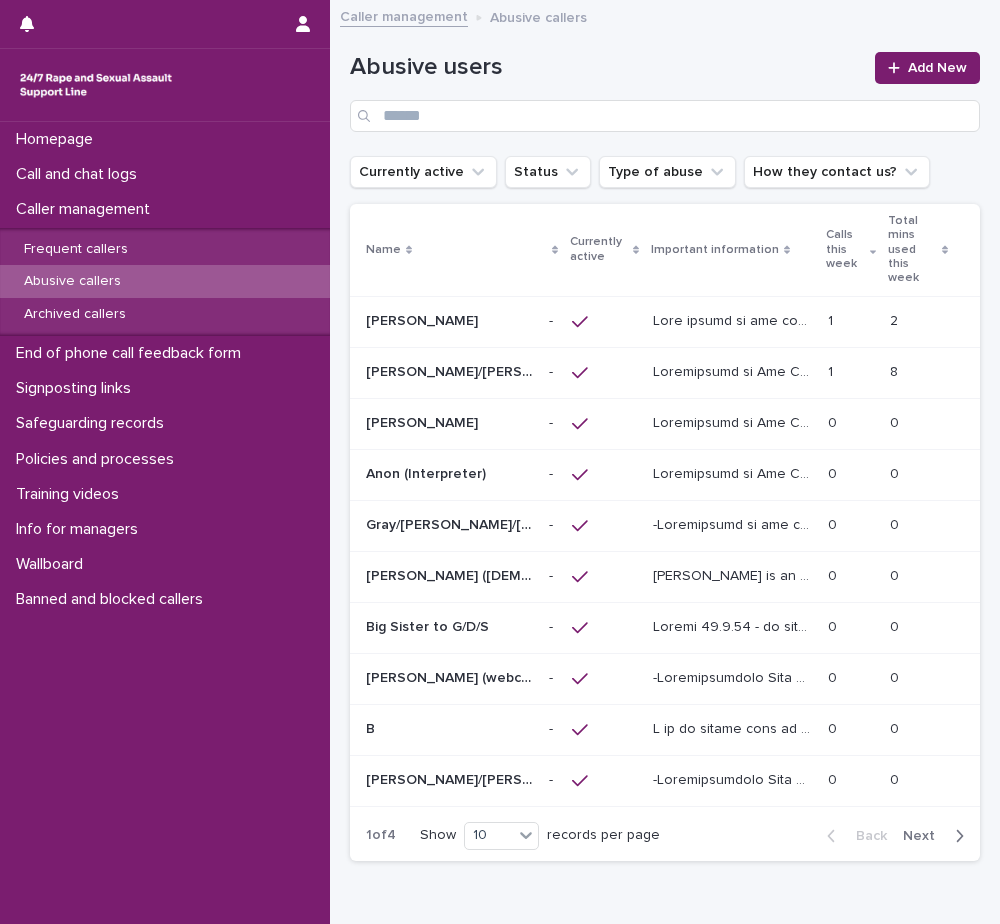 click on "Big Sister to G/D/S" at bounding box center [429, 625] 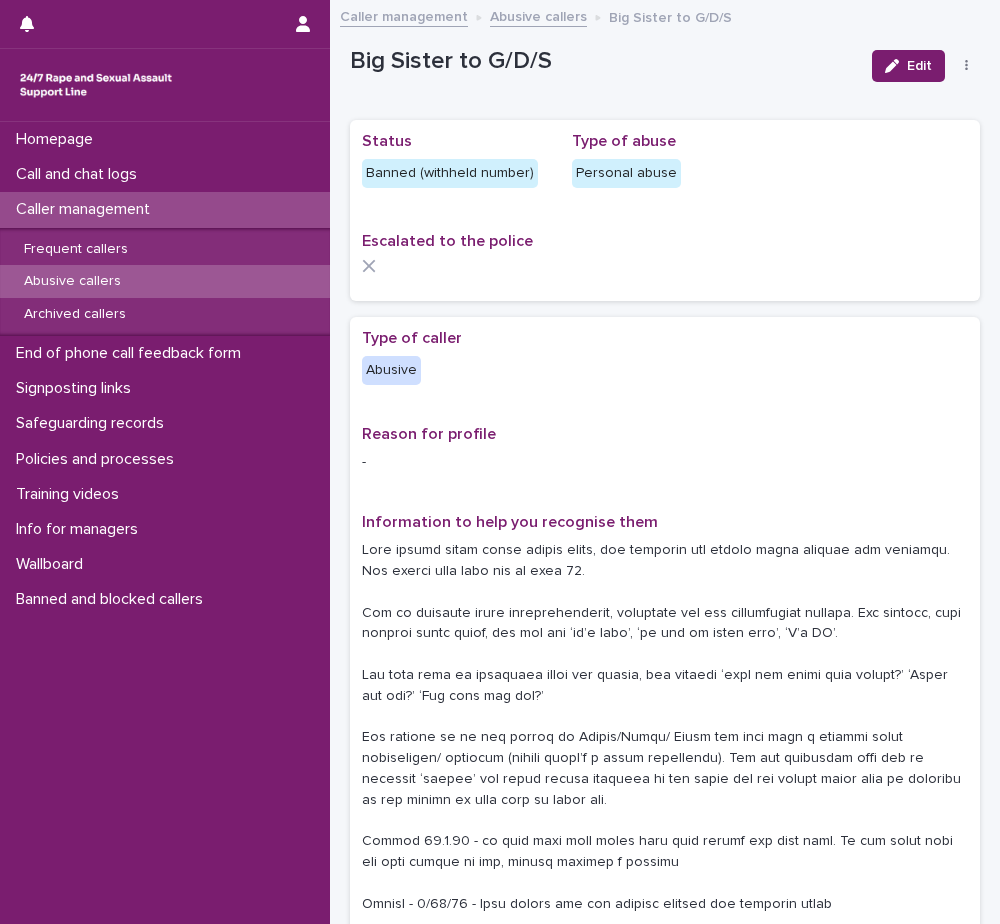 drag, startPoint x: 879, startPoint y: 68, endPoint x: 856, endPoint y: 124, distance: 60.53924 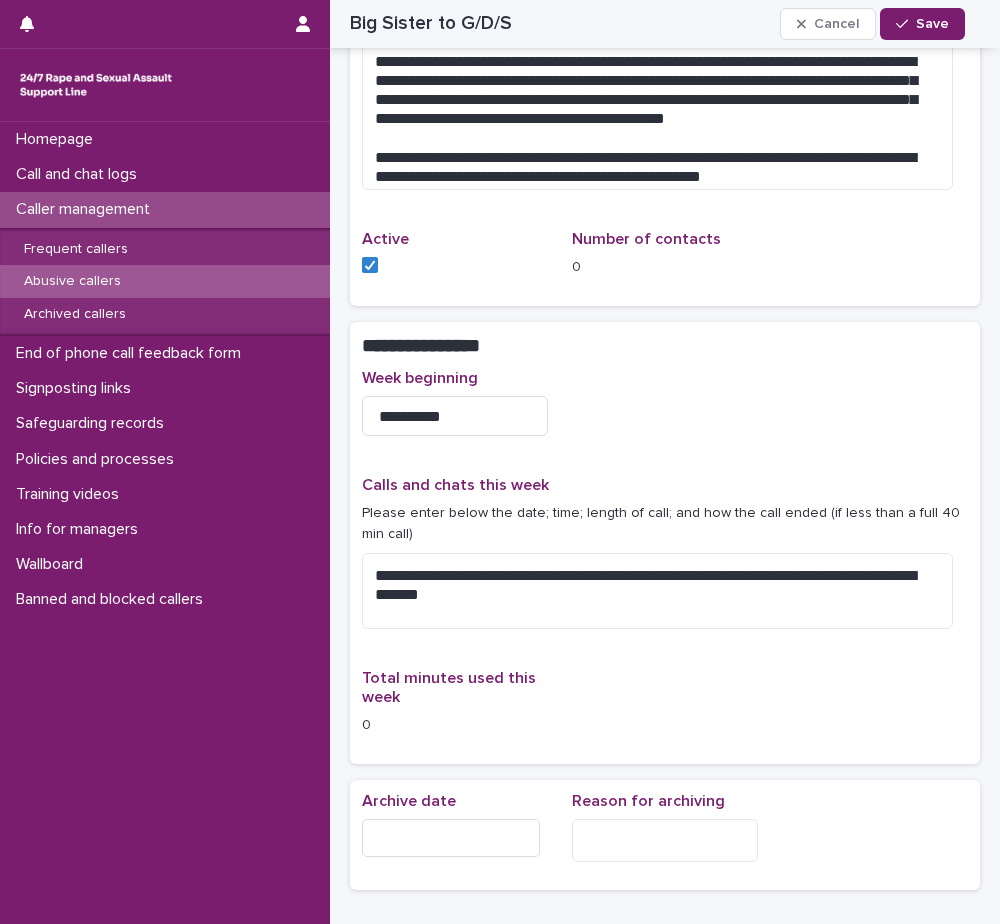 scroll, scrollTop: 1700, scrollLeft: 0, axis: vertical 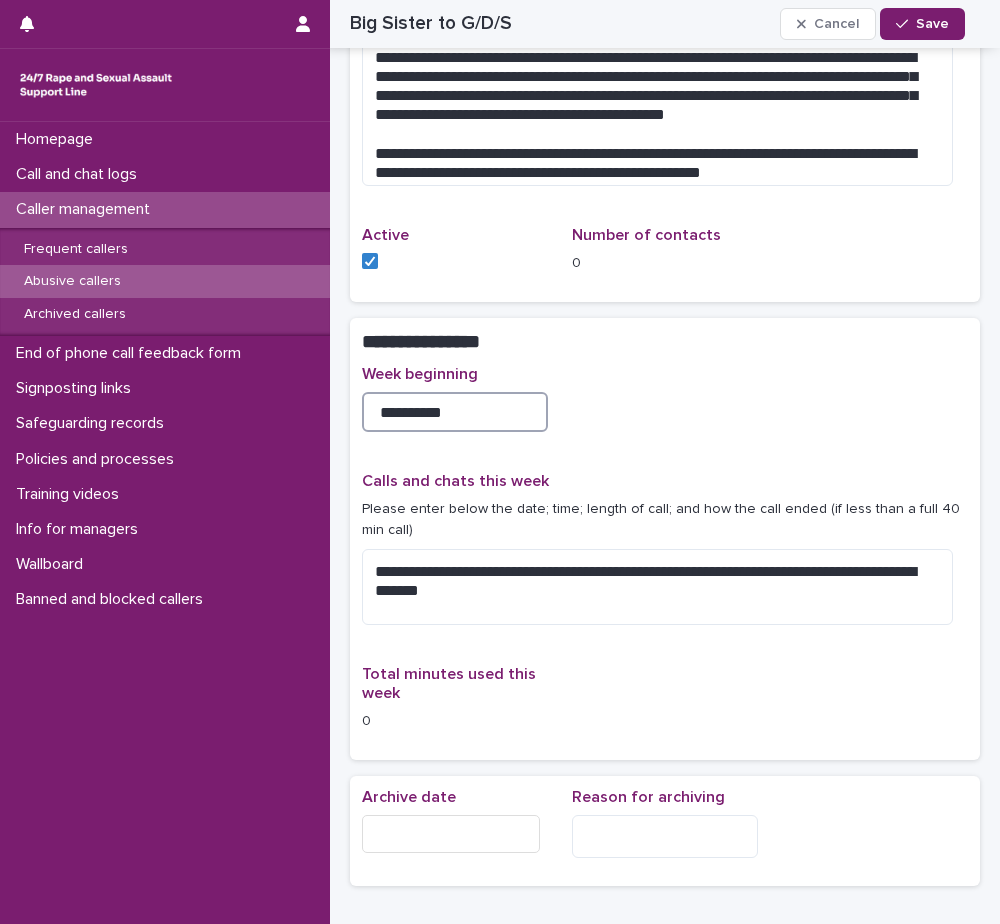 click on "**********" at bounding box center (455, 412) 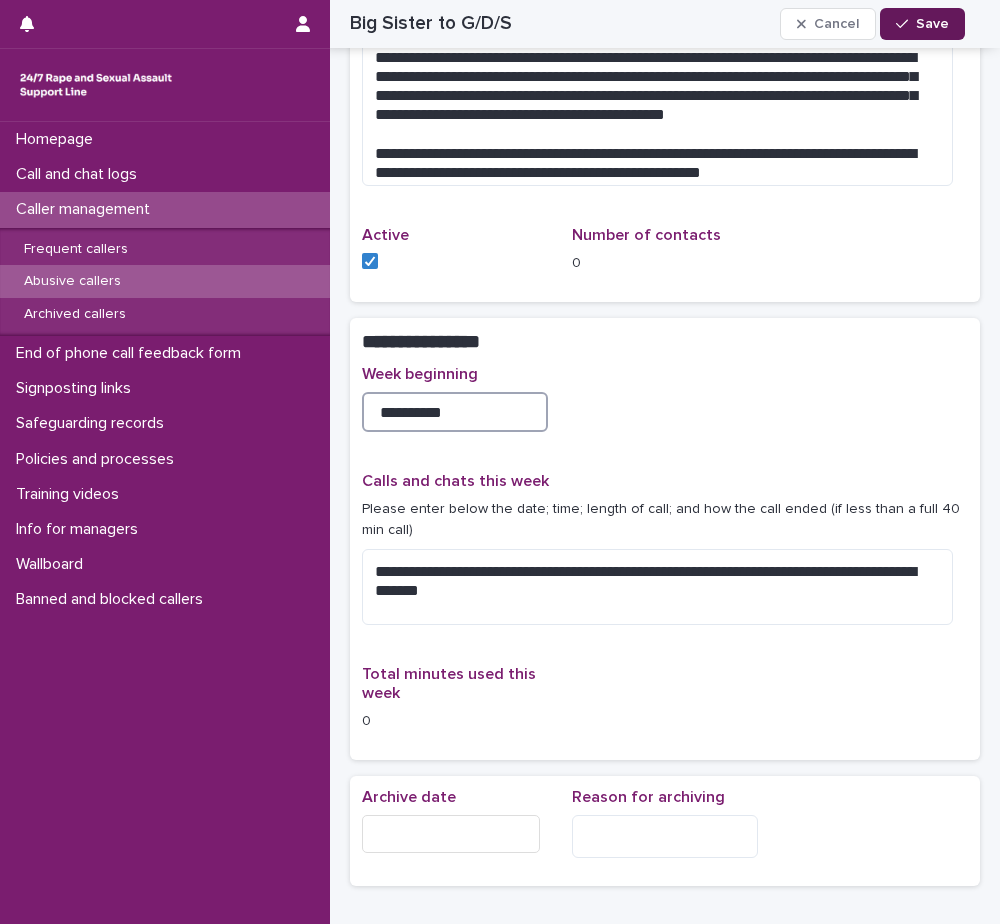 type on "**********" 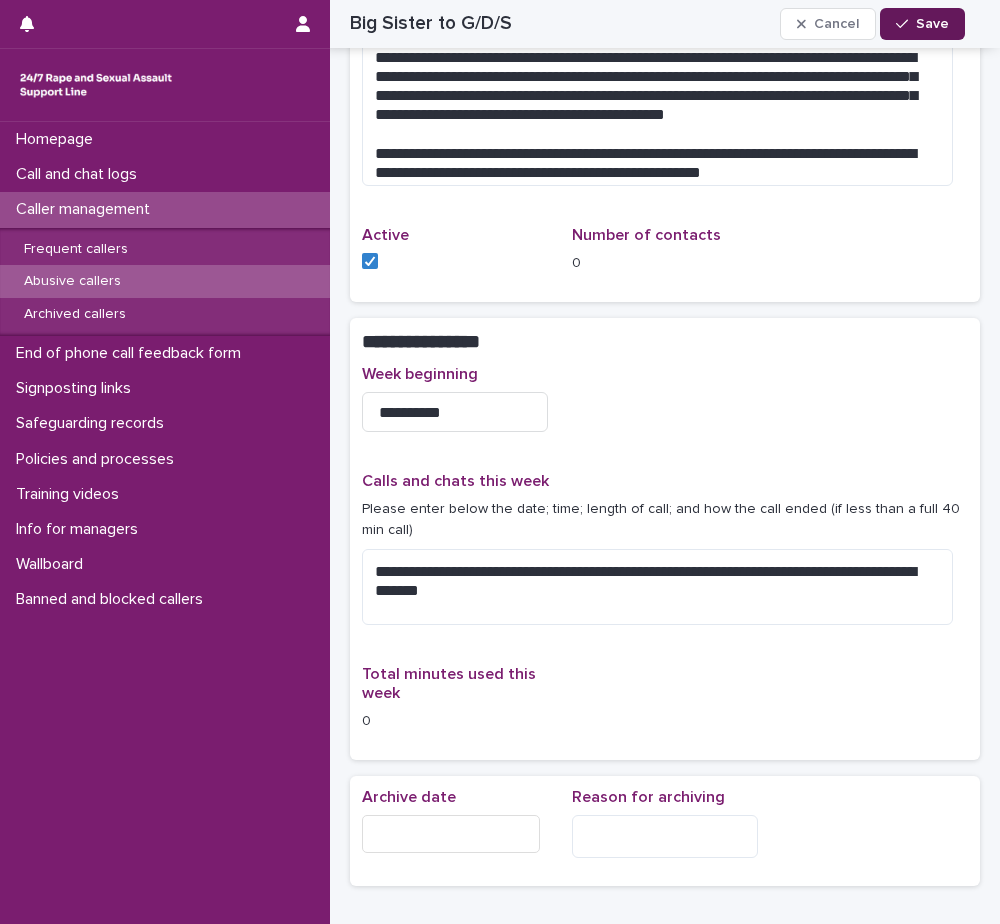click on "Save" at bounding box center [922, 24] 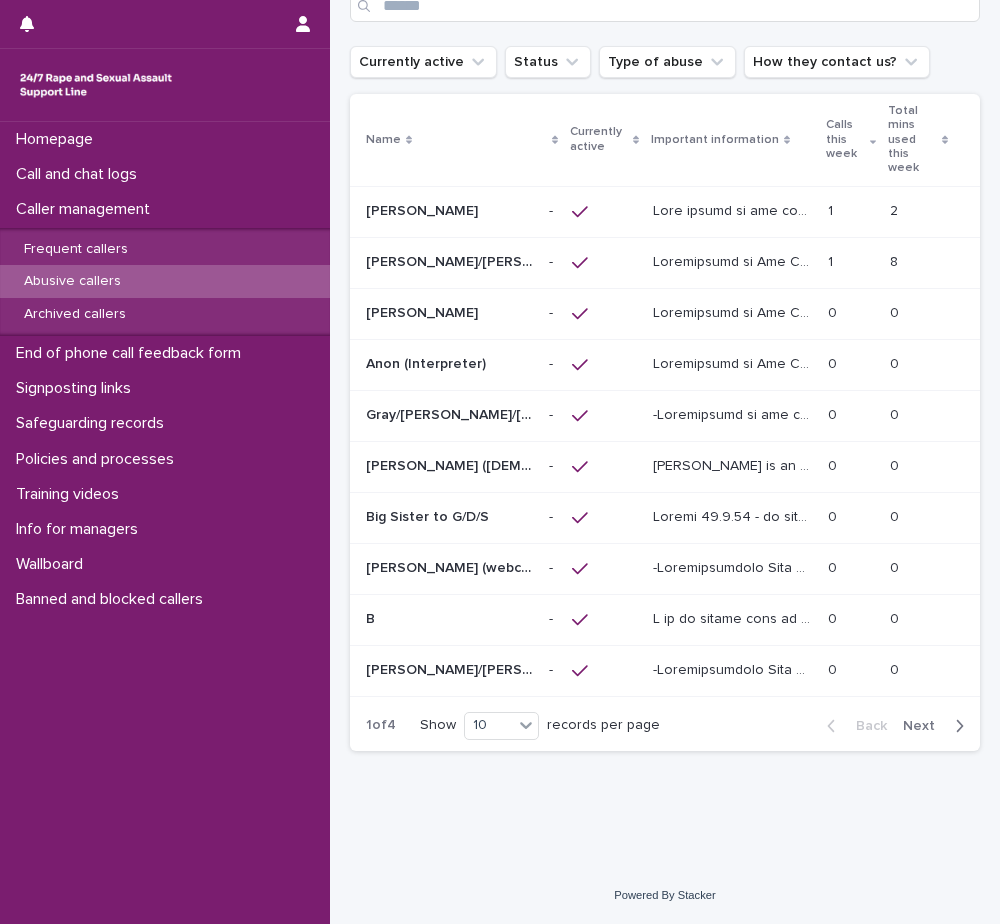 scroll, scrollTop: 0, scrollLeft: 0, axis: both 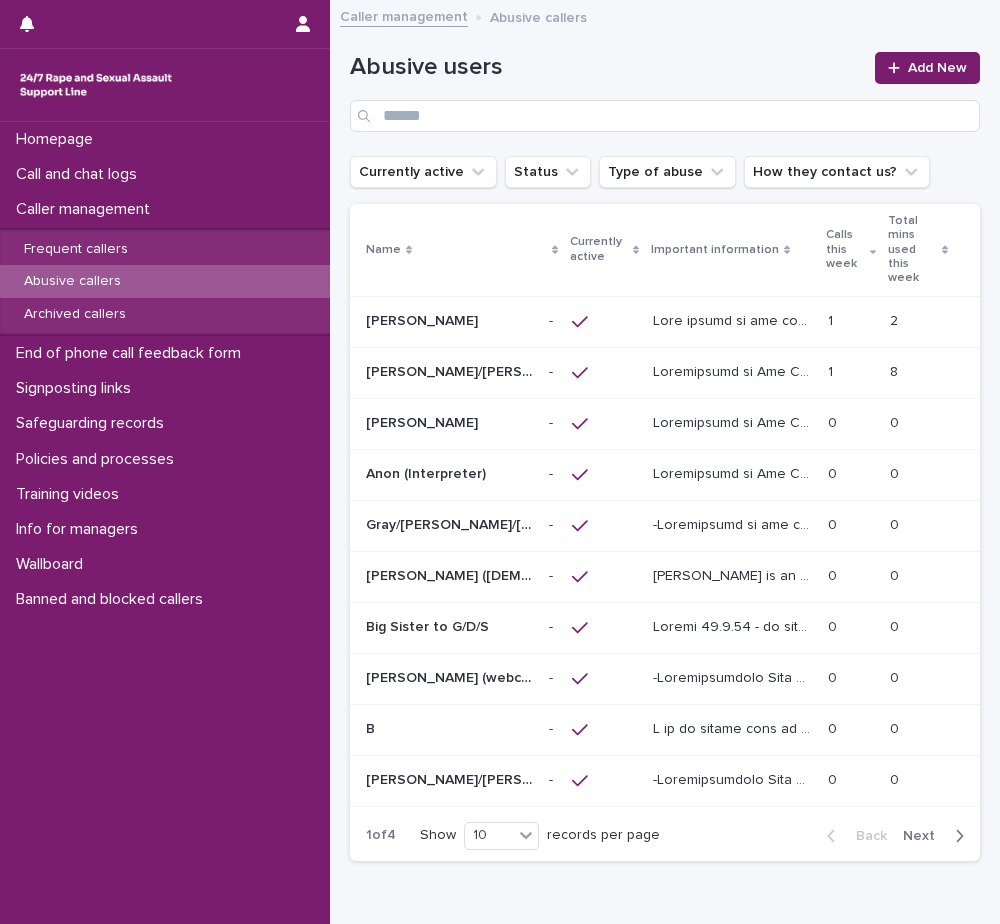 click on "[PERSON_NAME] (webchat) [PERSON_NAME] (webchat)" at bounding box center (449, 678) 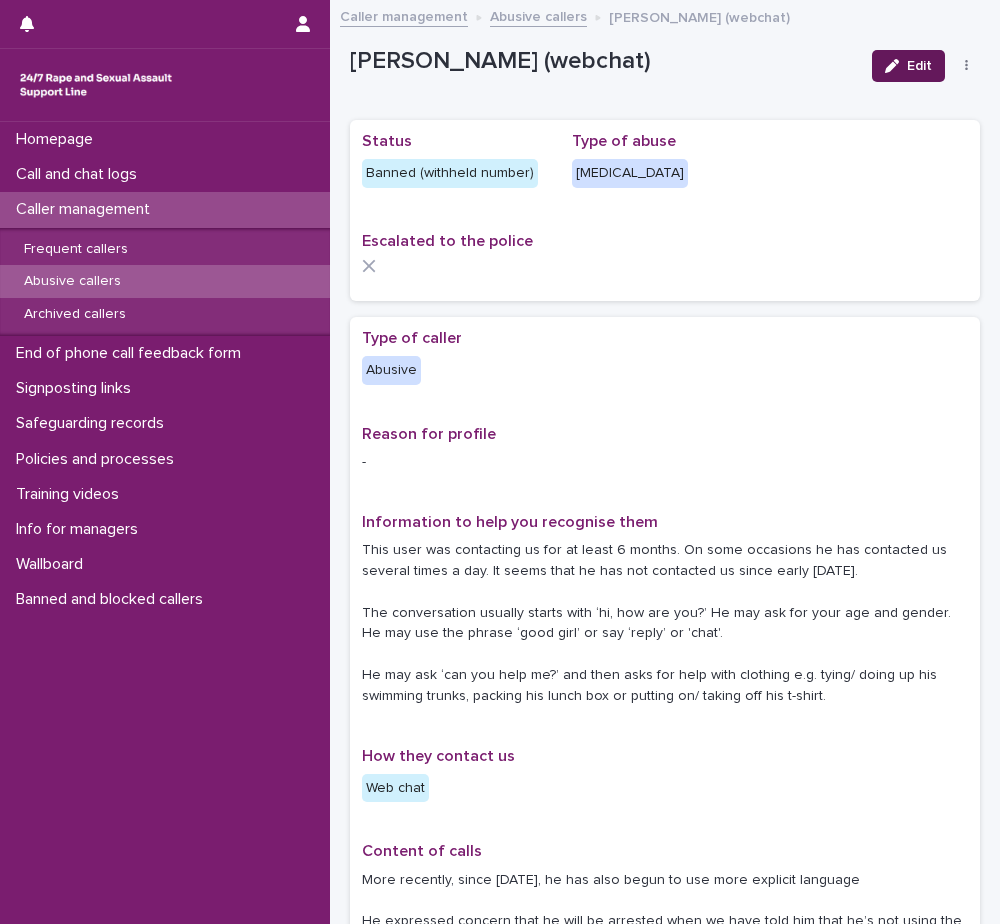 click 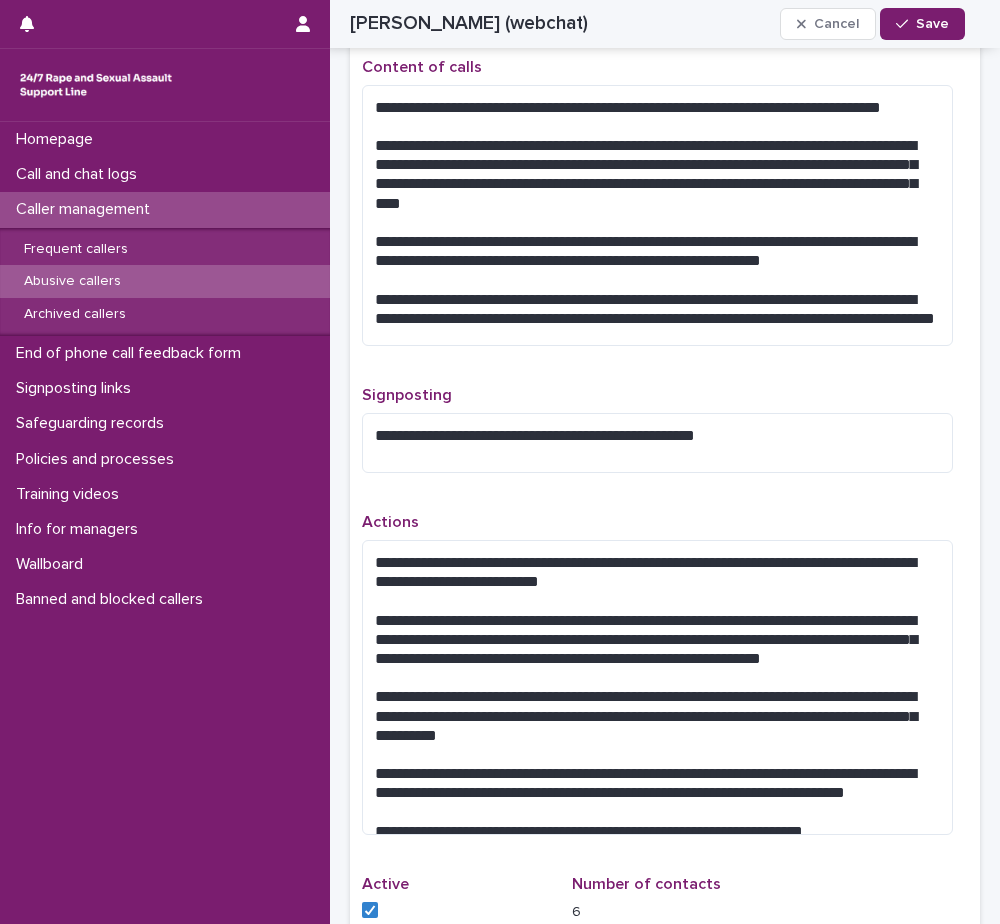 scroll, scrollTop: 1400, scrollLeft: 0, axis: vertical 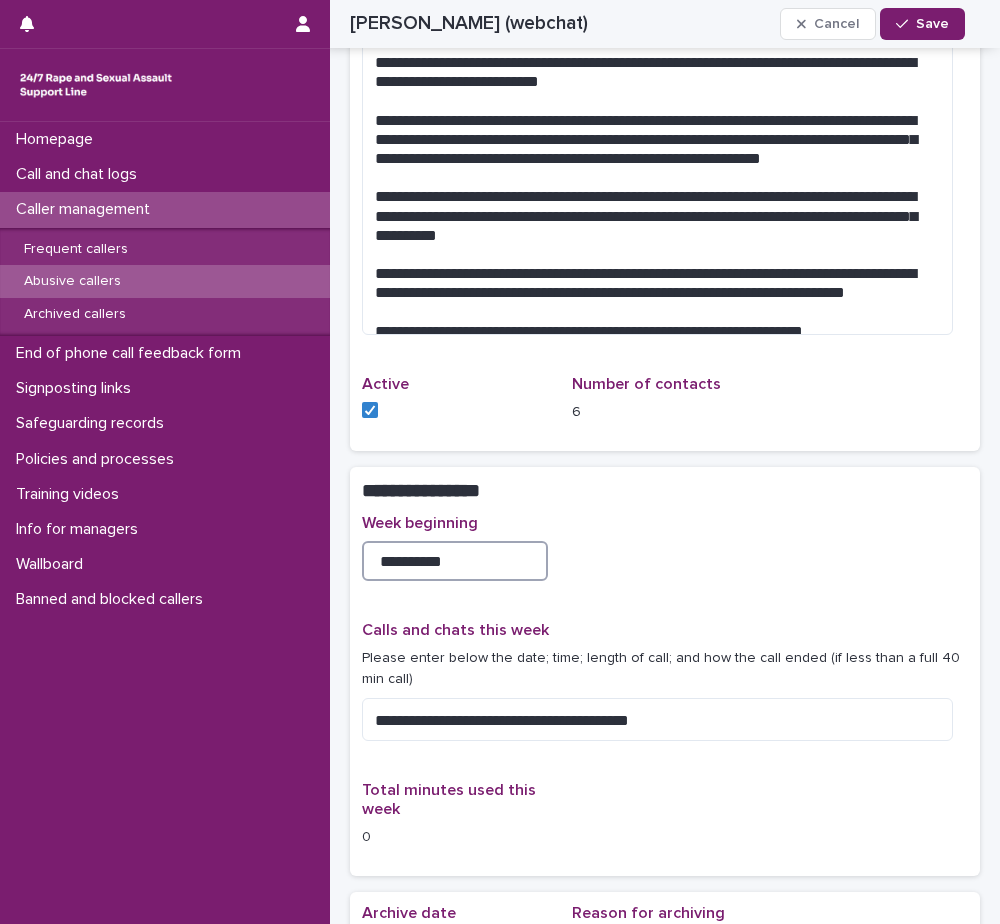 click on "**********" at bounding box center (455, 561) 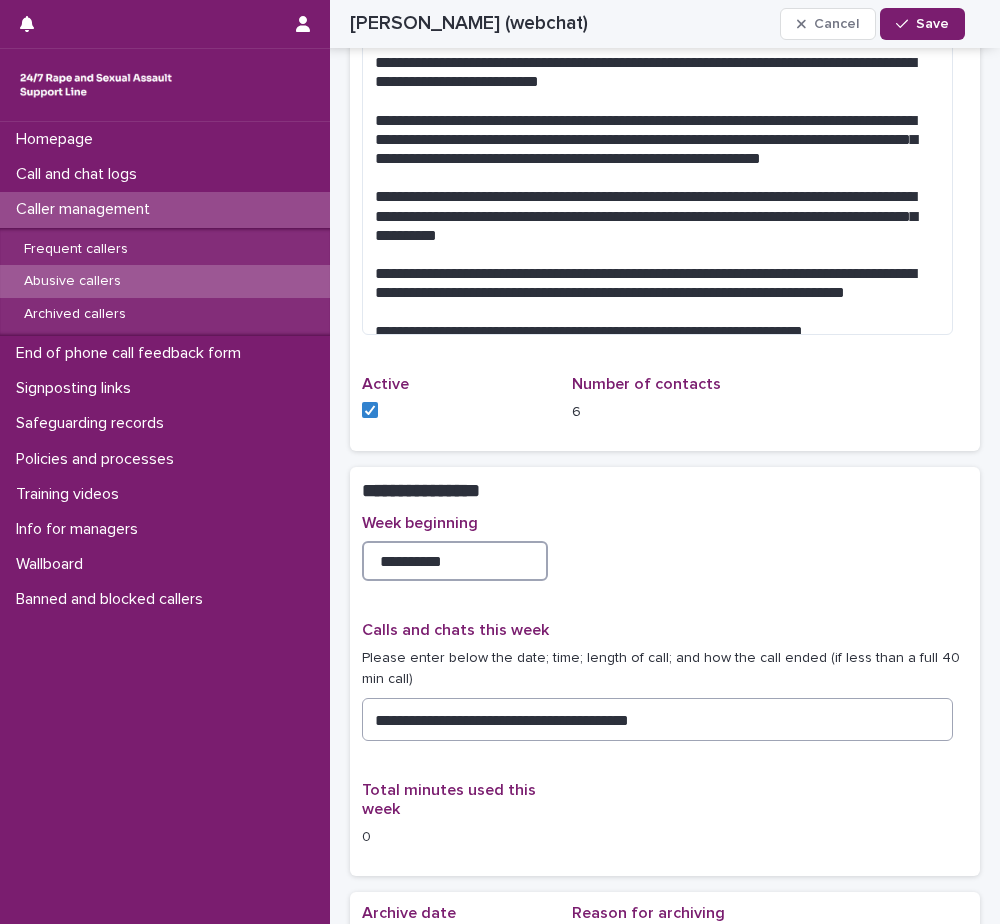 type on "**********" 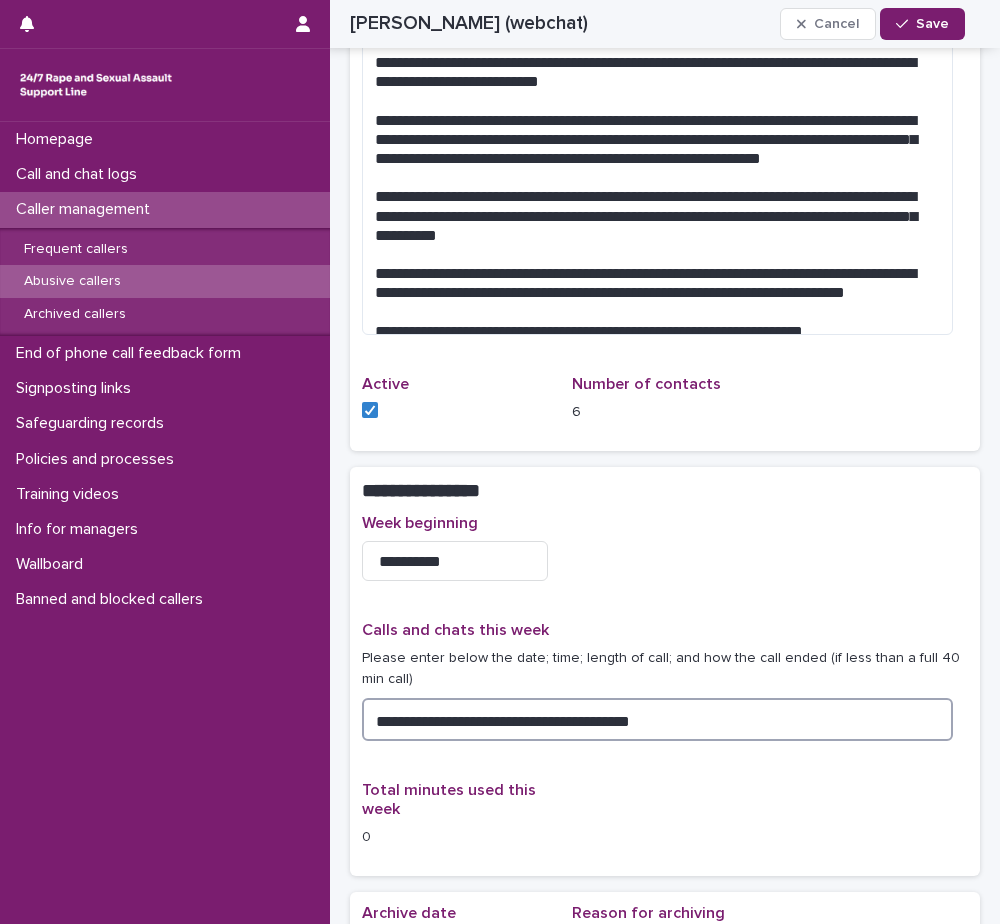 drag, startPoint x: 366, startPoint y: 737, endPoint x: 654, endPoint y: 749, distance: 288.24988 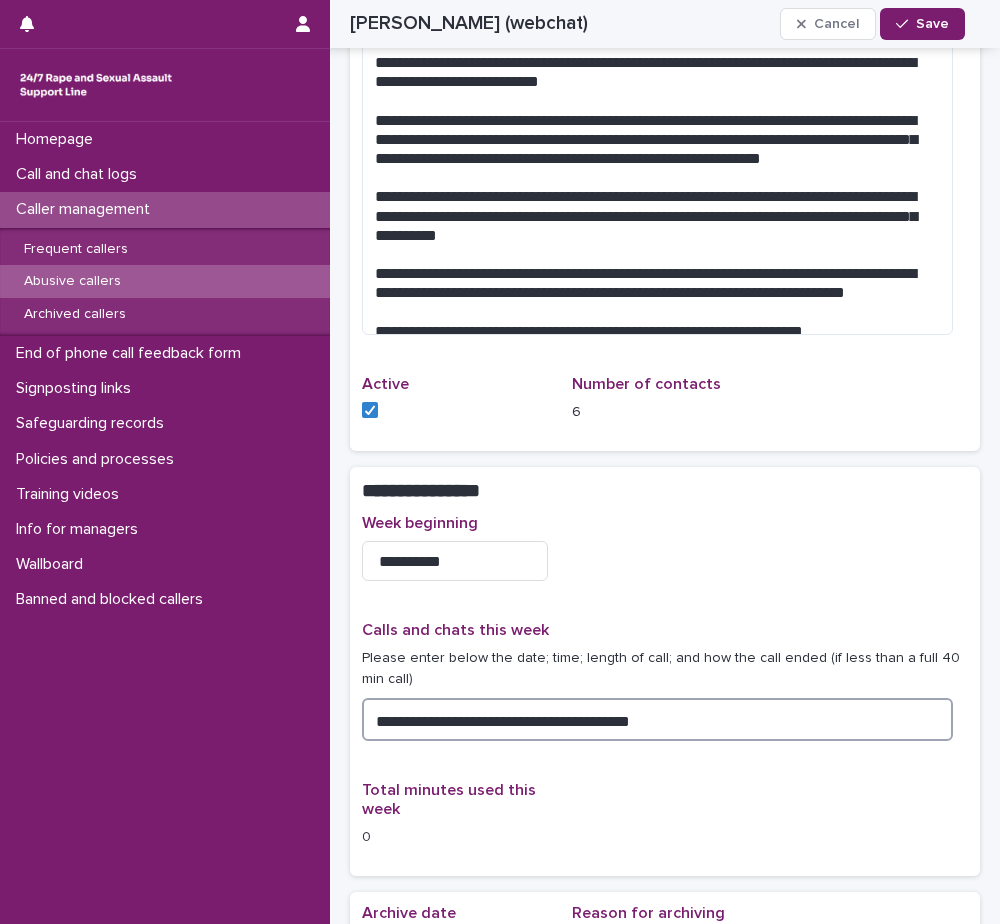 click on "**********" at bounding box center (657, 719) 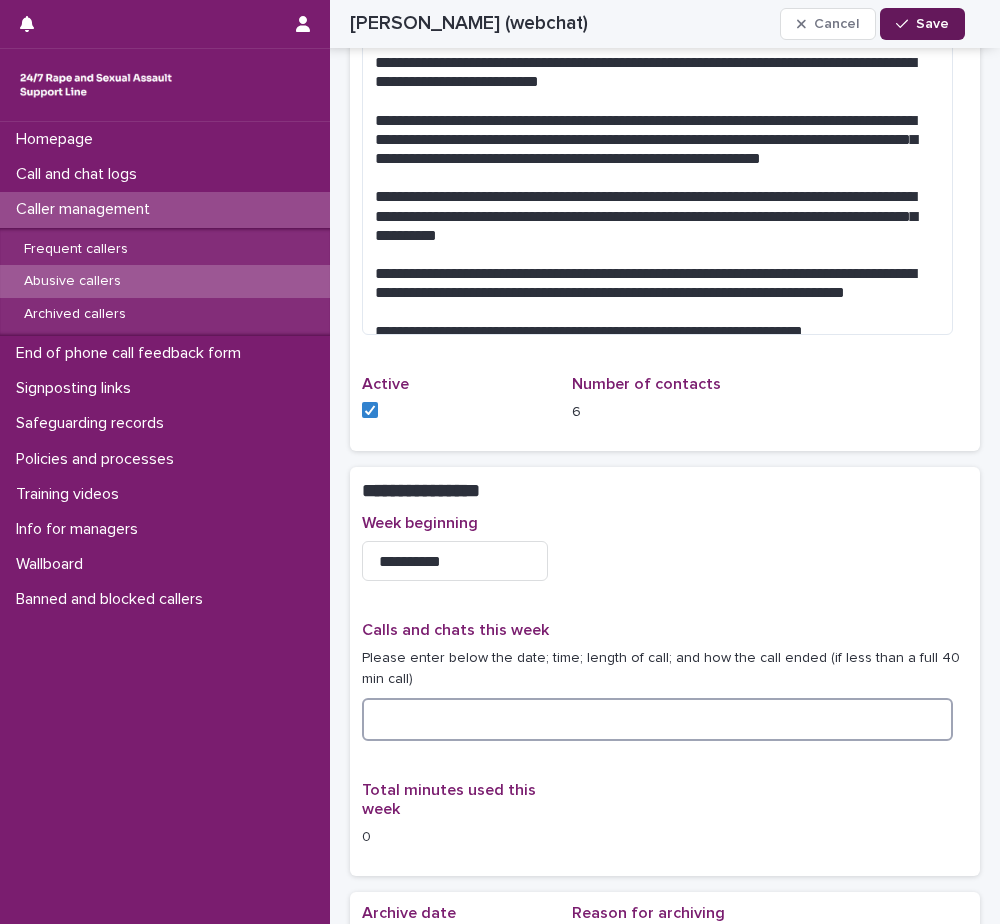 type 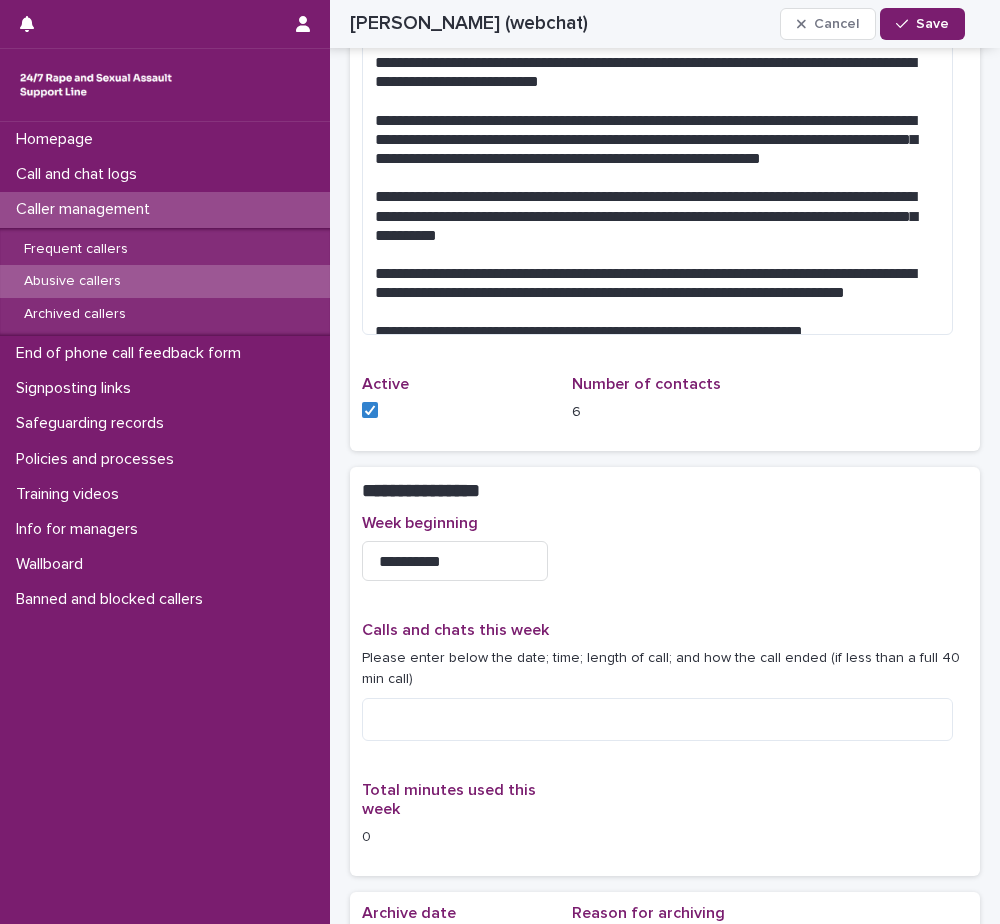 drag, startPoint x: 926, startPoint y: 15, endPoint x: 751, endPoint y: 4, distance: 175.34537 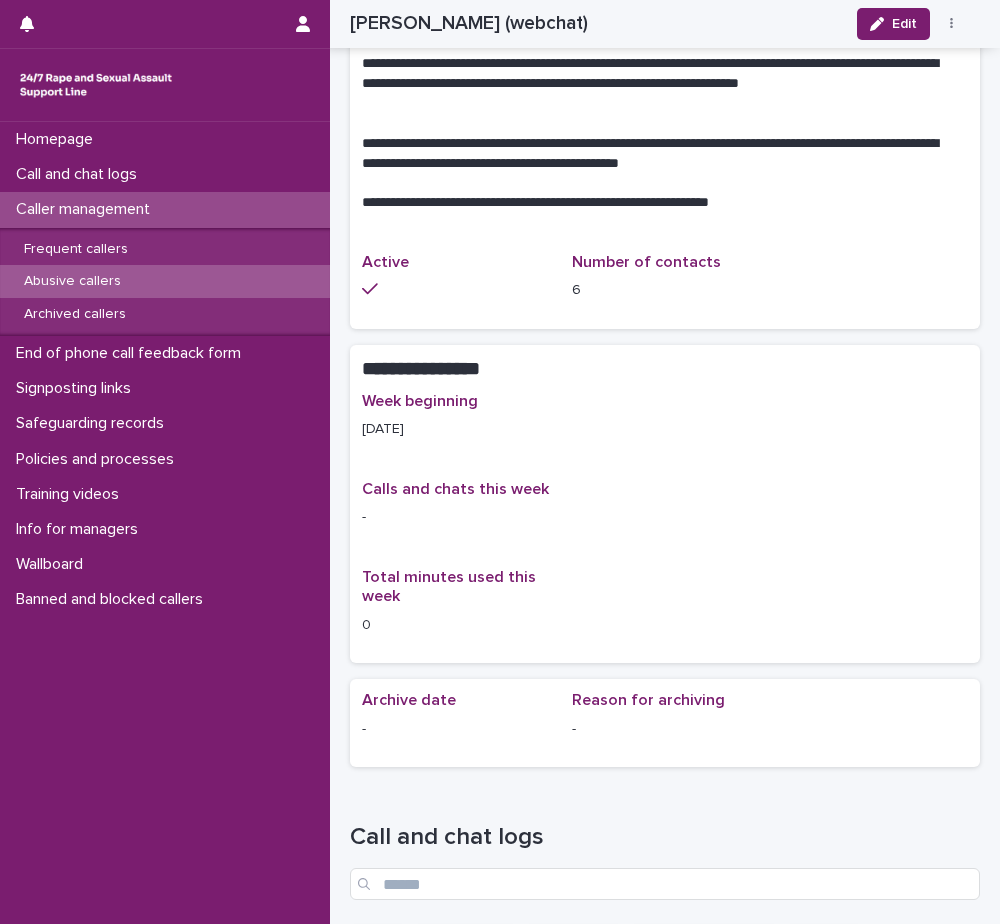 scroll, scrollTop: 1262, scrollLeft: 0, axis: vertical 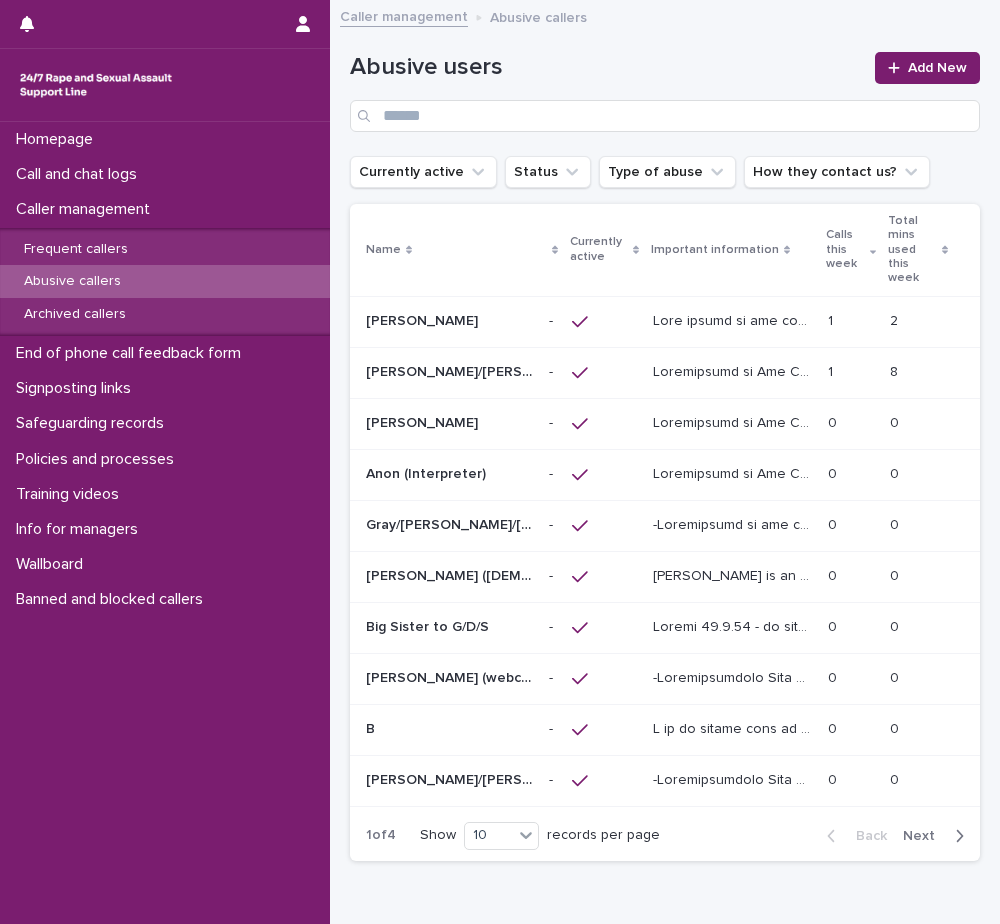 click at bounding box center (449, 729) 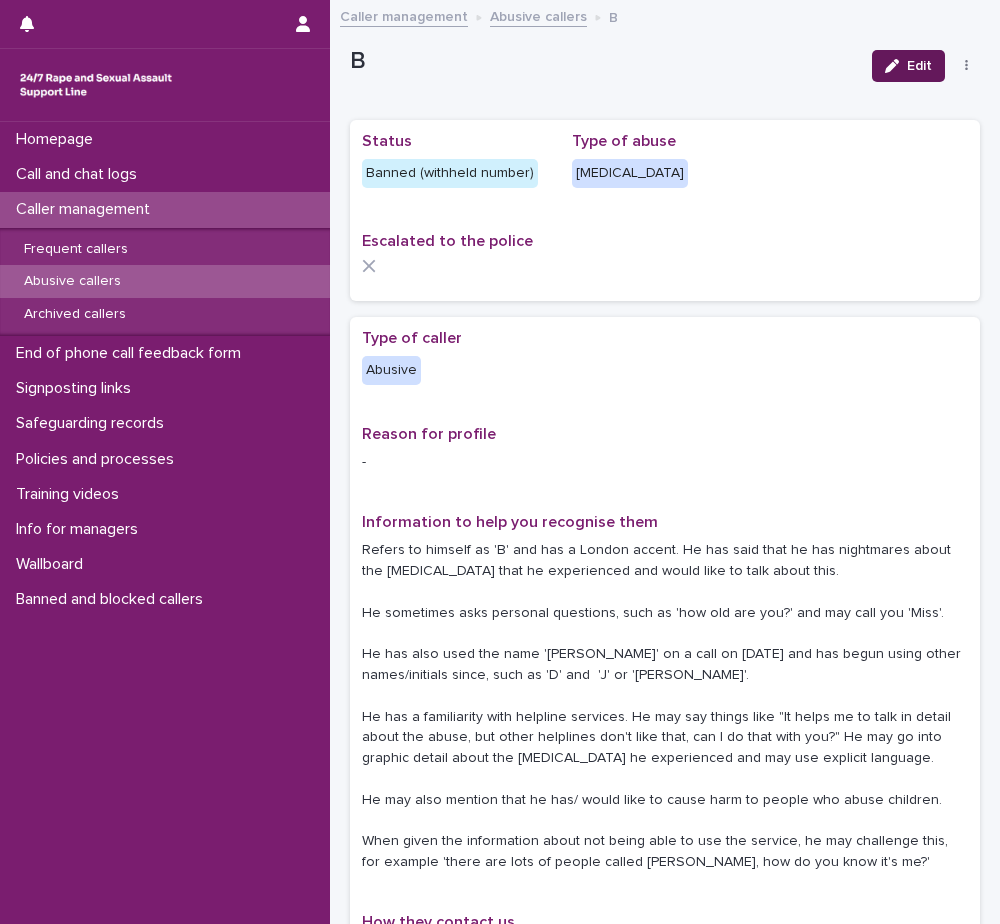 click on "Edit" at bounding box center (908, 66) 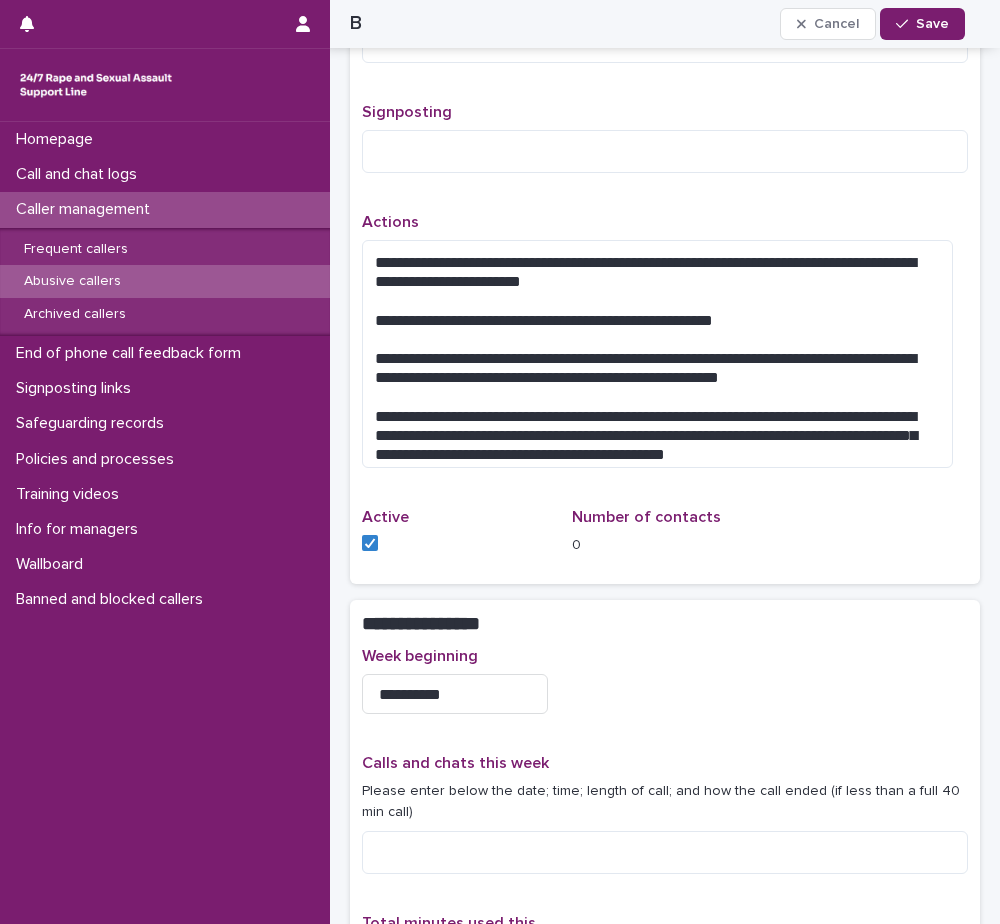 scroll, scrollTop: 1400, scrollLeft: 0, axis: vertical 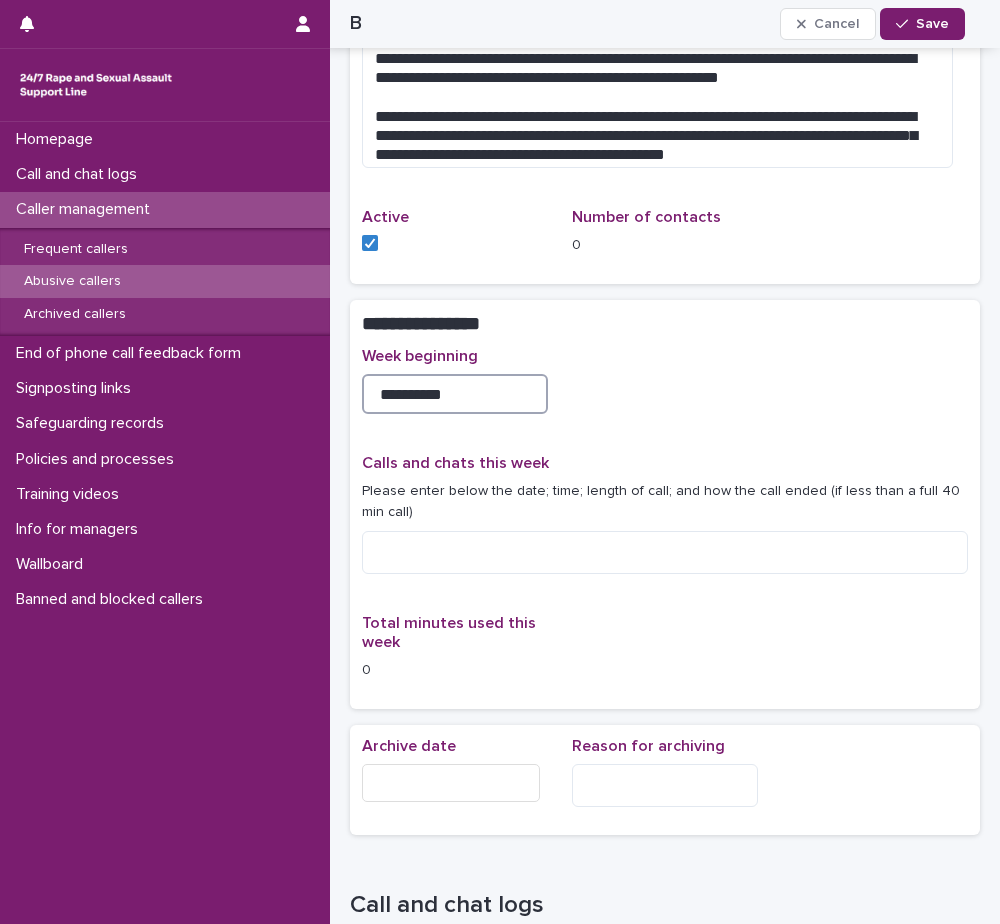 click on "**********" at bounding box center [455, 394] 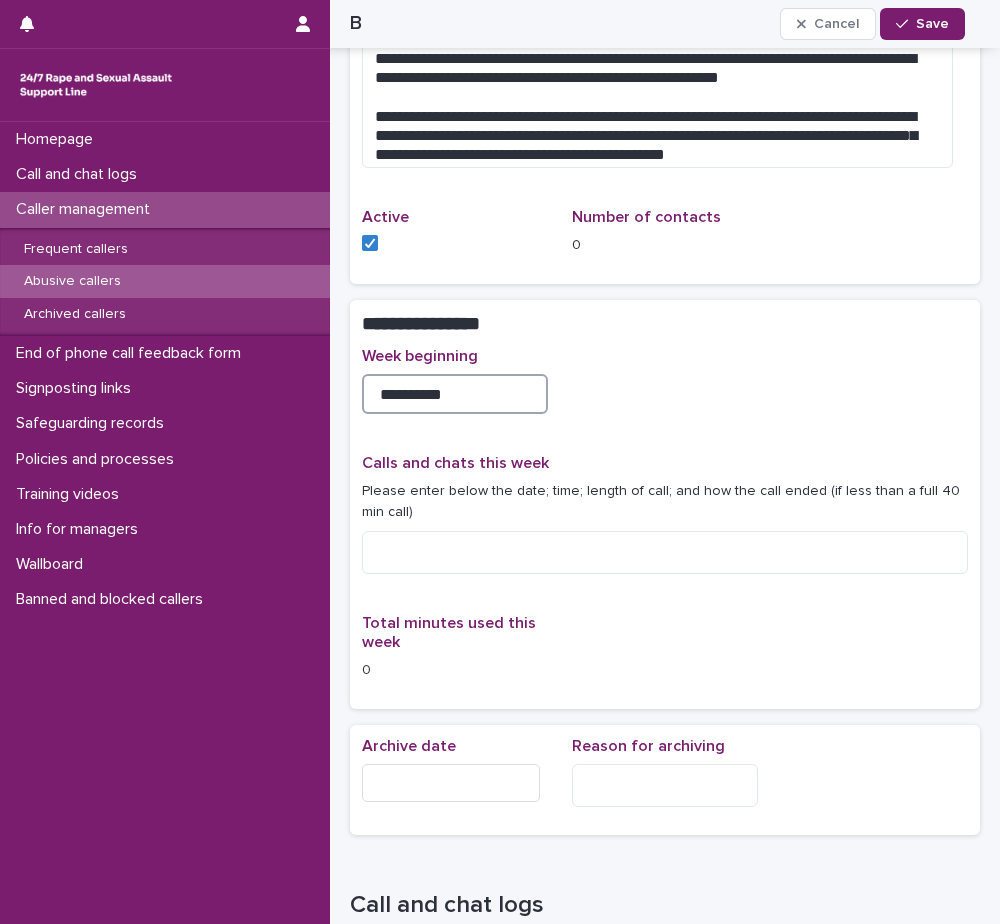 click on "**********" at bounding box center (455, 394) 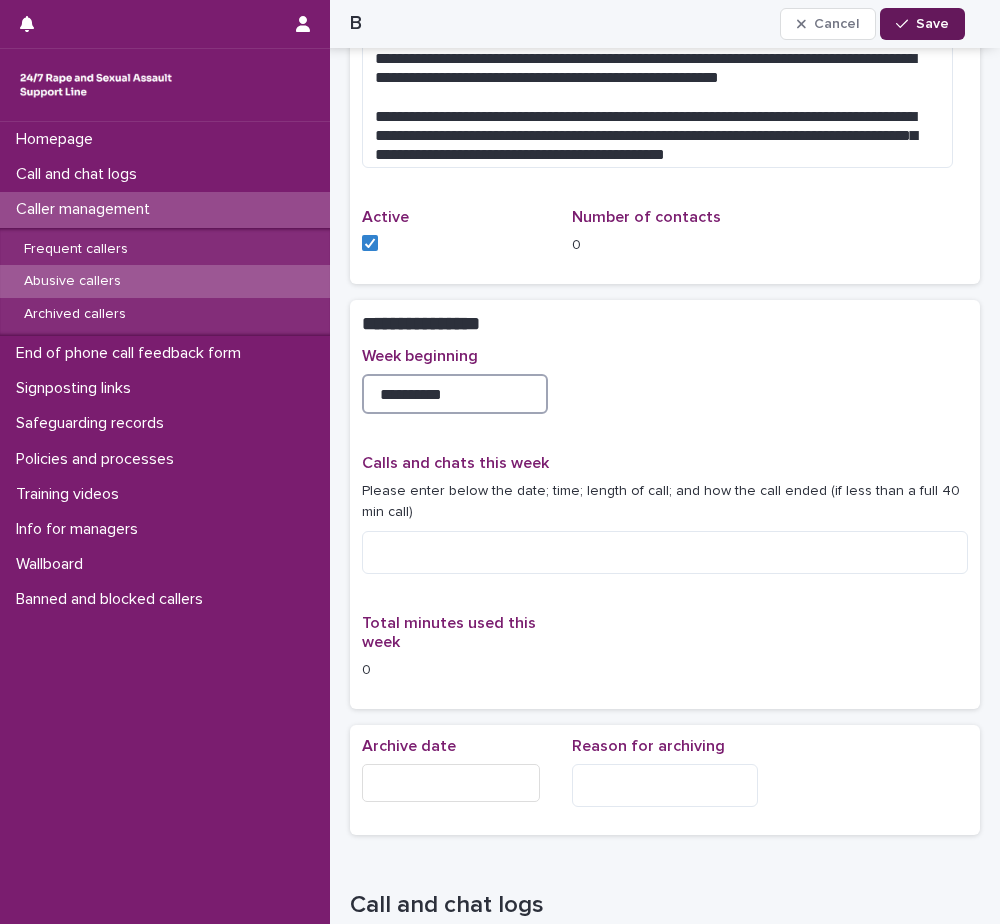 type on "**********" 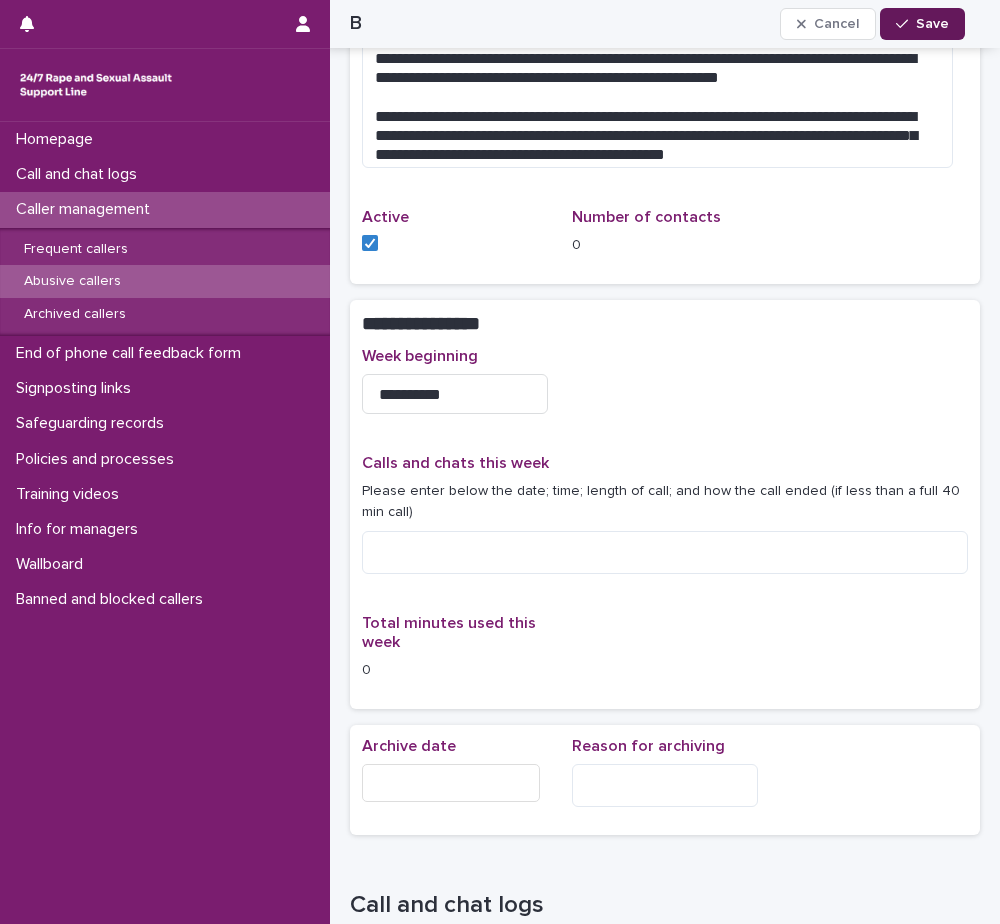 click 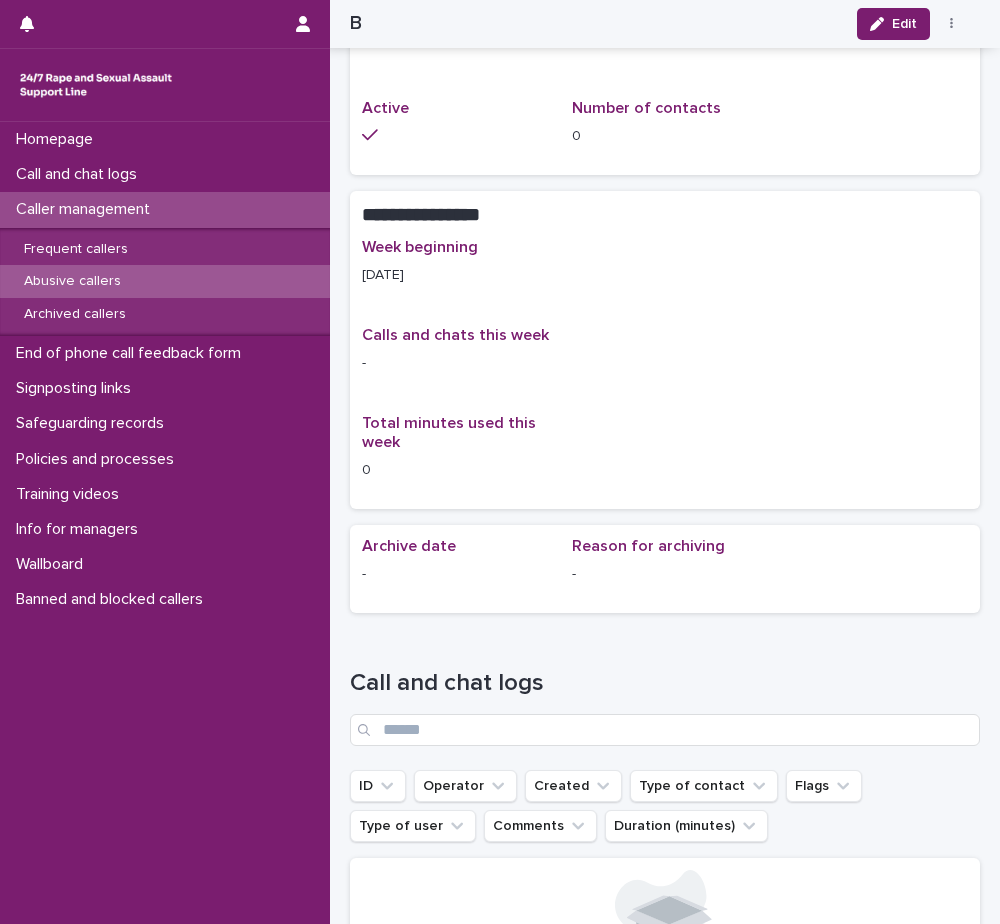 scroll, scrollTop: 1278, scrollLeft: 0, axis: vertical 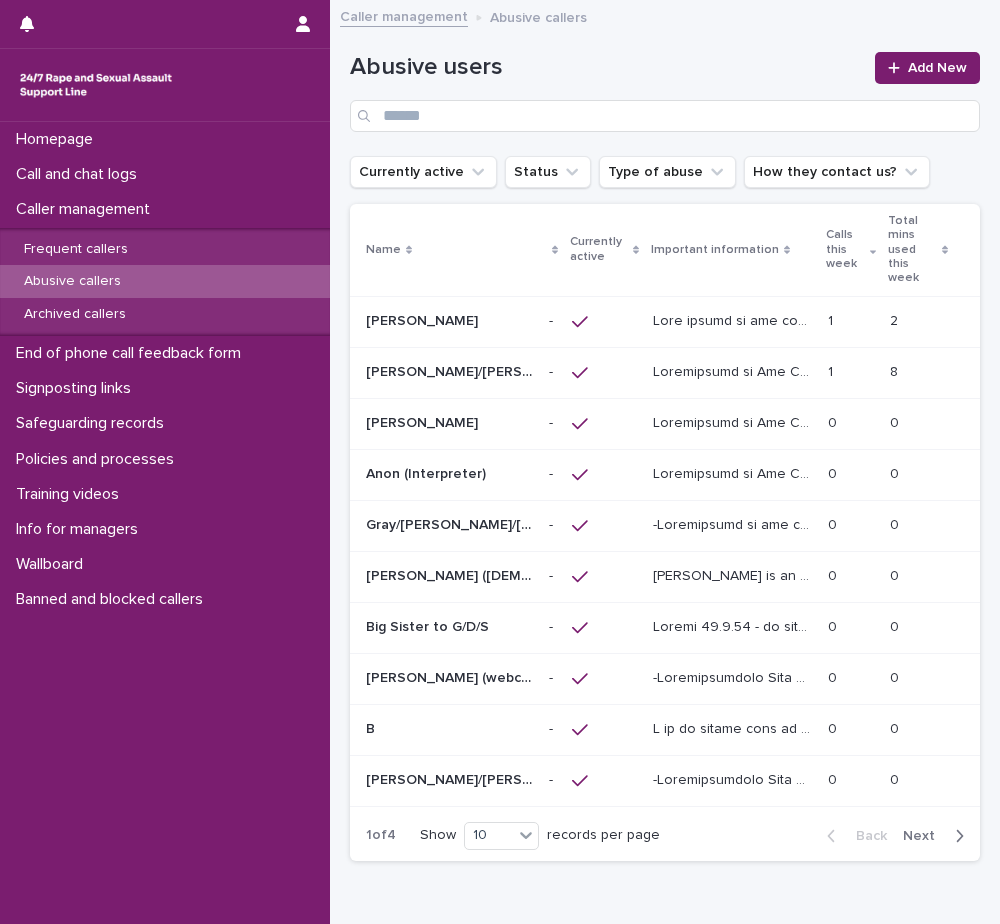 click on "[PERSON_NAME]/[PERSON_NAME]/[PERSON_NAME]/[PERSON_NAME]" at bounding box center [451, 778] 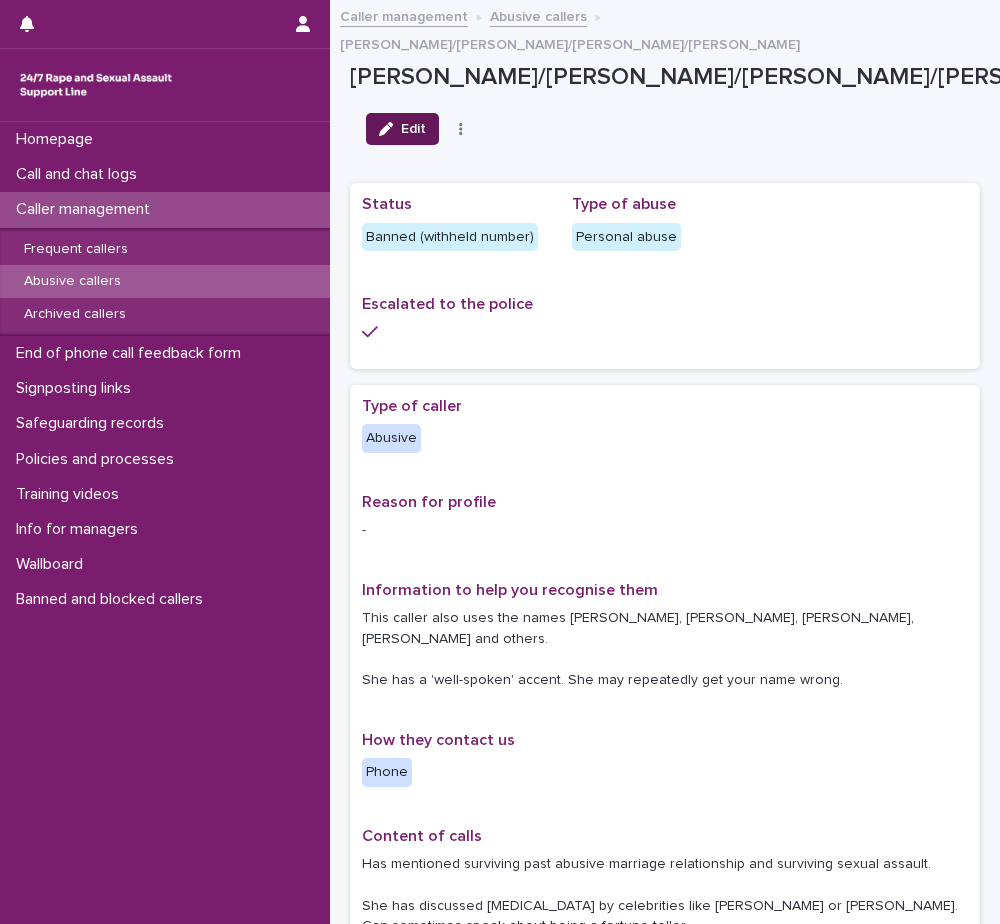 click on "Edit" at bounding box center (402, 129) 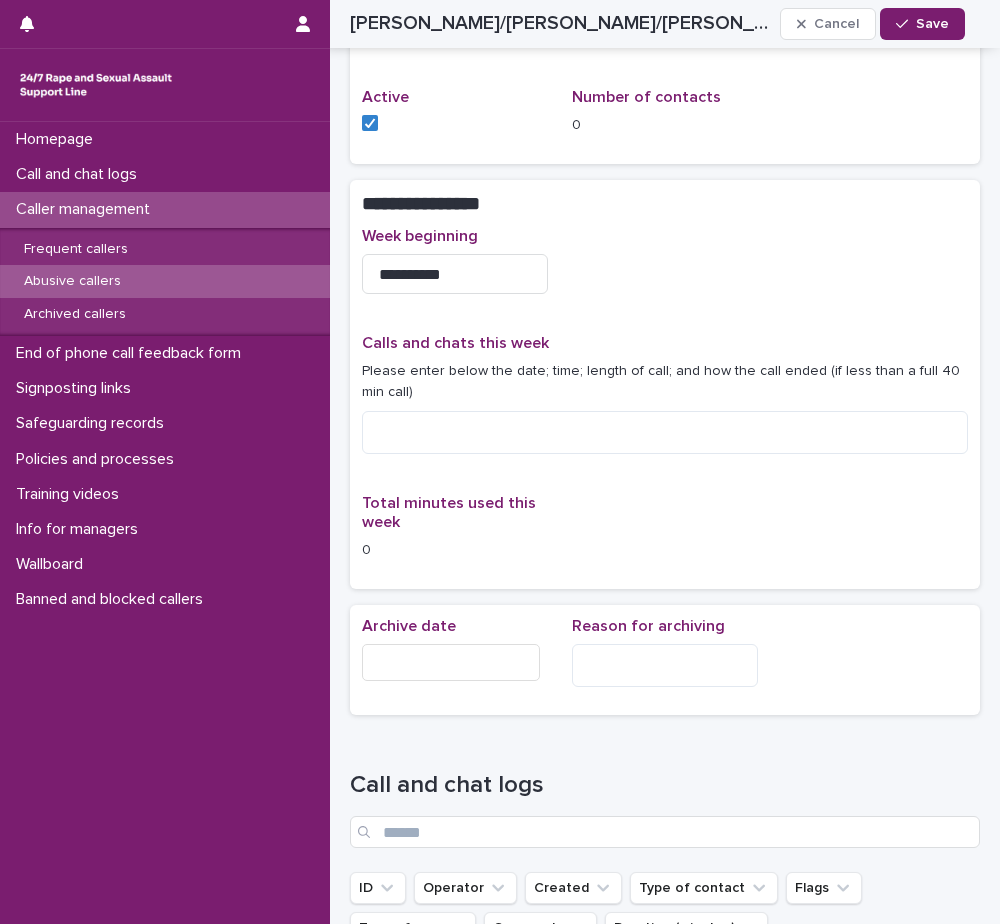 scroll, scrollTop: 1500, scrollLeft: 0, axis: vertical 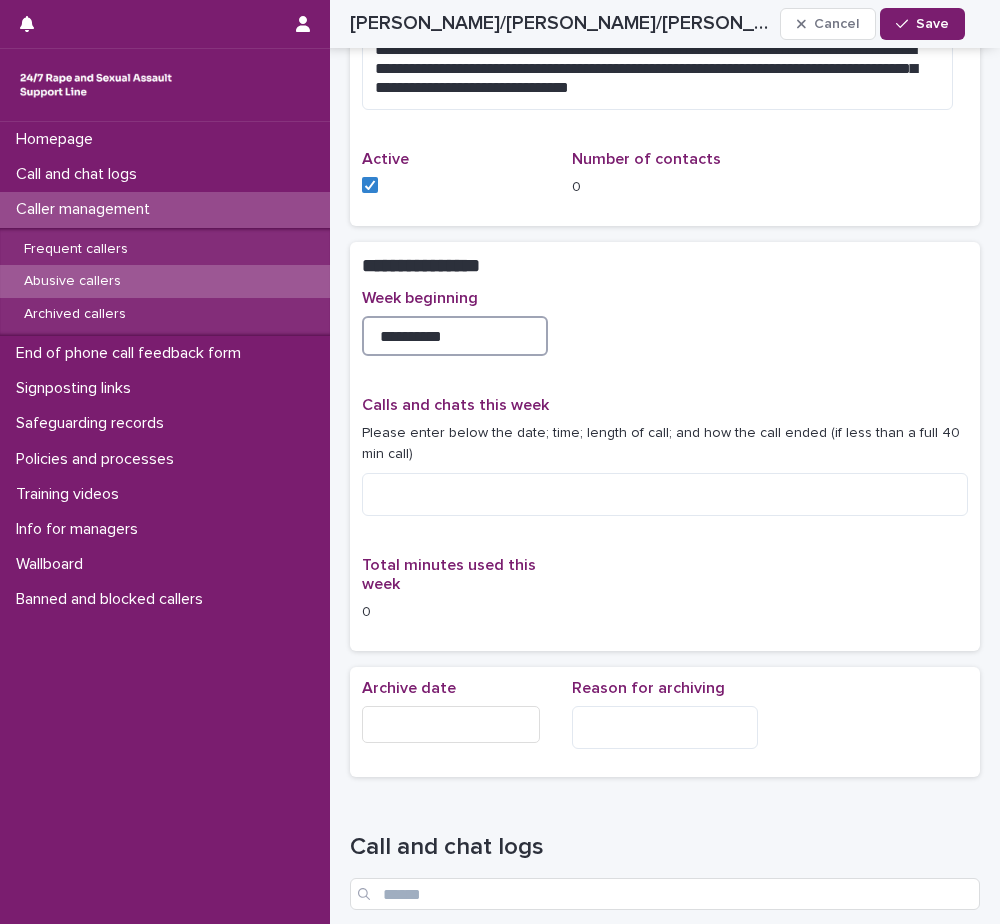 click on "**********" at bounding box center (455, 336) 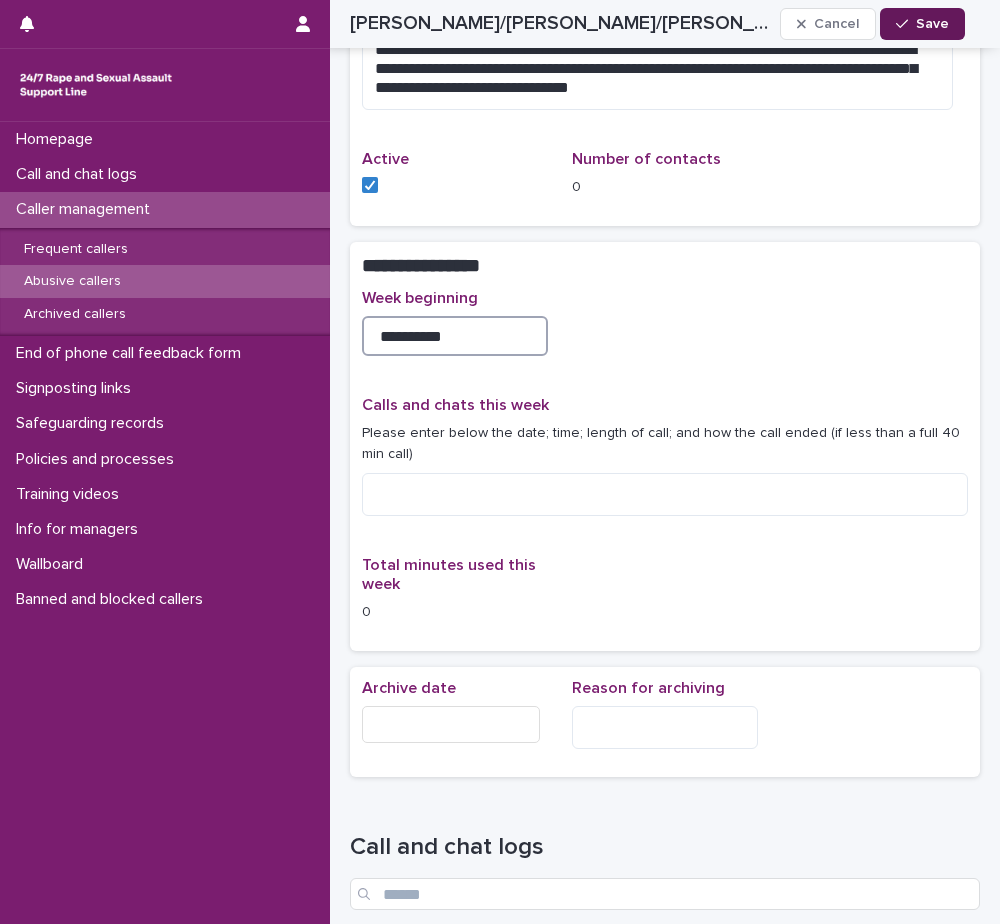 type on "**********" 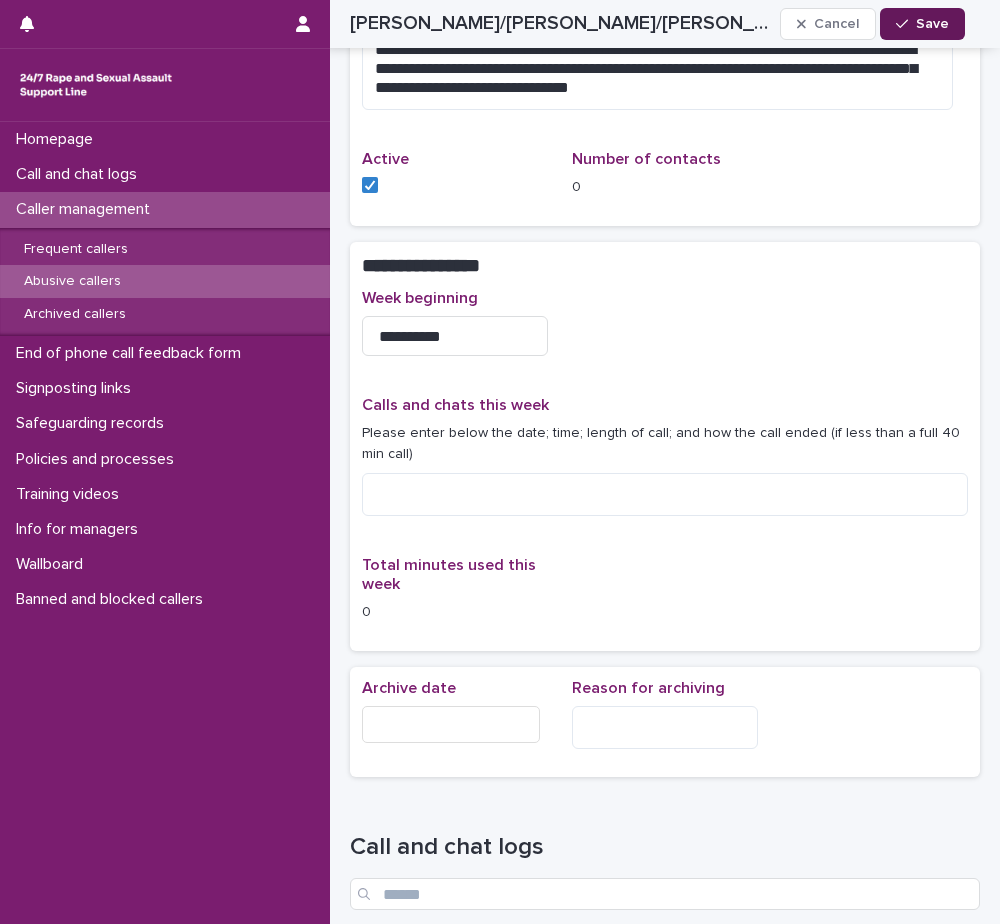 click on "Save" at bounding box center [932, 24] 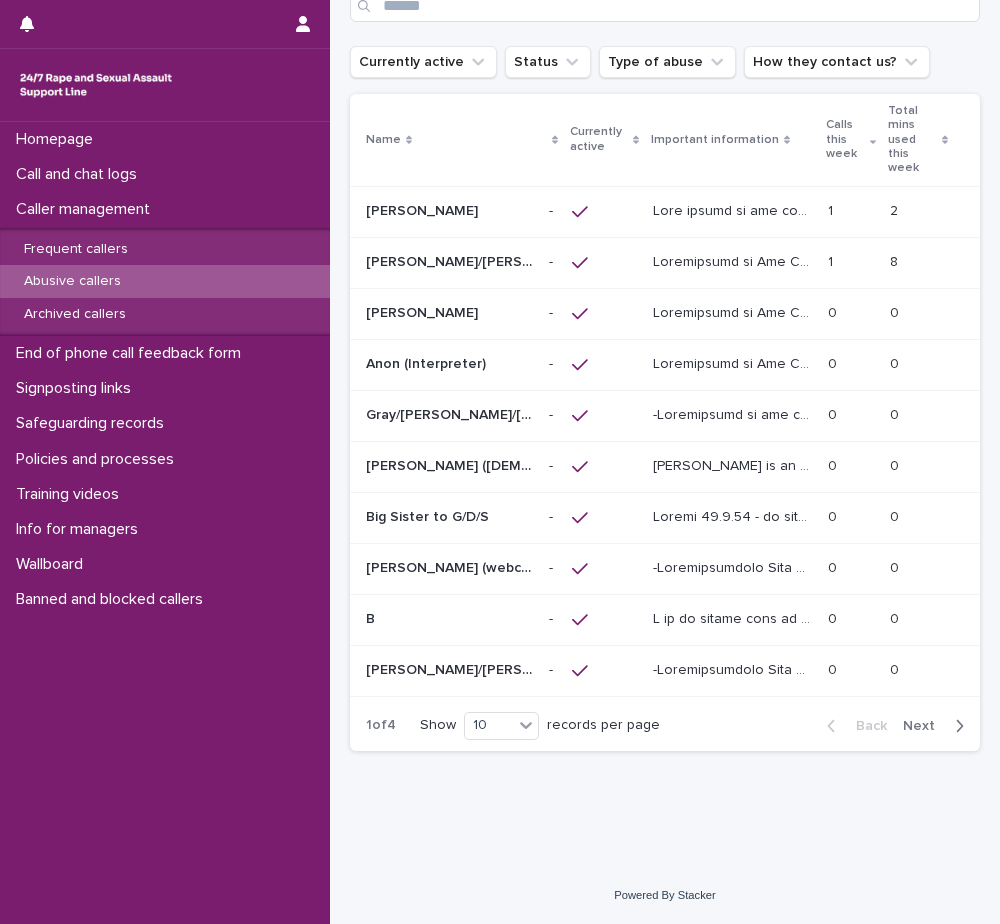 scroll, scrollTop: 0, scrollLeft: 0, axis: both 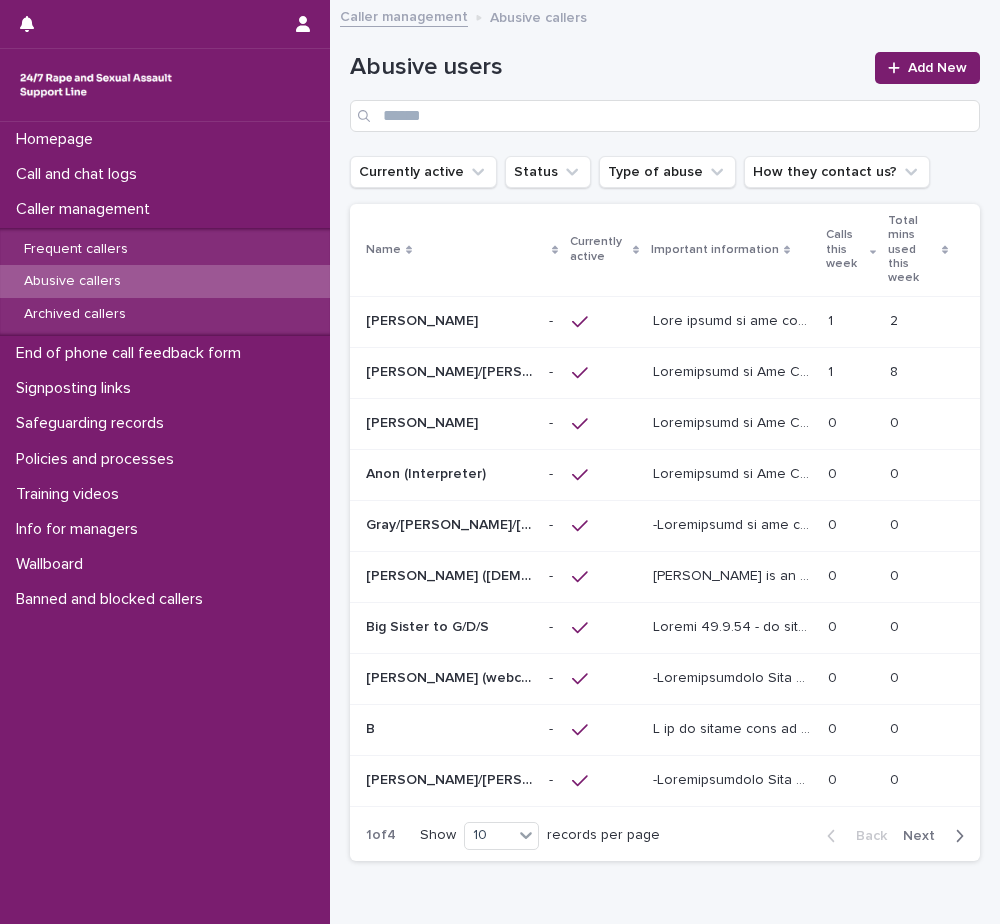 click on "Next" at bounding box center (925, 836) 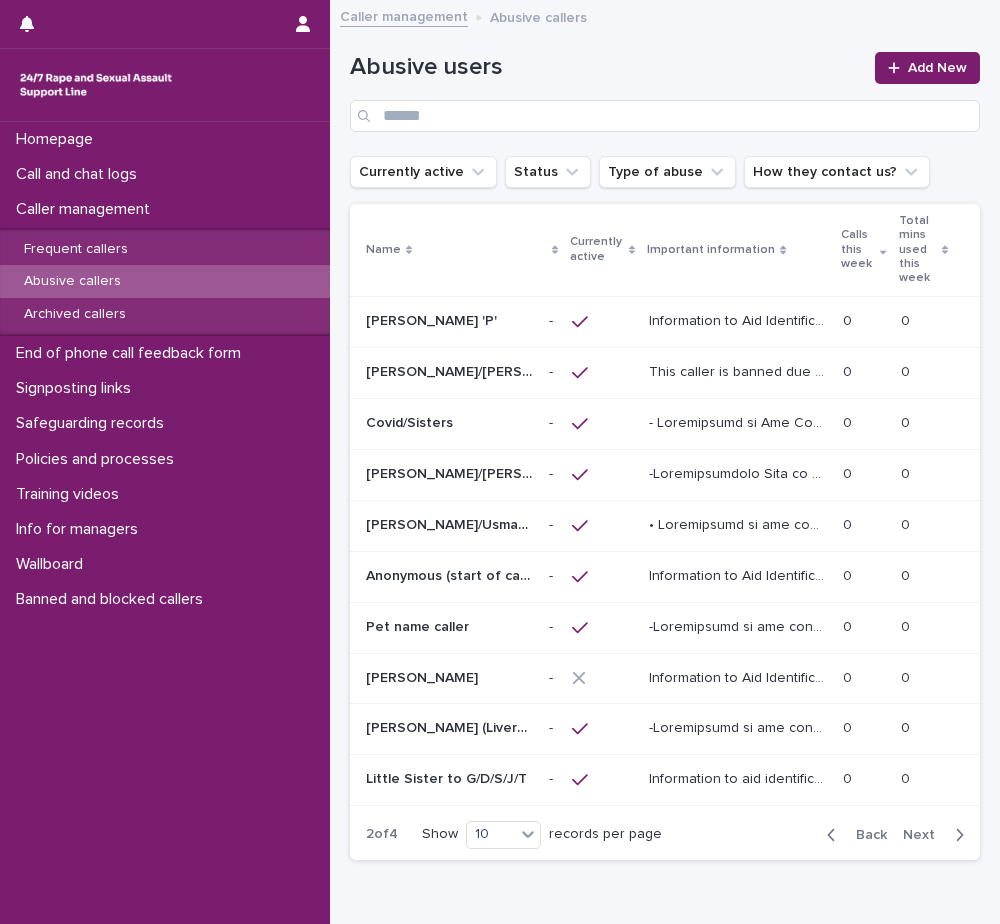 click at bounding box center (449, 321) 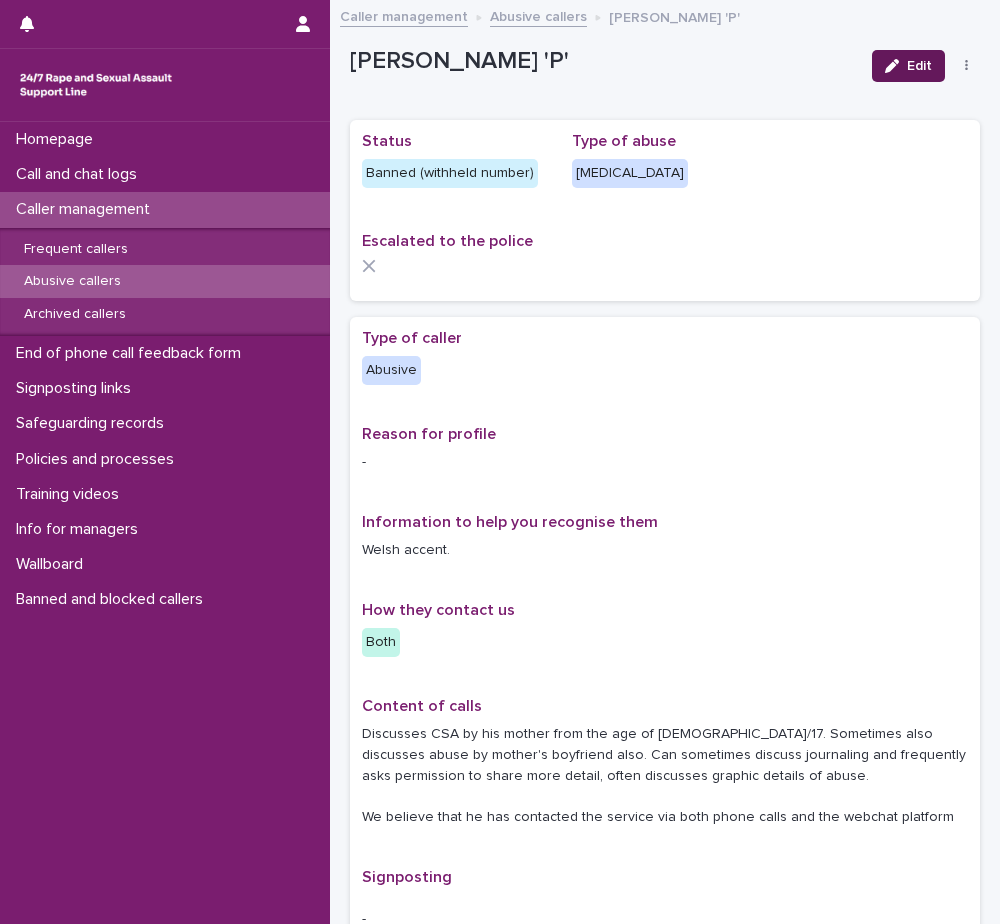 click 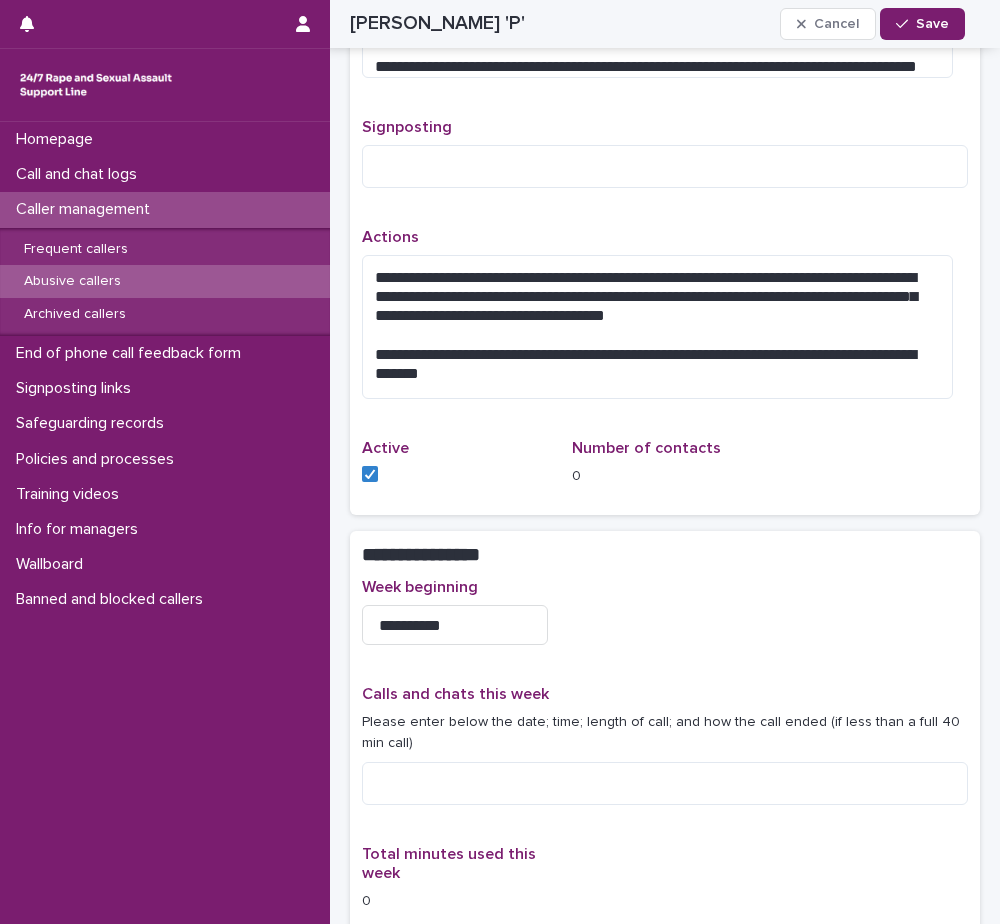 scroll, scrollTop: 1300, scrollLeft: 0, axis: vertical 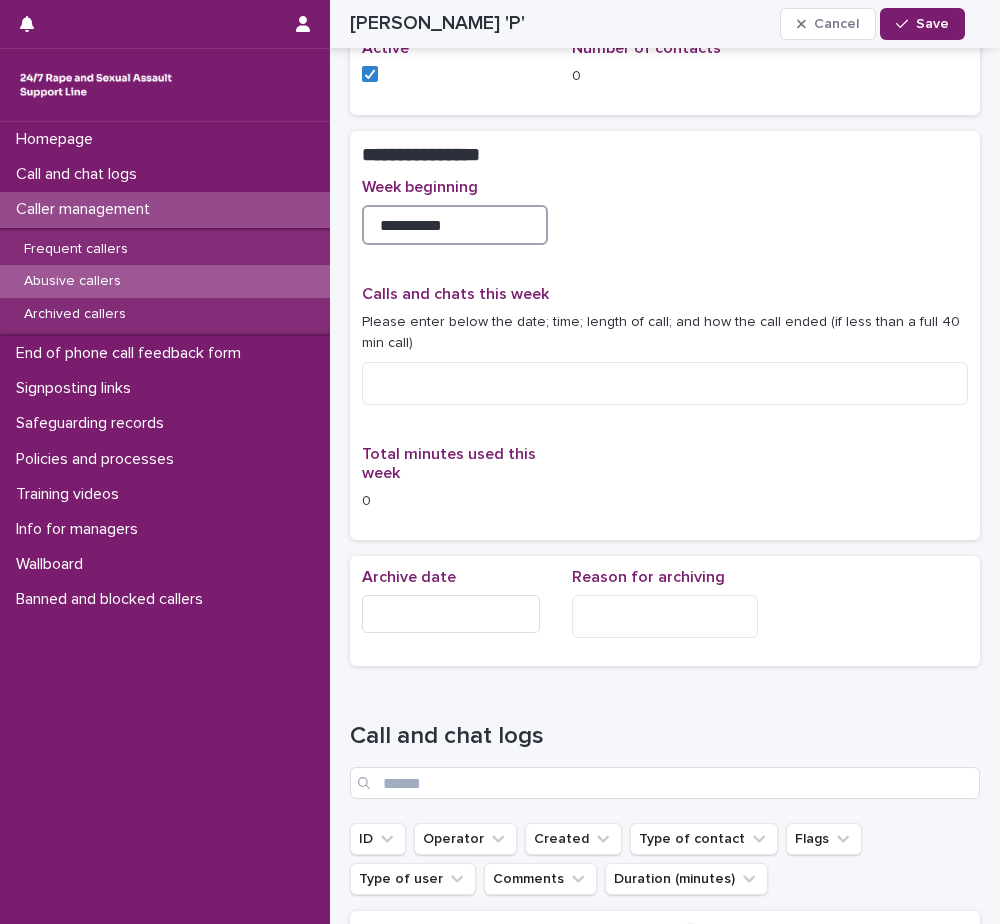 click on "**********" at bounding box center [455, 225] 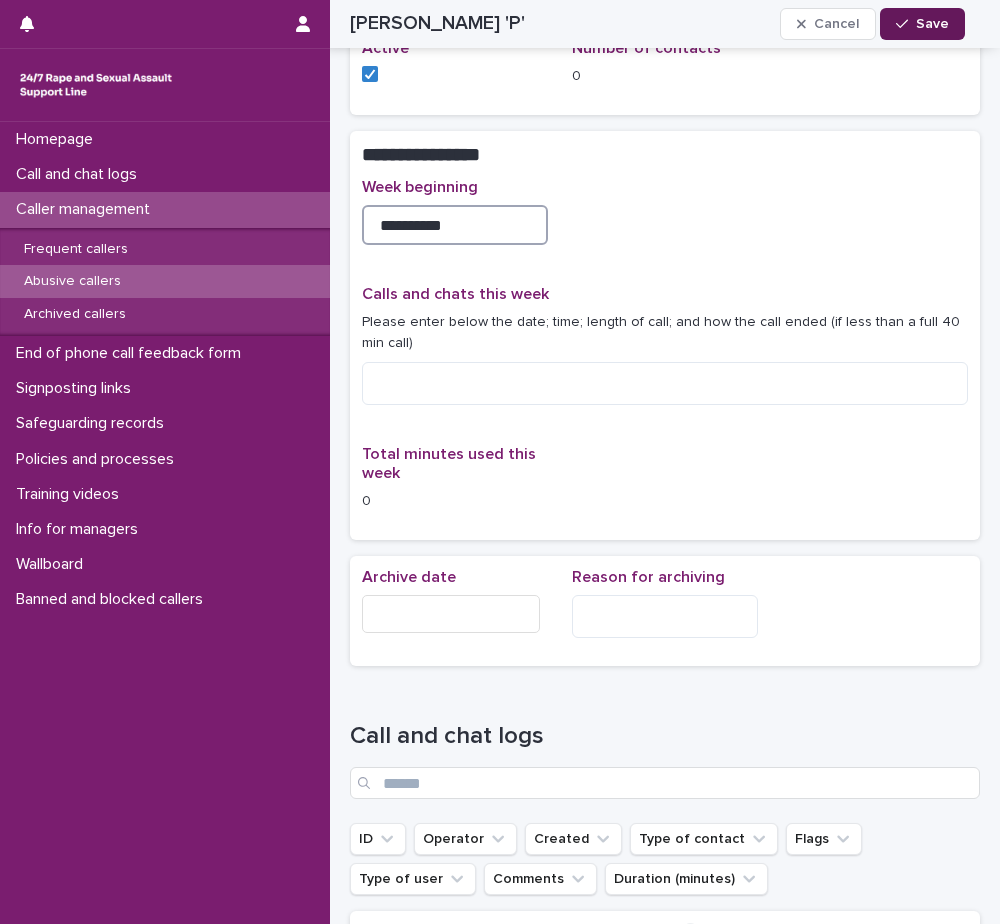 type on "**********" 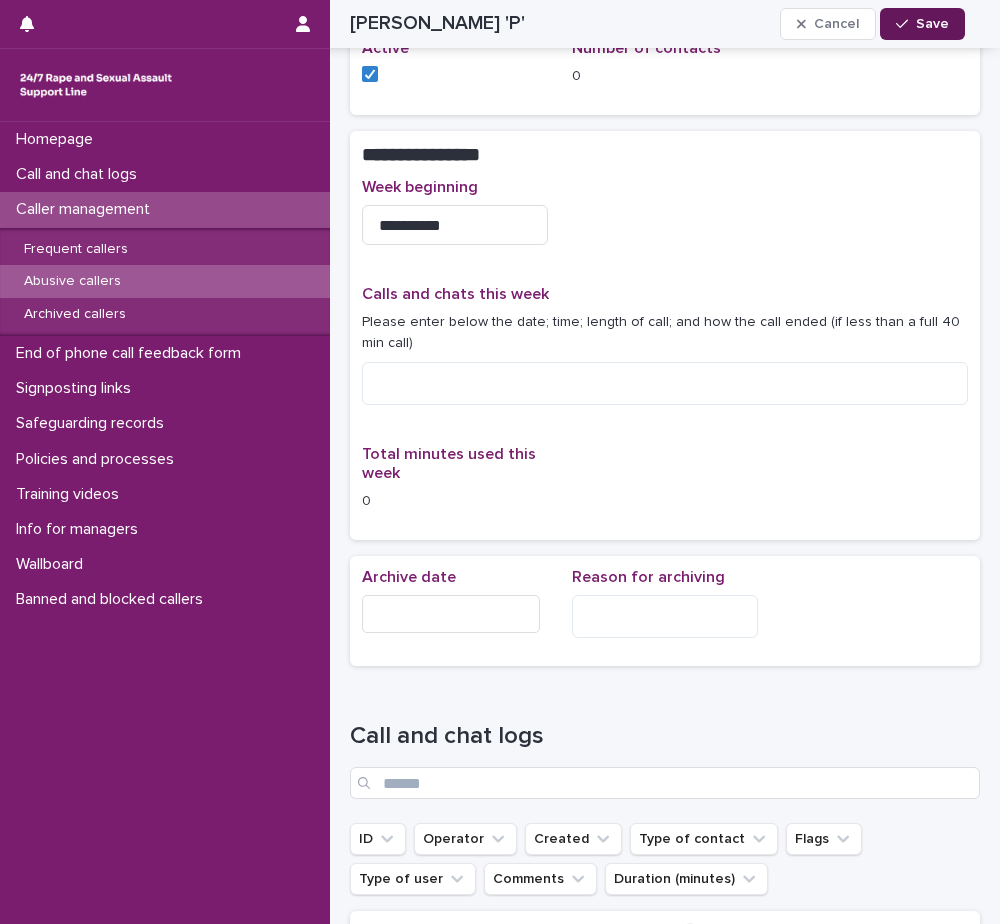 click on "Save" at bounding box center [932, 24] 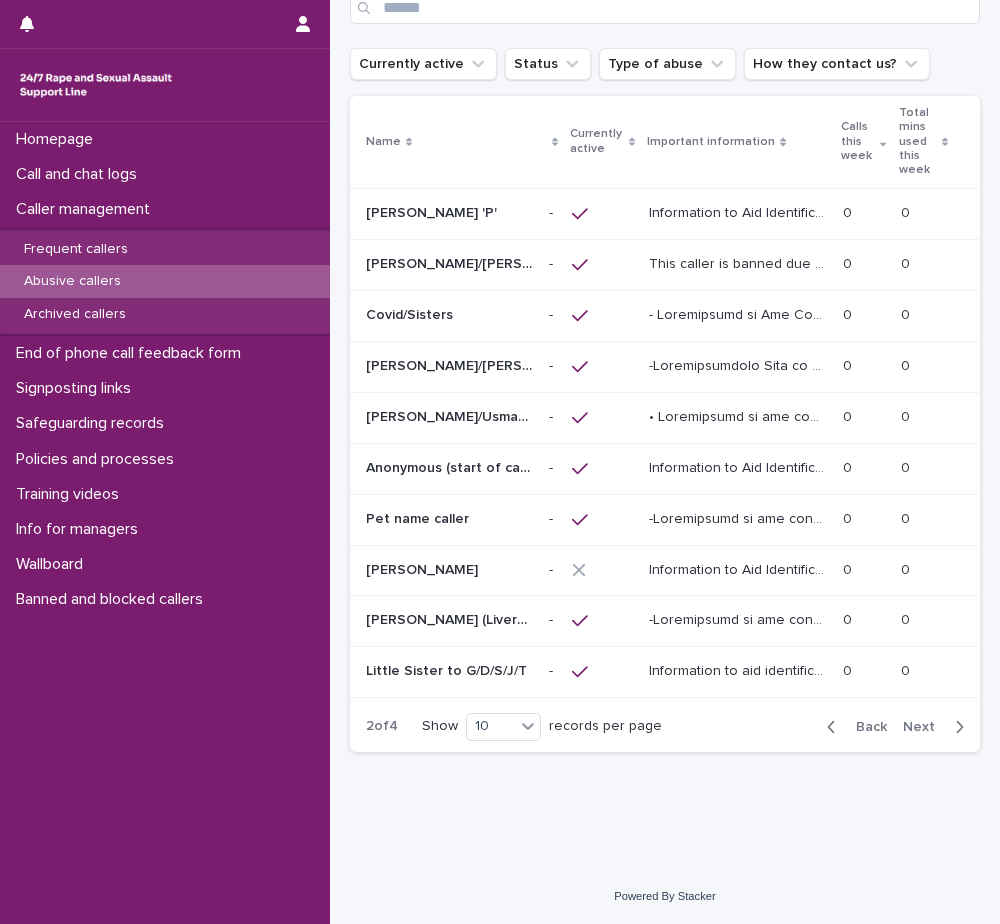 scroll, scrollTop: 0, scrollLeft: 0, axis: both 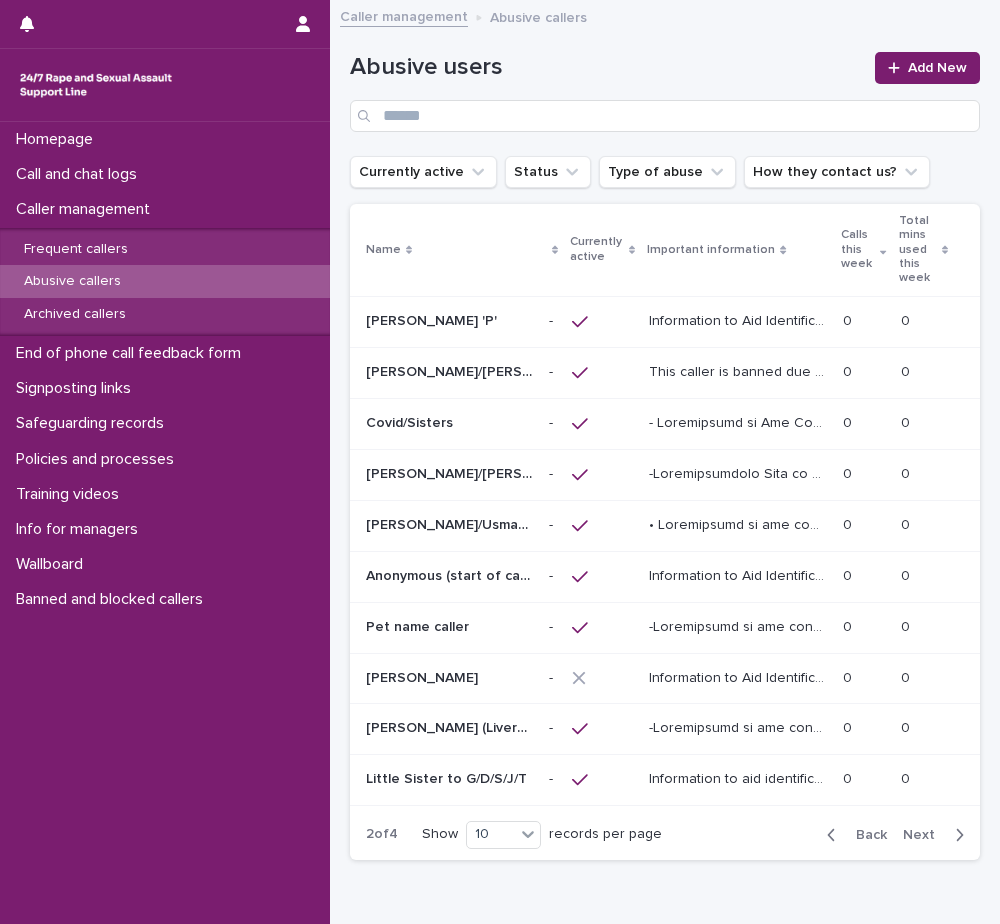 click on "[PERSON_NAME]/[PERSON_NAME]/[PERSON_NAME]/[PERSON_NAME]/[PERSON_NAME]/[PERSON_NAME]/[PERSON_NAME]" at bounding box center (451, 370) 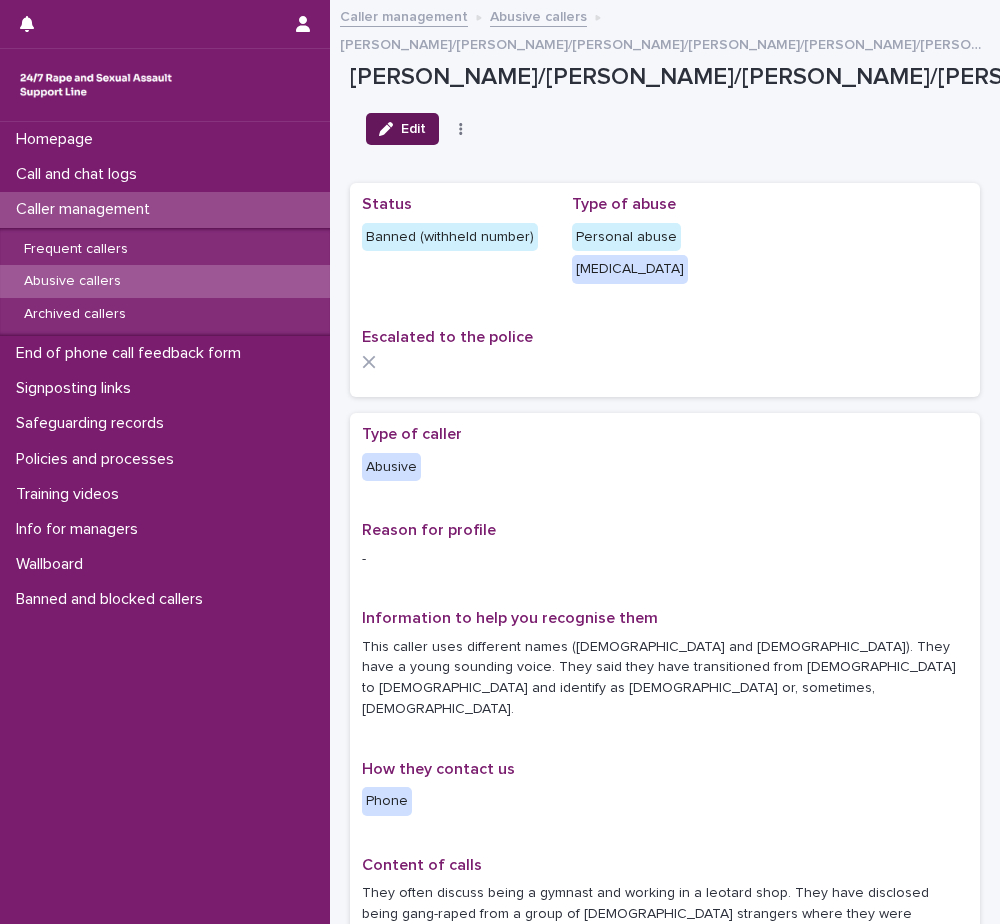 click 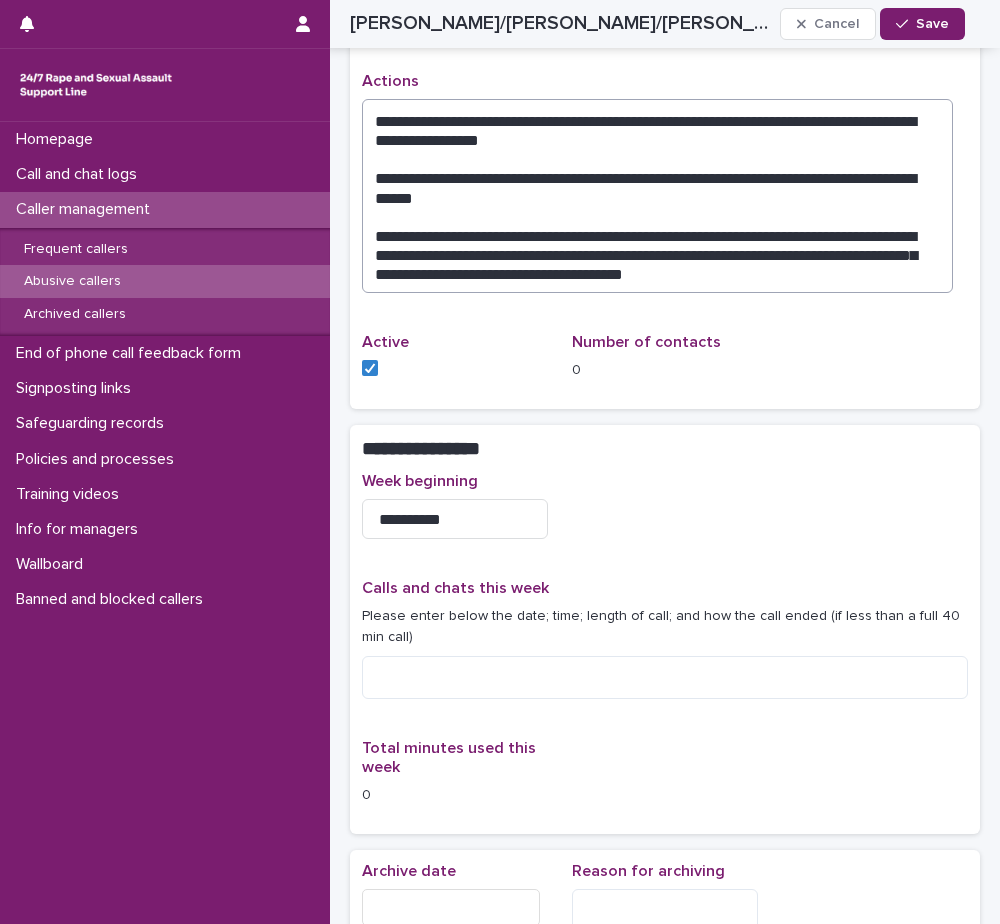 scroll, scrollTop: 1200, scrollLeft: 0, axis: vertical 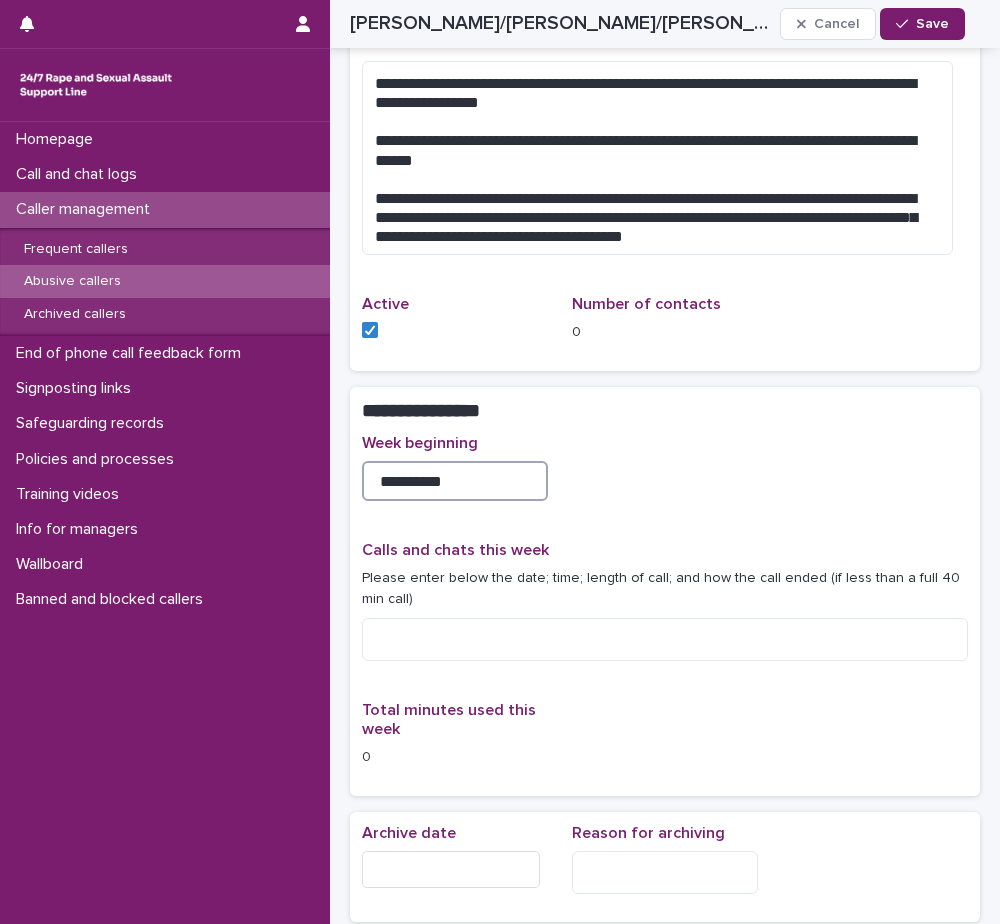 click on "**********" at bounding box center (455, 481) 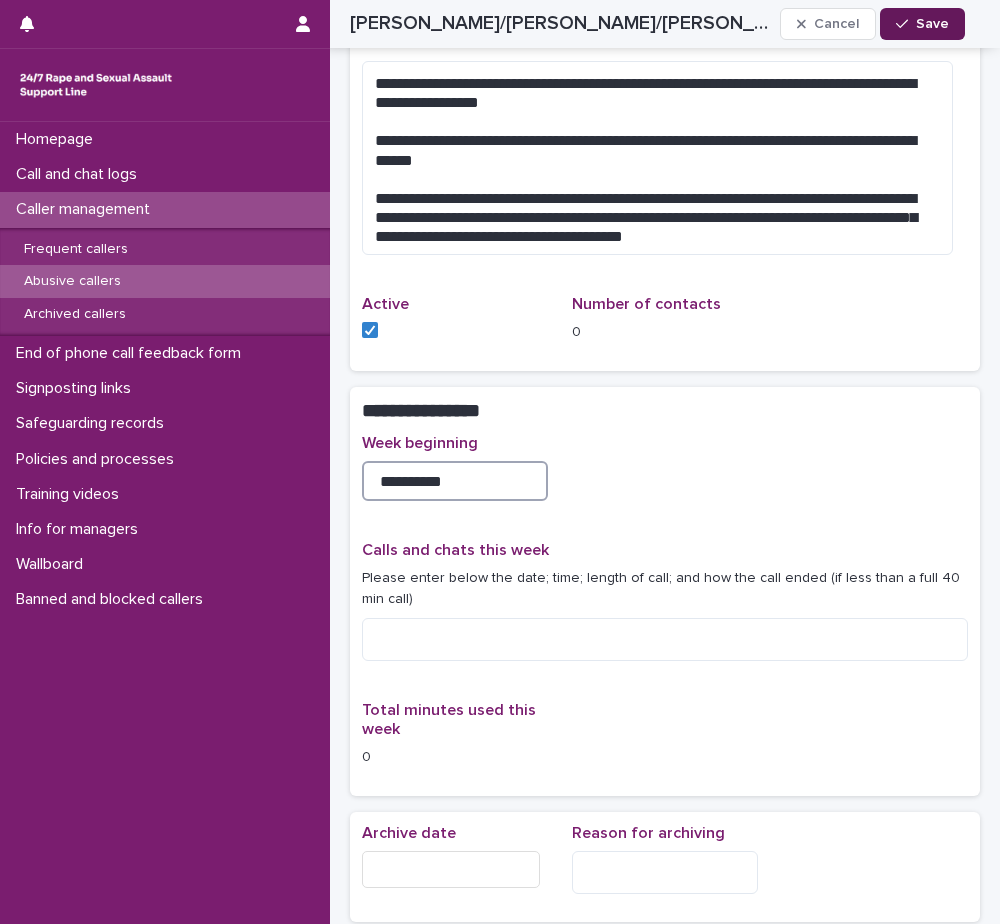 type on "**********" 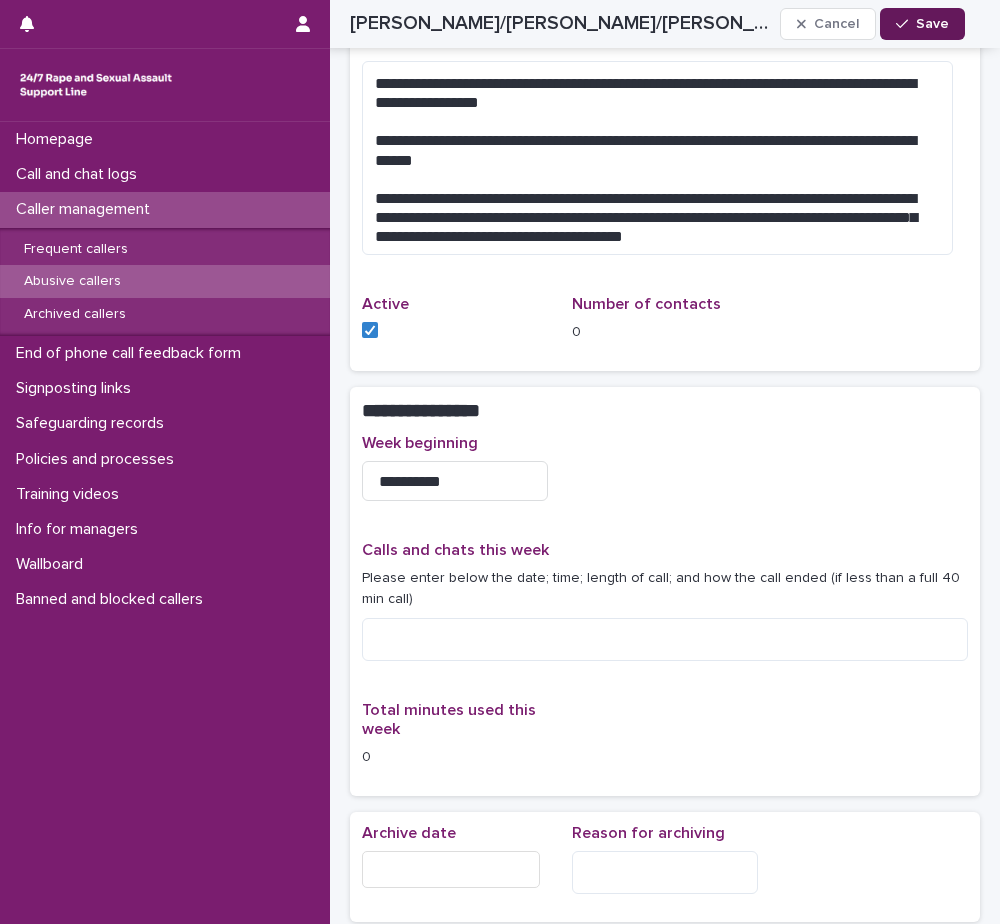 click on "Save" at bounding box center [932, 24] 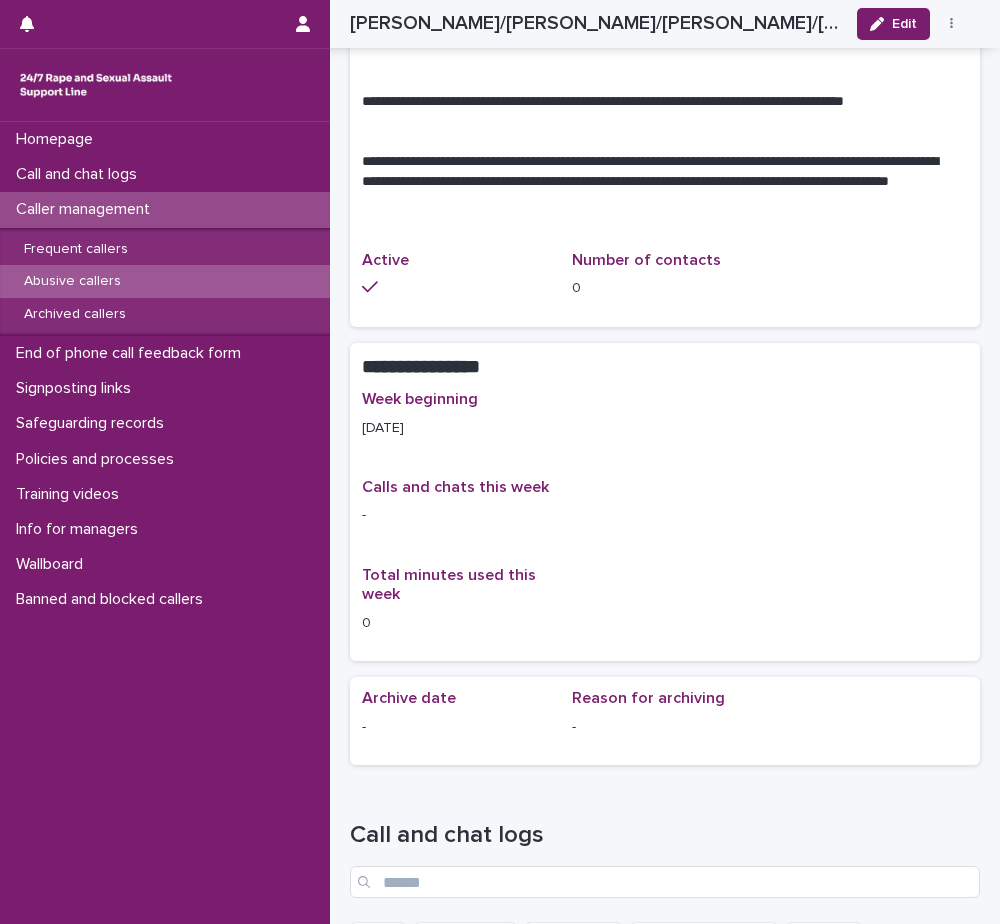 scroll, scrollTop: 1096, scrollLeft: 0, axis: vertical 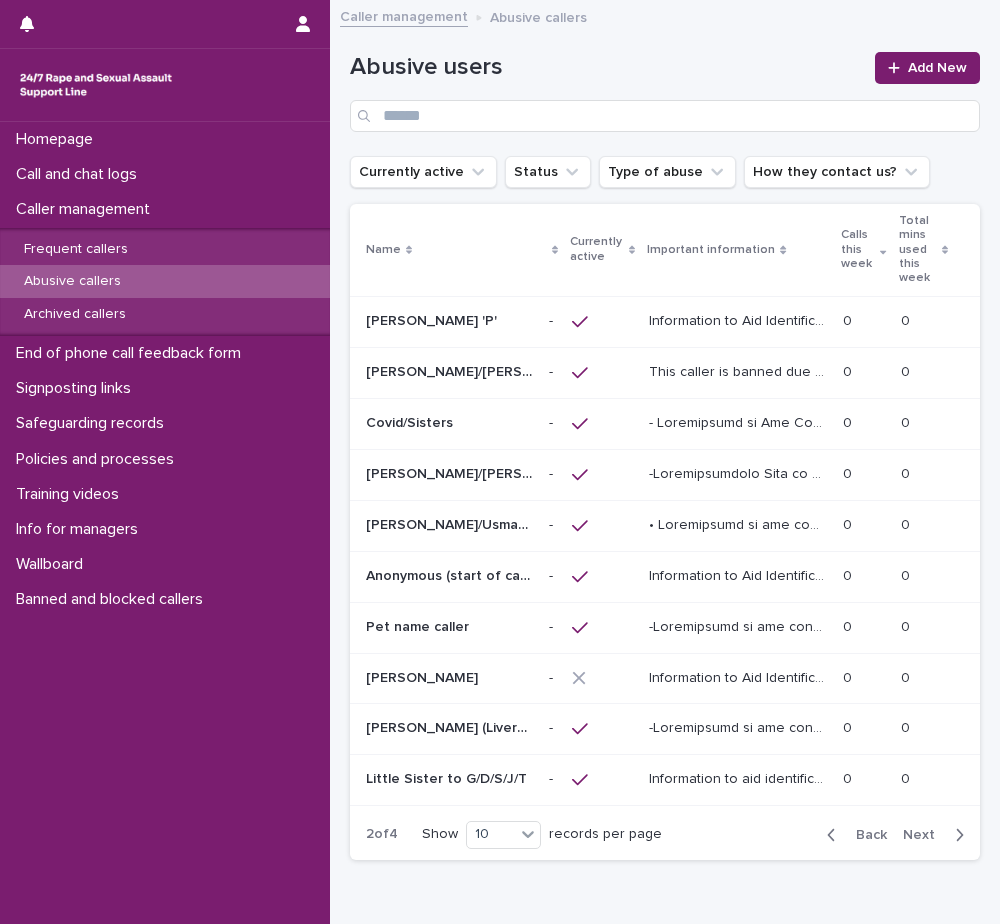 click on "[PERSON_NAME]/[PERSON_NAME]/[PERSON_NAME]/[PERSON_NAME]/[PERSON_NAME]/[PERSON_NAME]/[PERSON_NAME]" at bounding box center (451, 370) 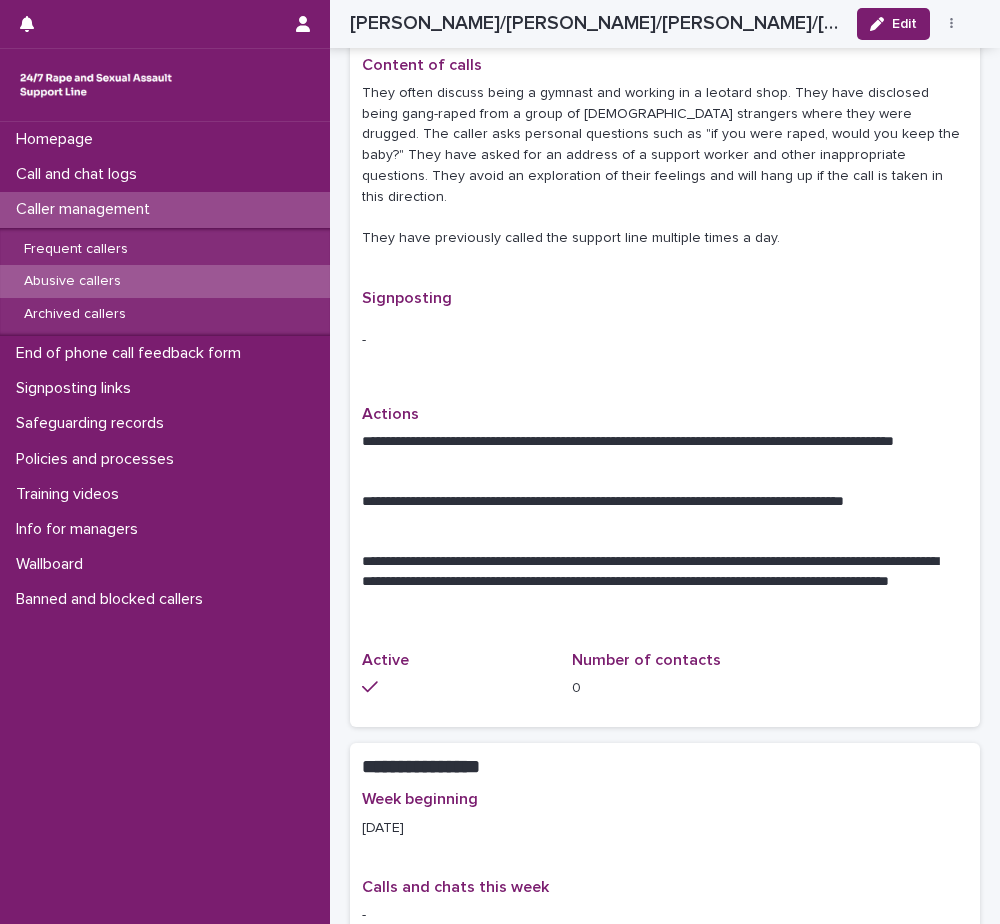 scroll, scrollTop: 1200, scrollLeft: 0, axis: vertical 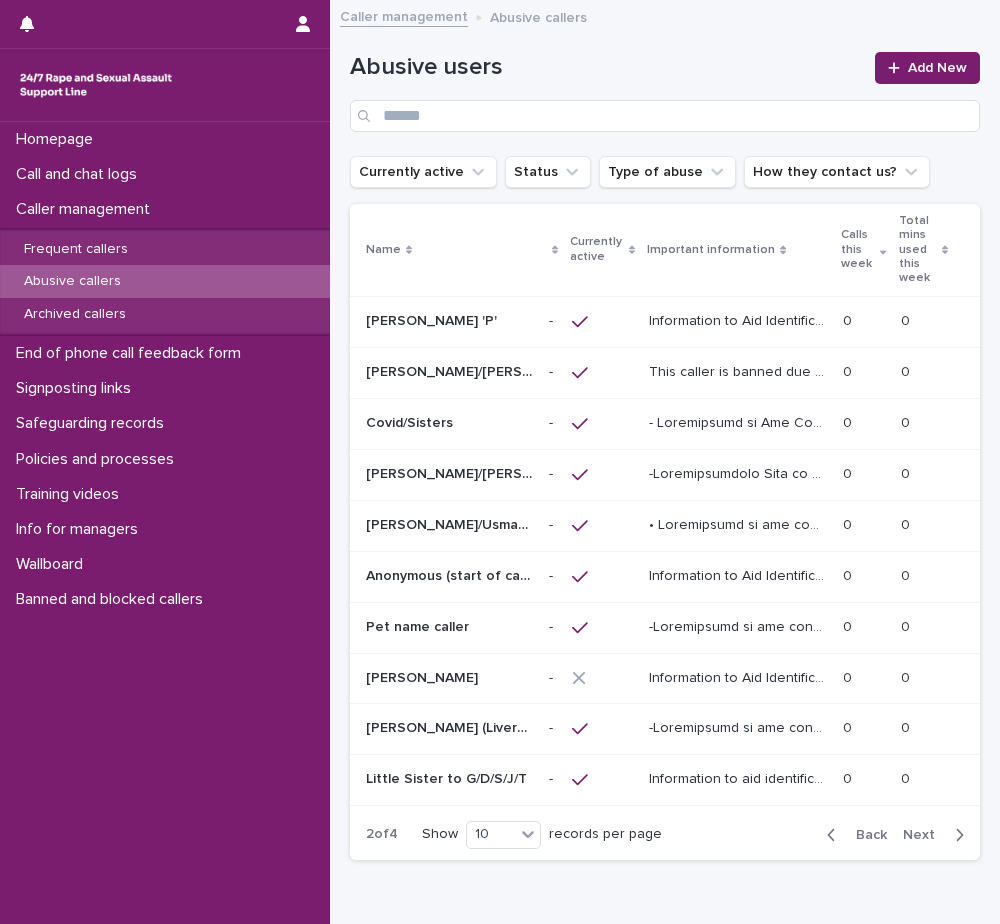 click on "Covid/Sisters" at bounding box center (411, 421) 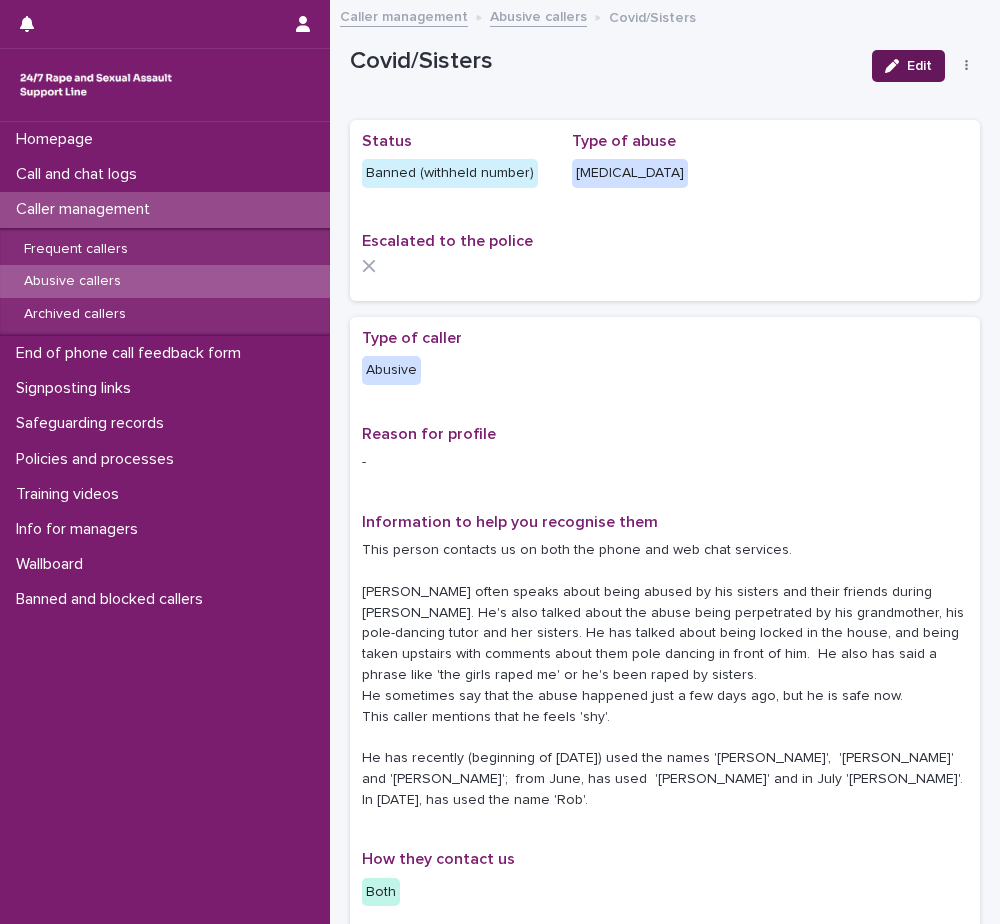 click on "Edit" at bounding box center (908, 66) 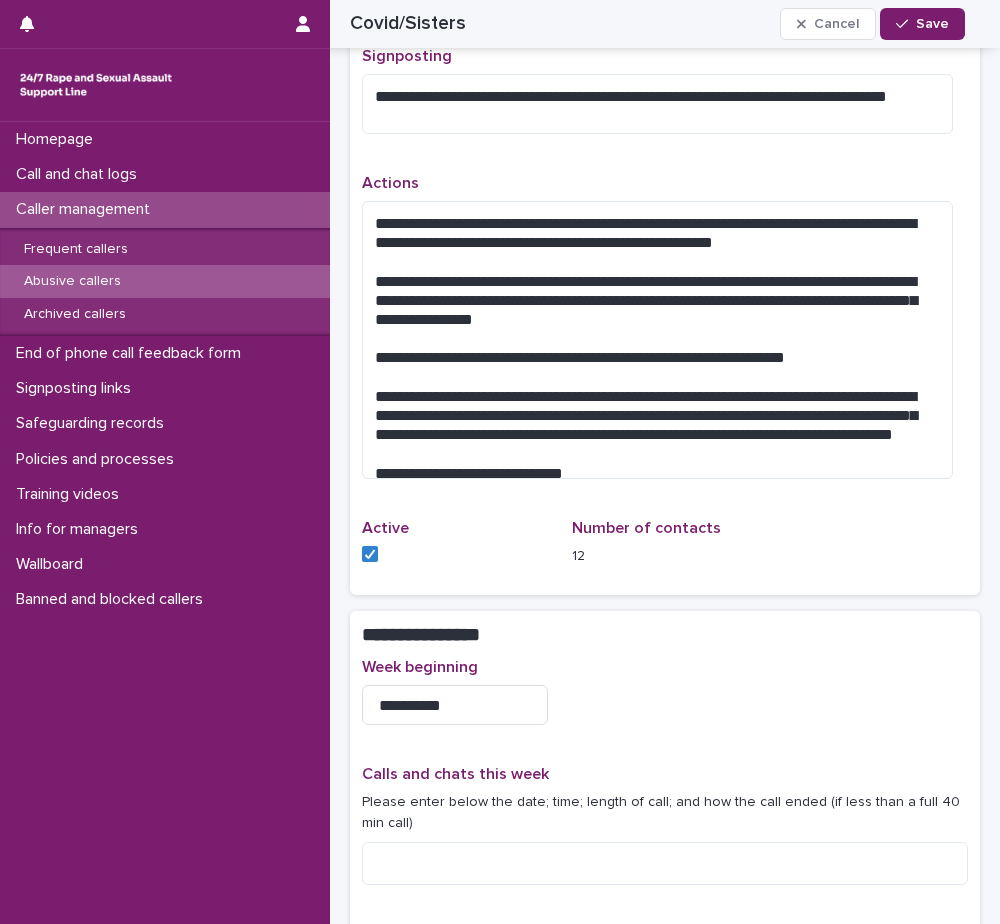 scroll, scrollTop: 1500, scrollLeft: 0, axis: vertical 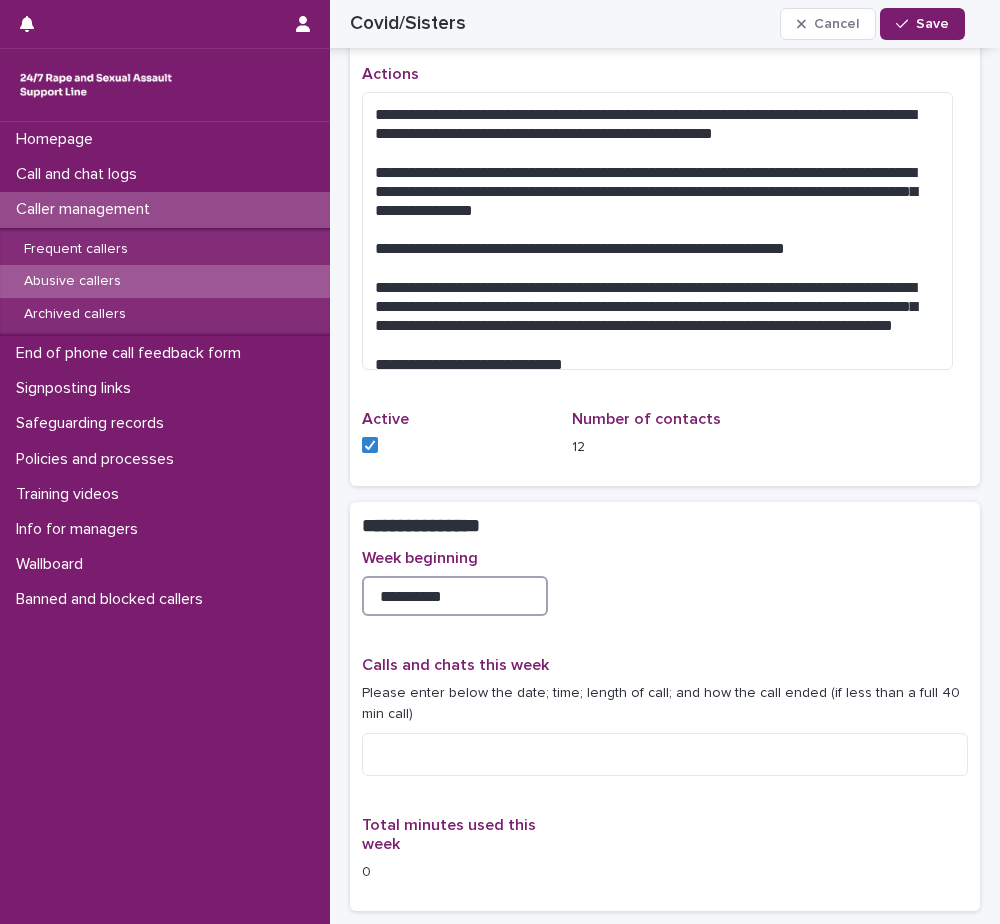 click on "**********" at bounding box center [455, 596] 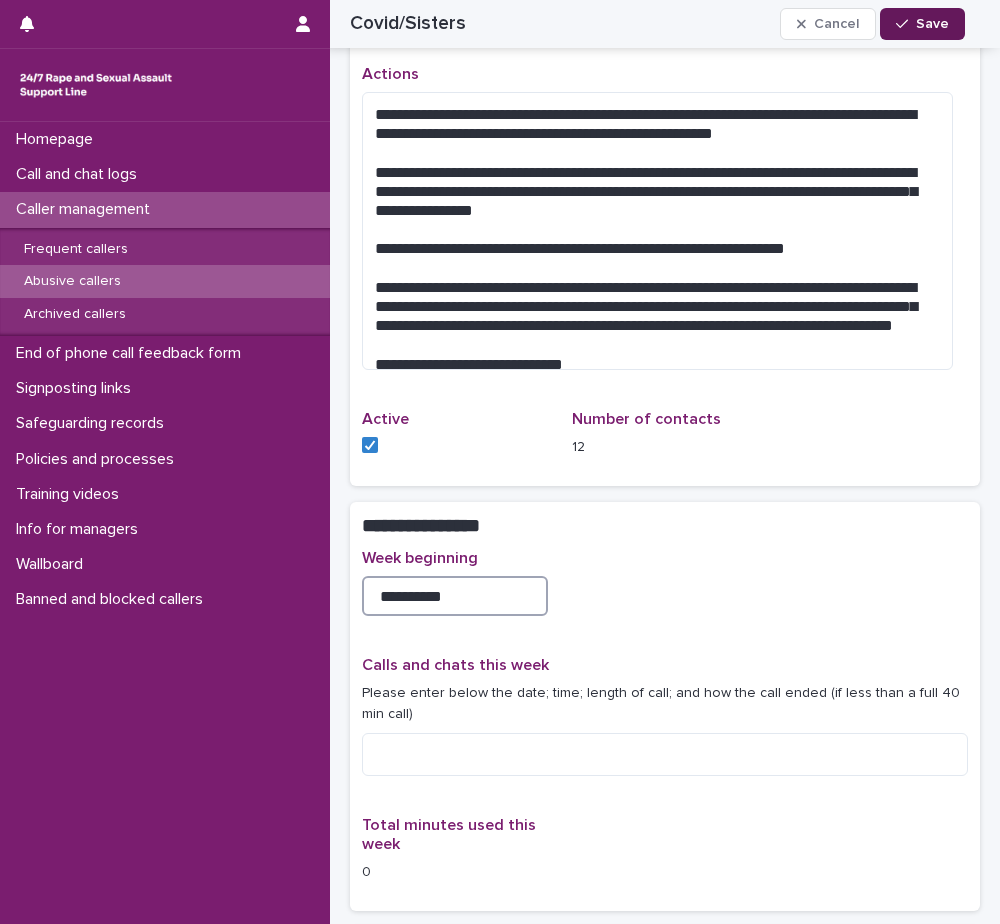 type on "**********" 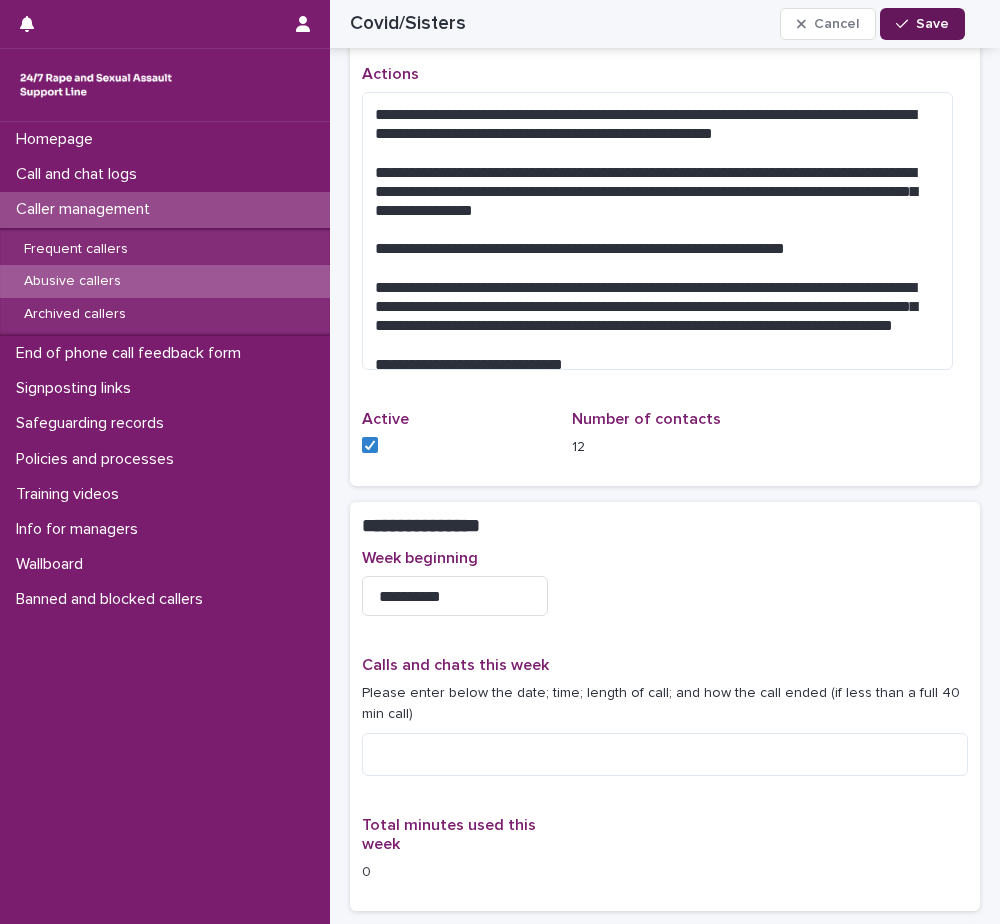 click at bounding box center (906, 24) 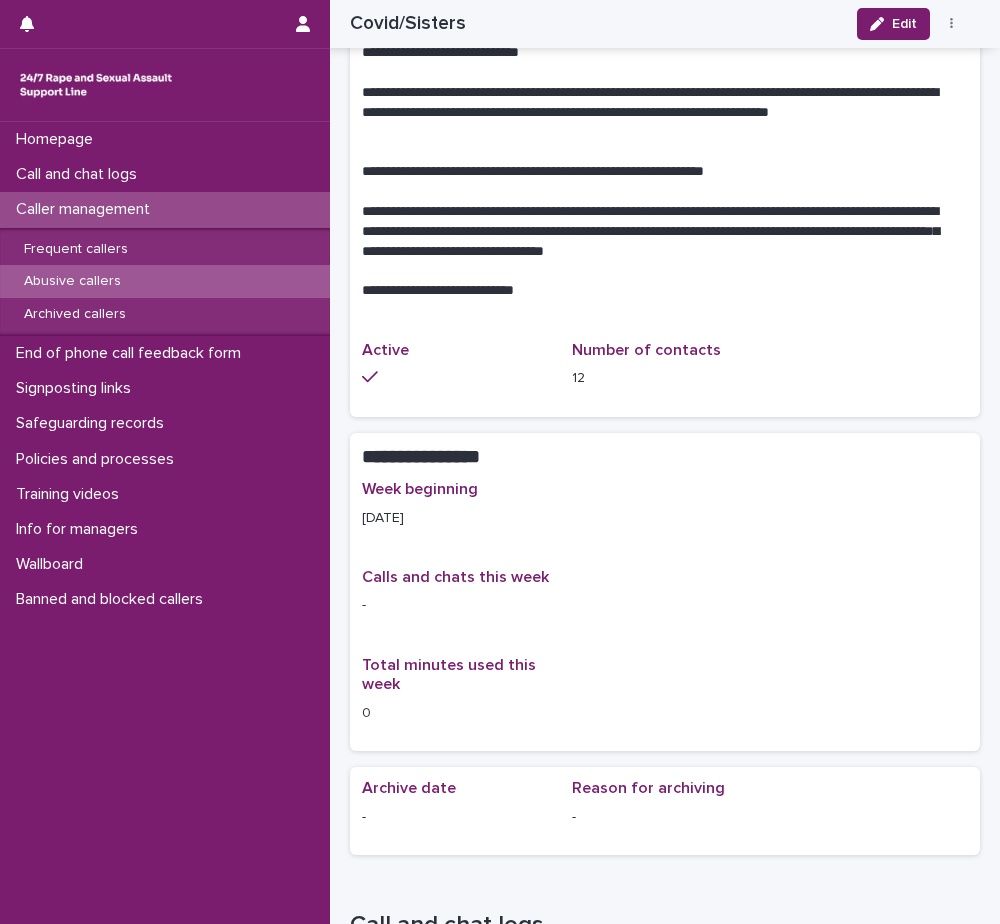 scroll, scrollTop: 1378, scrollLeft: 0, axis: vertical 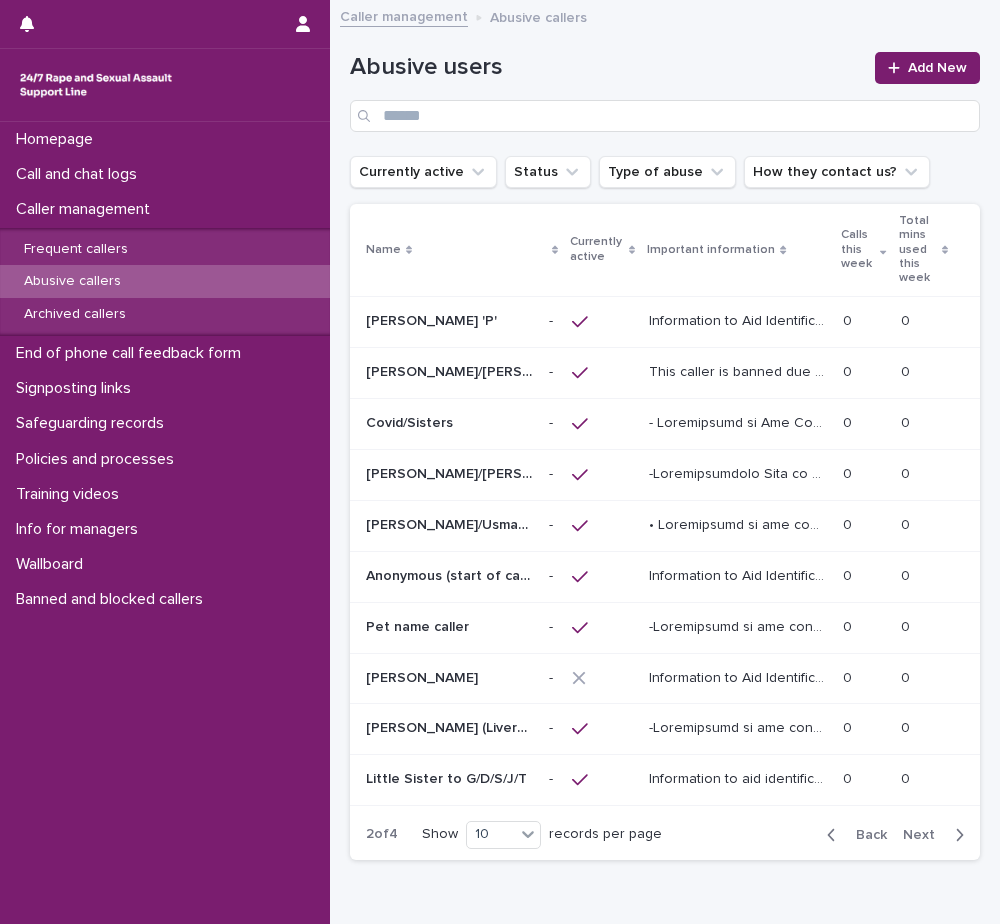 click on "[PERSON_NAME]/Usman/[PERSON_NAME]/M" at bounding box center (451, 523) 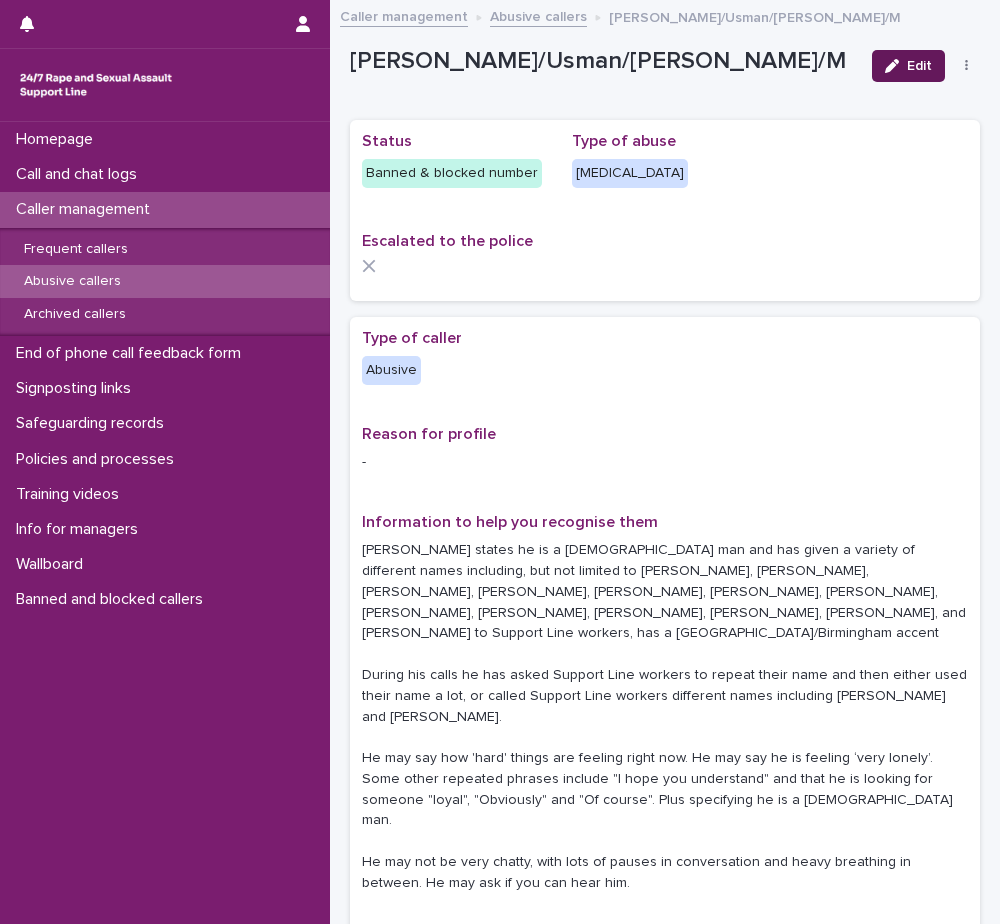 click on "Edit" at bounding box center [908, 66] 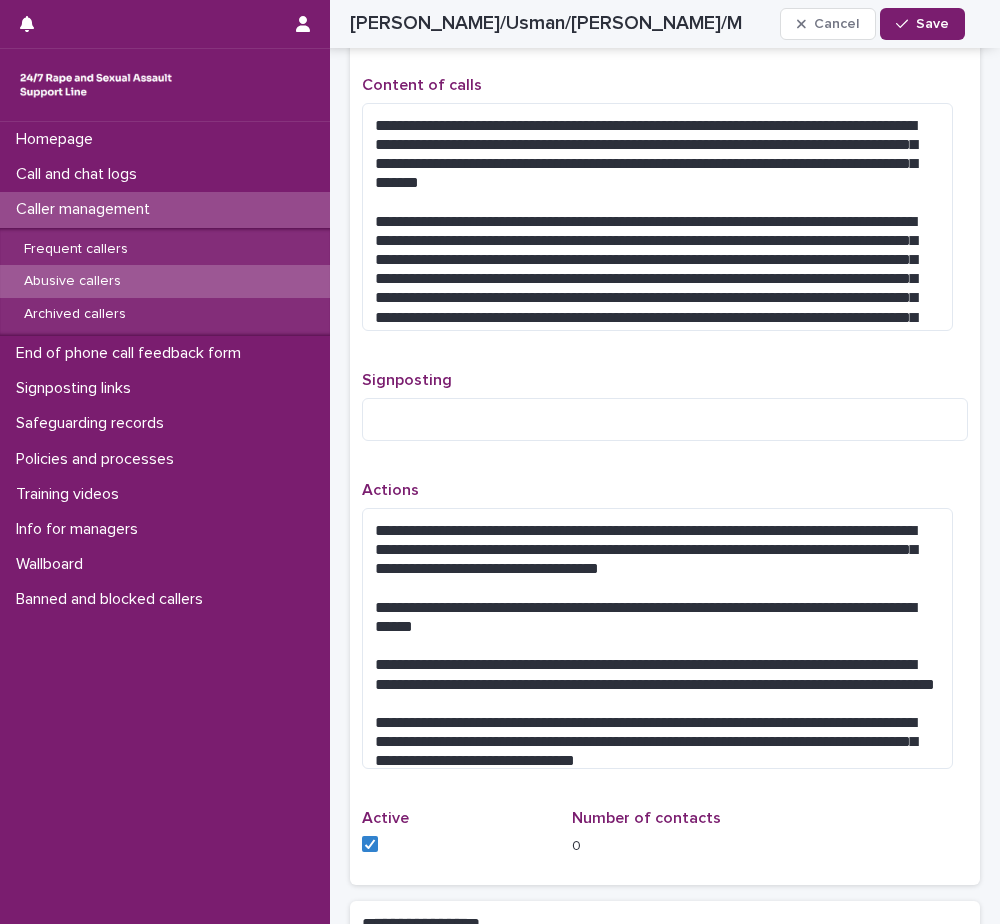 scroll, scrollTop: 1500, scrollLeft: 0, axis: vertical 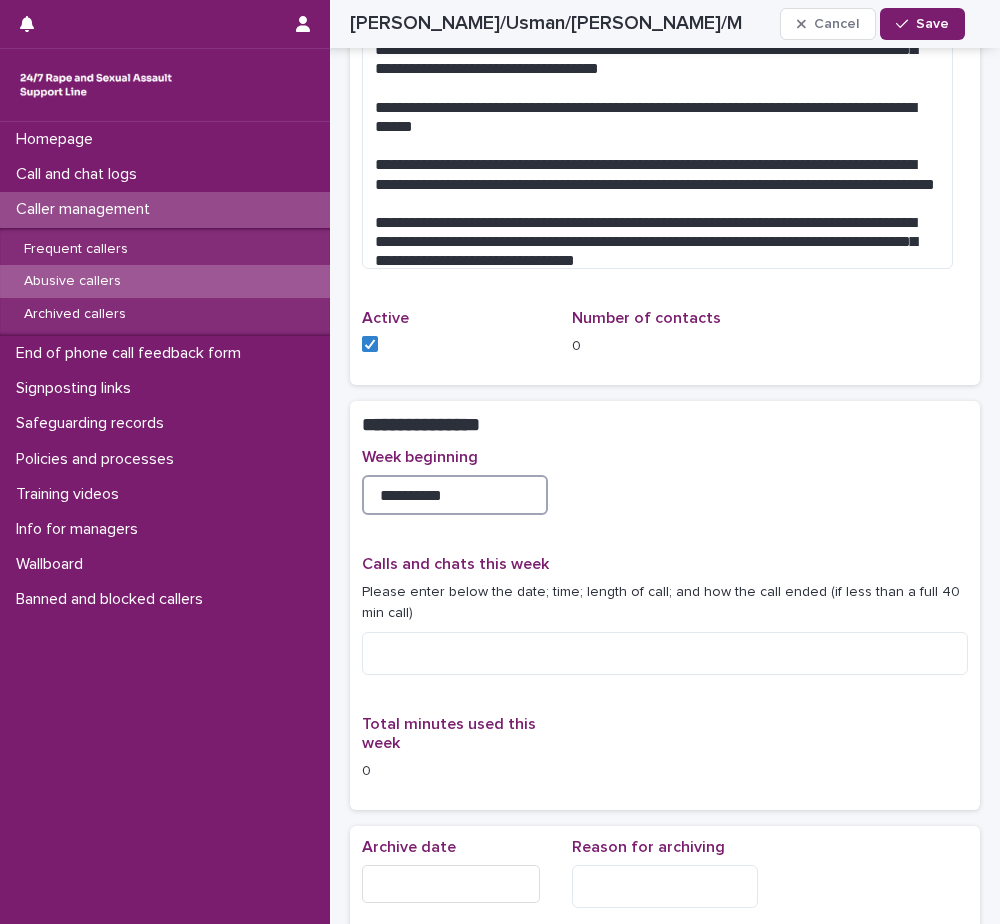 click on "**********" at bounding box center (455, 495) 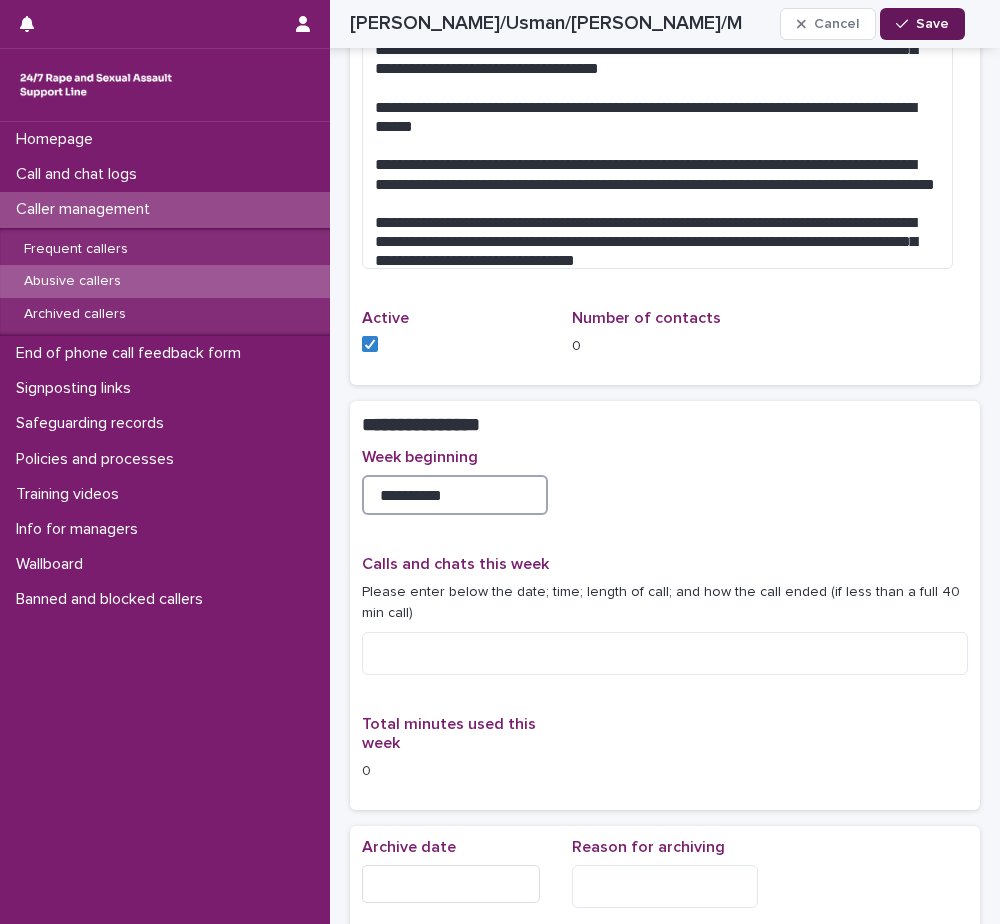 type on "**********" 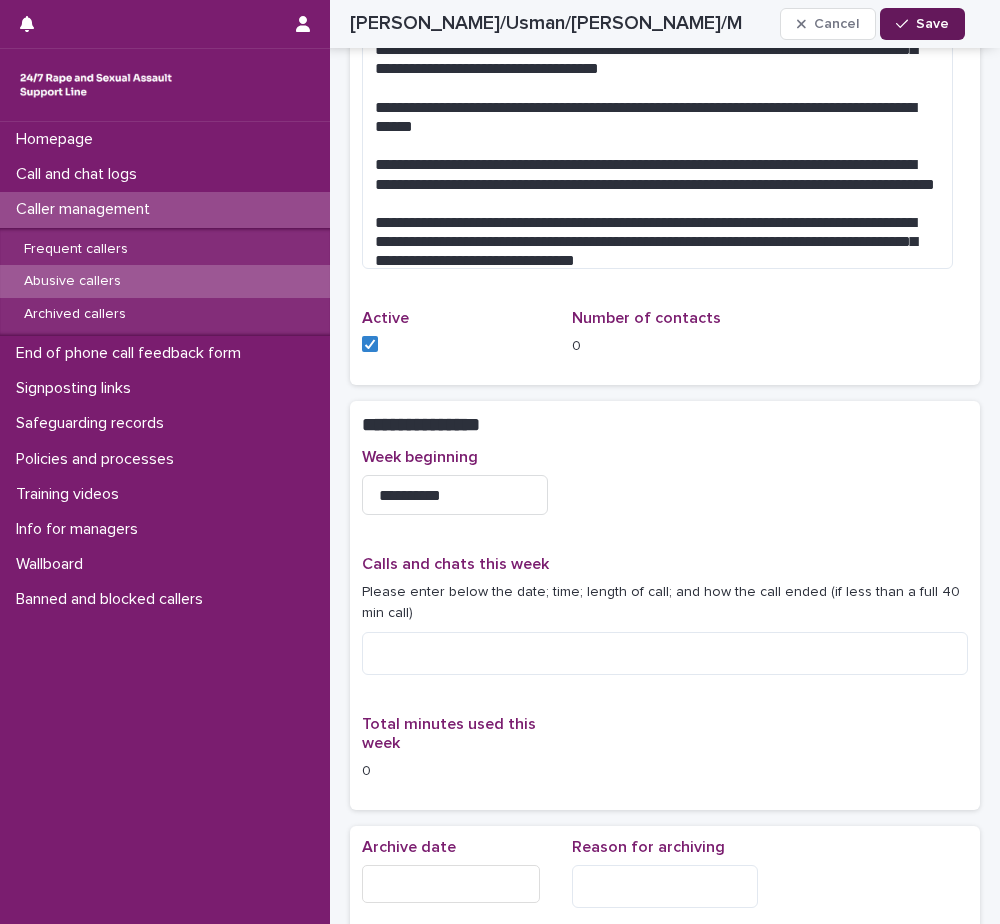 click on "Save" at bounding box center [932, 24] 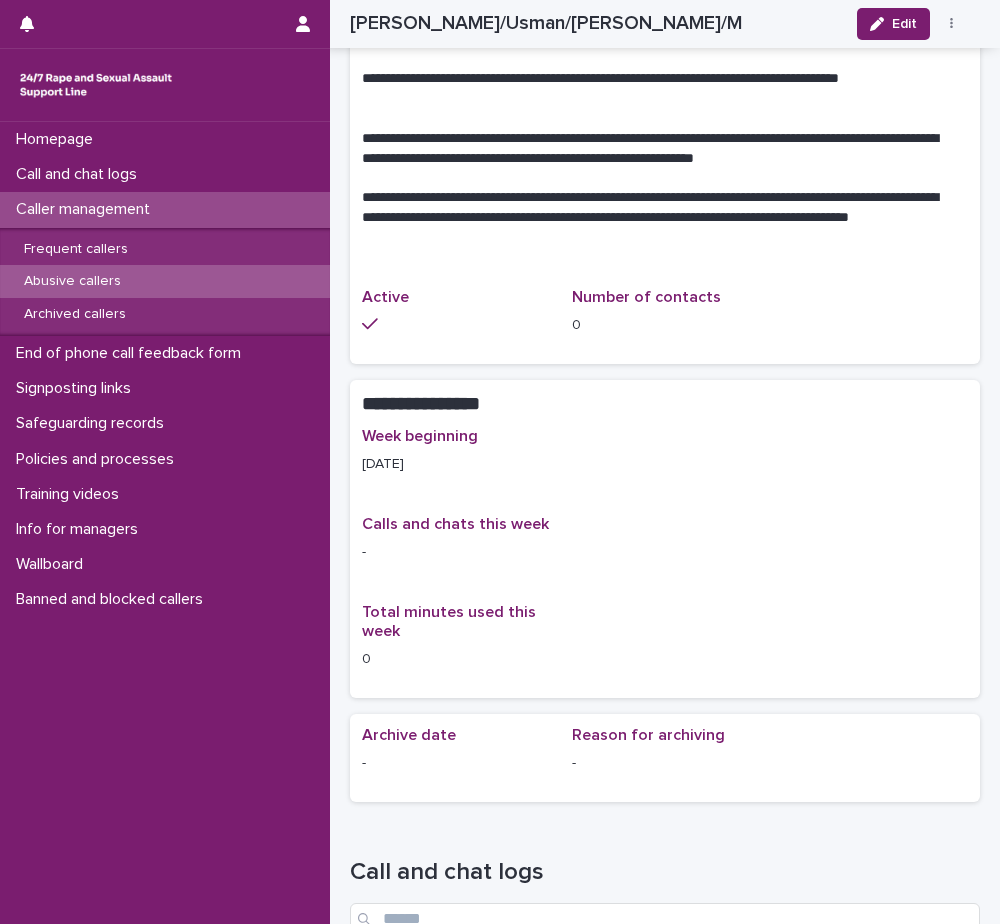scroll, scrollTop: 1381, scrollLeft: 0, axis: vertical 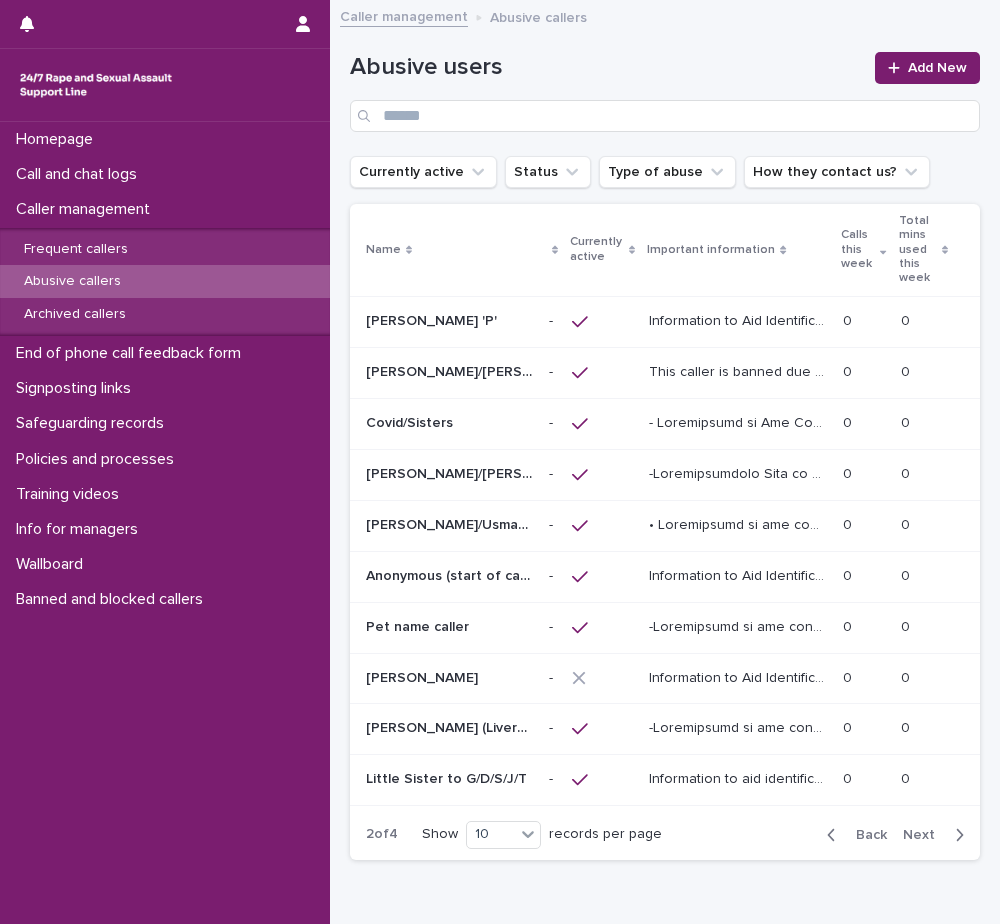 click on "Anonymous (start of call racism)" at bounding box center (451, 574) 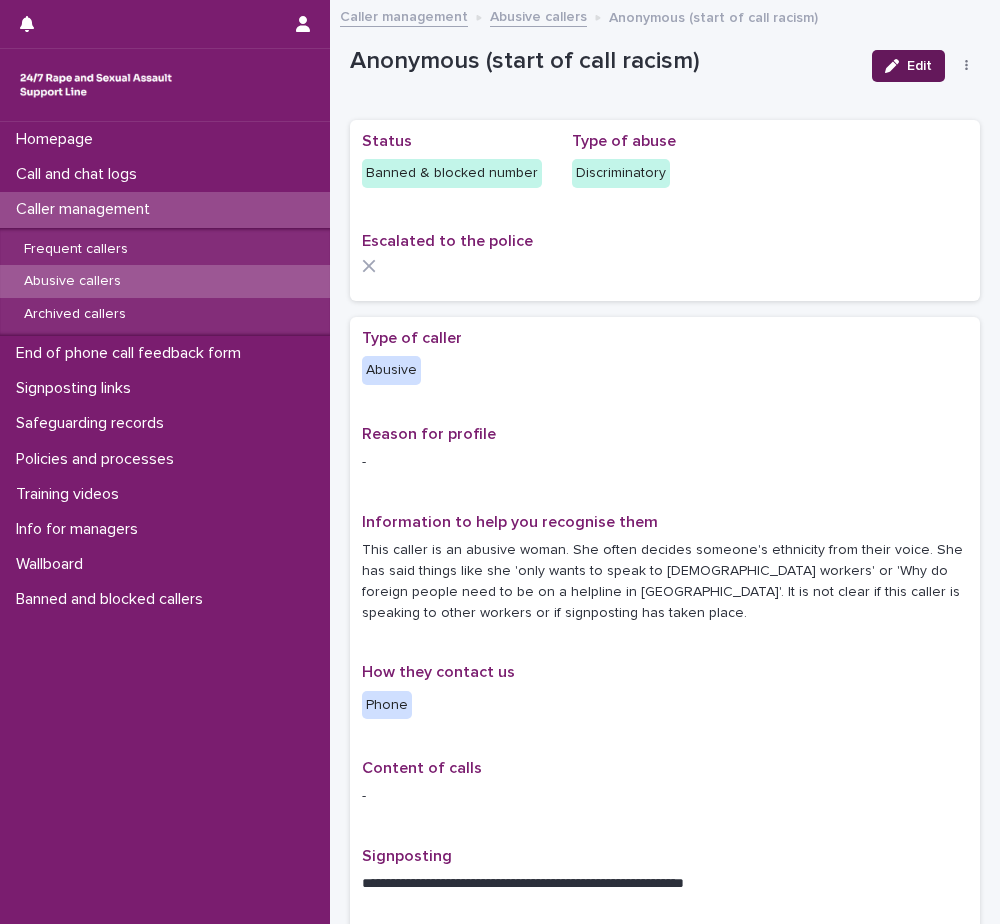 click on "Edit" at bounding box center (919, 66) 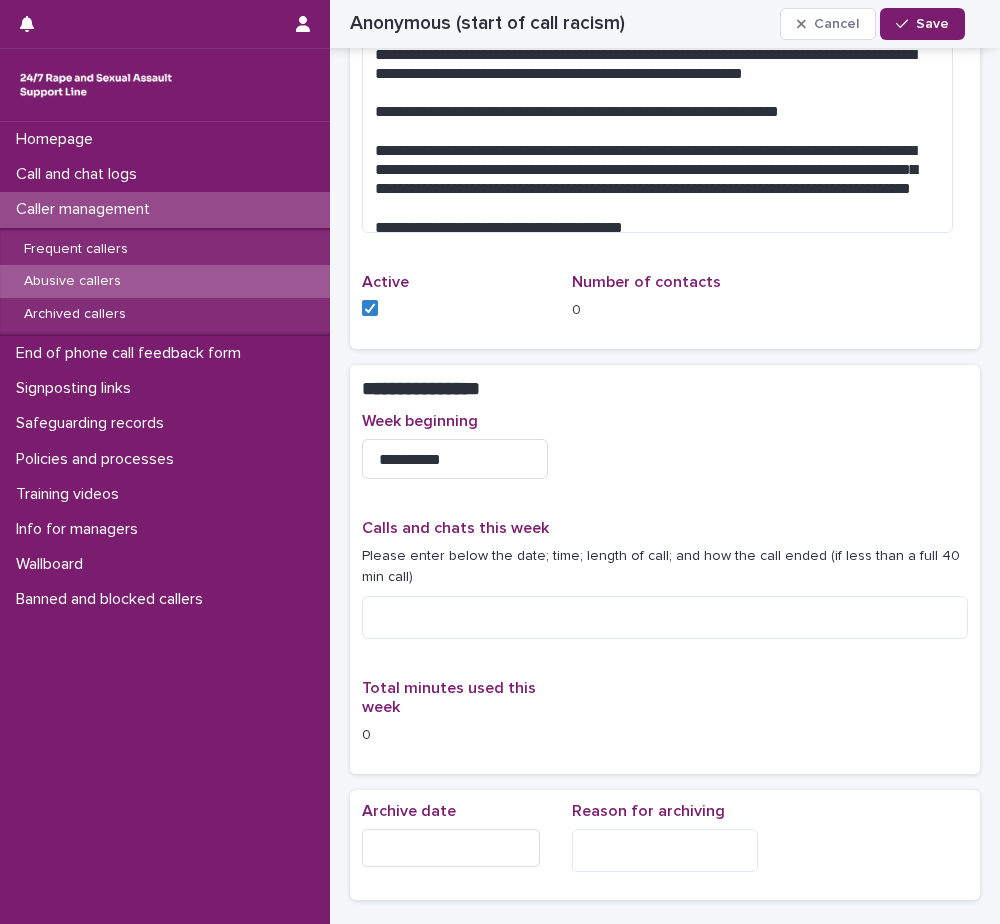 scroll, scrollTop: 1500, scrollLeft: 0, axis: vertical 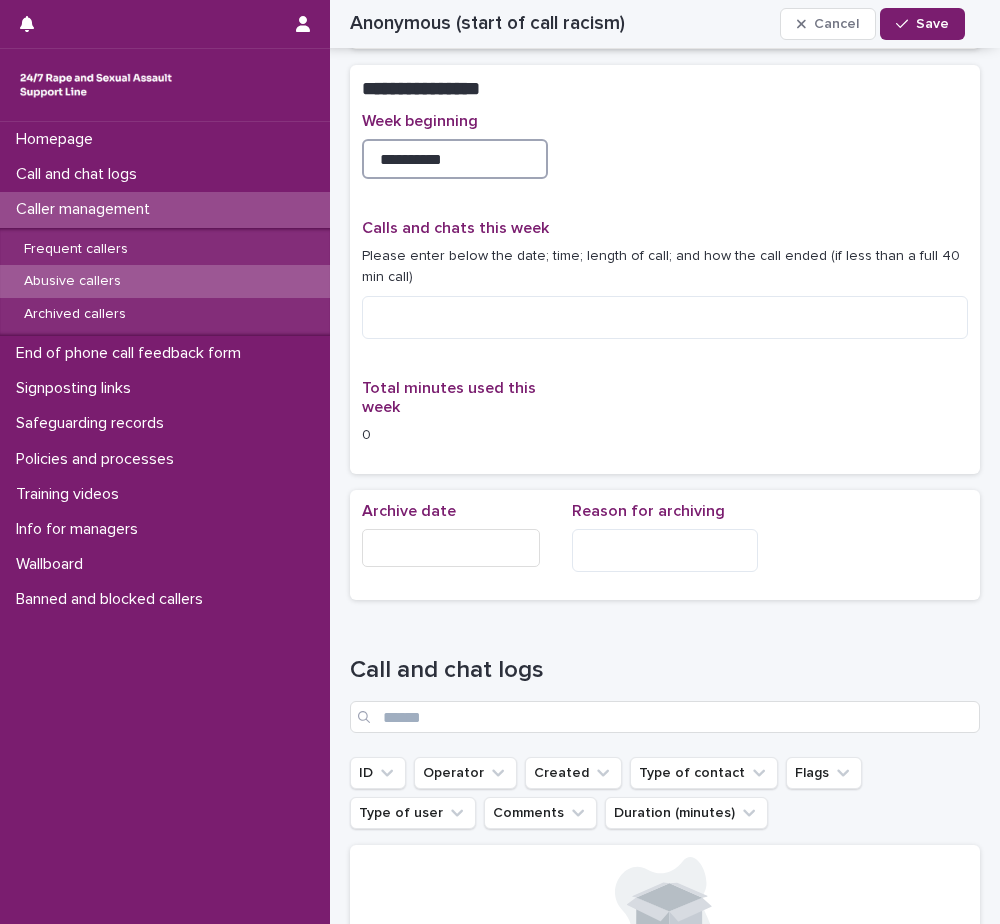 click on "**********" at bounding box center [455, 159] 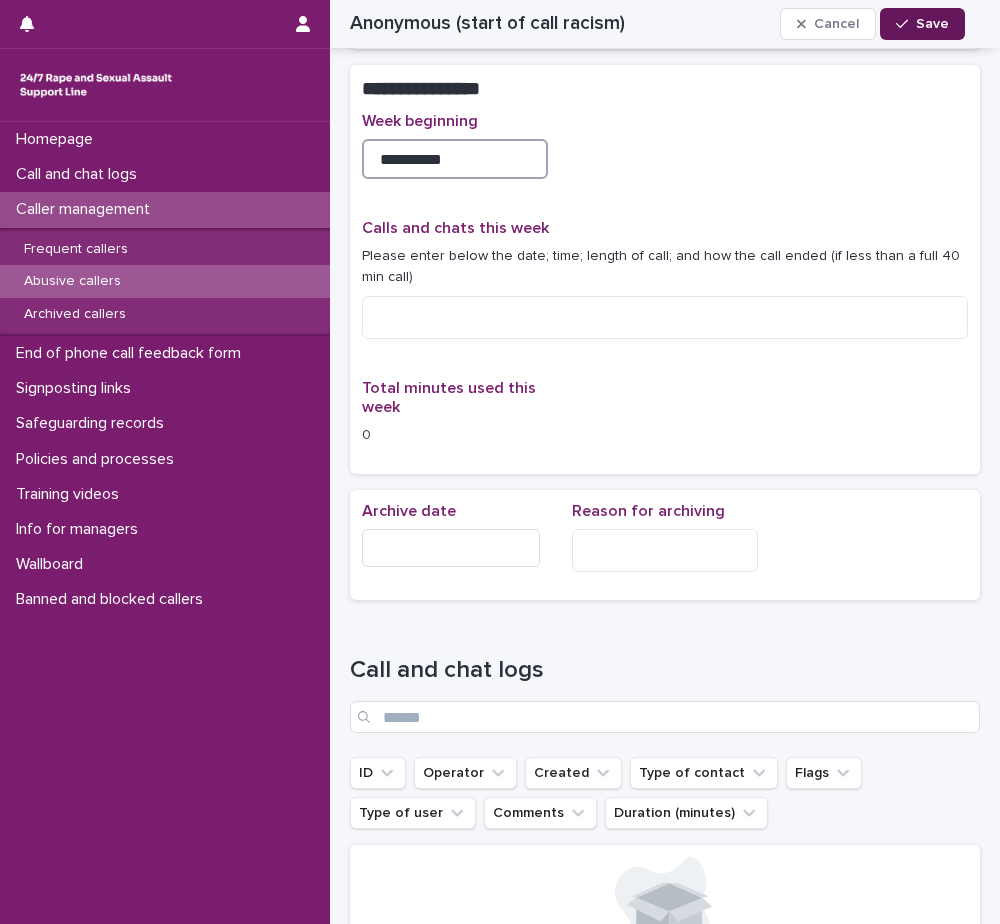 type on "**********" 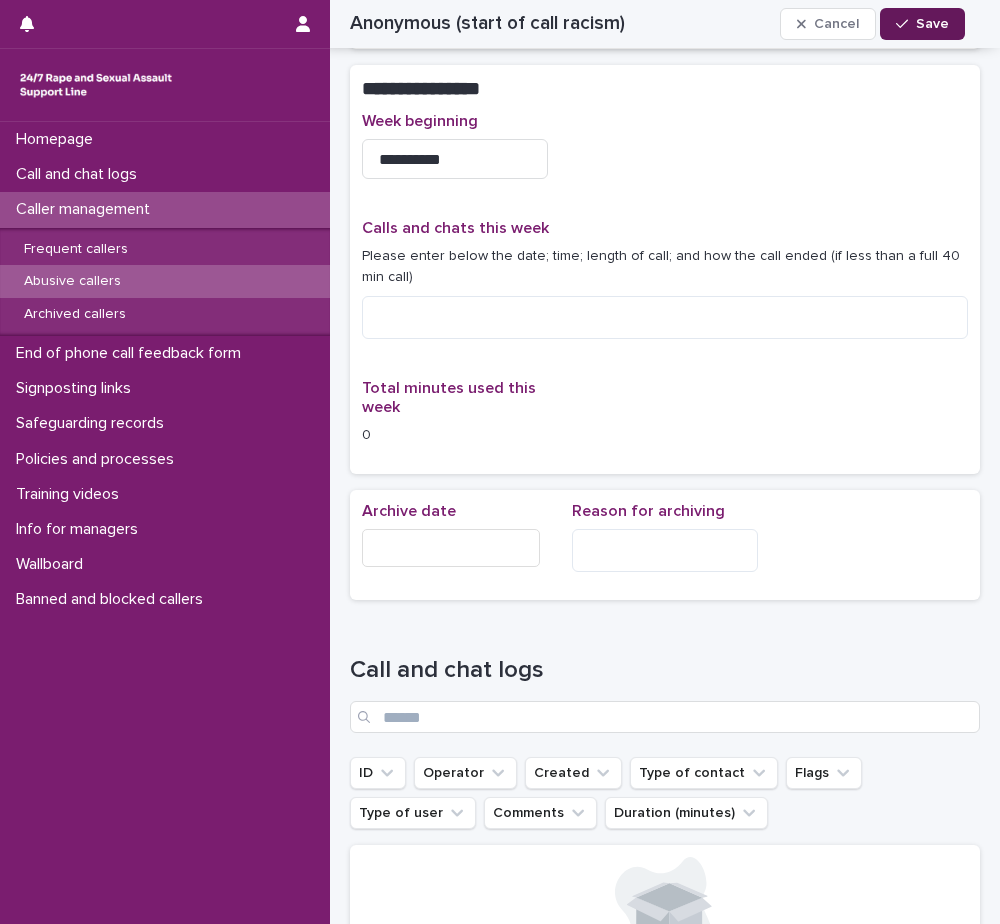 click at bounding box center [906, 24] 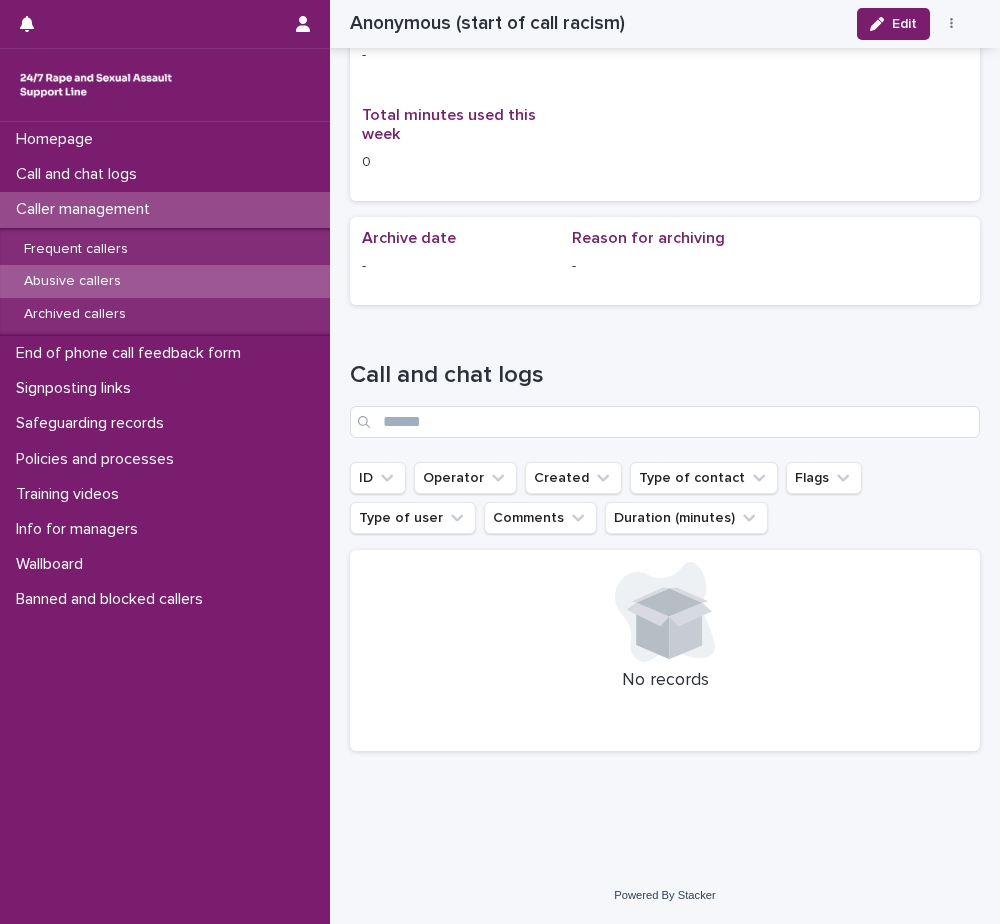 scroll, scrollTop: 1489, scrollLeft: 0, axis: vertical 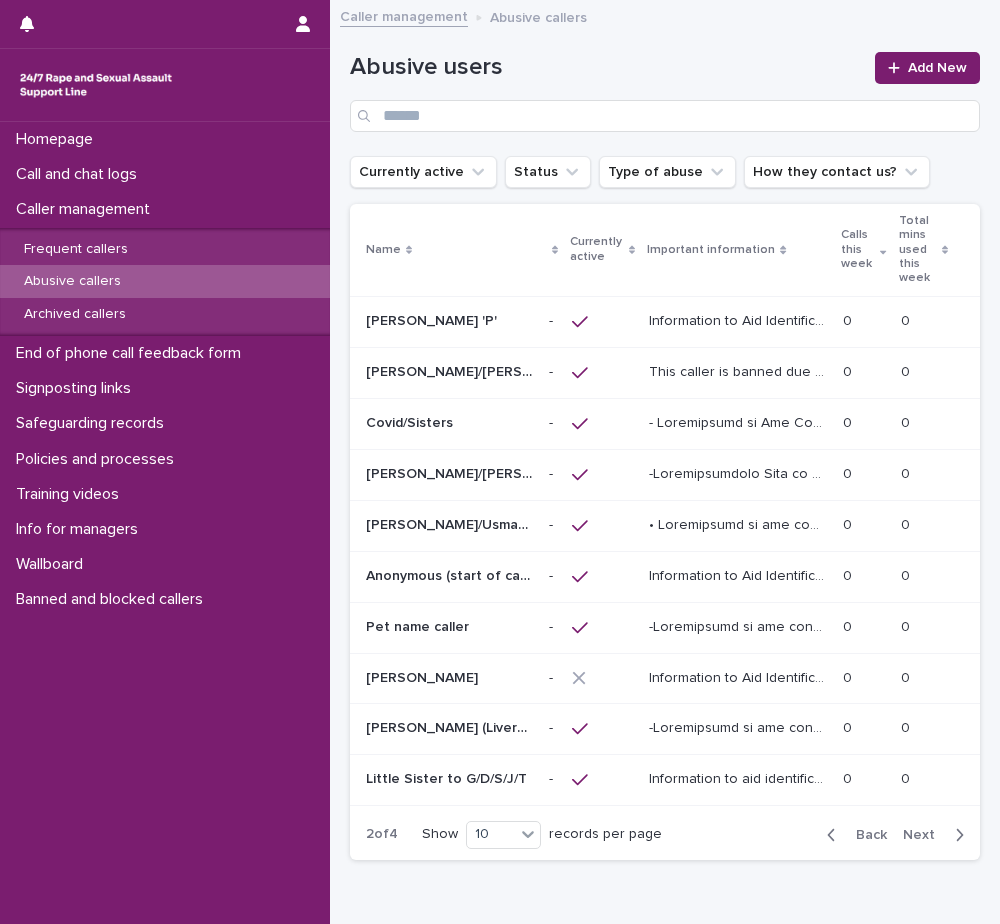 click on "Pet name caller" at bounding box center (419, 625) 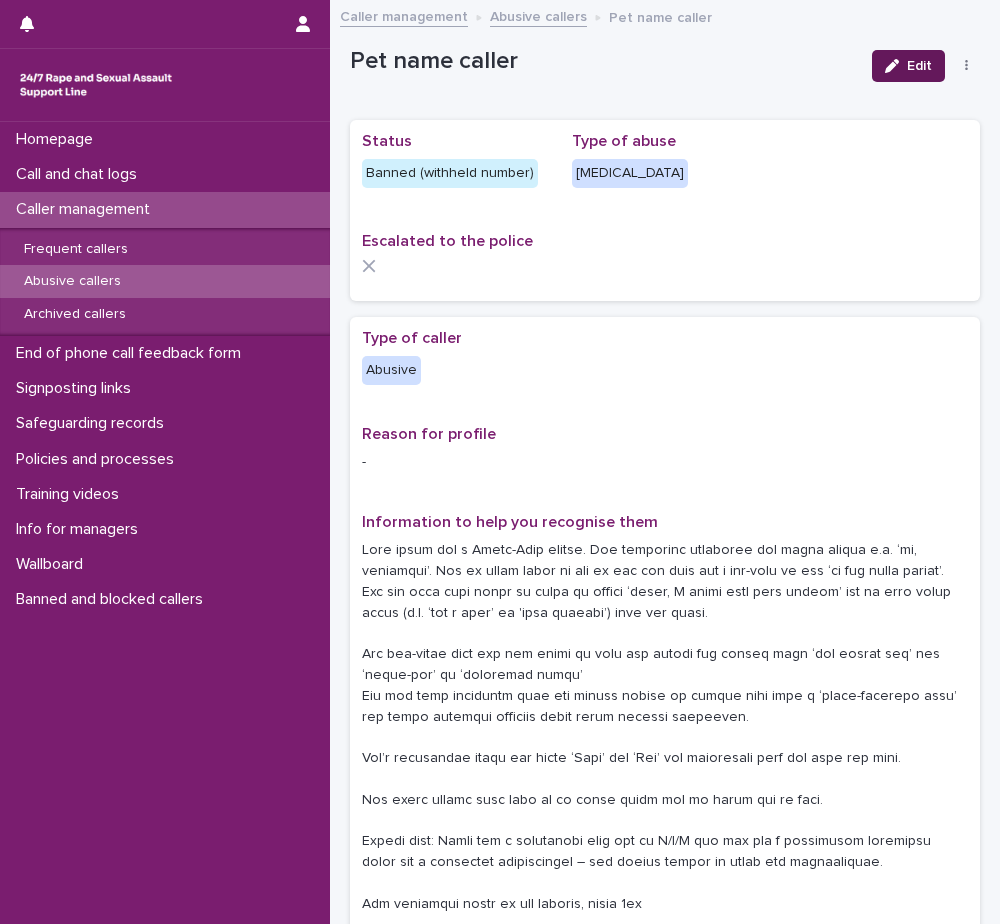 click 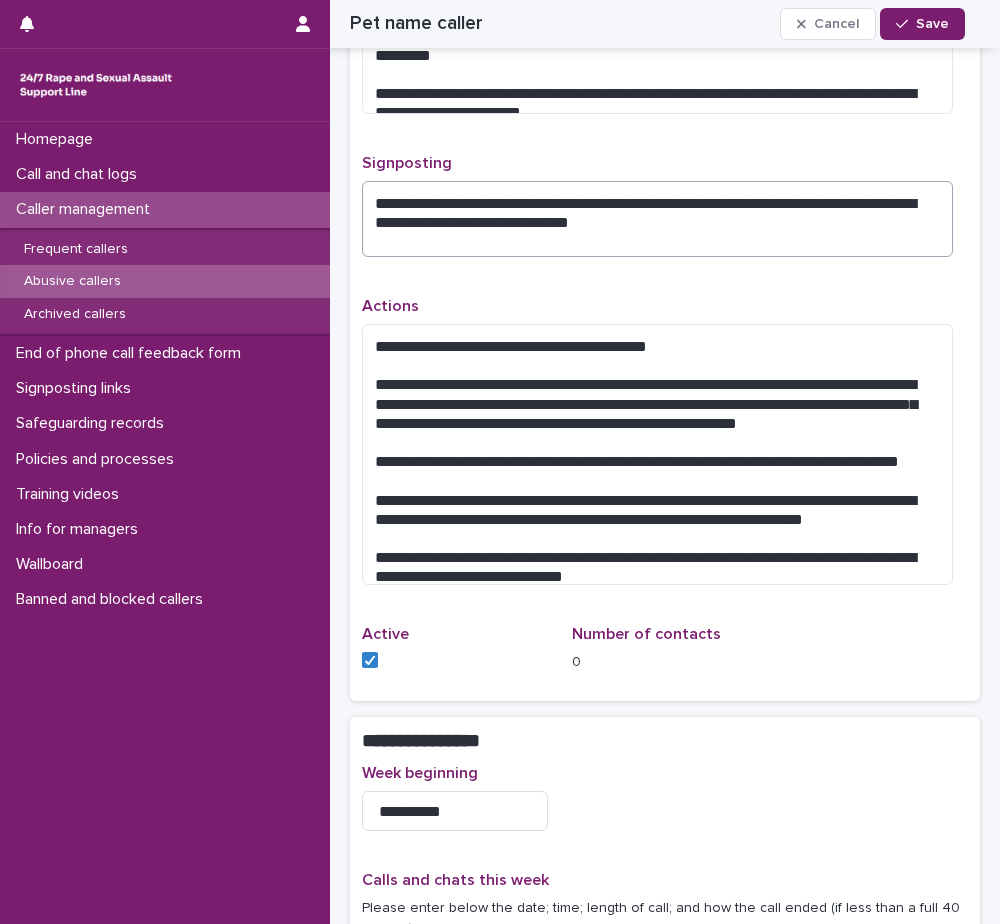 scroll, scrollTop: 1316, scrollLeft: 0, axis: vertical 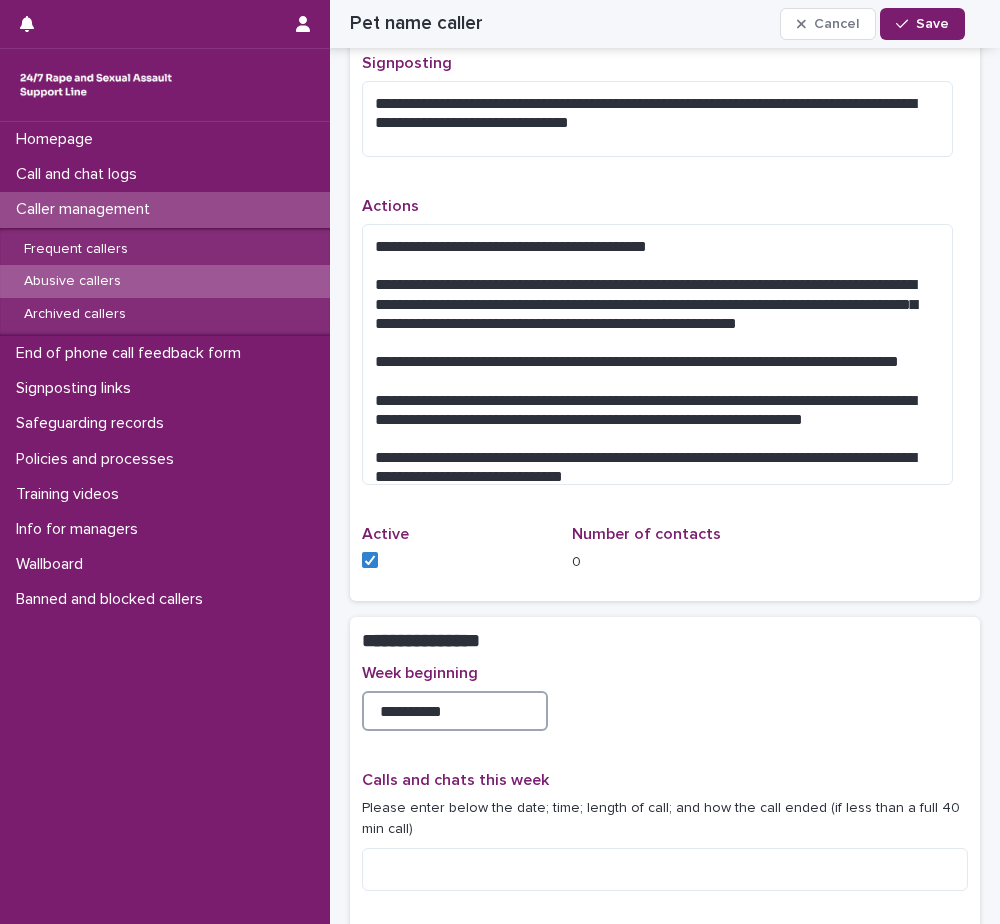 click on "**********" at bounding box center (455, 711) 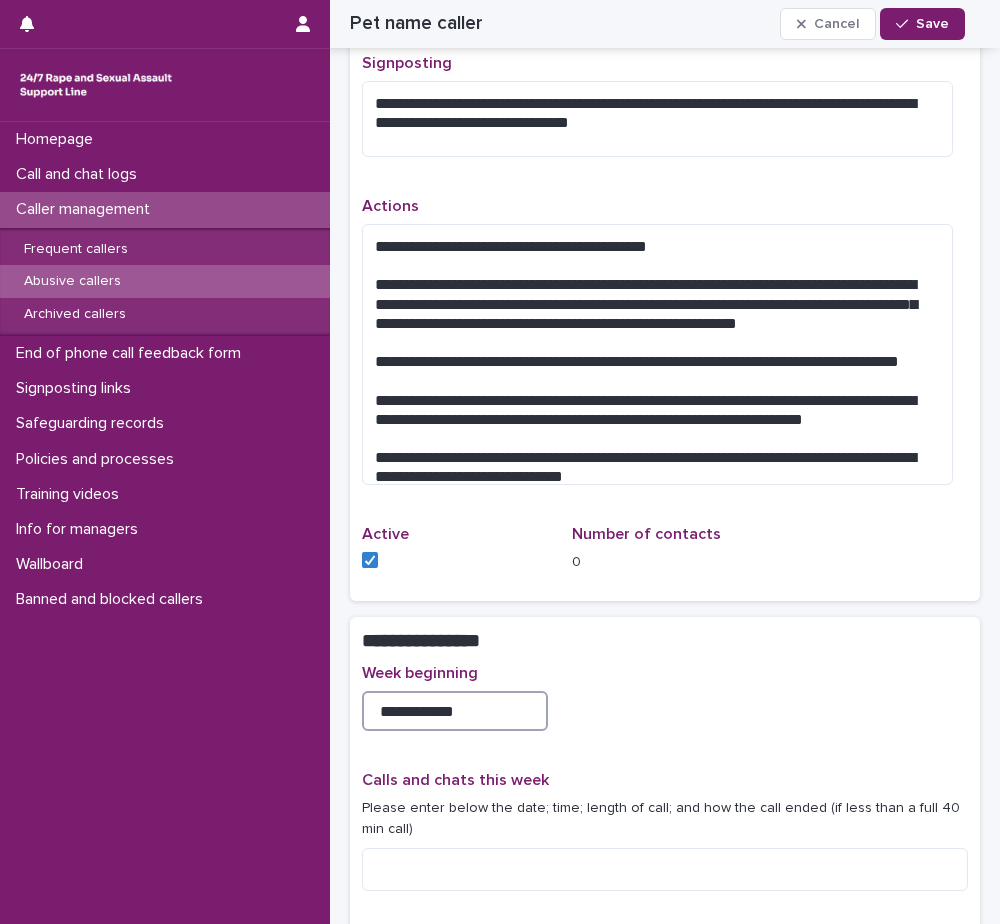 click on "**********" at bounding box center (455, 711) 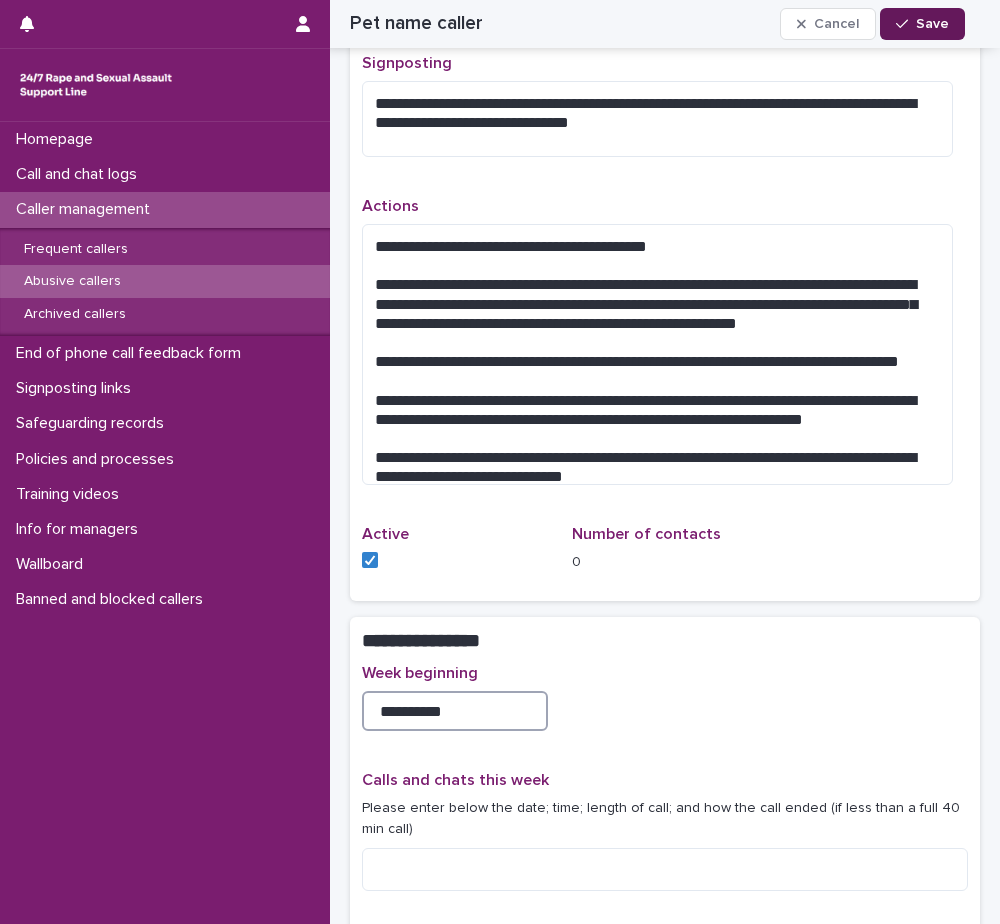 type on "**********" 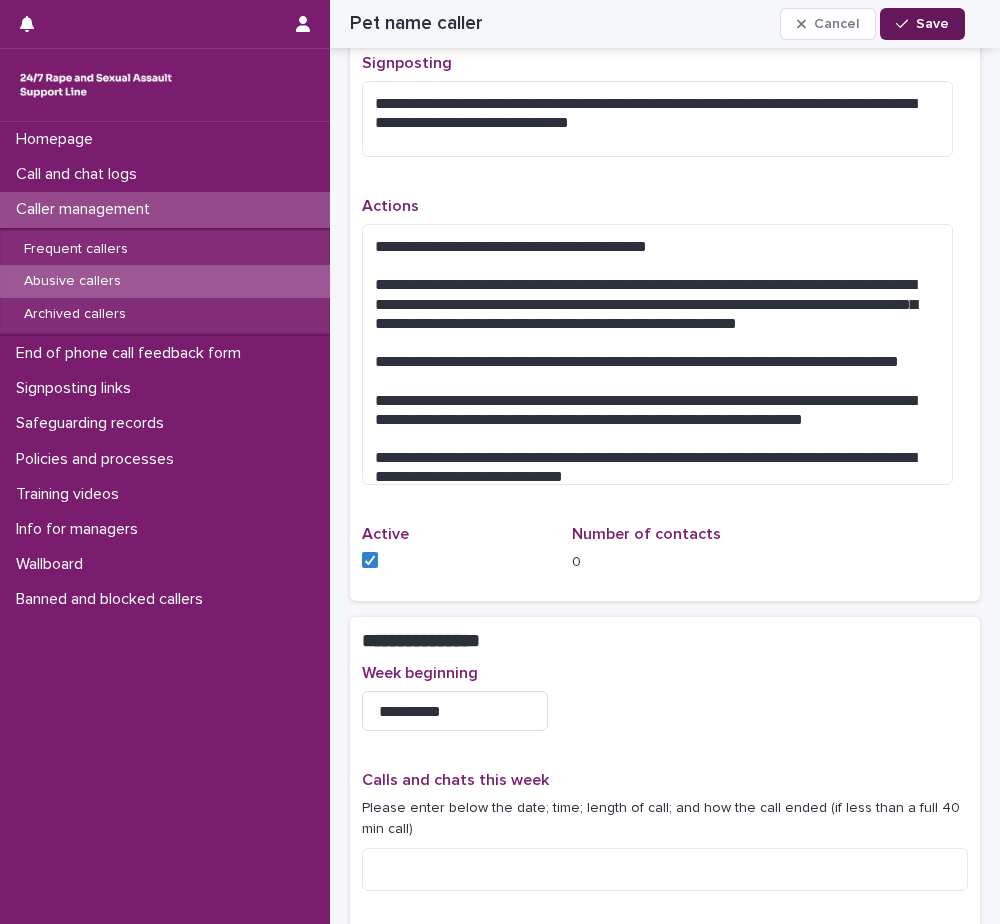 click on "Save" at bounding box center [932, 24] 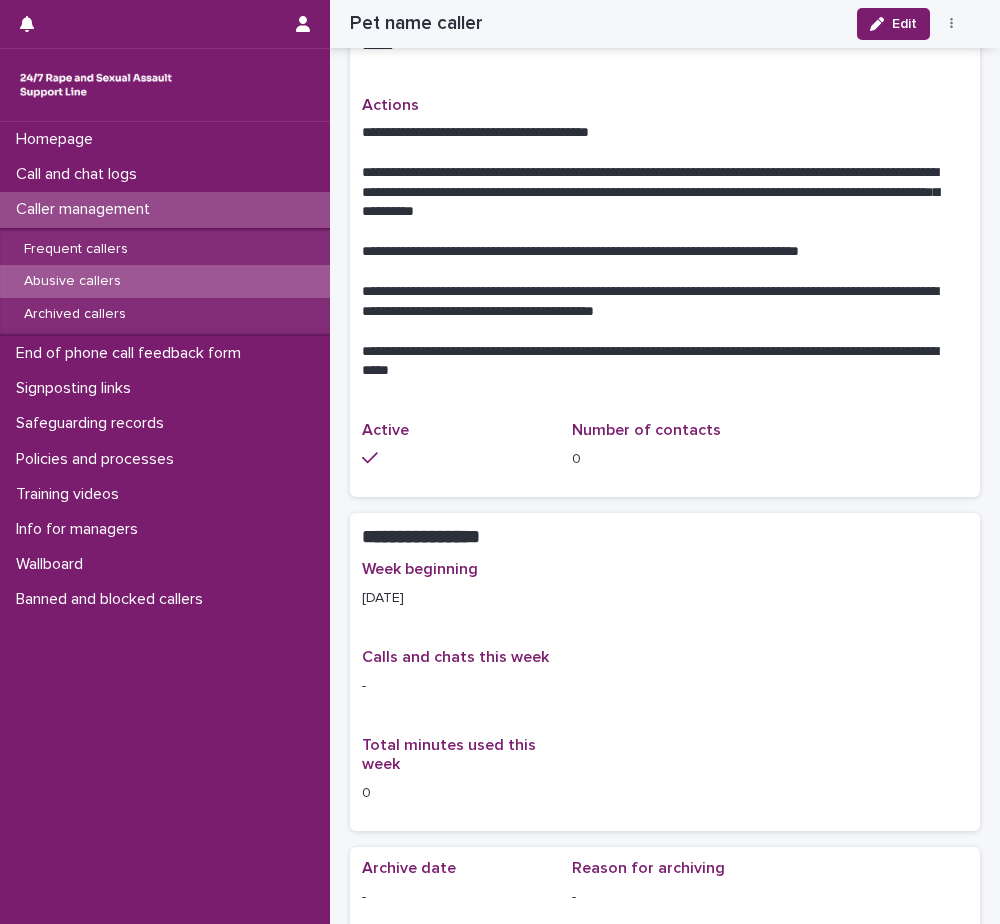 scroll, scrollTop: 1187, scrollLeft: 0, axis: vertical 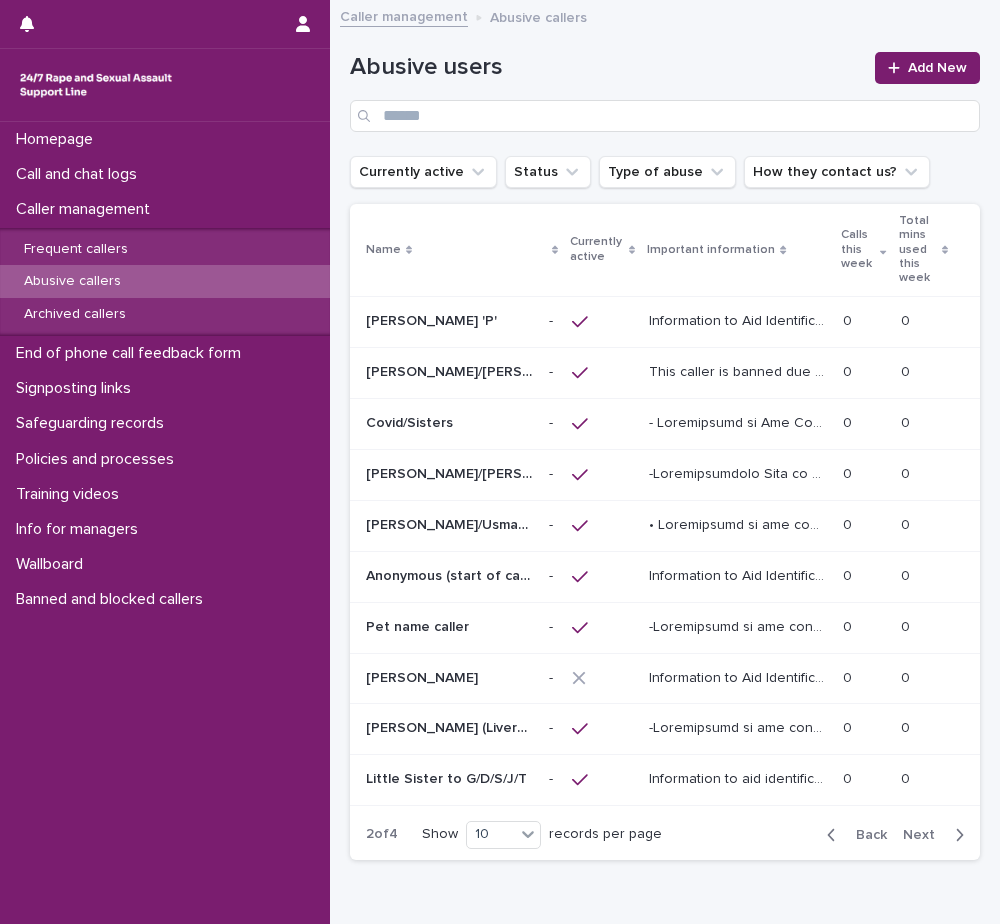 click at bounding box center (449, 678) 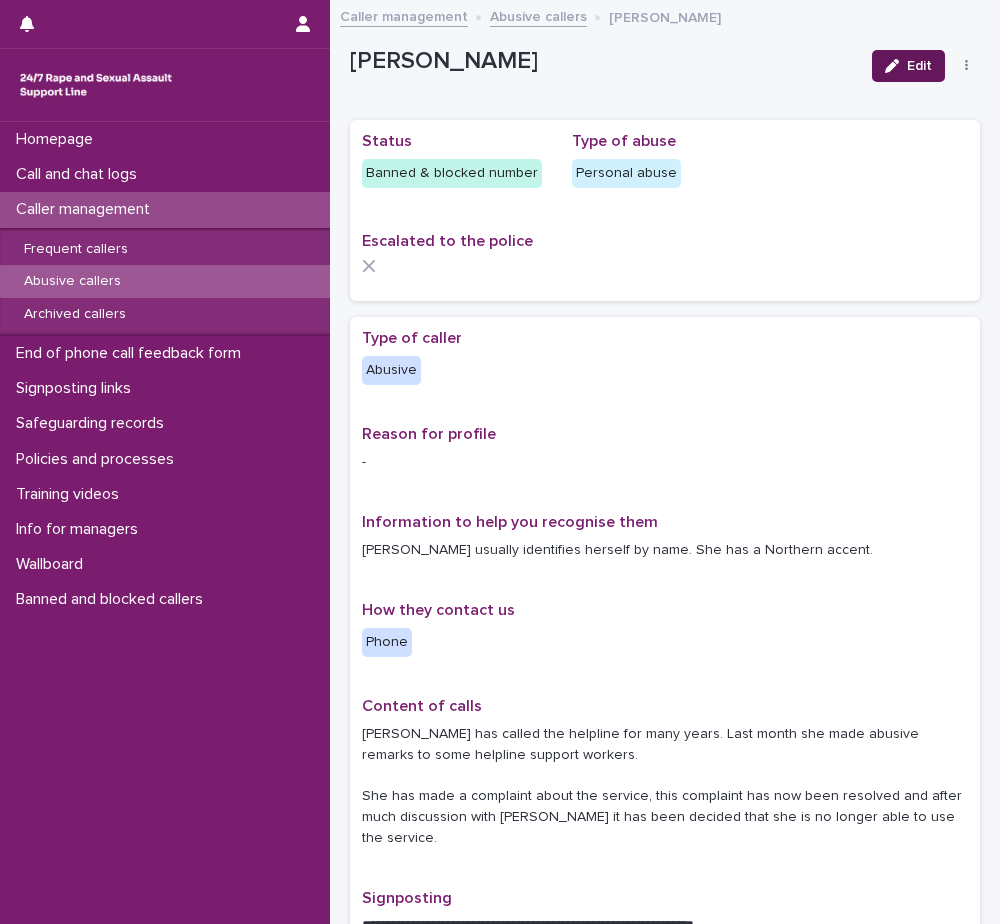 click 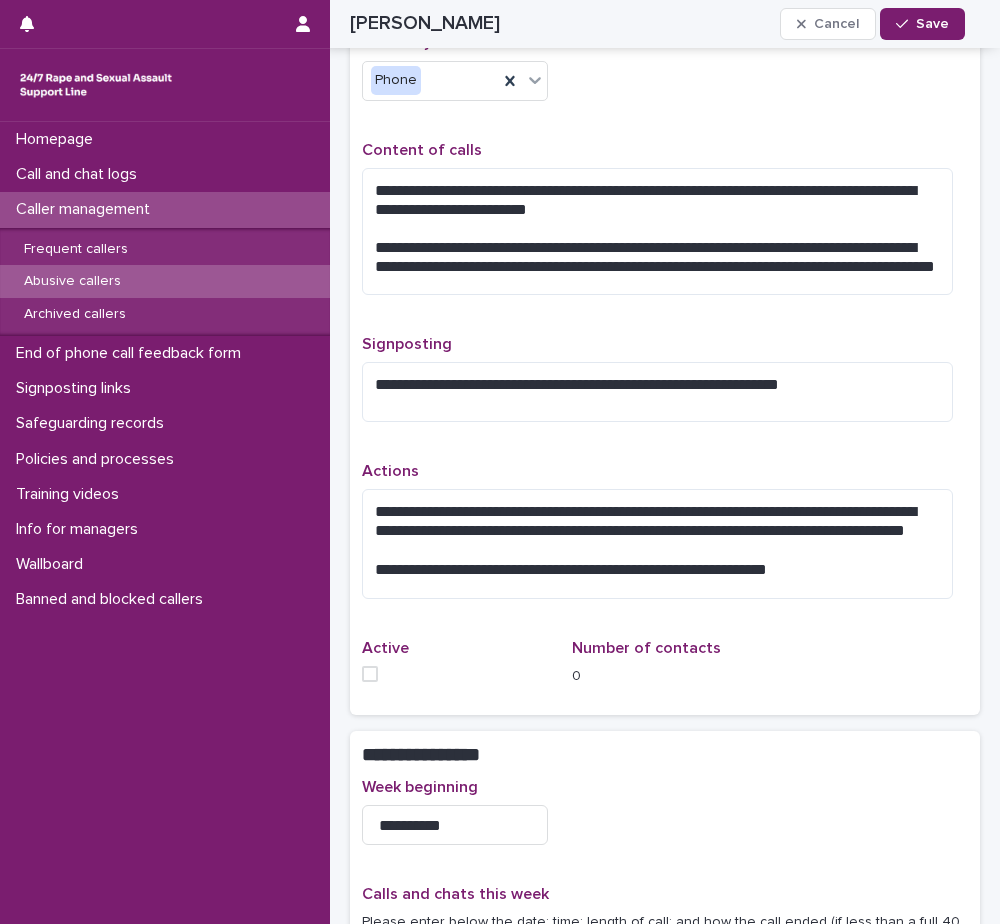 scroll, scrollTop: 1100, scrollLeft: 0, axis: vertical 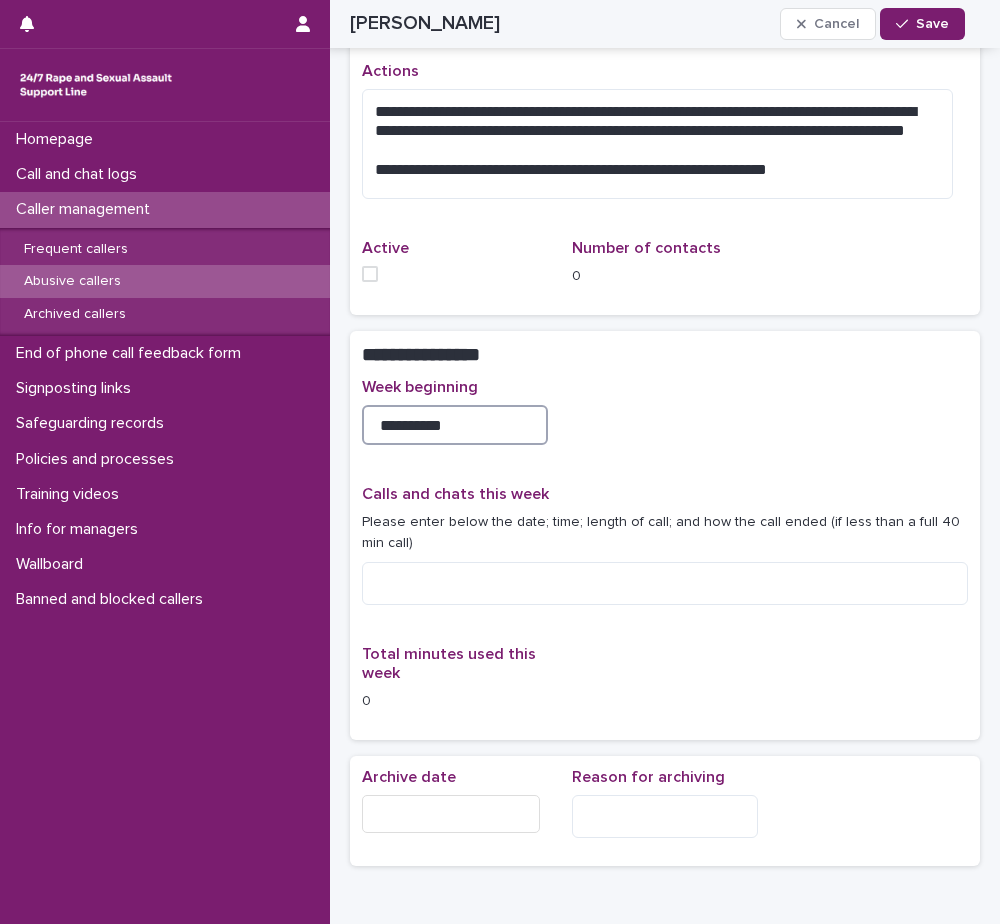 click on "**********" at bounding box center (455, 425) 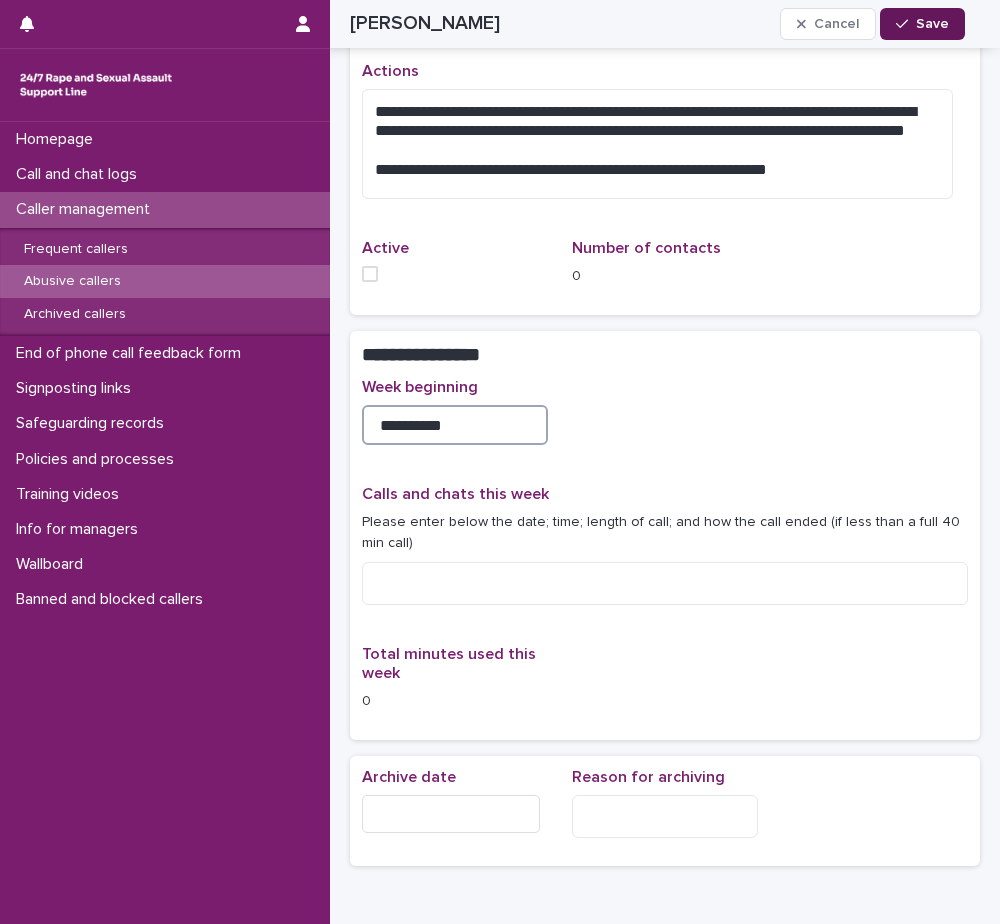 type on "**********" 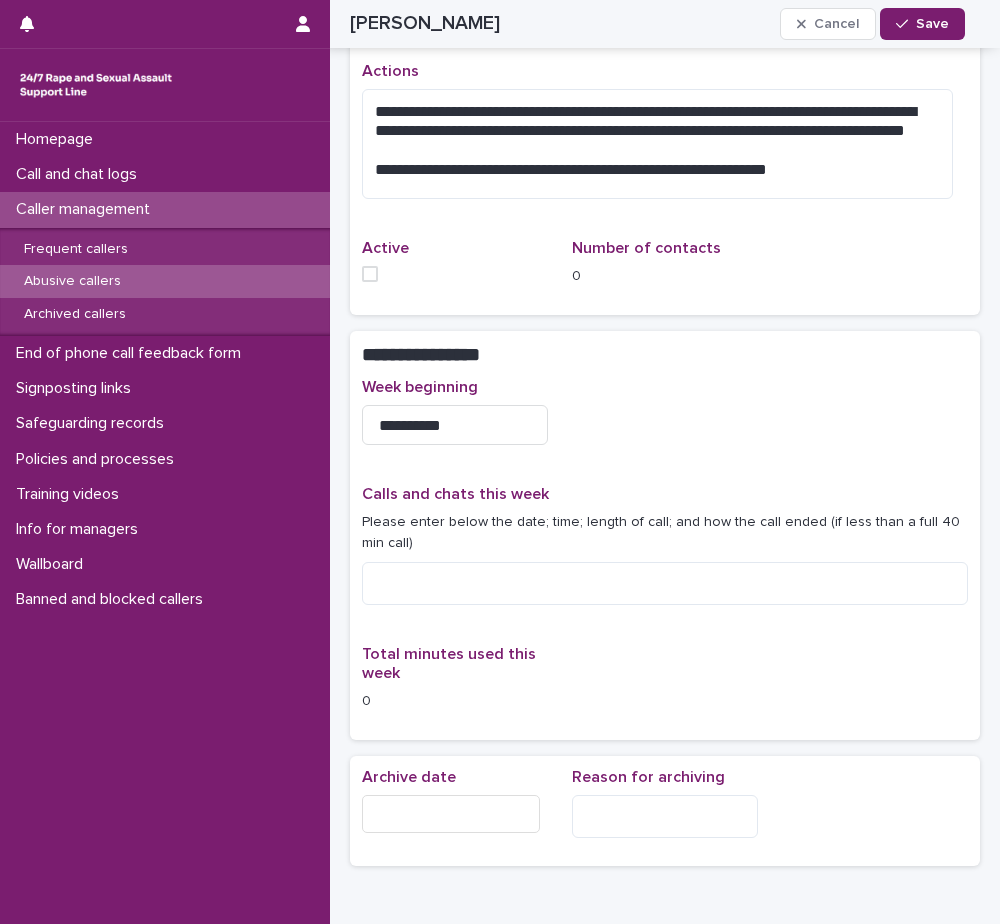 drag, startPoint x: 897, startPoint y: 23, endPoint x: 671, endPoint y: 5, distance: 226.71568 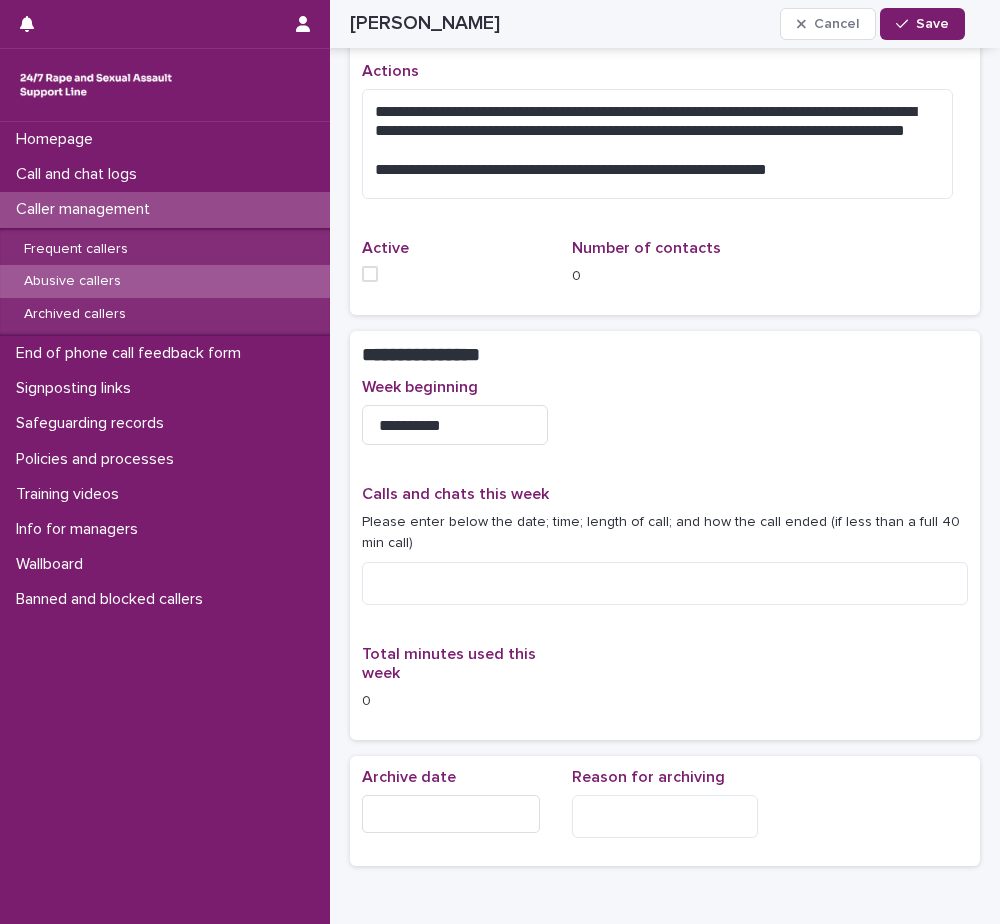 click on "Save" at bounding box center [922, 24] 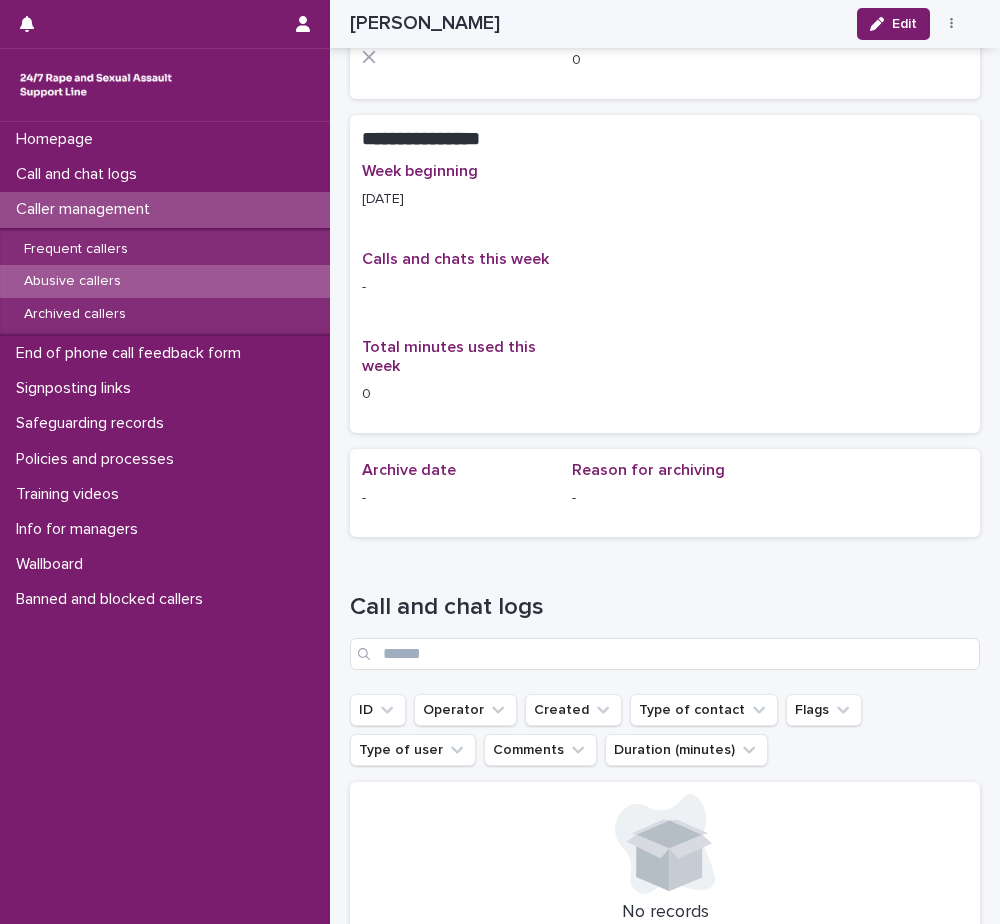 scroll, scrollTop: 925, scrollLeft: 0, axis: vertical 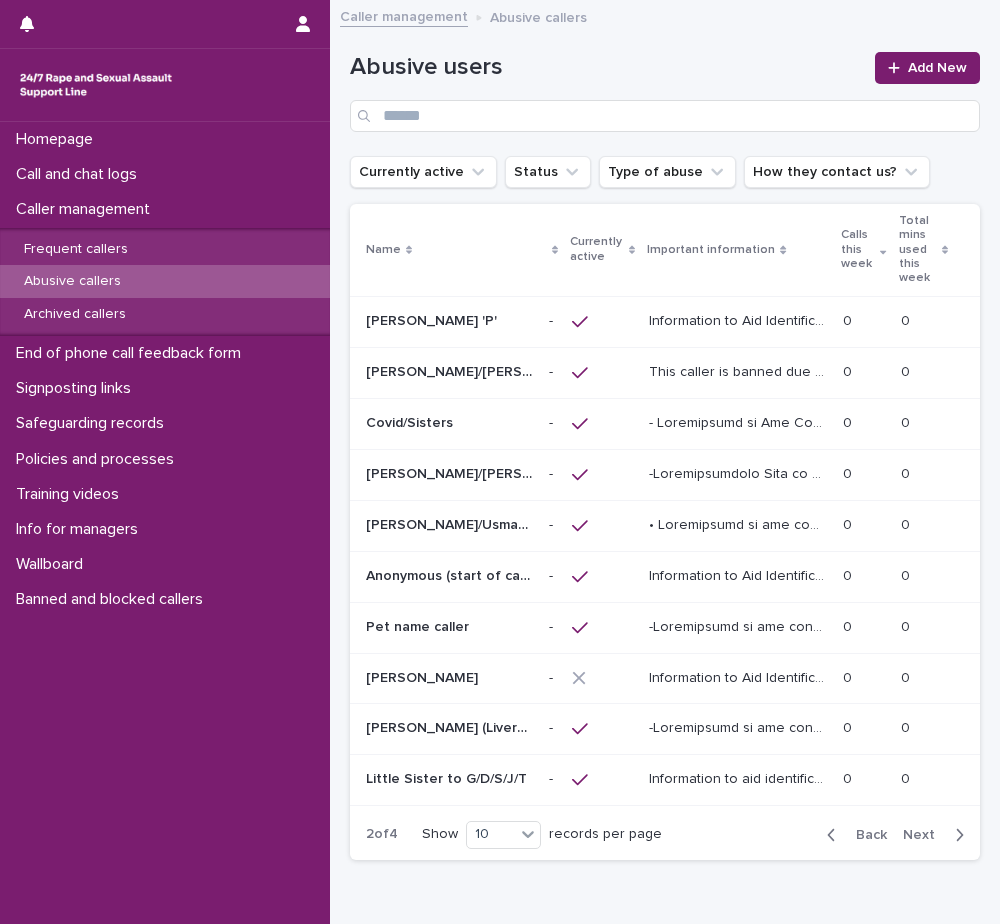 click on "[PERSON_NAME] (Liverpudlian accent)" at bounding box center [451, 726] 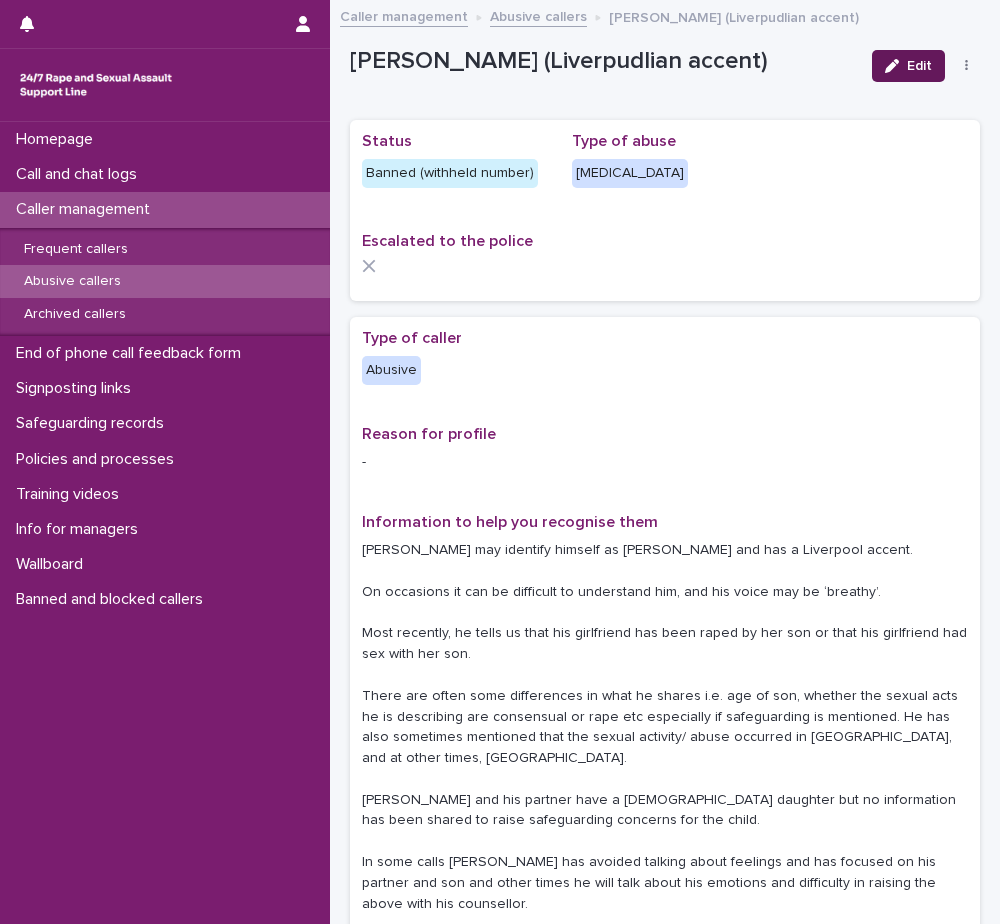 click 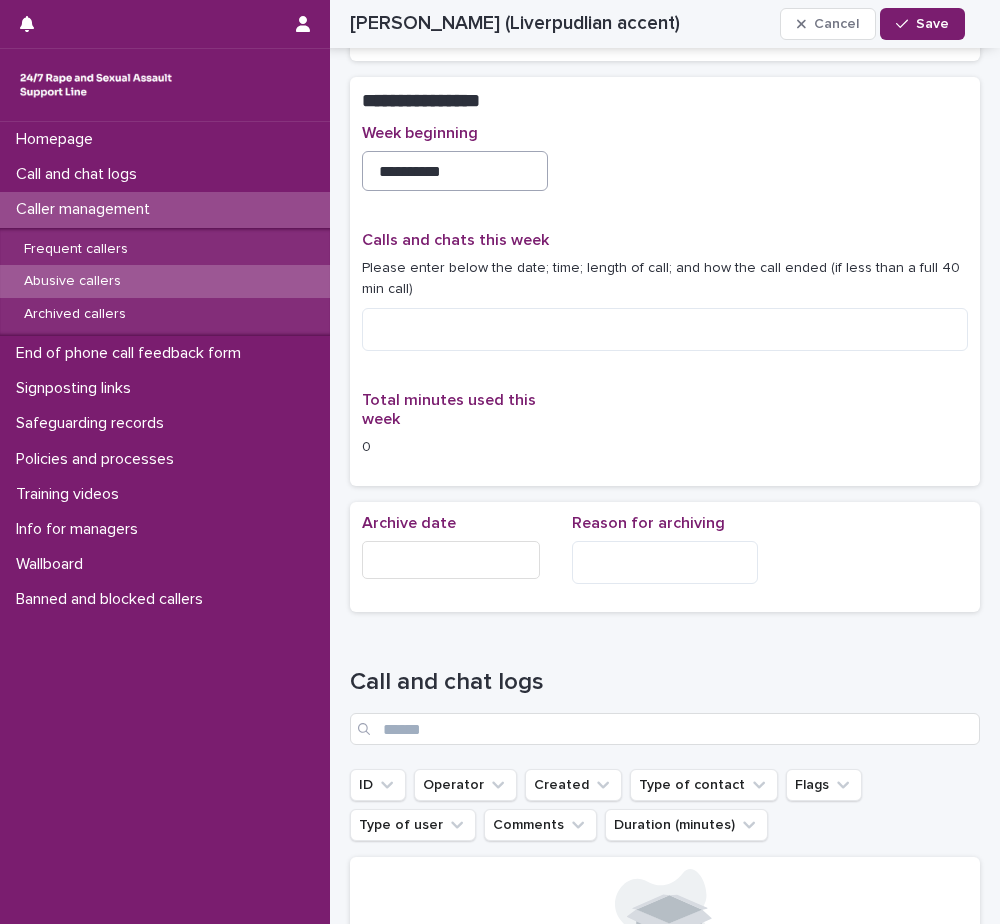 scroll, scrollTop: 2000, scrollLeft: 0, axis: vertical 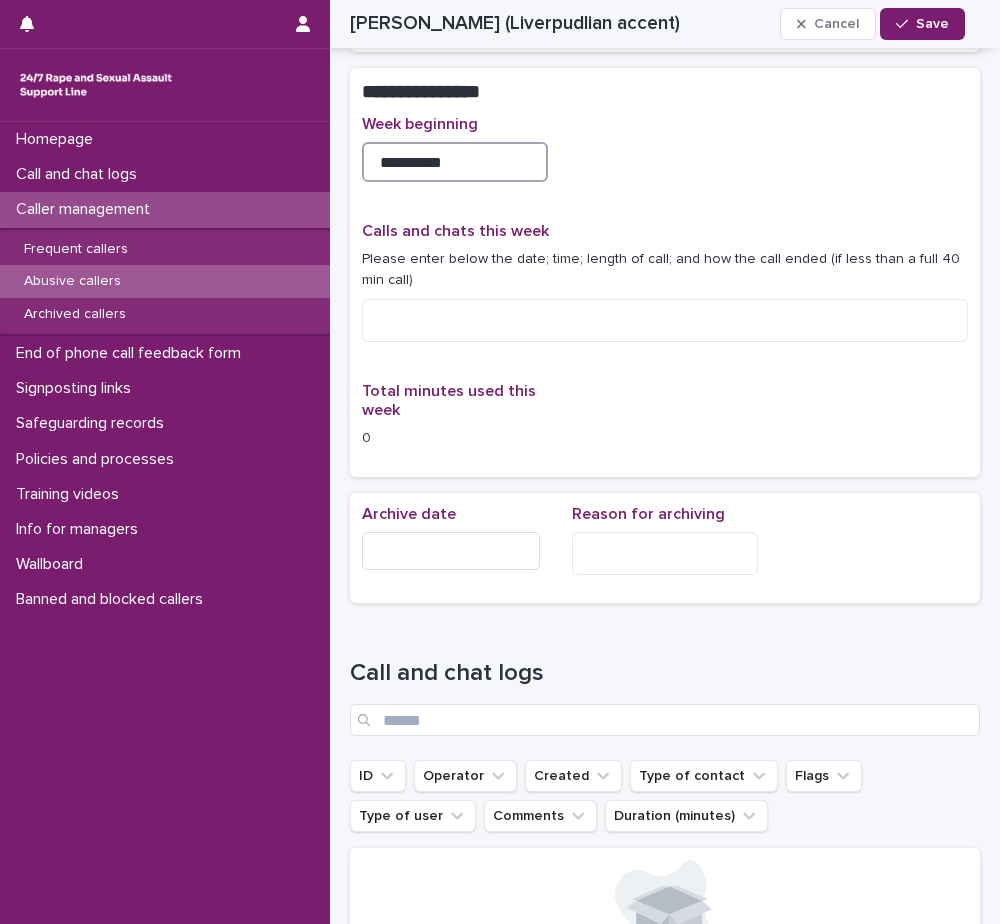 click on "**********" at bounding box center (455, 162) 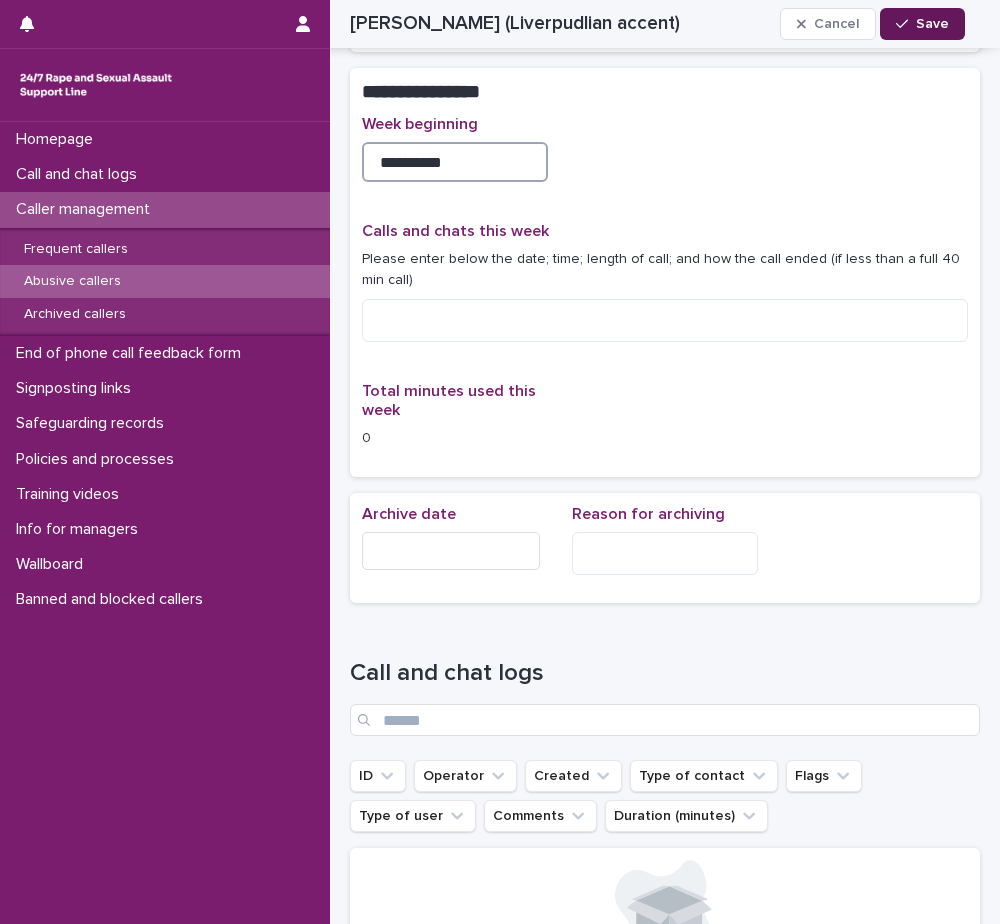 type on "**********" 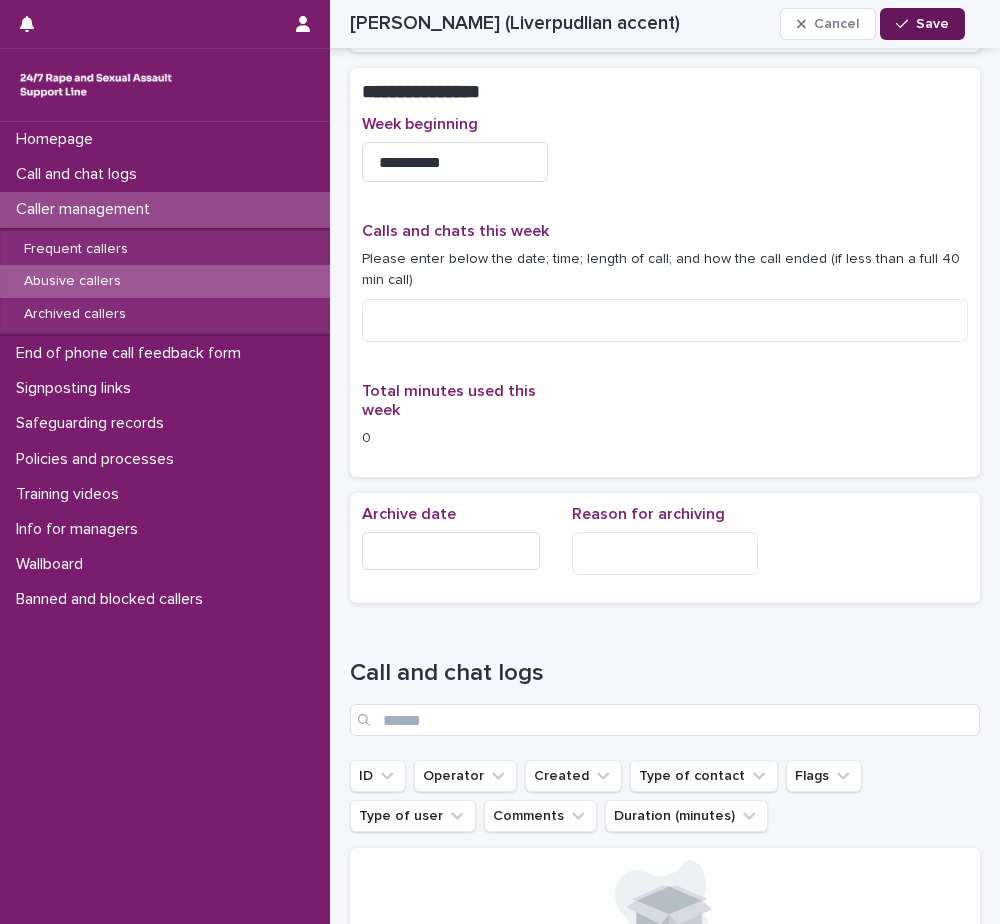 click at bounding box center (906, 24) 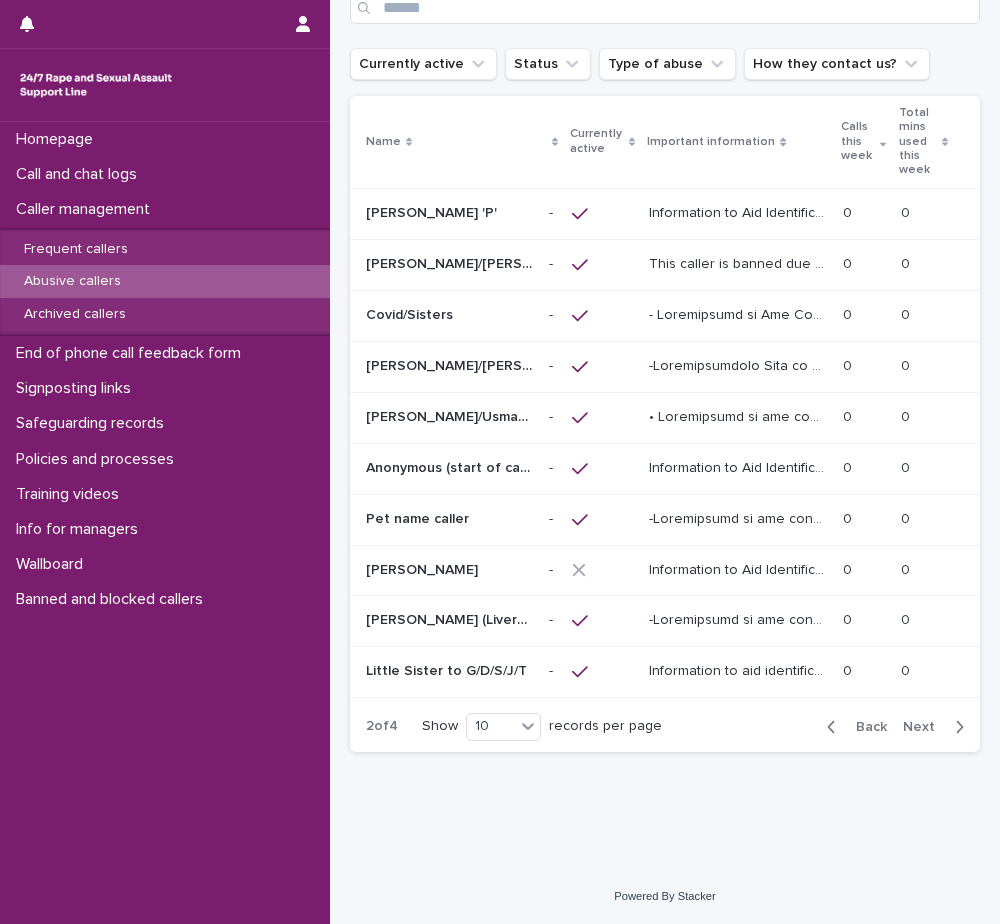 scroll, scrollTop: 0, scrollLeft: 0, axis: both 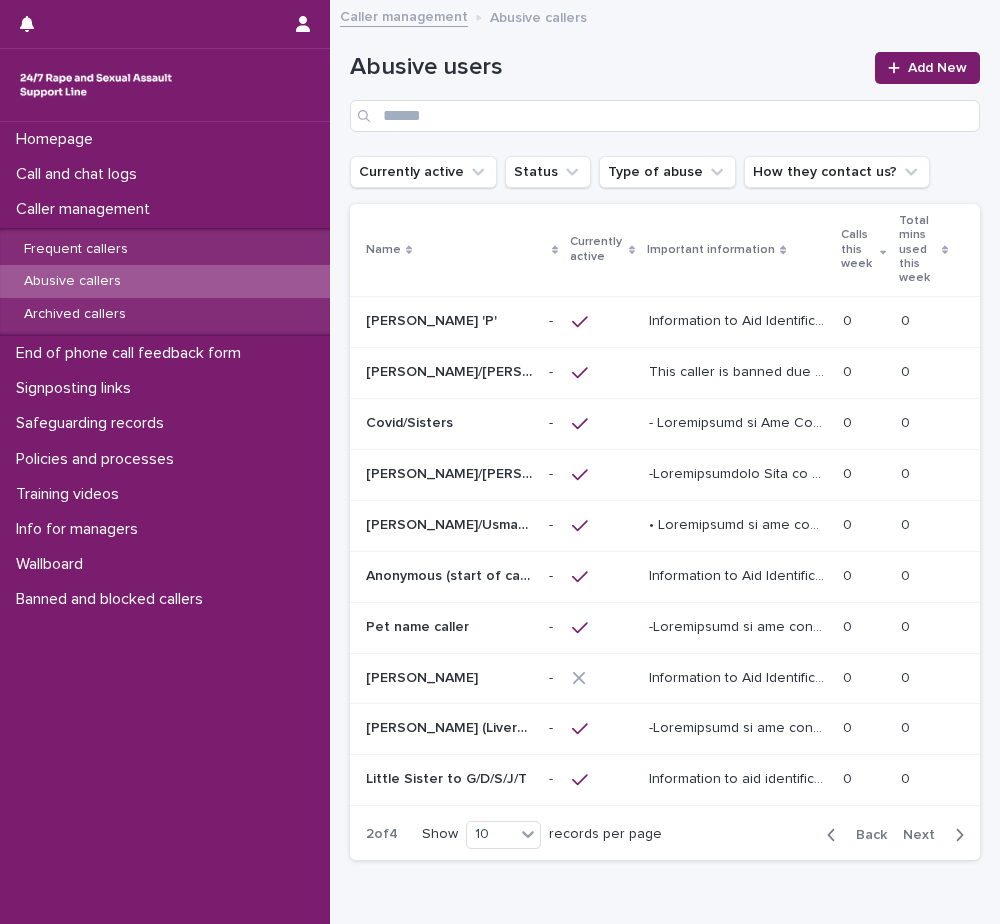 click on "Little Sister to G/D/S/J/T" at bounding box center (448, 777) 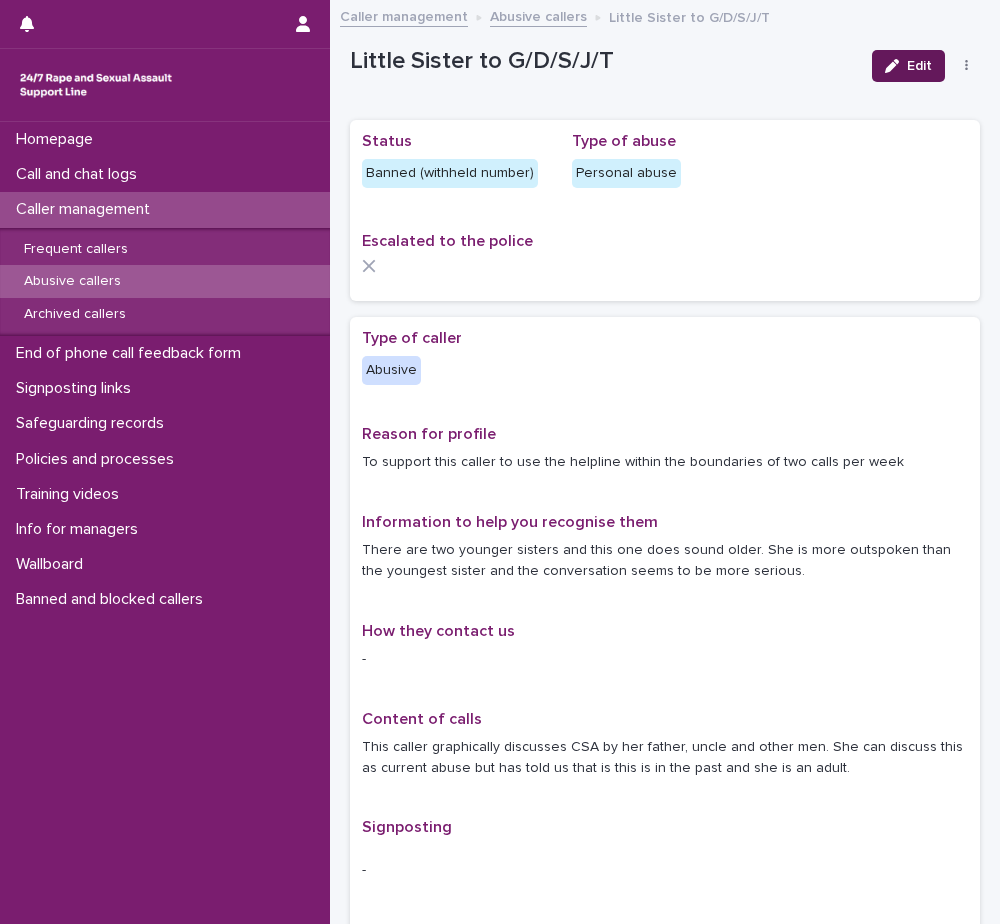 click on "Edit" at bounding box center (908, 66) 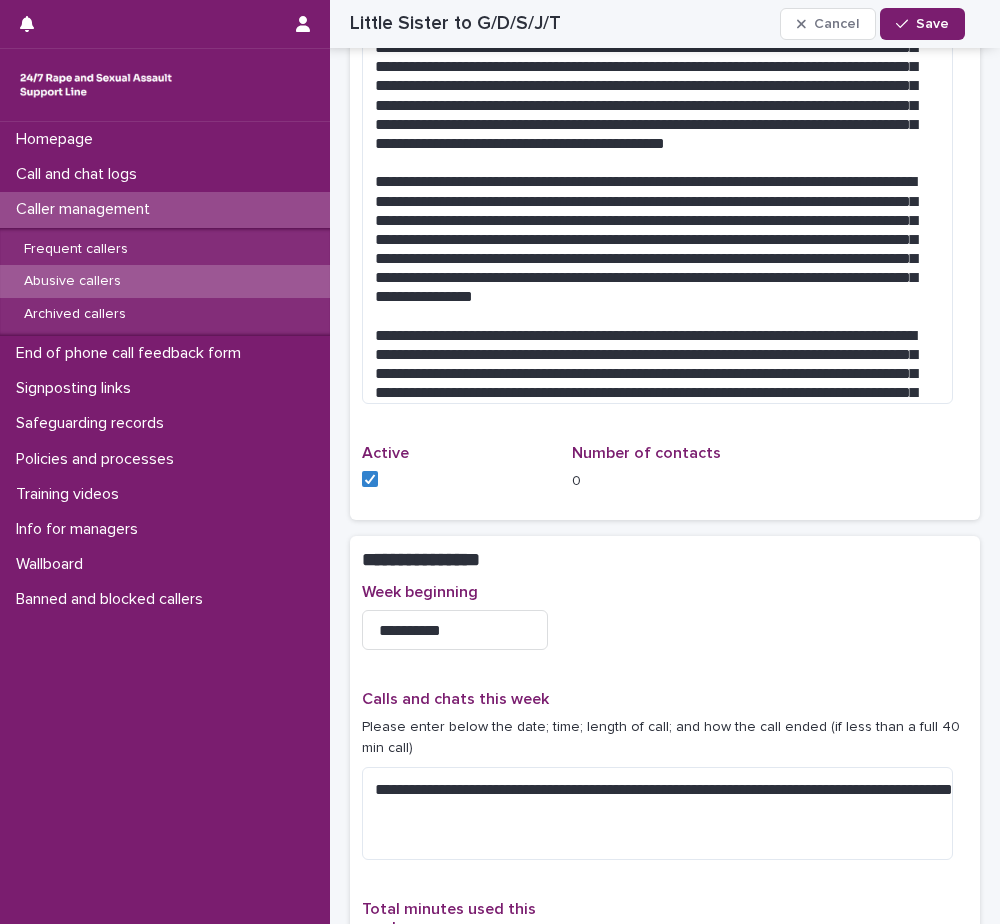 scroll, scrollTop: 1800, scrollLeft: 0, axis: vertical 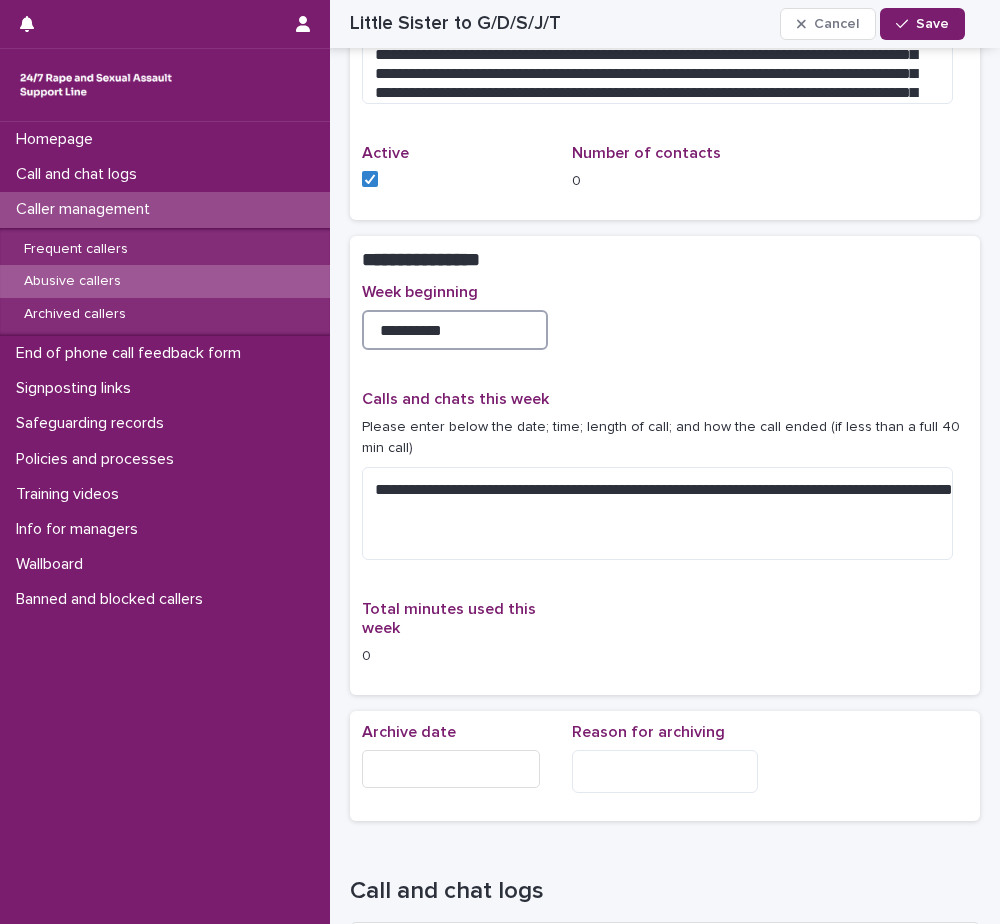click on "**********" at bounding box center (455, 330) 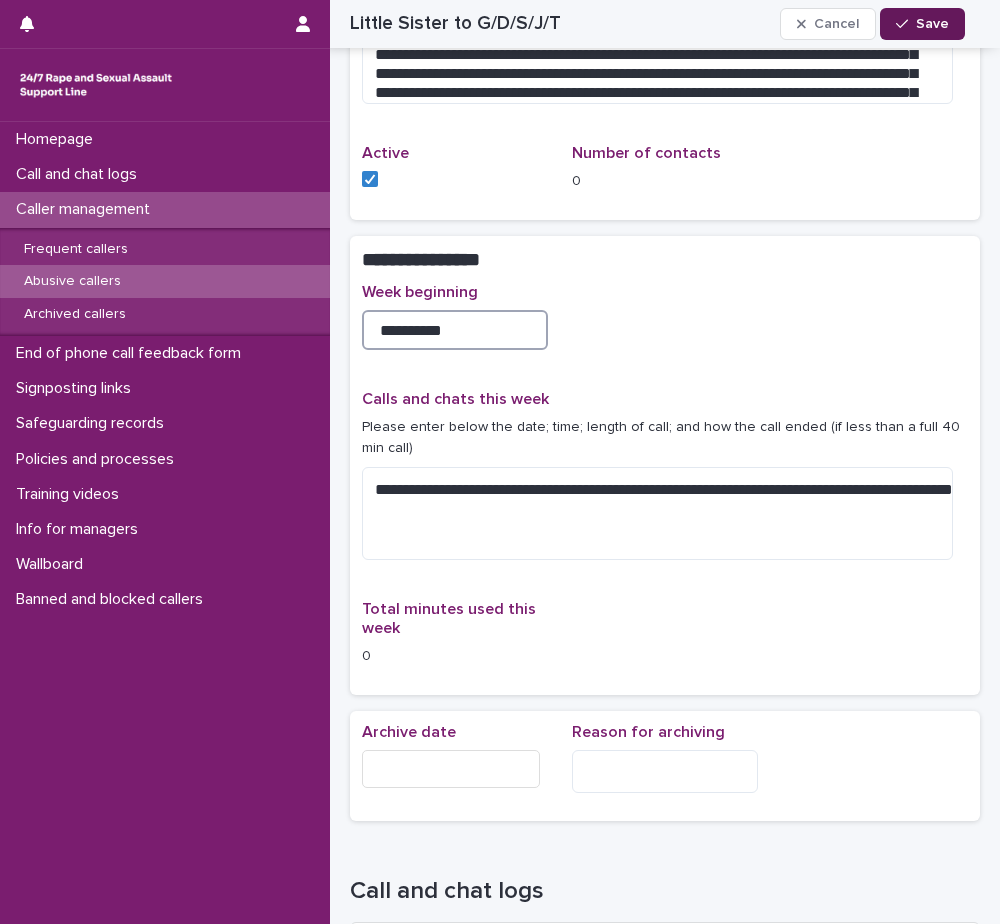 type on "**********" 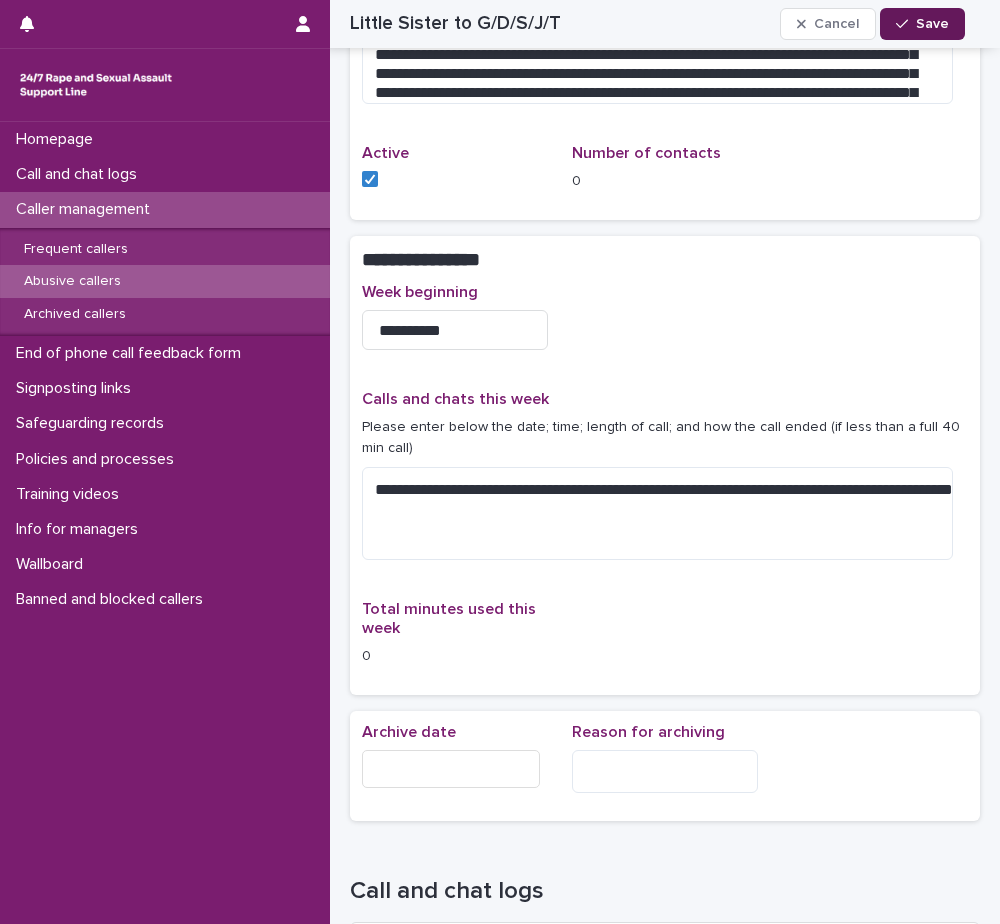 click 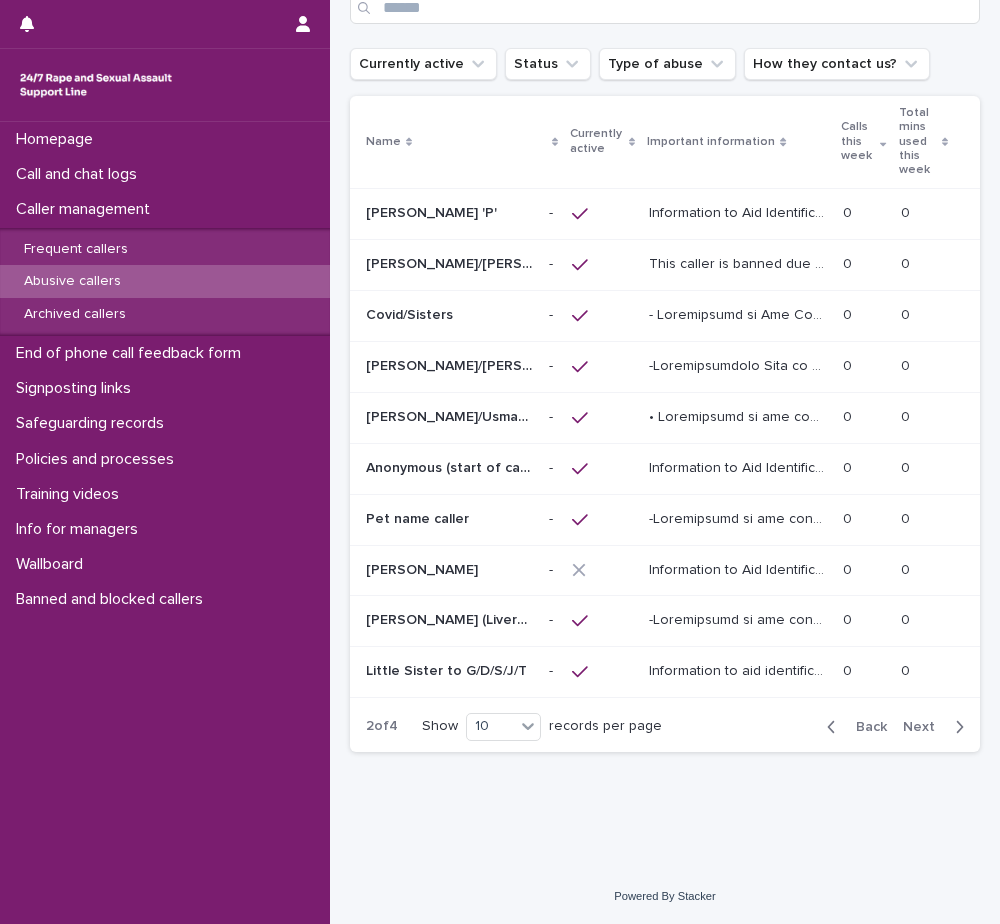 scroll, scrollTop: 0, scrollLeft: 0, axis: both 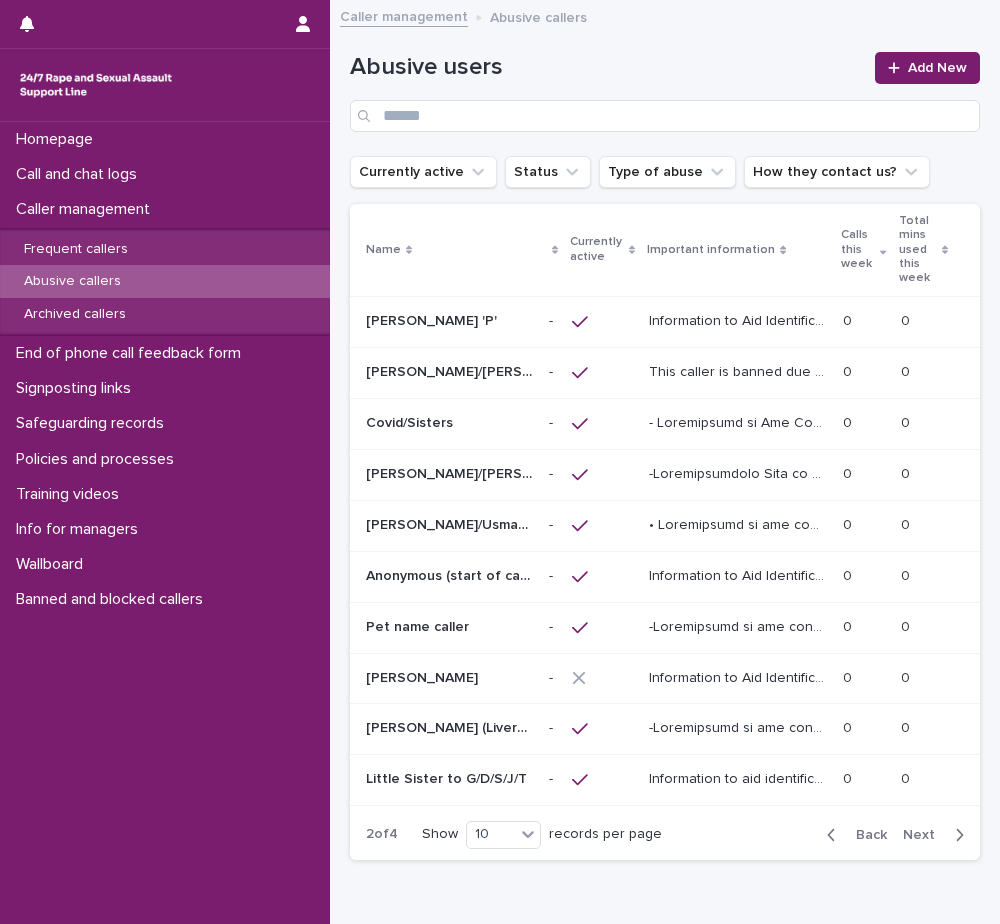 click on "Information to aid identification.
This caller is thought to be the younger sister of frequent user Young-sounding caller: G/D/S/J/T.
Operators have described them as having a 'young sounding voice' and talking in a child-like way. They often talk as though the abuse is ongoing/current but decline safeguarding support.  But they have always confirmed they are an adult when directly asked.
Content of Calls
The caller speaks about siblings; her brother, baby sister and her older sister who died. She has talked graphically about being abused by her dad and uncle.
There is a suggestion that all of the 'young-sounding callers' are the same person and/or that the caller has DID. We currently have no evidence to prove or disprove this, therefore, at present, they should be treated as separate individuals.
Previous Signposting
N/A - let us know if you have signposted to any services" at bounding box center (740, 777) 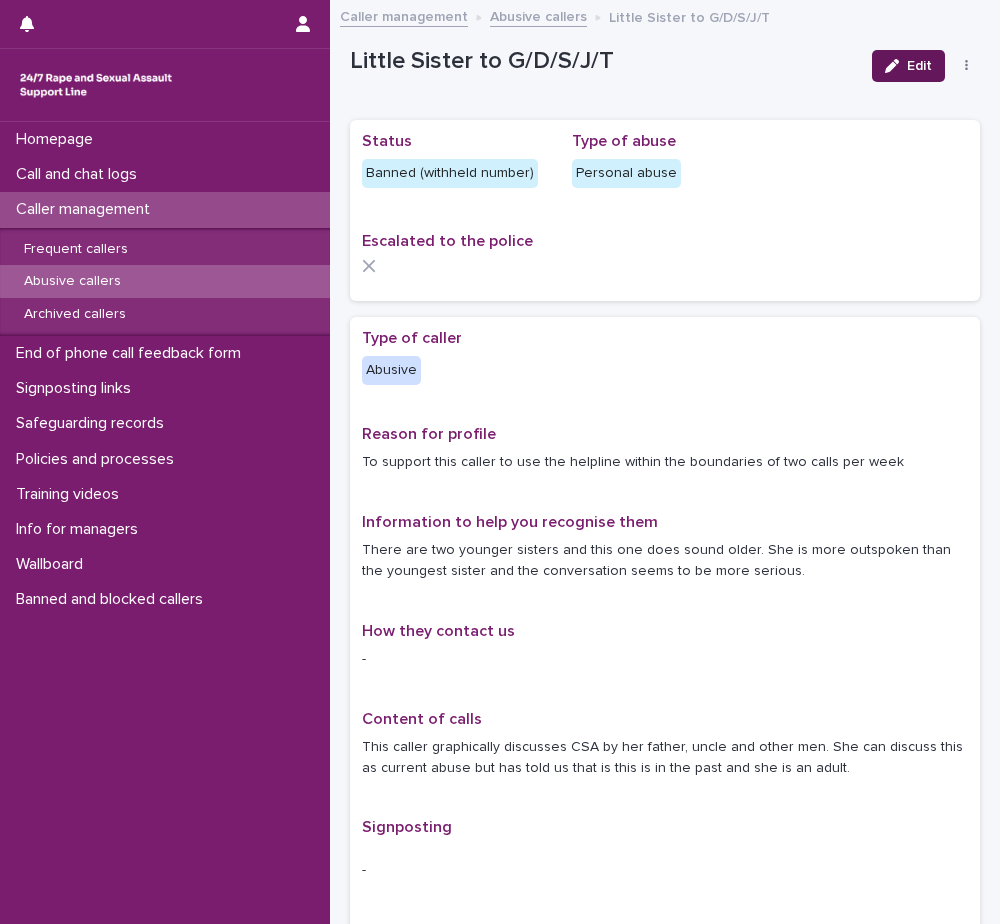 click on "Edit" at bounding box center [919, 66] 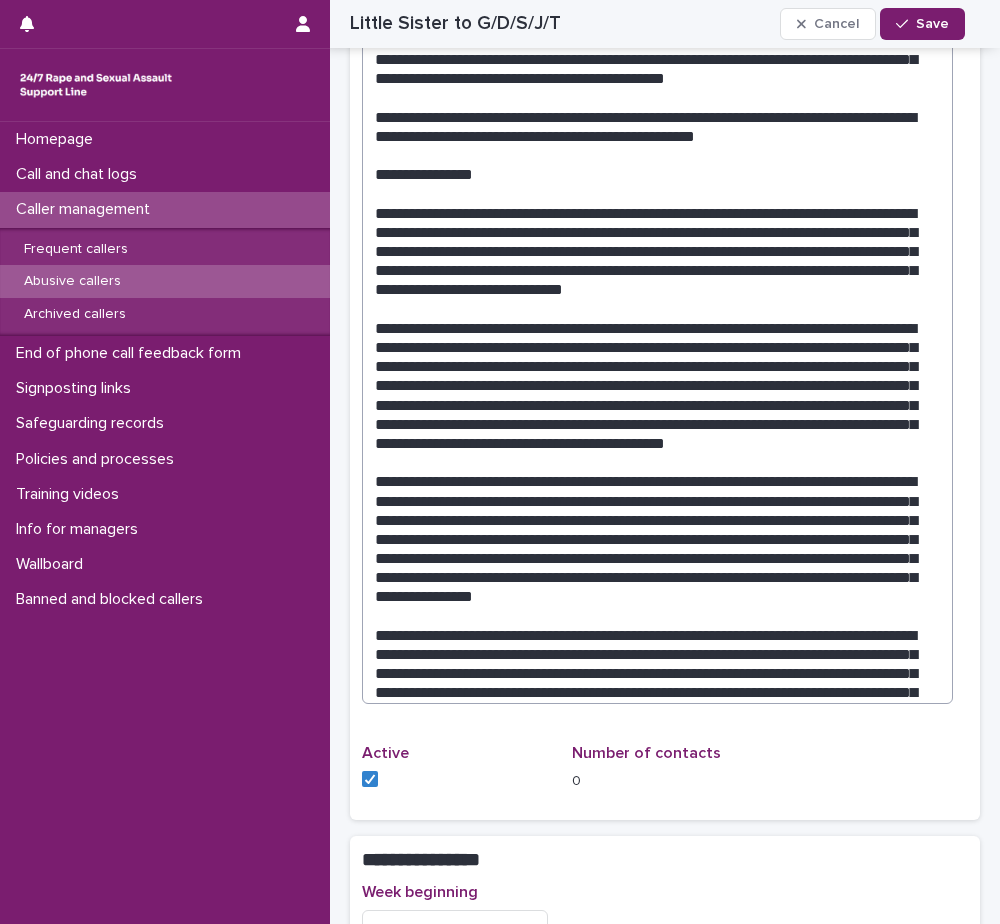 scroll, scrollTop: 1600, scrollLeft: 0, axis: vertical 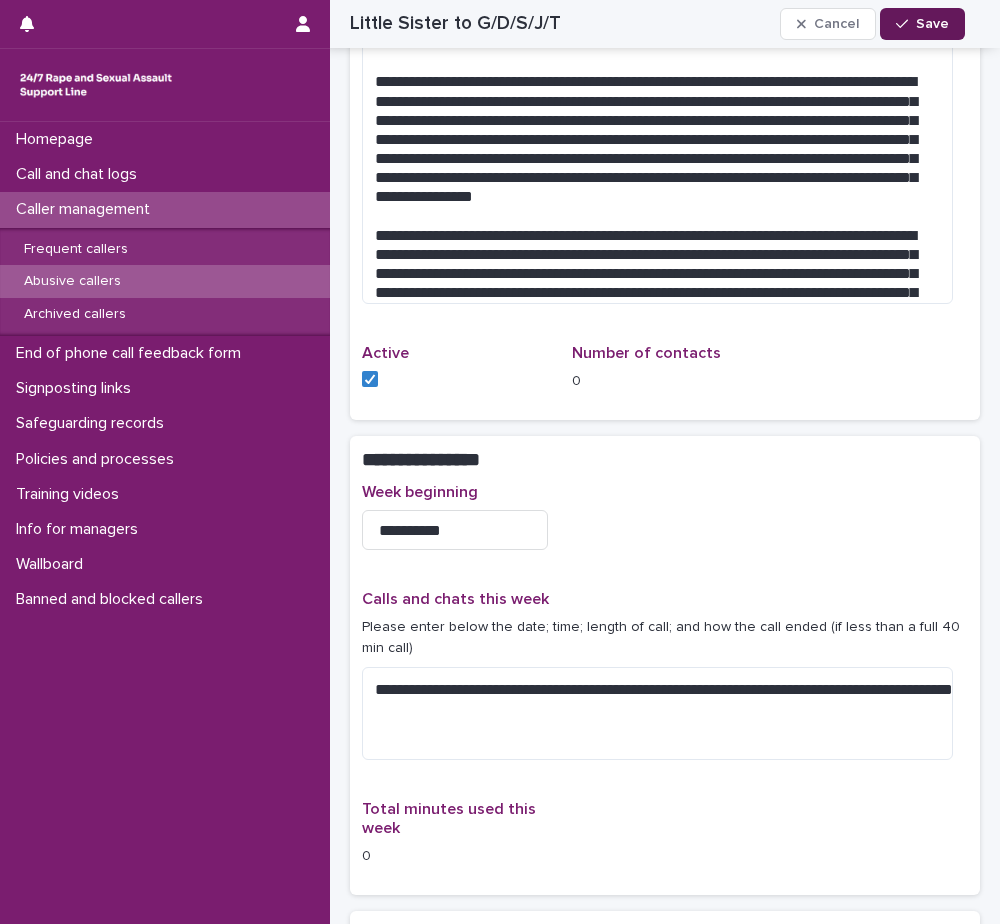 click on "Save" at bounding box center (922, 24) 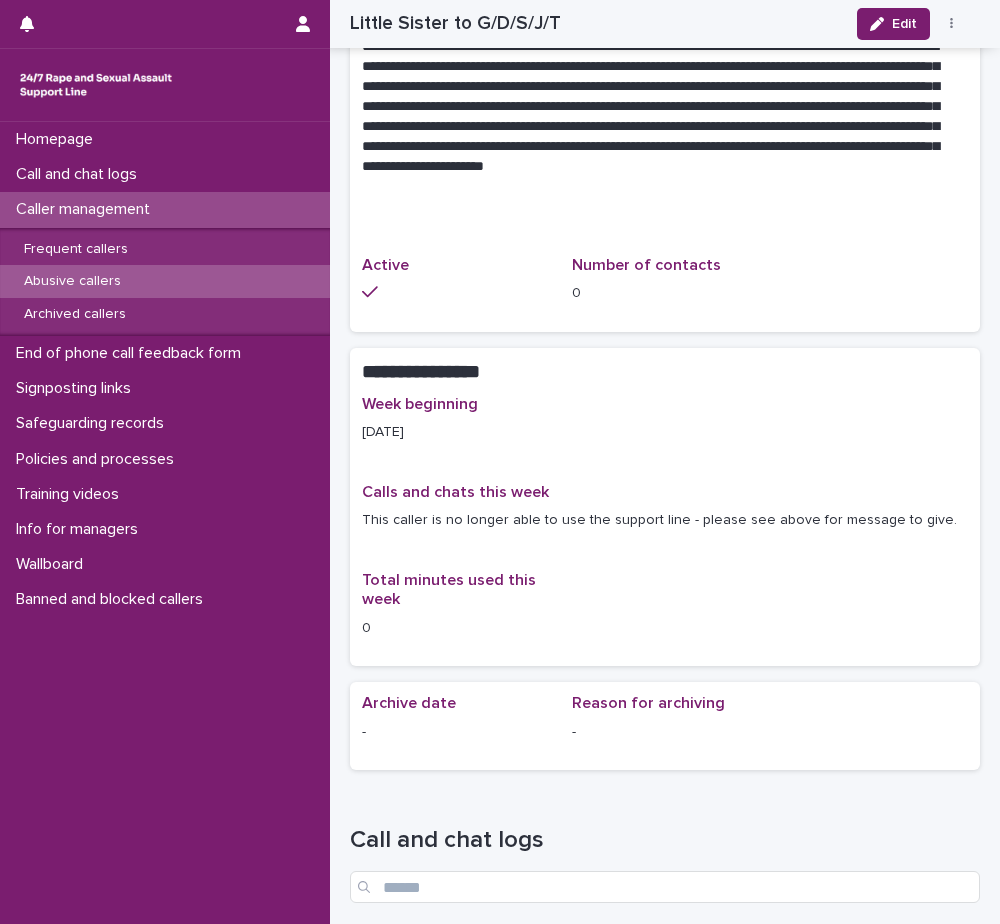 scroll, scrollTop: 1485, scrollLeft: 0, axis: vertical 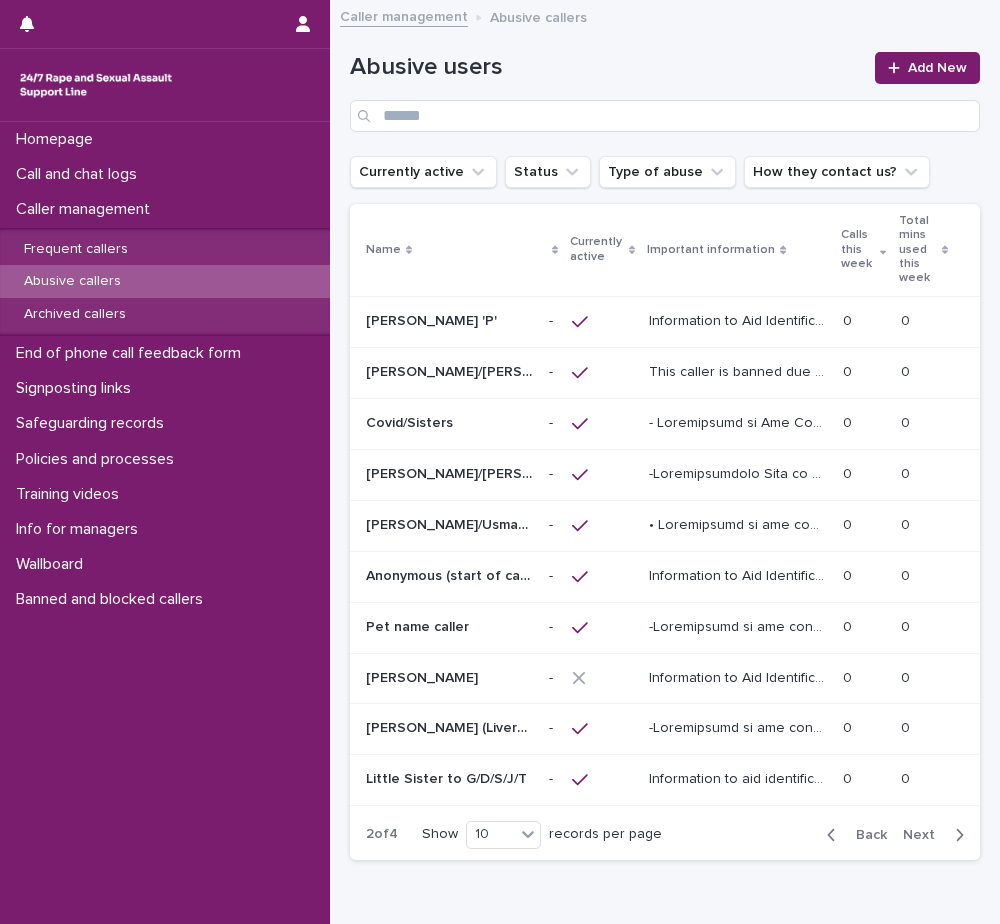 click on "Next" at bounding box center (925, 835) 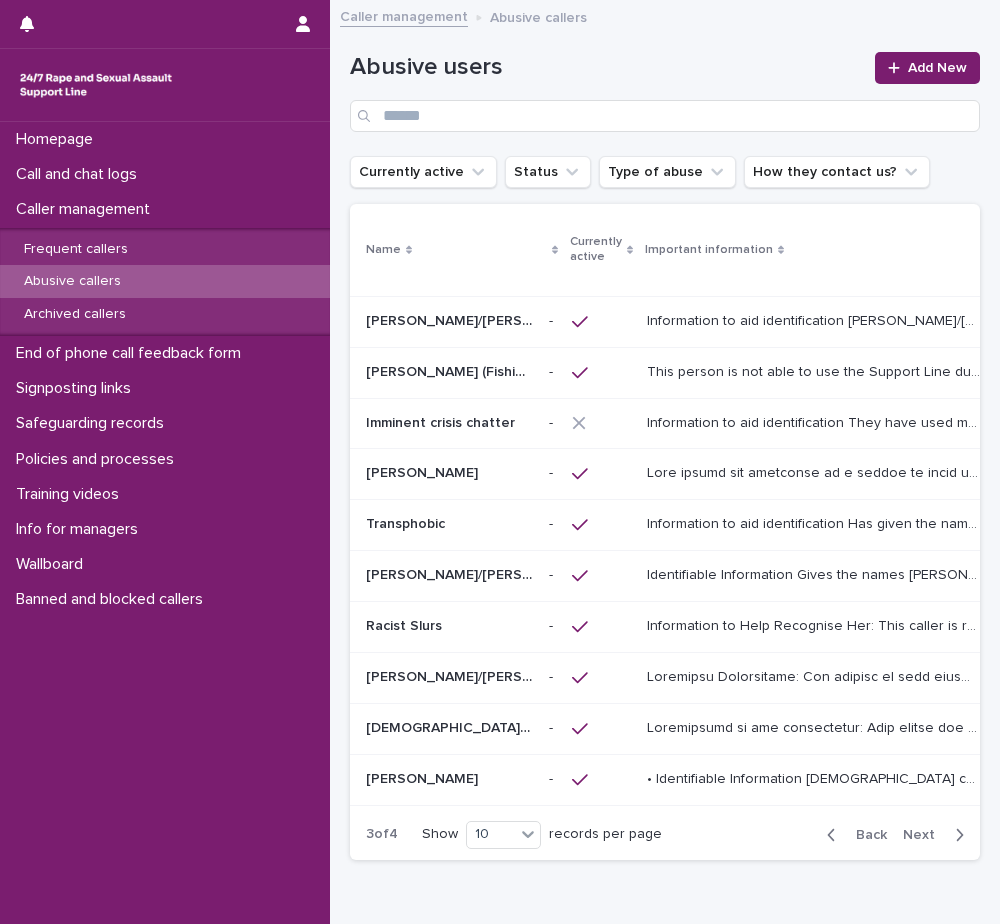 click on "Information to aid identification
[PERSON_NAME]/[PERSON_NAME] states that he is 19/20. He has been identified as having a Southern accent.  He does not always provide a name
Content of calls
[PERSON_NAME] mentions struggling with flashbacks due to abuse he experienced in [PERSON_NAME] care aged between 14-18.
He has stated that his abuser is currently in prison. [PERSON_NAME] talk about his feelings of guilt for being forced to rape children by his perpetrator. He sometimes says the police are aware because another child reported it and other times say that they do not know of these incidents.
The caller has mentioned that his flashbacks make him want to rape again and he has explicitly stated that he has been masturbating on the line.
Signposting
We do not need to signpost this caller due to inappropriate use of the support line." at bounding box center [815, 319] 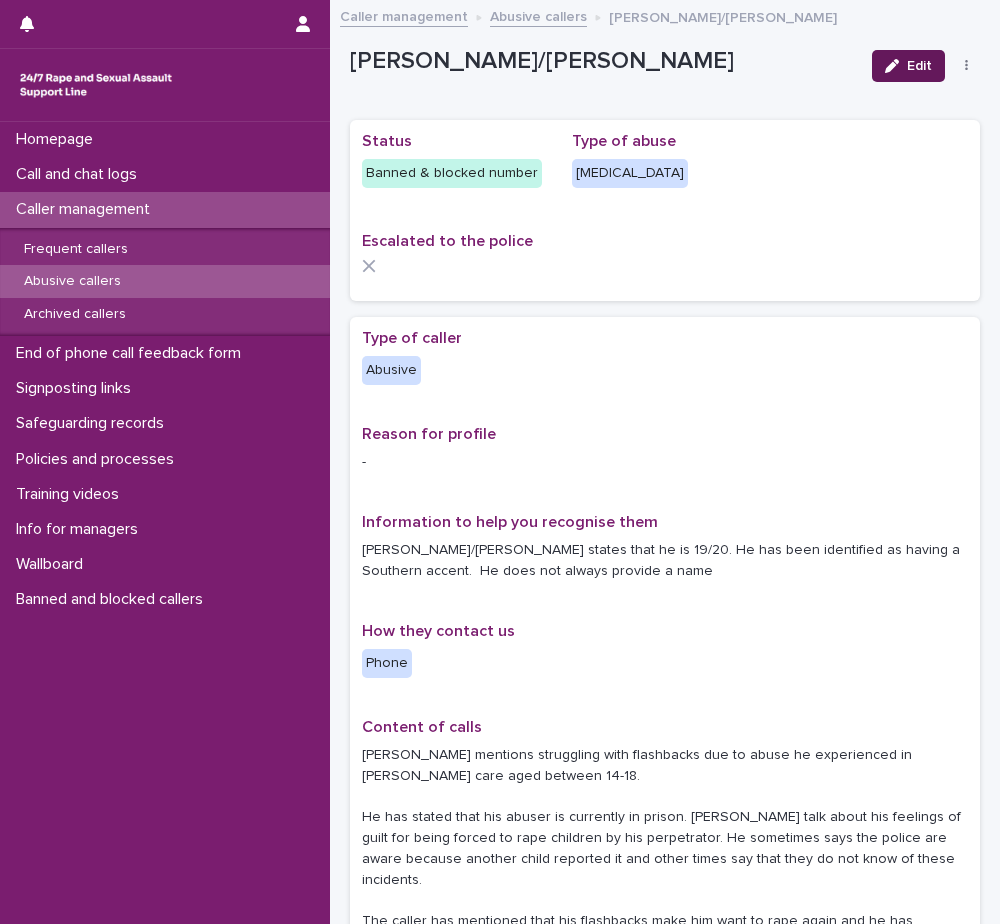 click 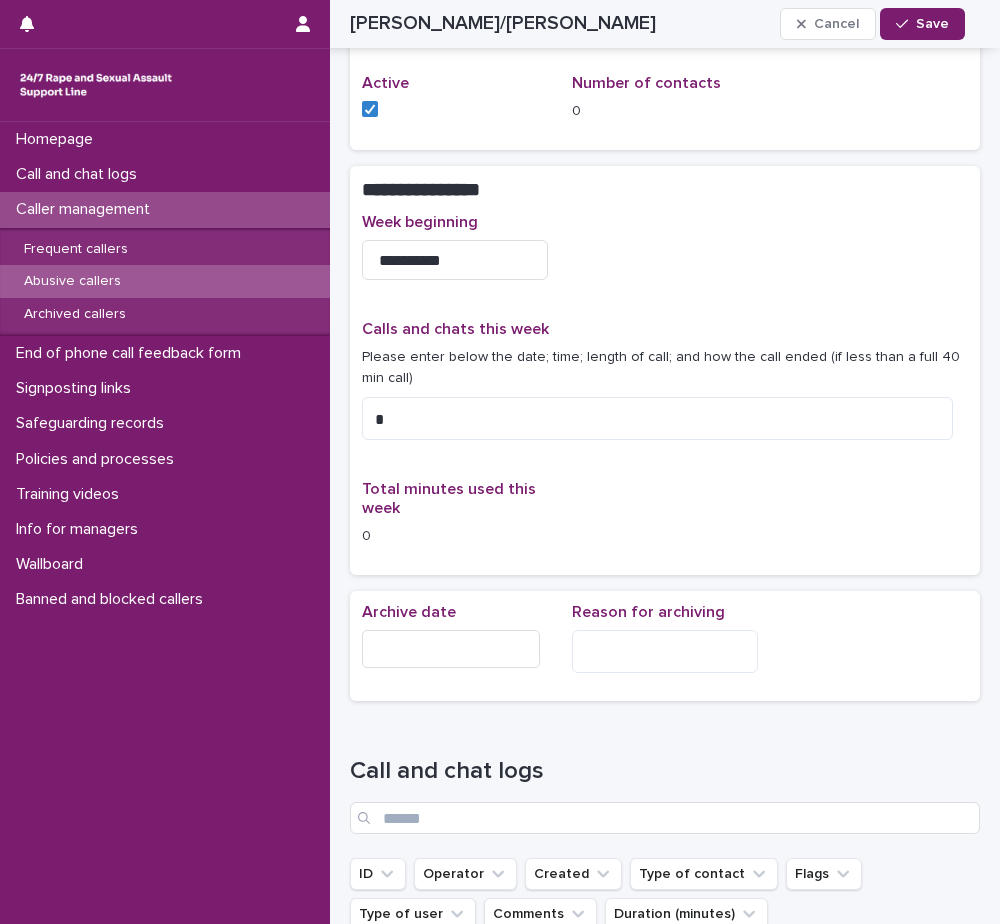scroll, scrollTop: 1497, scrollLeft: 0, axis: vertical 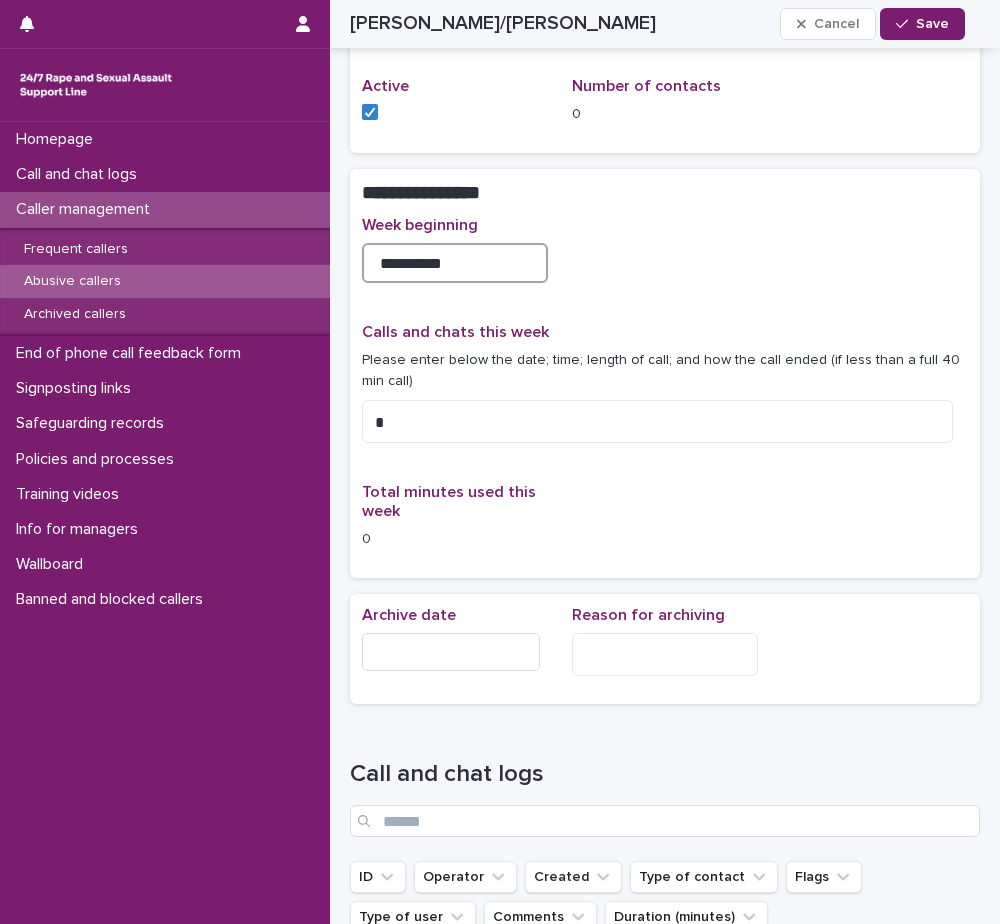 click on "**********" at bounding box center [455, 263] 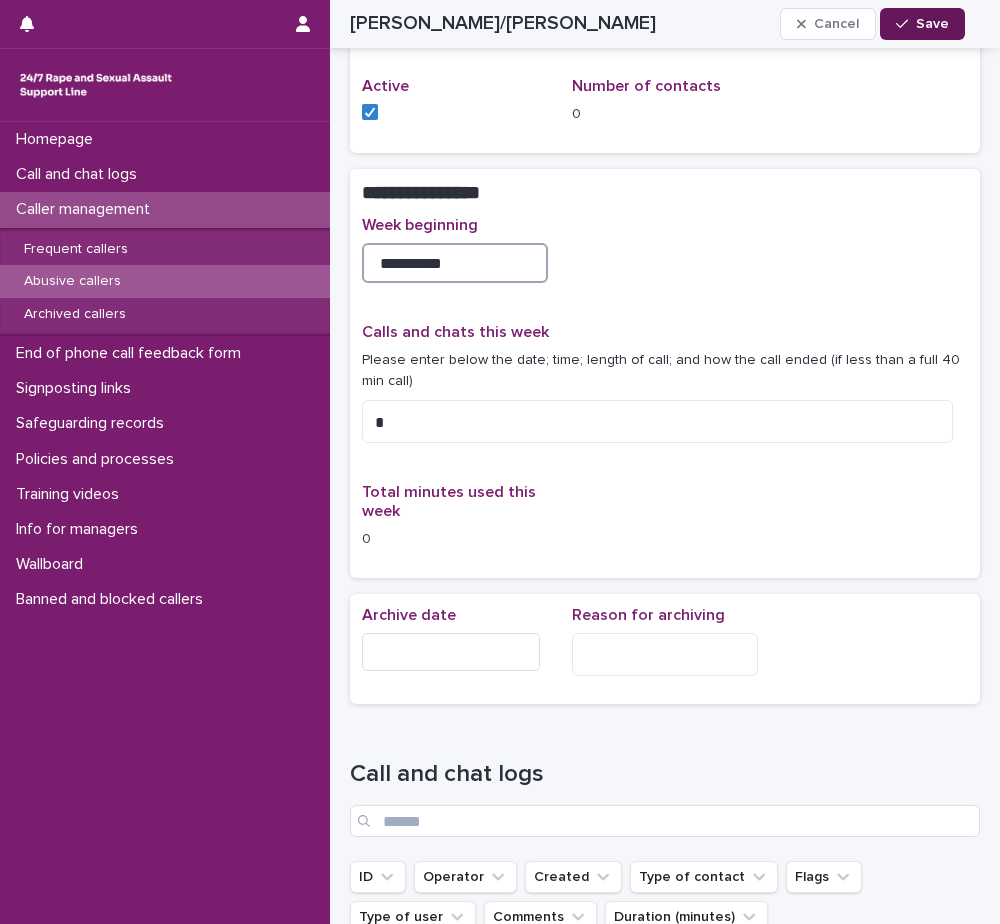 type on "**********" 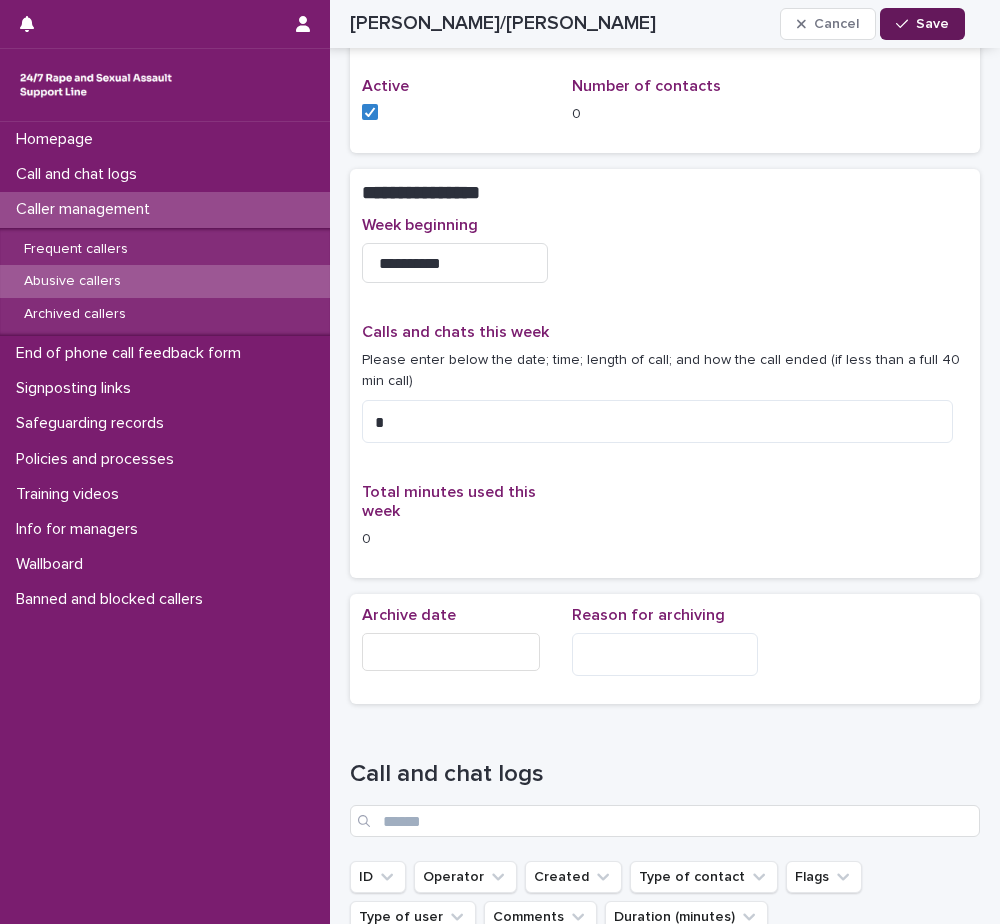 click 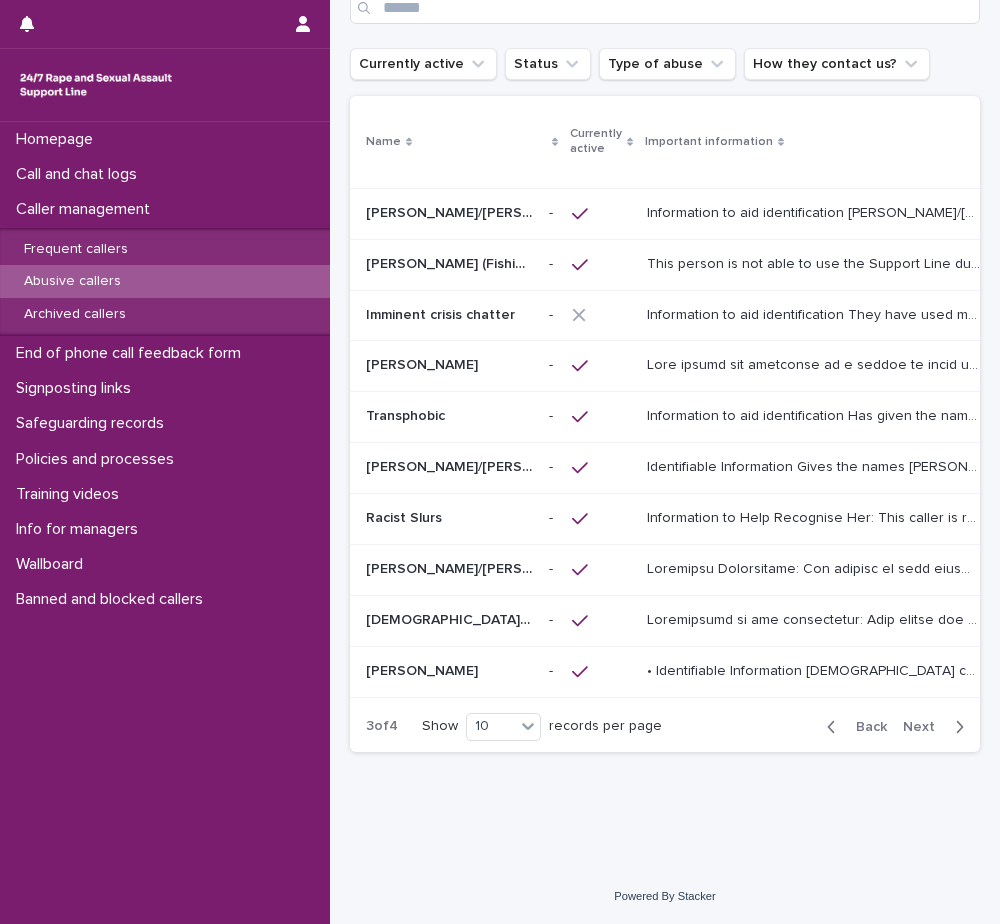 scroll, scrollTop: 0, scrollLeft: 0, axis: both 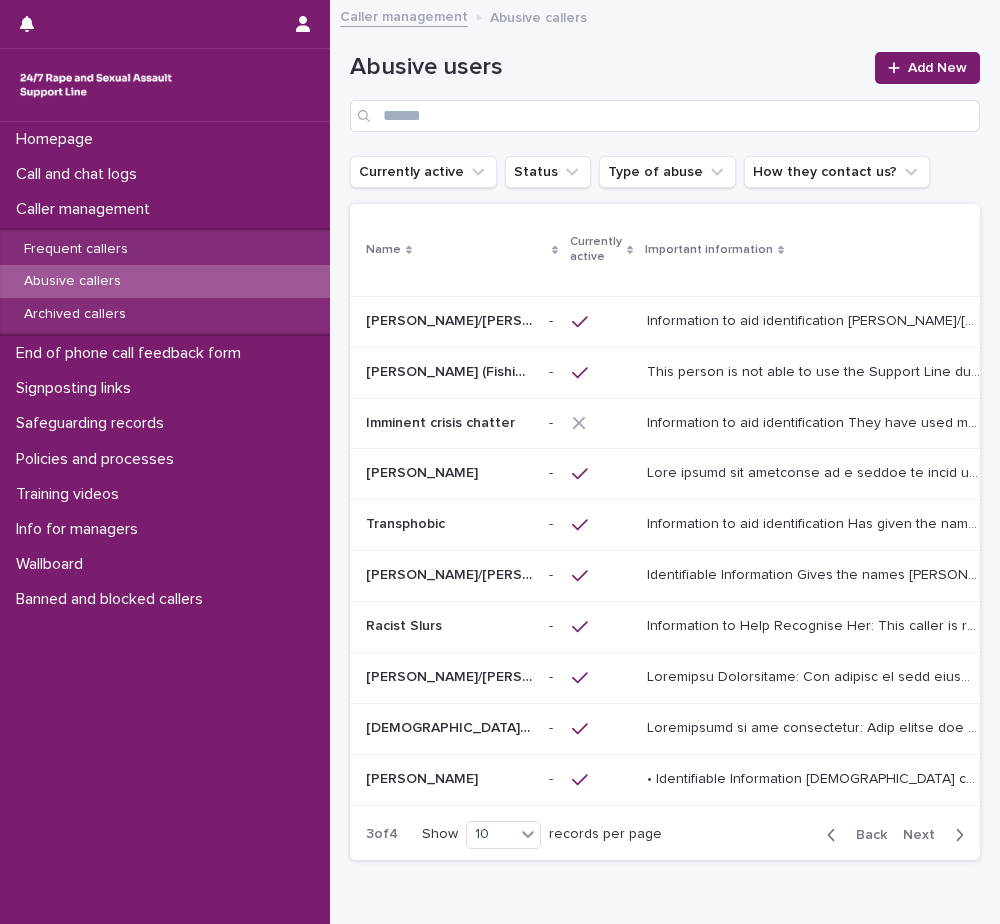 click on "This person is not able to use the Support Line due to his previous sexually abusive calls.
Identifiable Information
[DEMOGRAPHIC_DATA] caller named [PERSON_NAME], he may present with different accents, including a Welsh or cockney accent. Talks about being sexually abused by his Uncle as a child when on a fishing trip. Also mentions being bullied at school.
Content of Calls
During calls with SLW’s he has repeated phrases that it was "hard", "difficult", "unsure". He does not want to talk about feelings and instead repeatedly stating the same thing. When allowing for silence he may say “I better be going now” and end the call
He has also been heard masturbating during the calls- breathing heavily whilst saying that he "enjoyed the abuse" and he "still thinks about it".
Previous Signposting
This person is abusive to the team so we do not need to signpost" at bounding box center [815, 370] 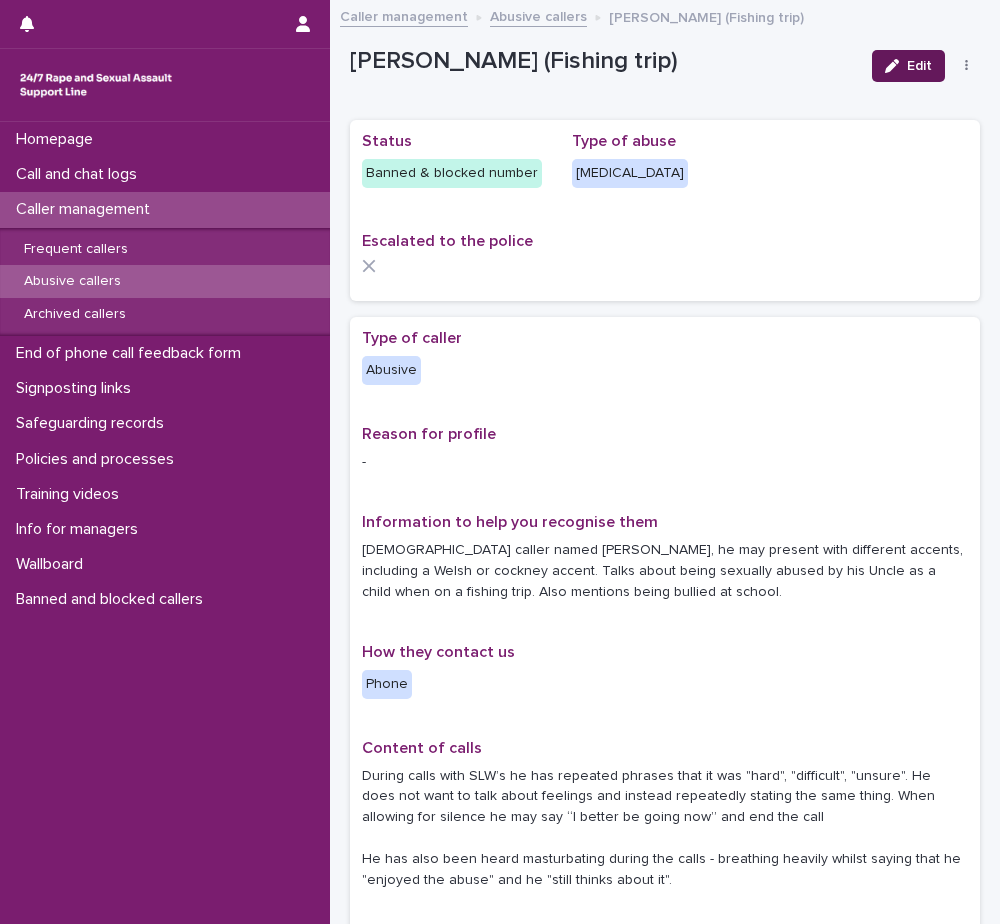 click on "Edit" at bounding box center (919, 66) 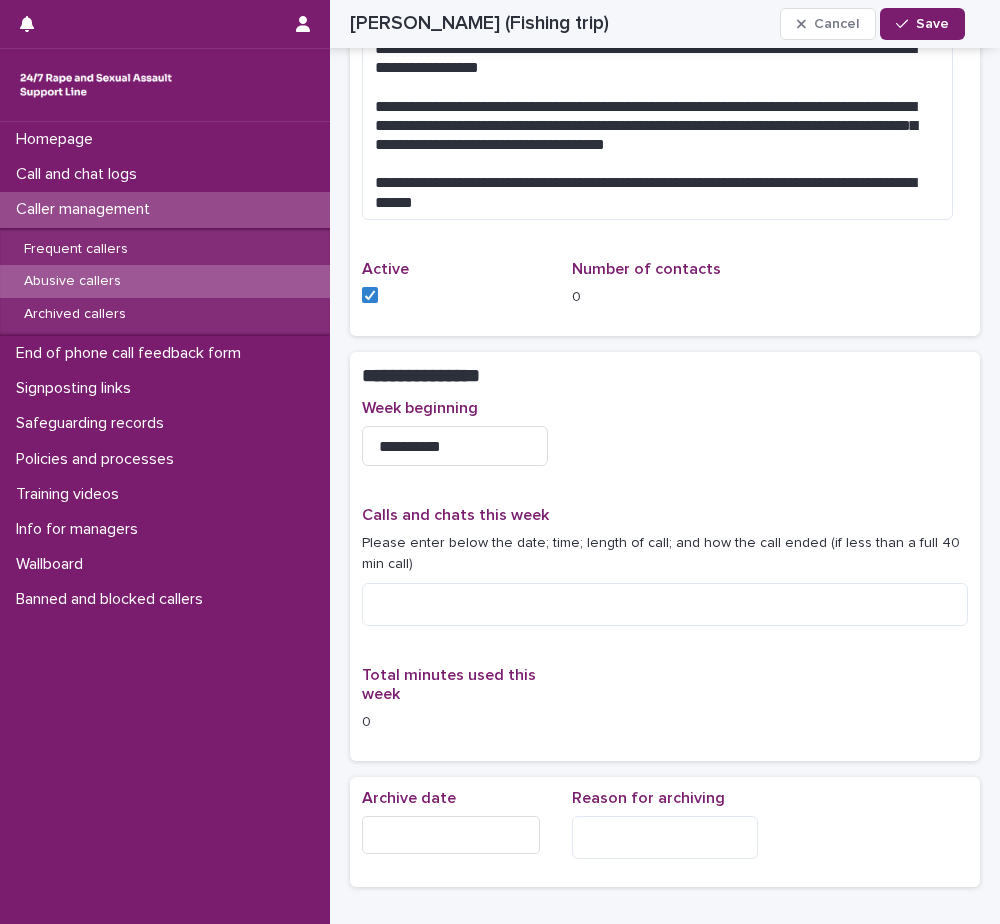 scroll, scrollTop: 1400, scrollLeft: 0, axis: vertical 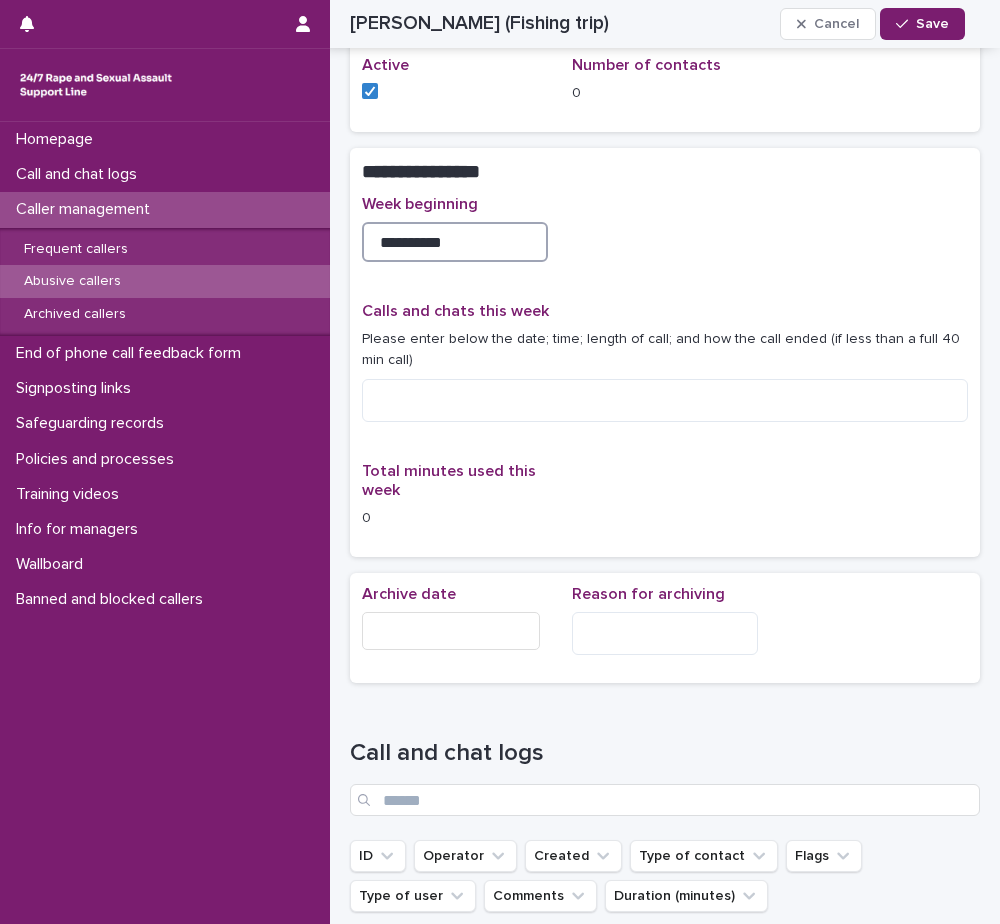 click on "**********" at bounding box center [455, 242] 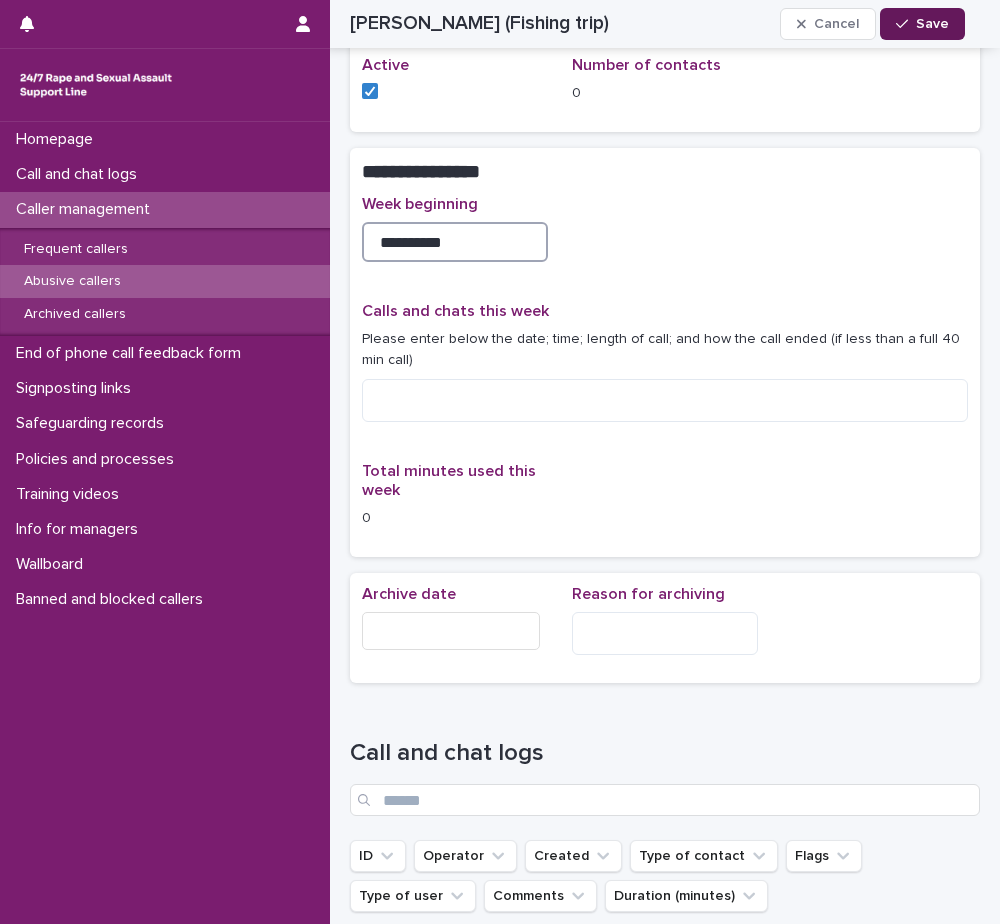 type on "**********" 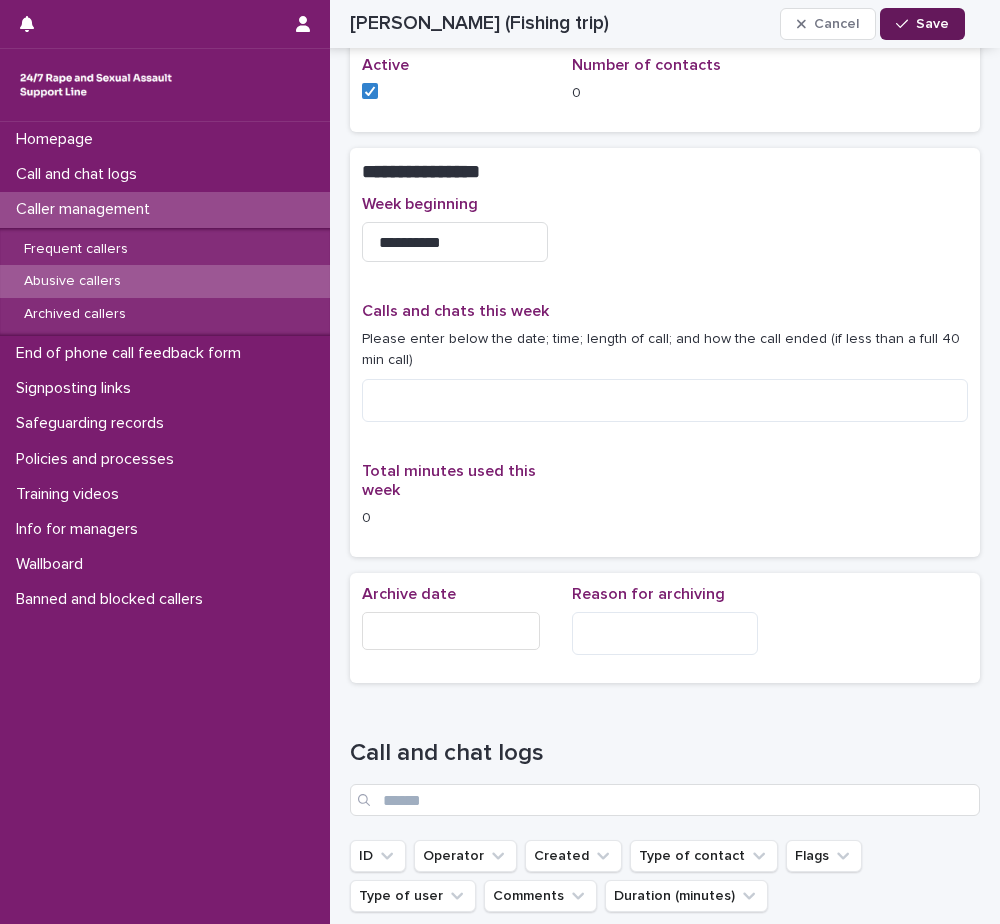 click on "Save" at bounding box center (922, 24) 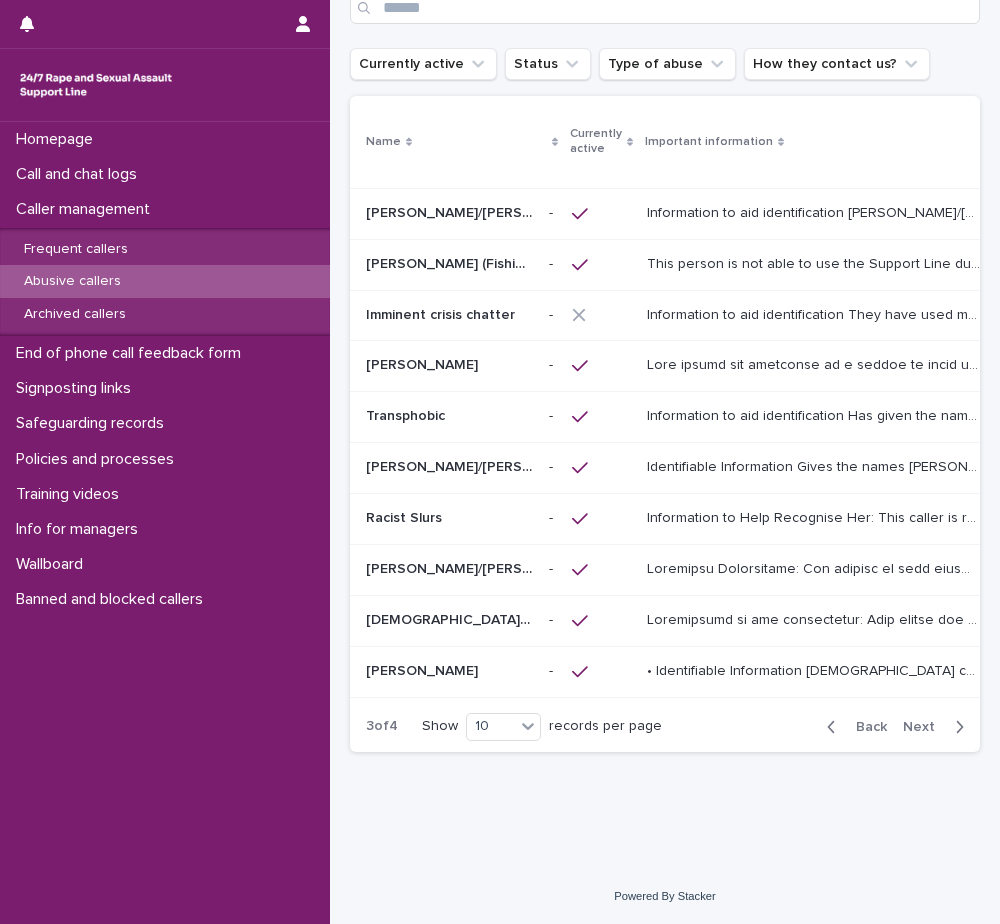 scroll, scrollTop: 0, scrollLeft: 0, axis: both 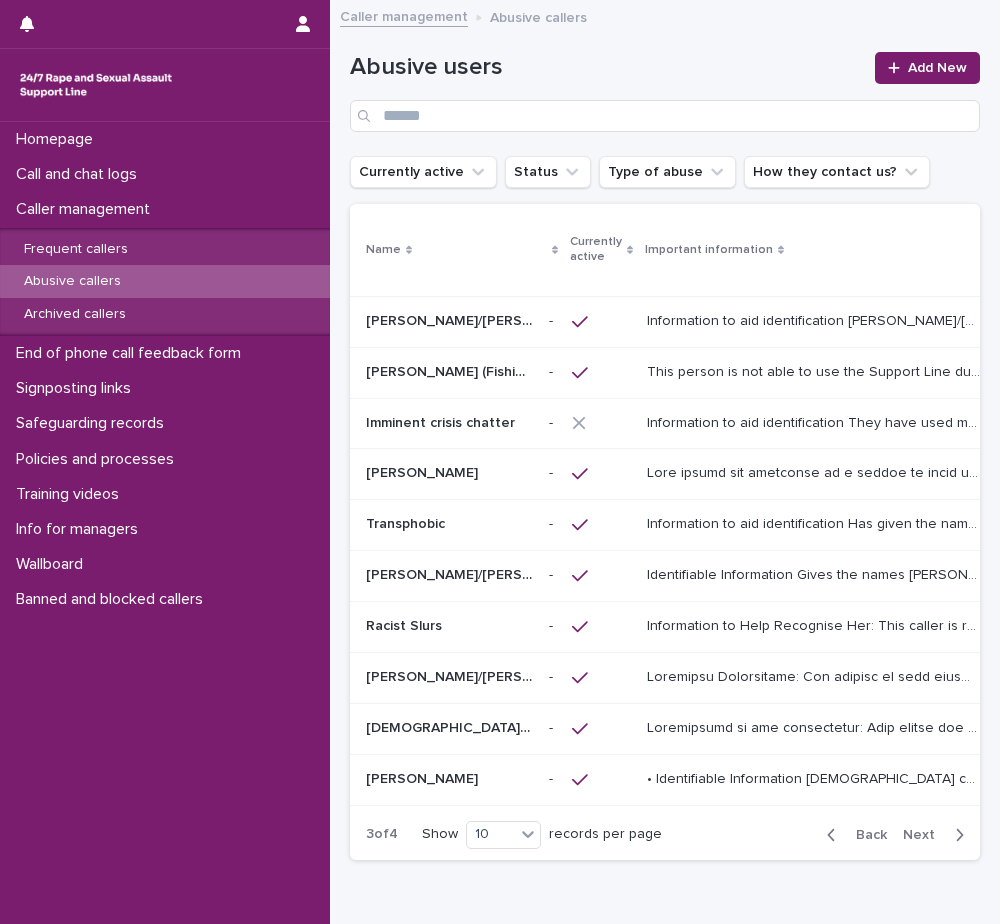 click on "Information to aid identification
They have used multiple names - [PERSON_NAME]/[PERSON_NAME]/[PERSON_NAME] and these may keep changing. They do say they are around [DEMOGRAPHIC_DATA], but in there last chat said they are [DEMOGRAPHIC_DATA]. Please note we do not think this is a genuine Survivor due to the many chats that have all followed a theme.
Content of calls
The commonality between all chats are an imminent threat of rape. In most chats, they describe that the perpetrator has got to them and they begin describing graphic sexual acts of what is being done to them. In most, this has included a dog.
Perpetrators include (but not limited too) Brother, ex-boyfriend/partner and friends of these.
They are never able to call emergency services when safeguarding is explored, the chatter continues speaking graphically.
It usually ends with the perpetrator taking over the chat, and usually say something like 'it's ok she's with me now." at bounding box center (815, 421) 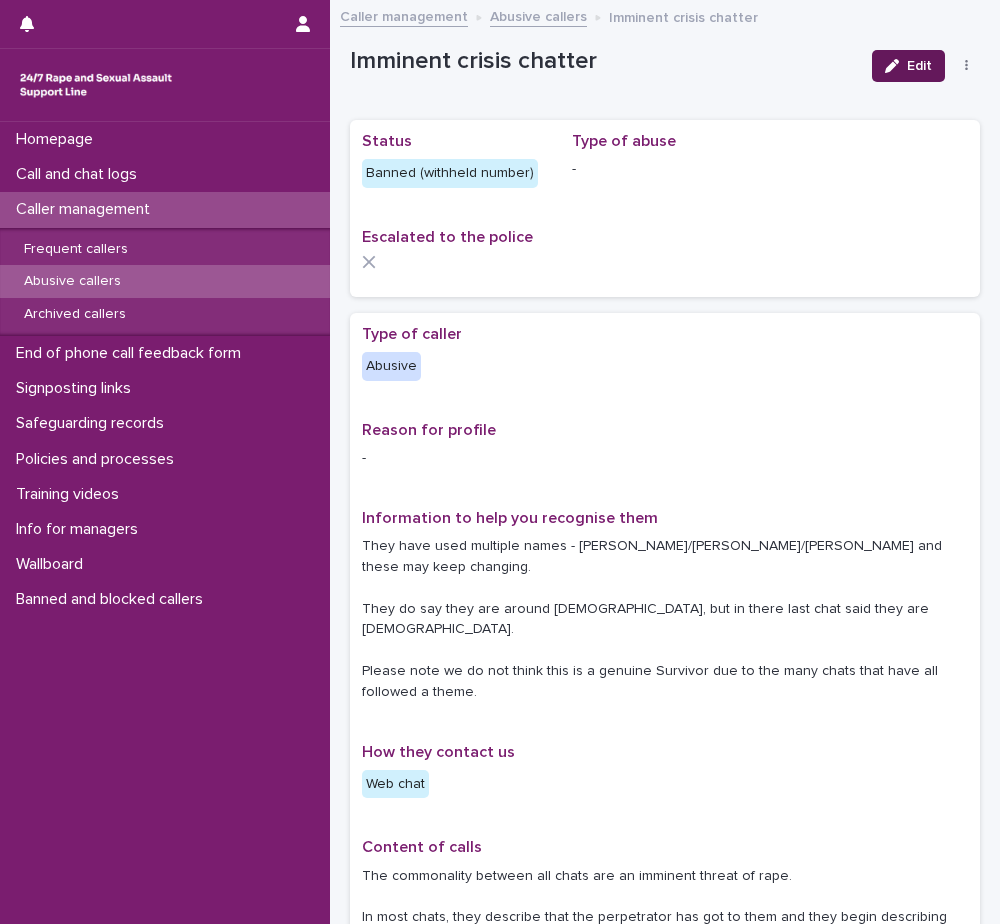 click on "Edit" at bounding box center (908, 66) 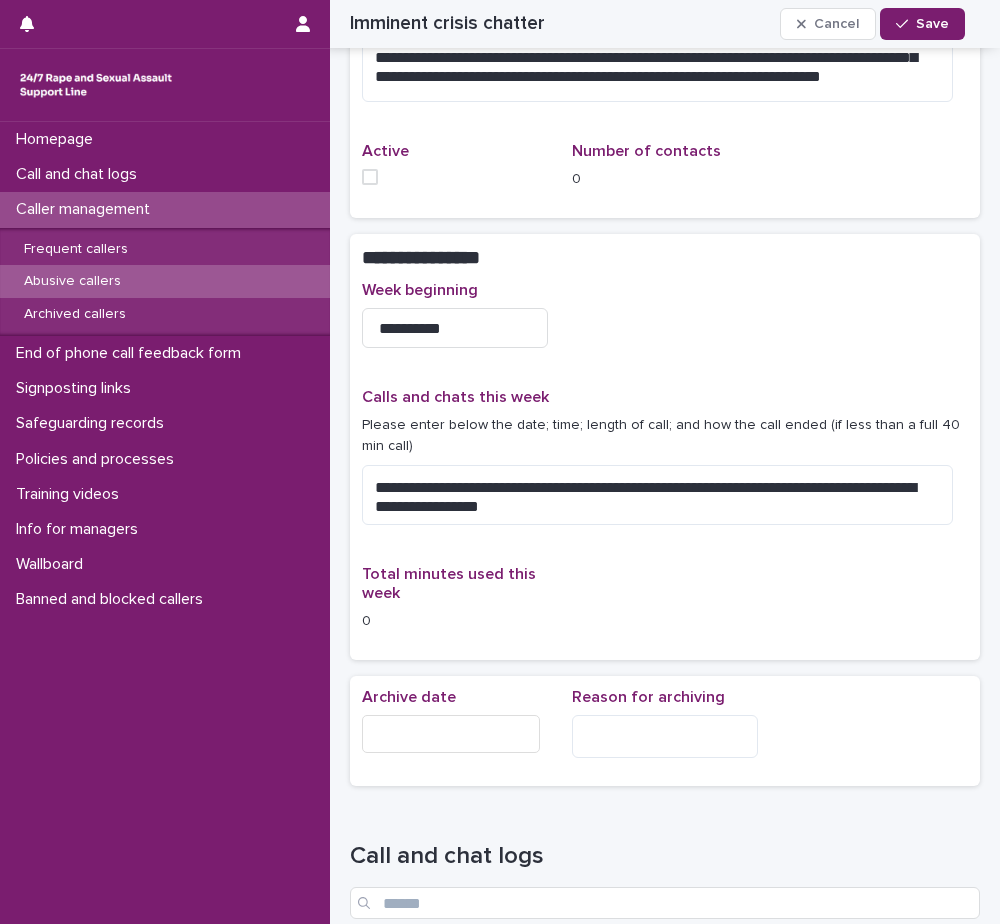 scroll, scrollTop: 1600, scrollLeft: 0, axis: vertical 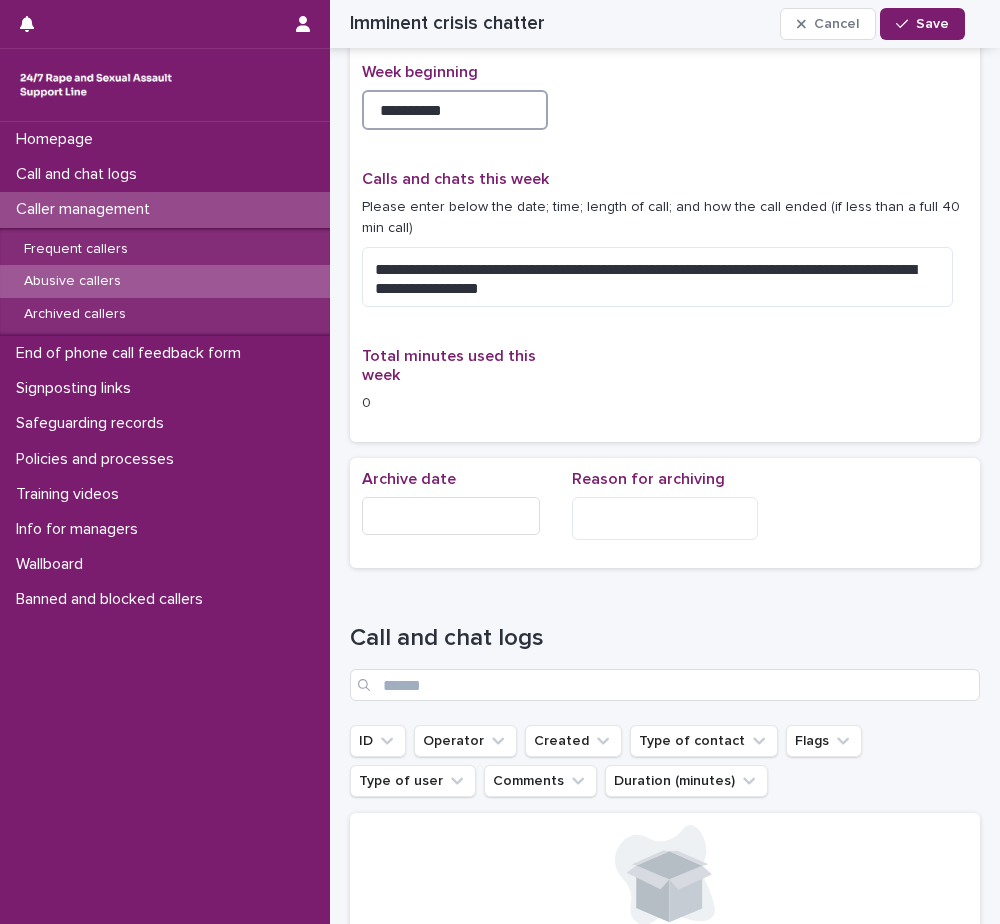 click on "**********" at bounding box center (455, 110) 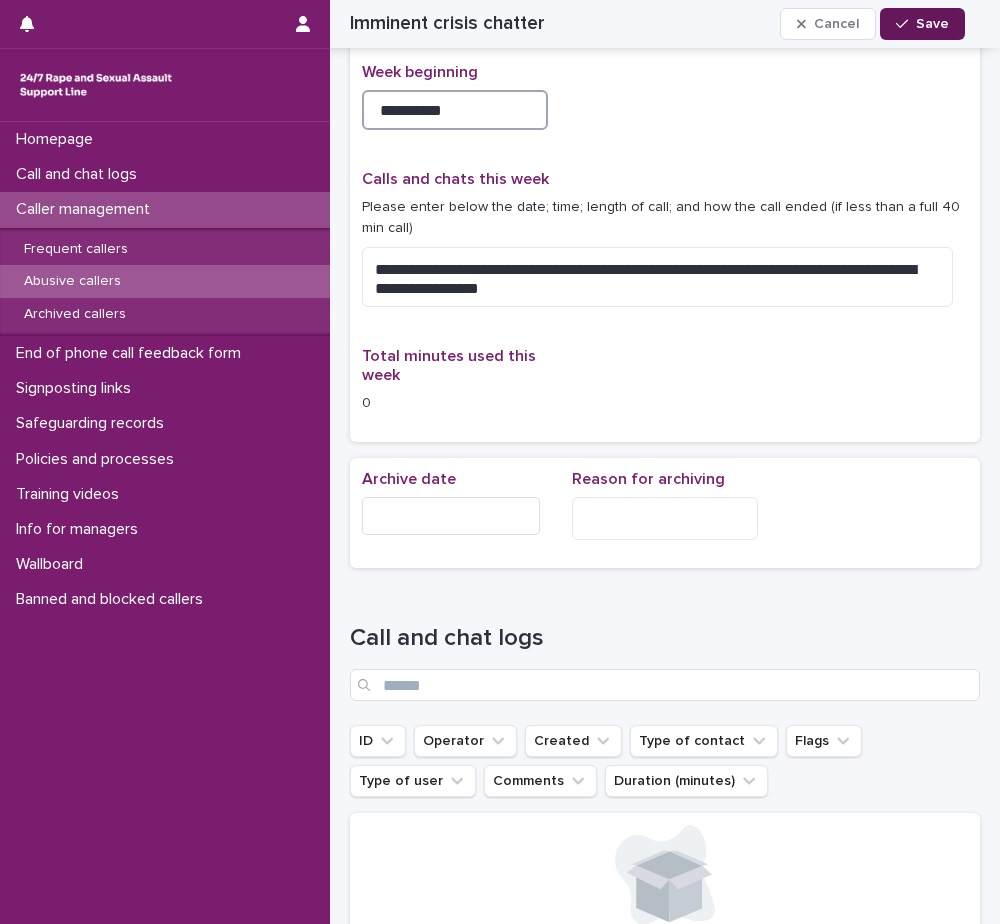 type on "**********" 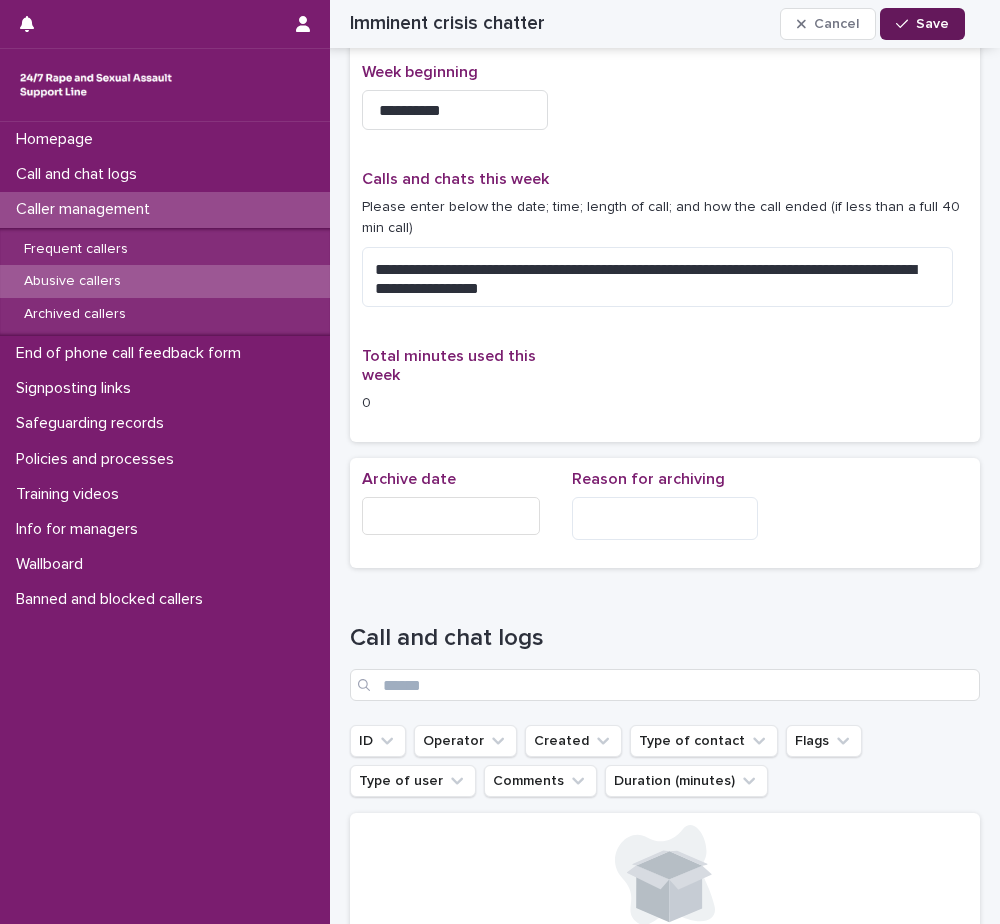 click 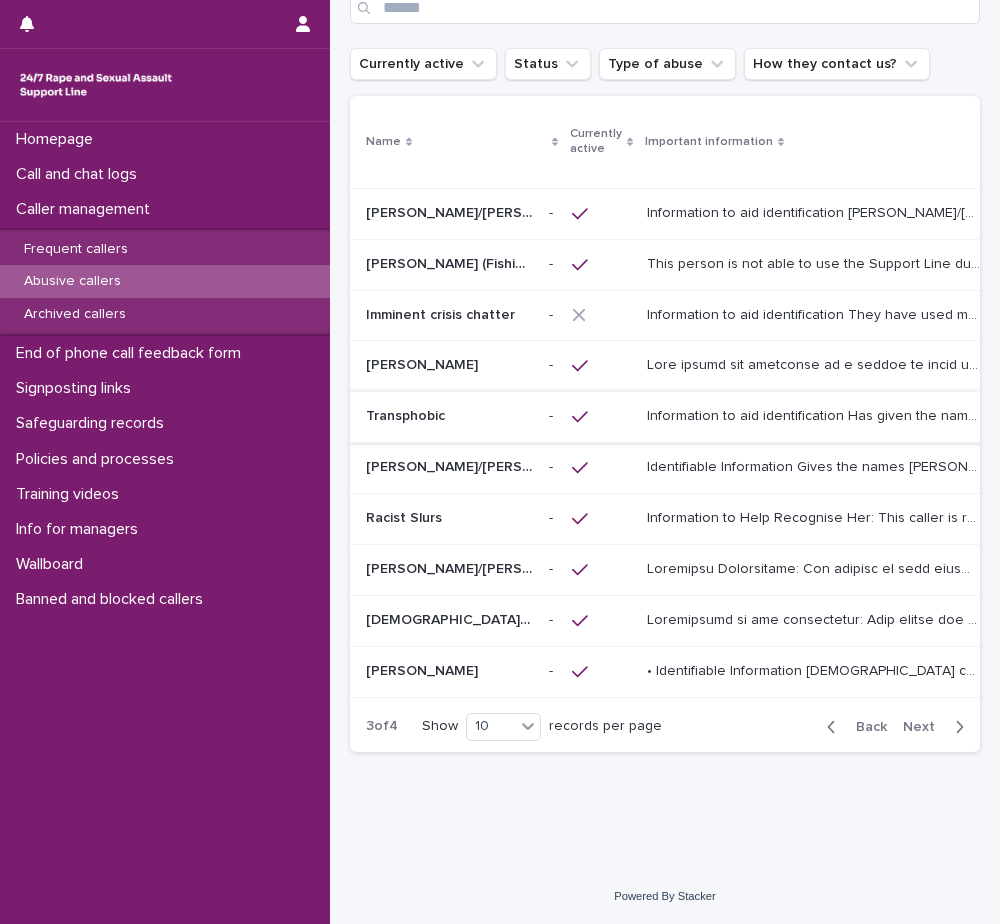 scroll, scrollTop: 0, scrollLeft: 0, axis: both 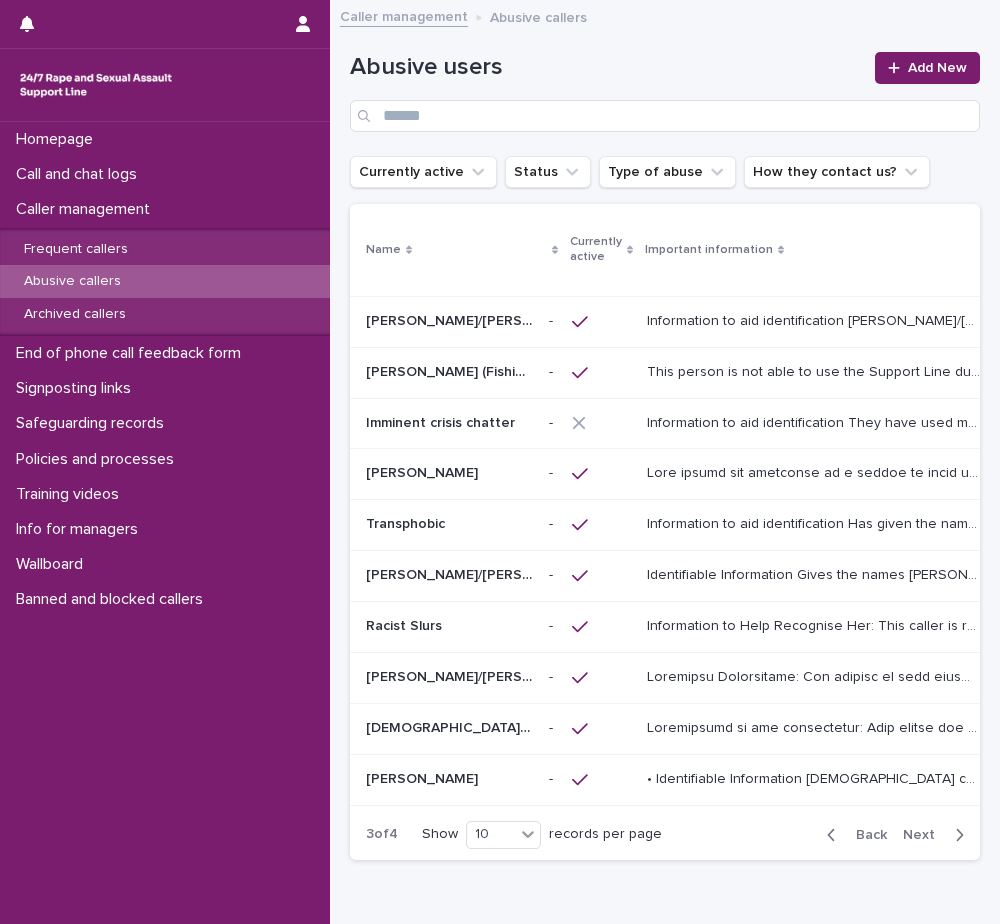click at bounding box center (601, 474) 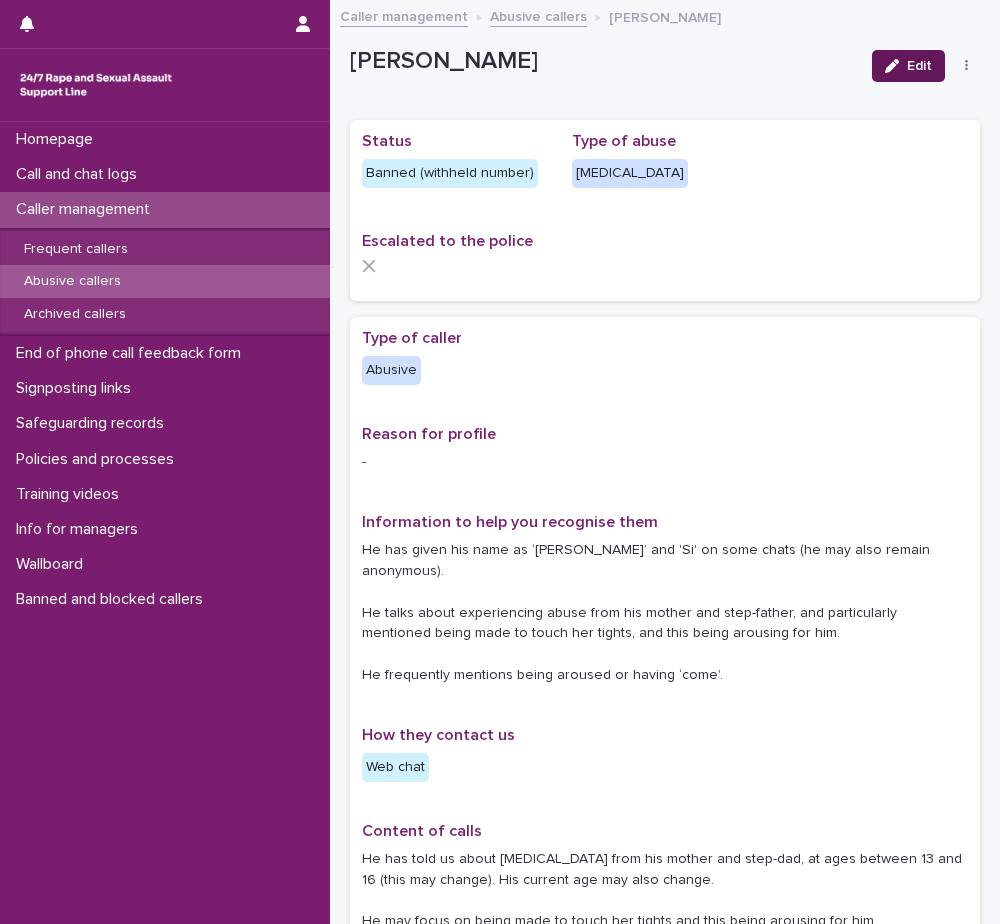 click 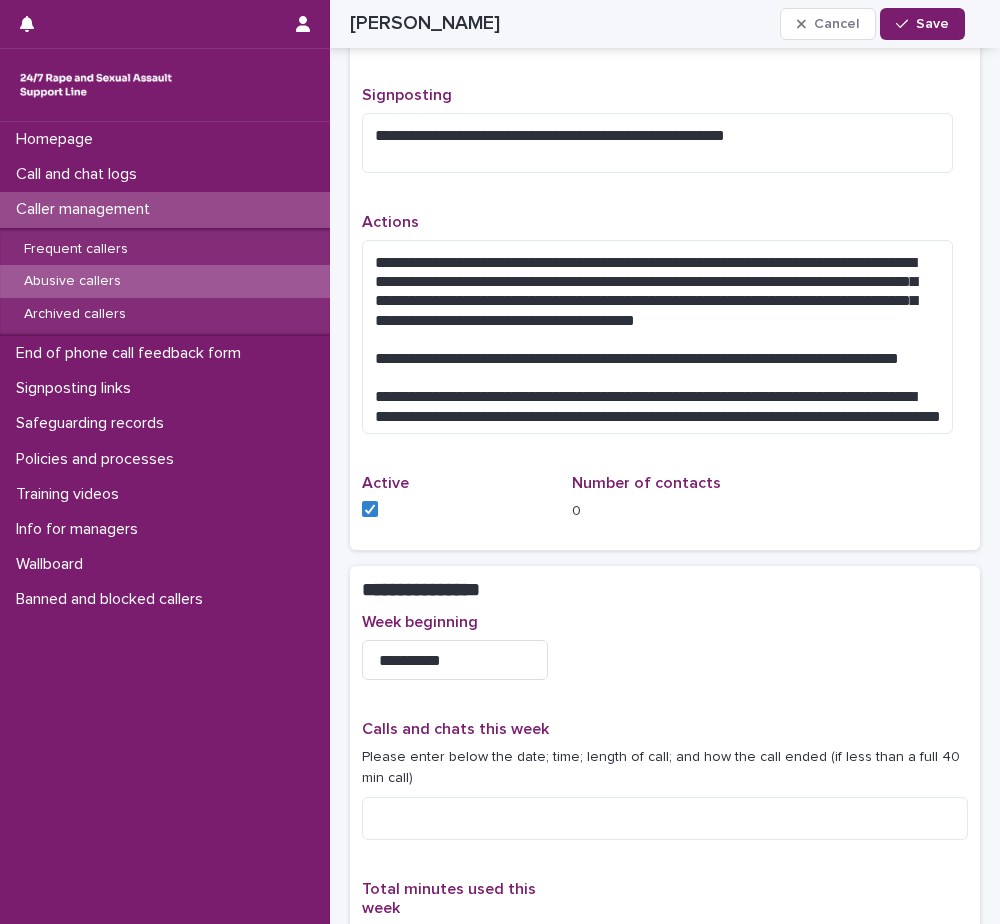 scroll, scrollTop: 1500, scrollLeft: 0, axis: vertical 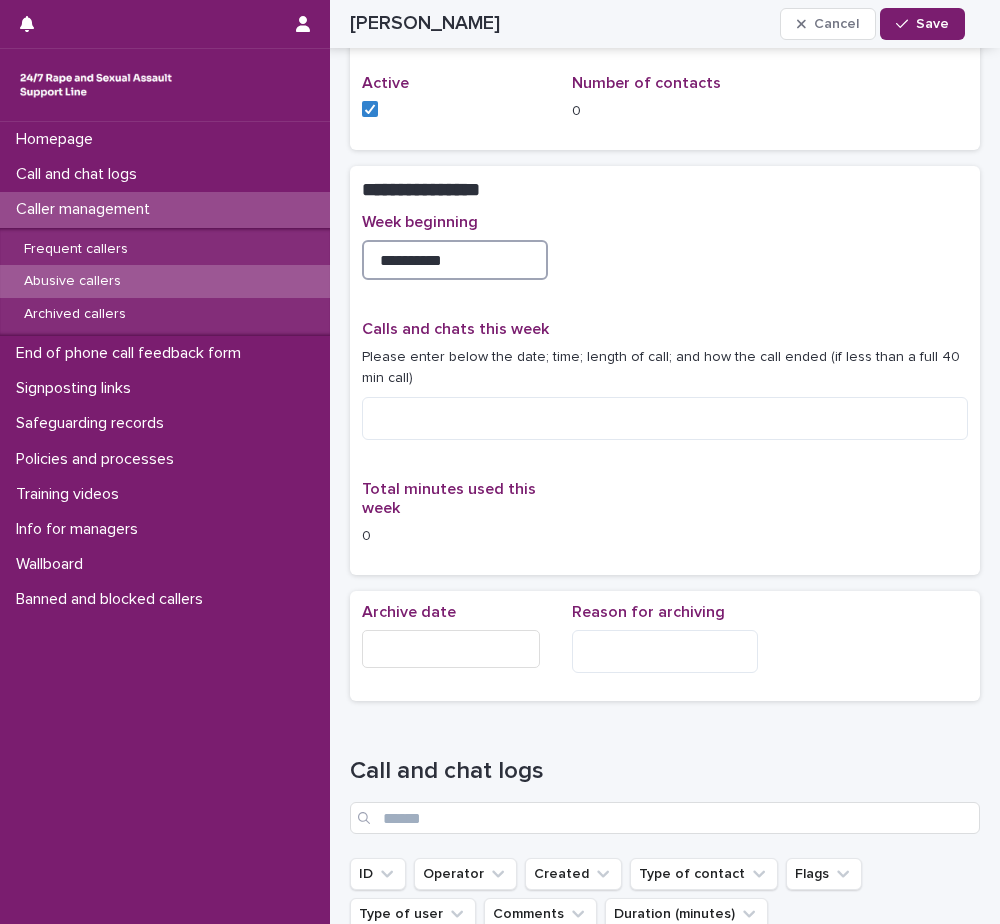click on "**********" at bounding box center (455, 260) 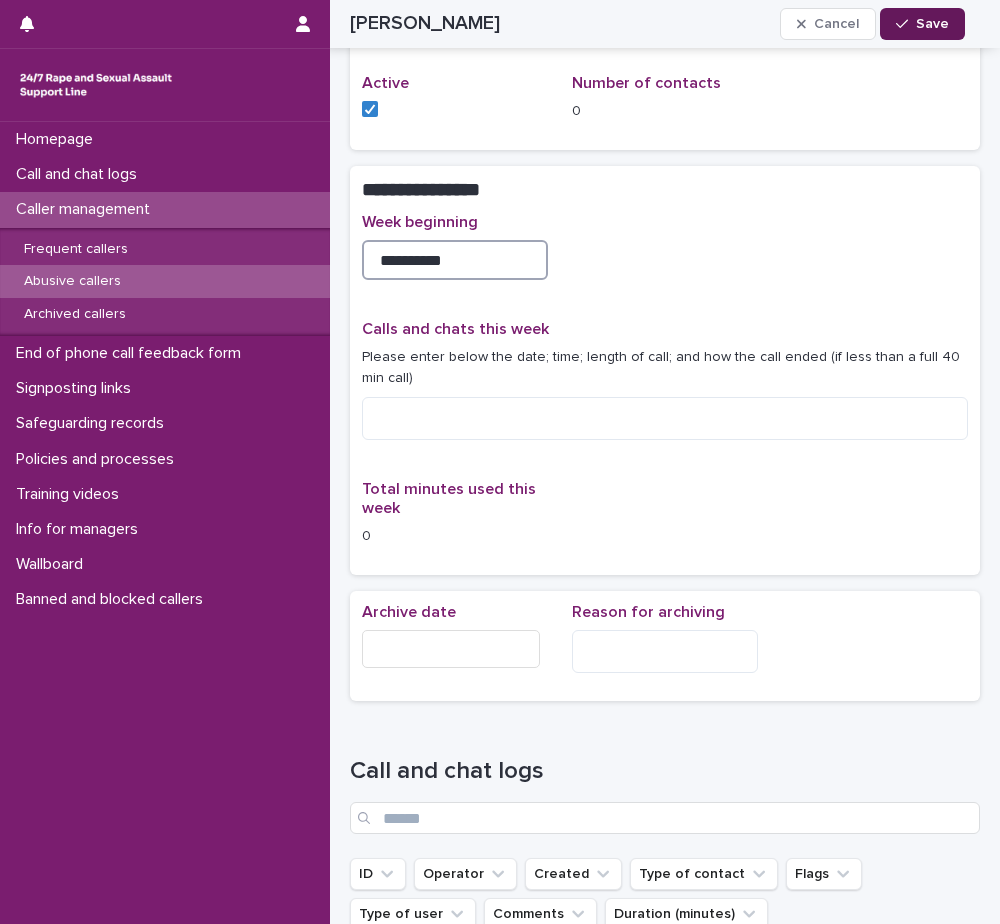 type on "**********" 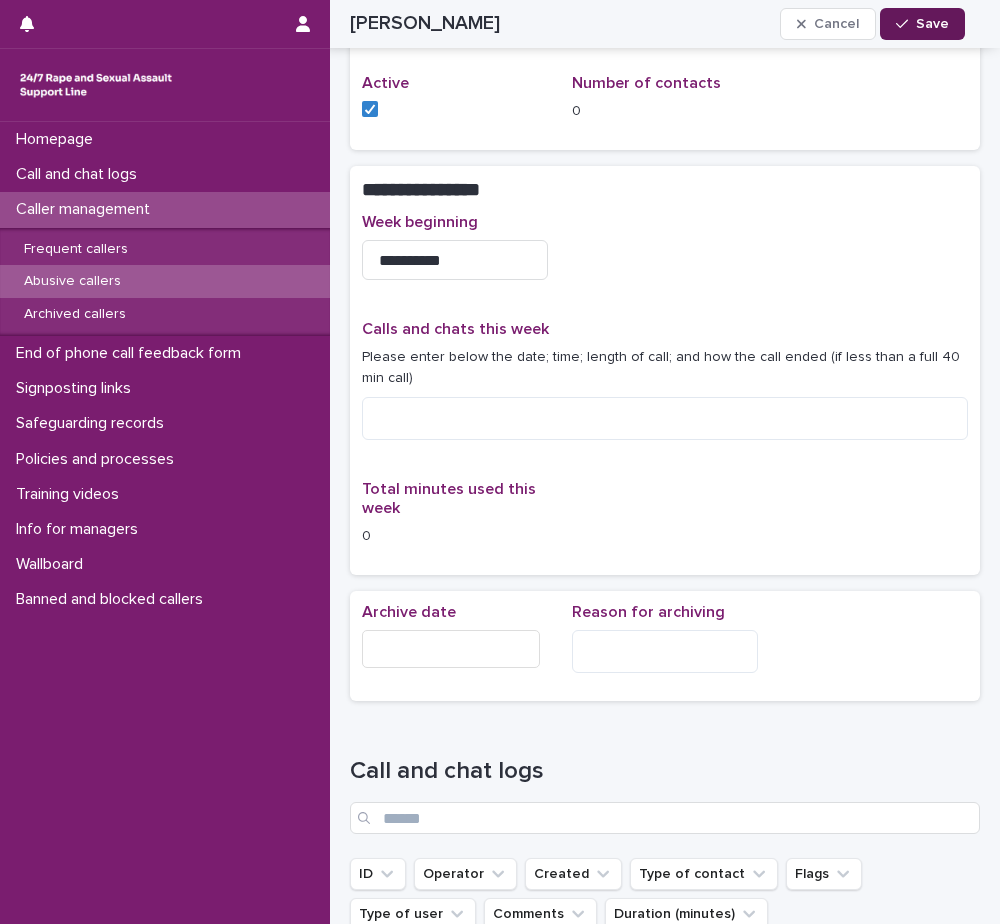 click on "Save" at bounding box center (932, 24) 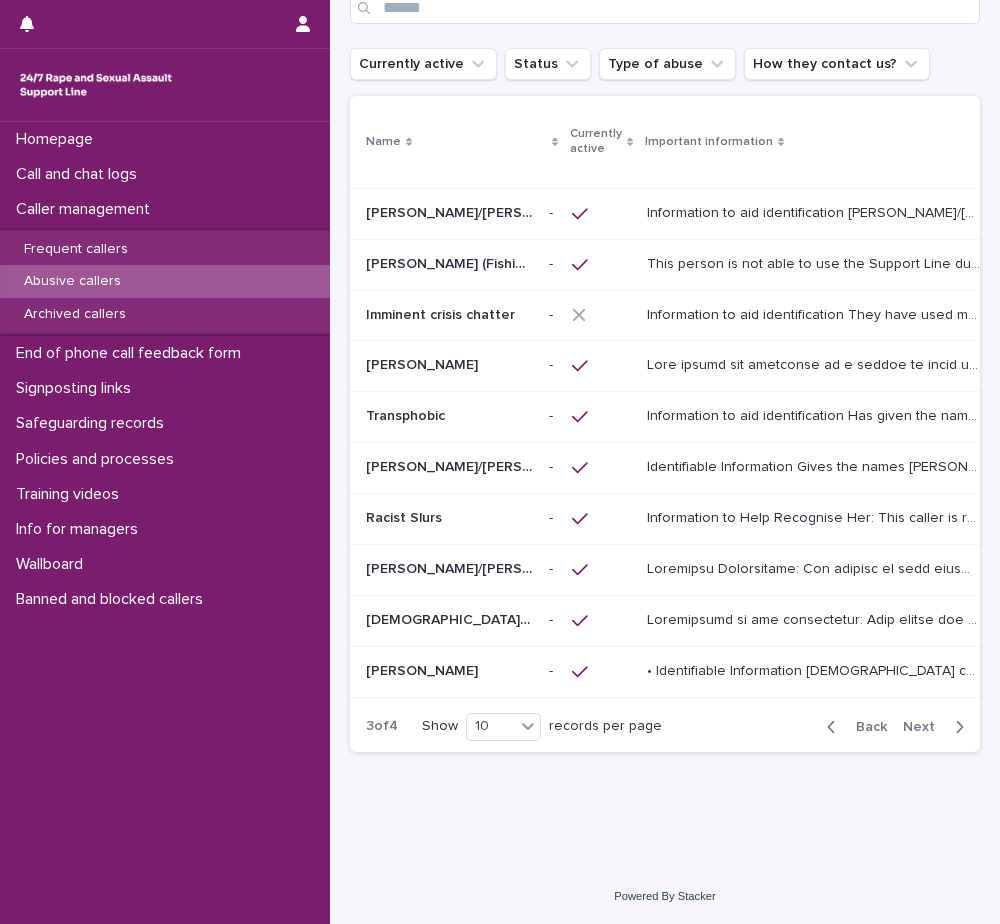 scroll, scrollTop: 0, scrollLeft: 0, axis: both 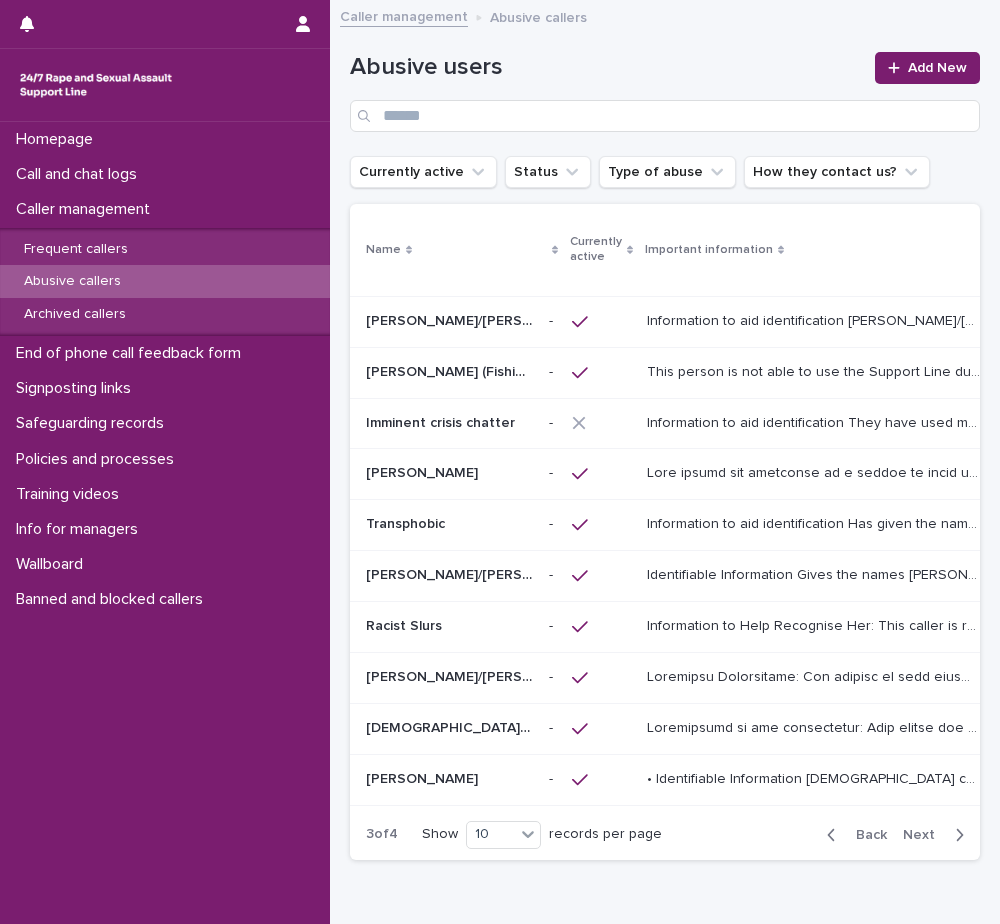 click at bounding box center [815, 471] 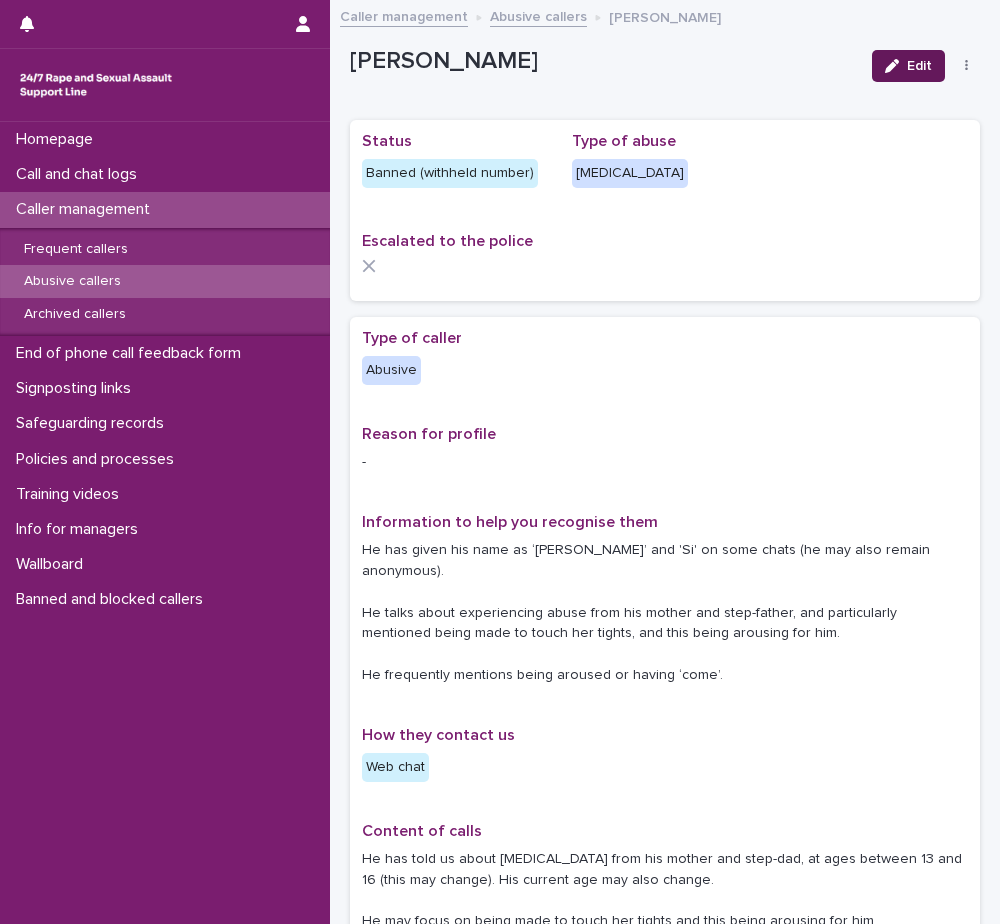 click on "Edit" at bounding box center [908, 66] 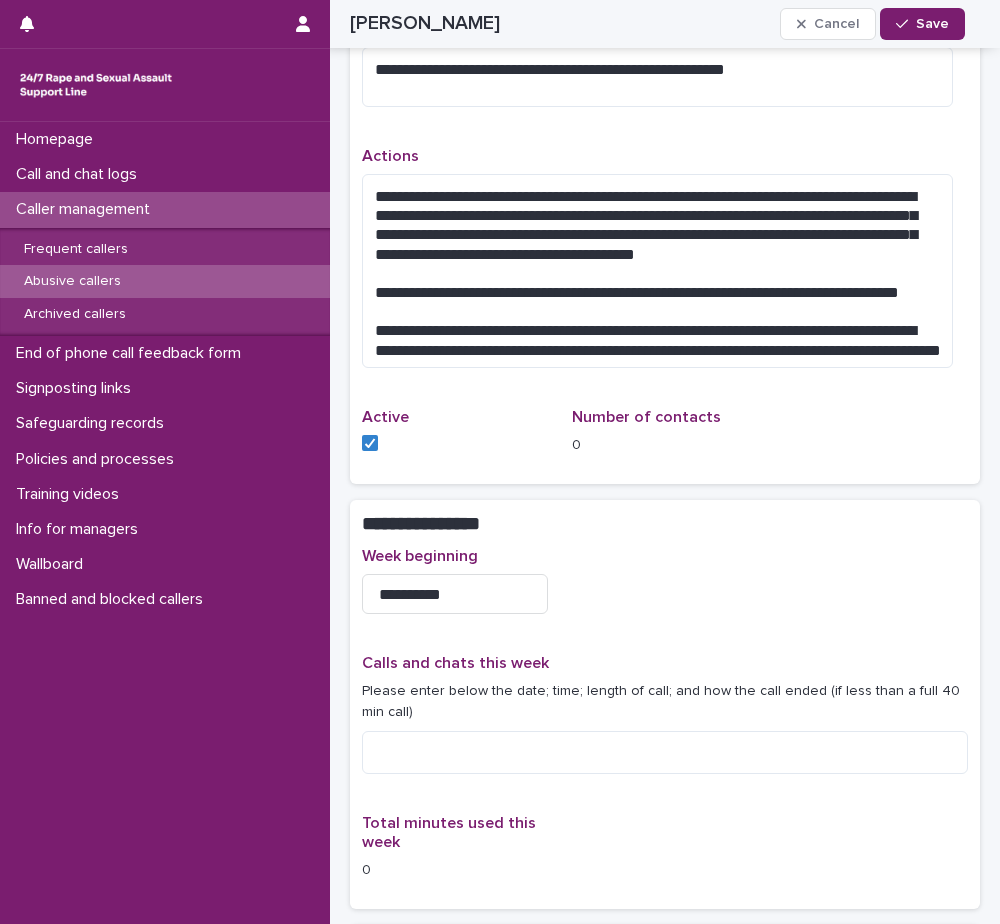 scroll, scrollTop: 1200, scrollLeft: 0, axis: vertical 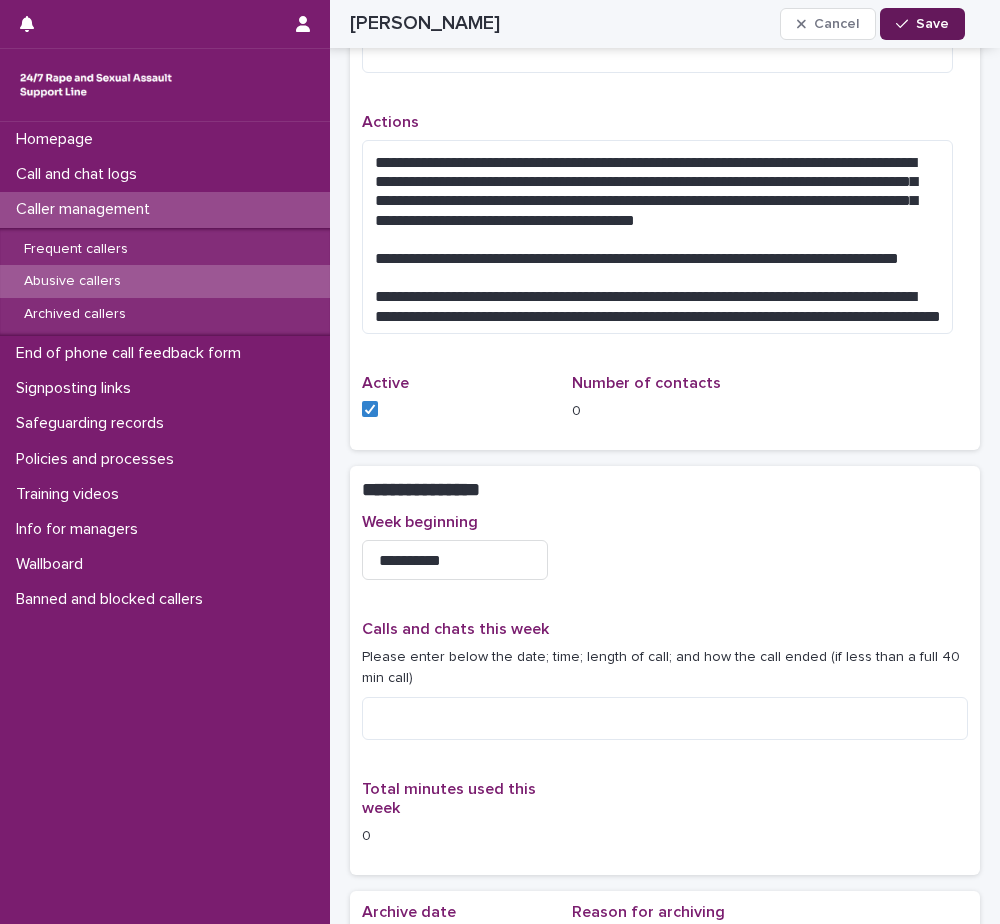 click on "Save" at bounding box center [922, 24] 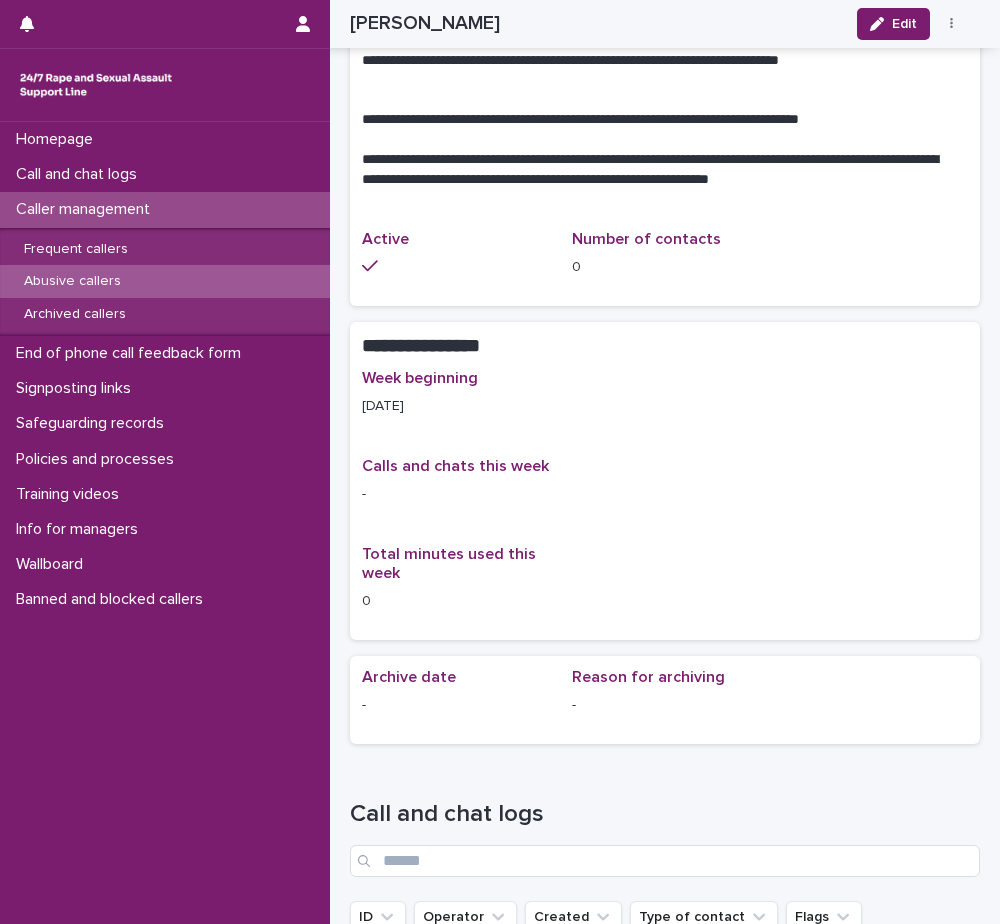 scroll, scrollTop: 1050, scrollLeft: 0, axis: vertical 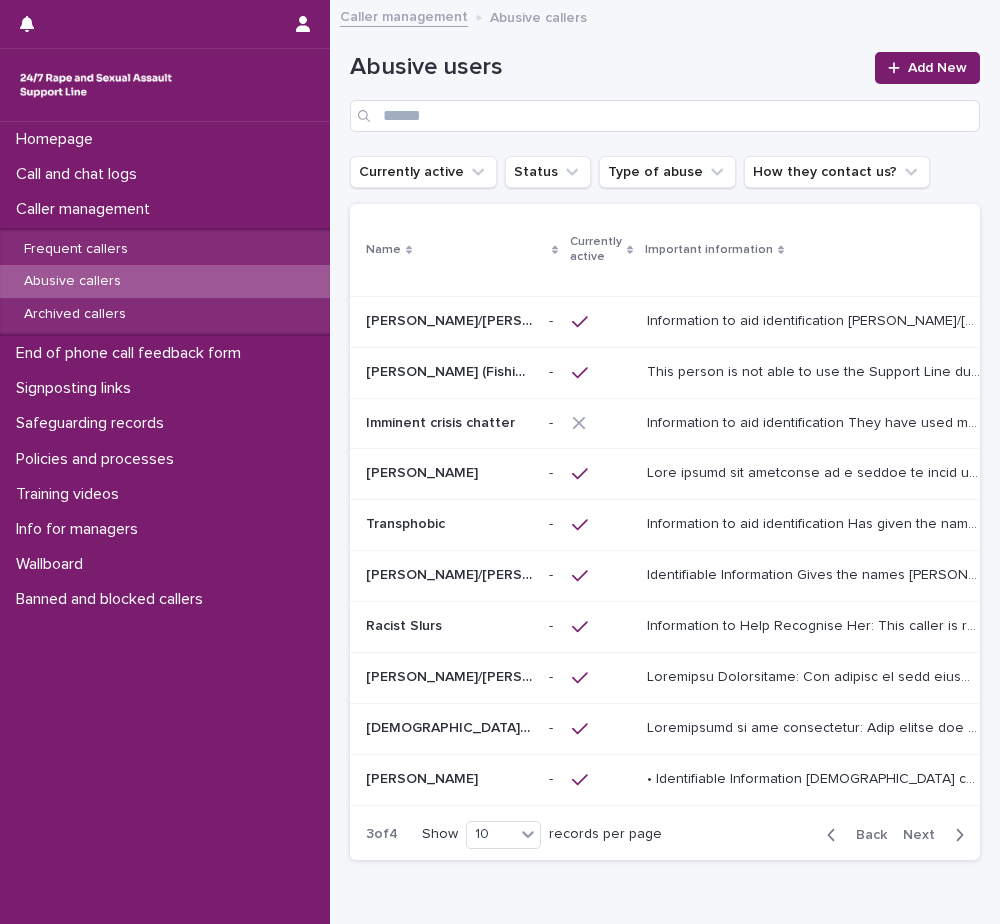 click on "Information to aid identification
Has given the name [PERSON_NAME] in one call but usually gives no name. [DEMOGRAPHIC_DATA] caller, [GEOGRAPHIC_DATA] accent, may say she works or has worked for the NHS as a nurse. The caller has also said she is pregnant from the perpetrator and also has a daughter.
Content of call
The caller has disclosed she was raped at the Gym/activity centre by a [DEMOGRAPHIC_DATA] or [DEMOGRAPHIC_DATA] person from which she is now pregnant,. She uses transphobic slurs and is uninterested in exploring anything else. When she has been challenged around the transphobic language she becomes very abusive towards the HSW. She has also been racist in some calls." at bounding box center (815, 522) 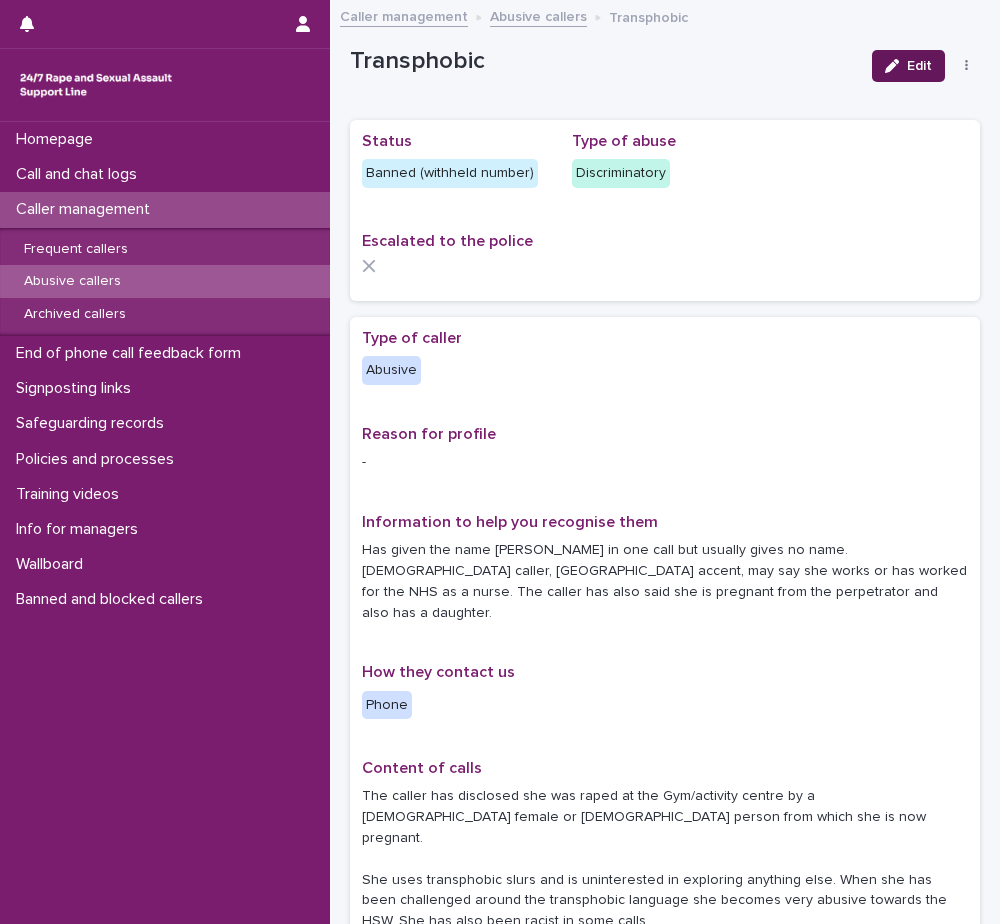 click on "Edit" at bounding box center [919, 66] 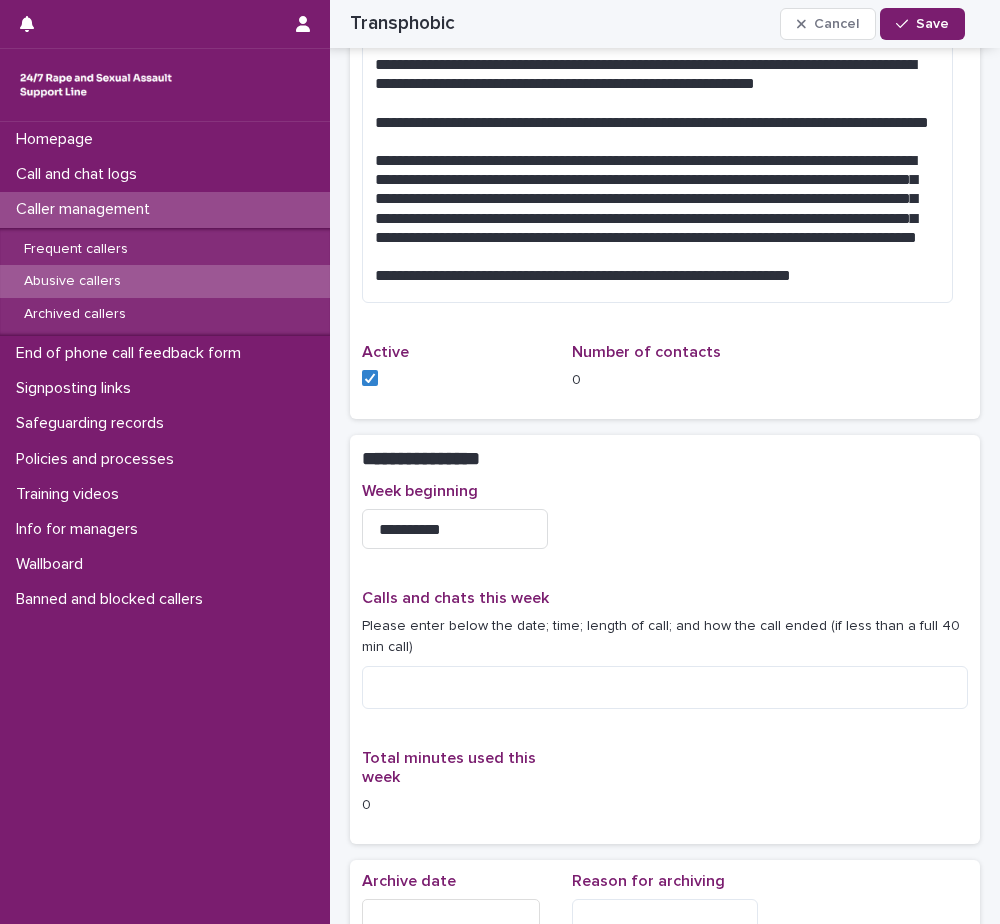 scroll, scrollTop: 1200, scrollLeft: 0, axis: vertical 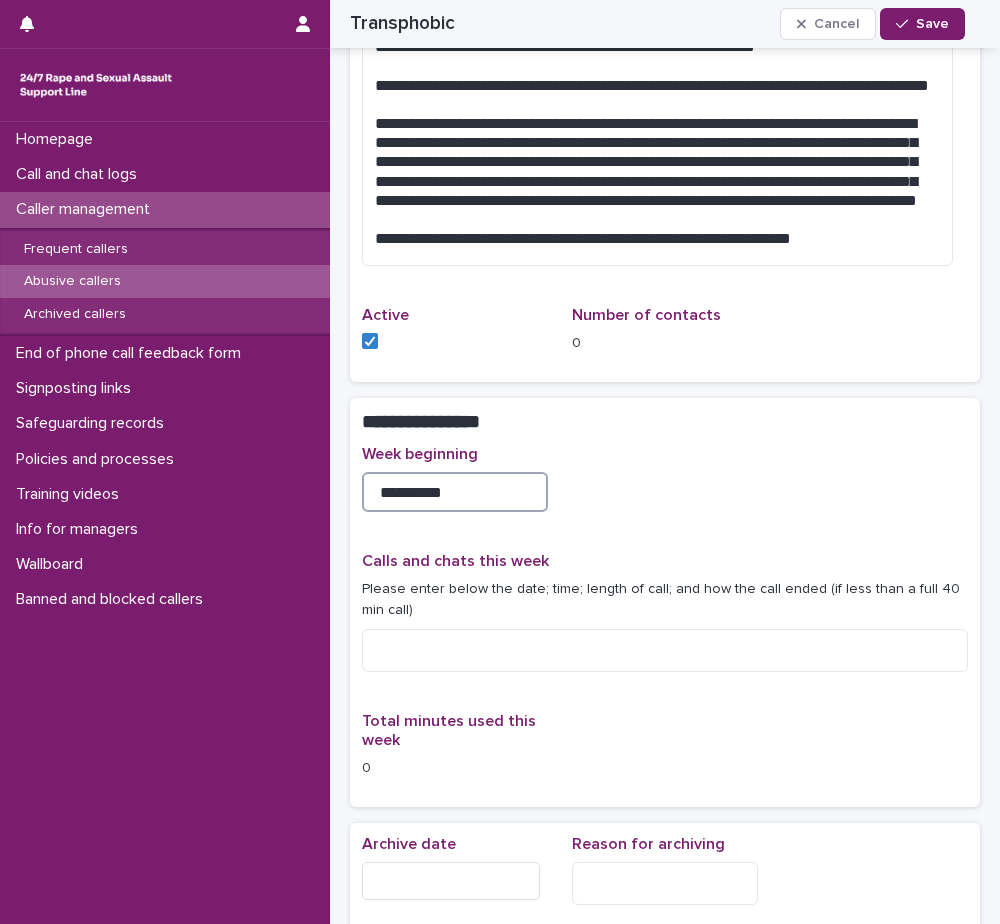 click on "**********" at bounding box center [455, 492] 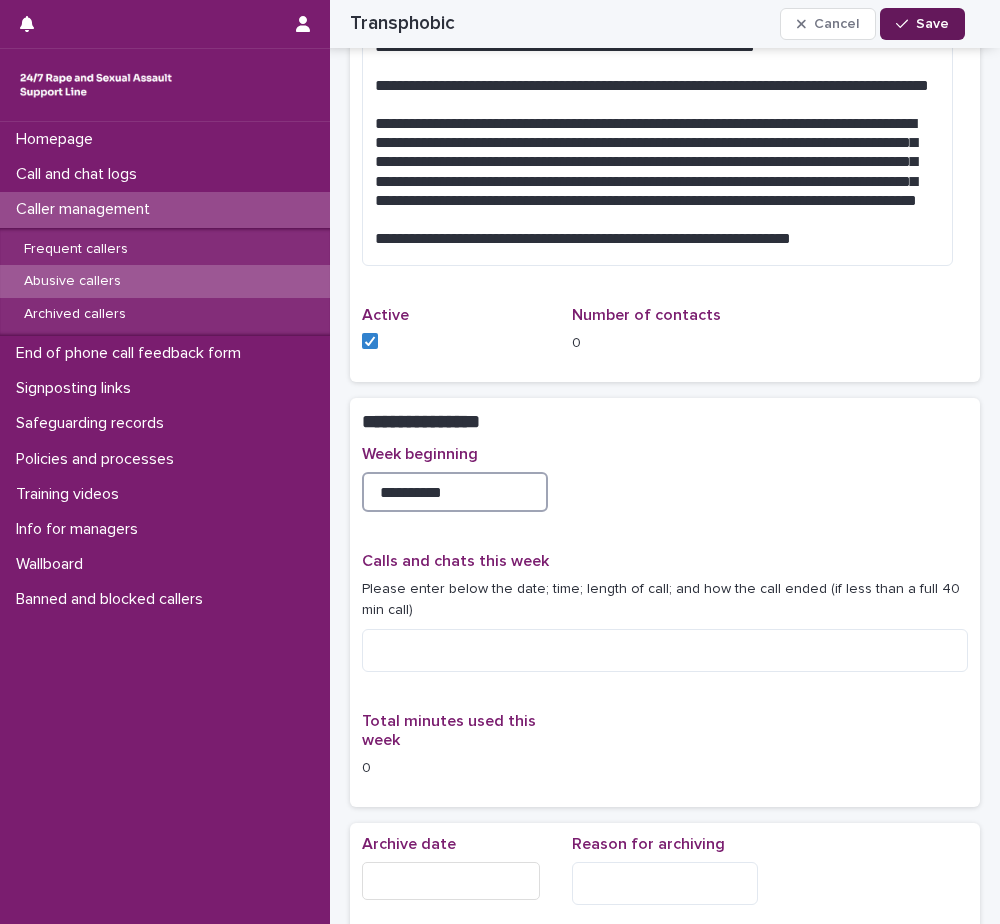 type on "**********" 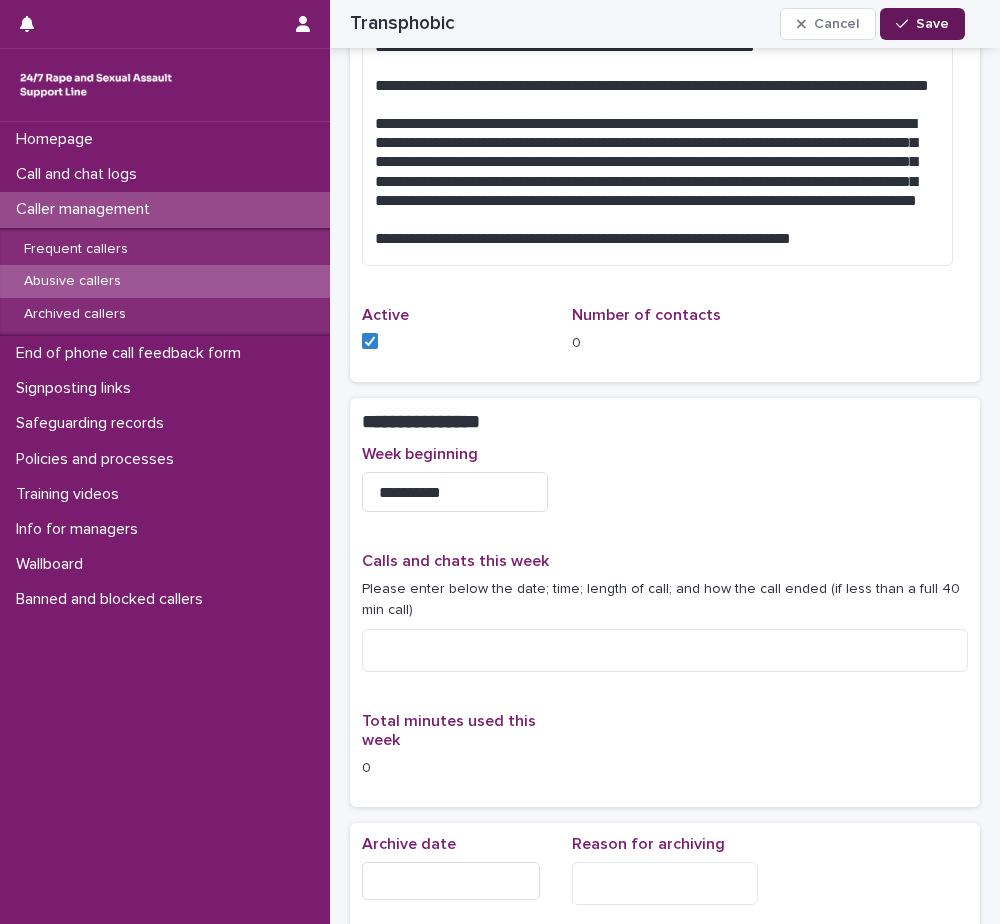 click on "Save" at bounding box center (932, 24) 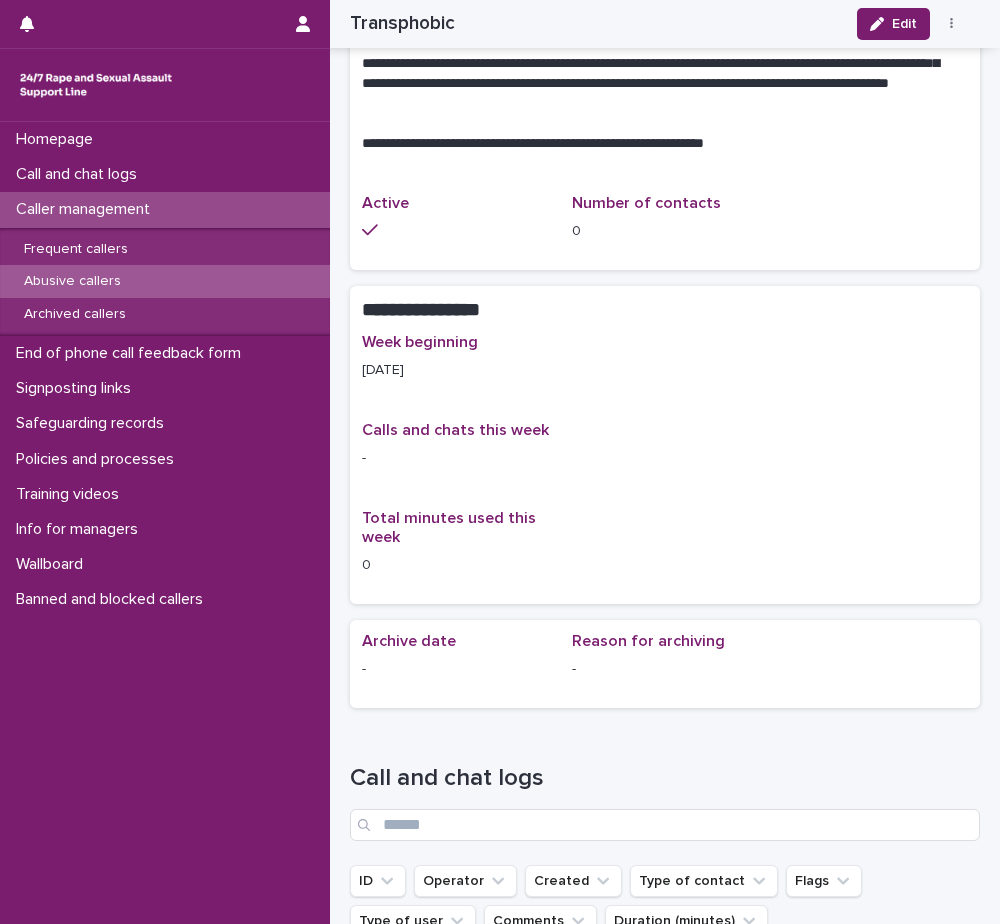 scroll, scrollTop: 1056, scrollLeft: 0, axis: vertical 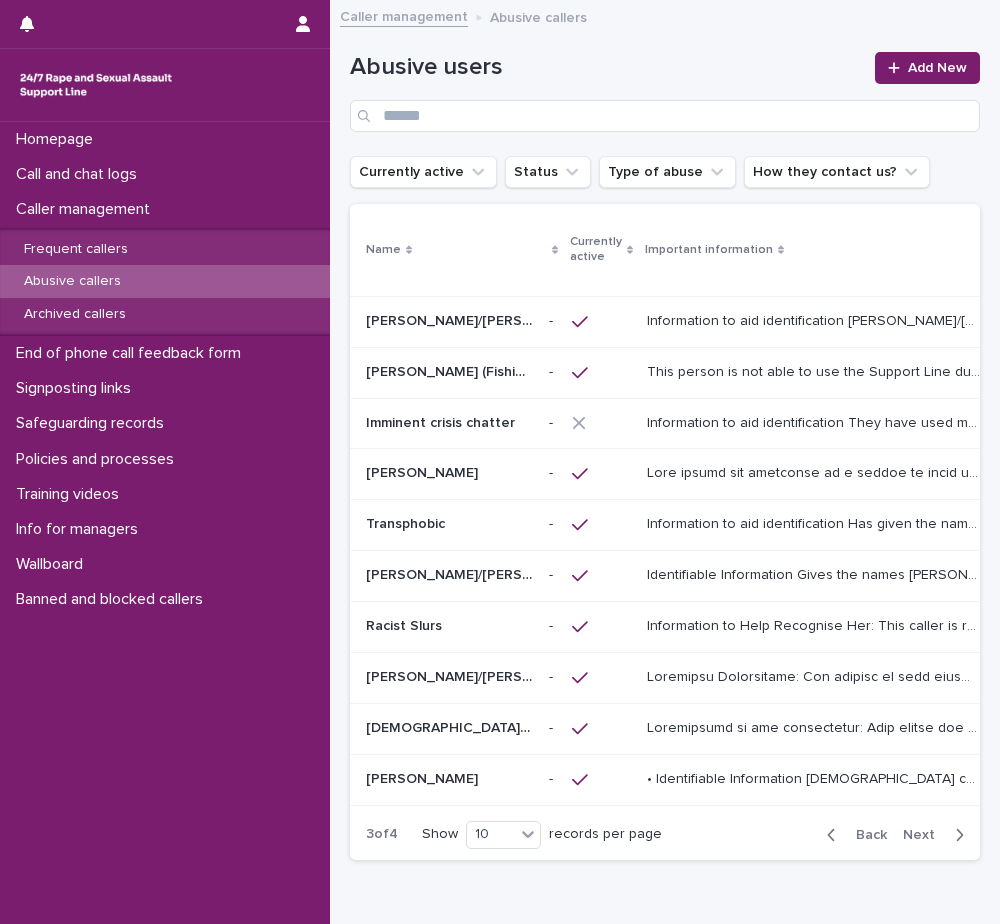 click on "[PERSON_NAME]/[PERSON_NAME]/[PERSON_NAME]/[PERSON_NAME]/[PERSON_NAME]/ [PERSON_NAME]" at bounding box center [451, 573] 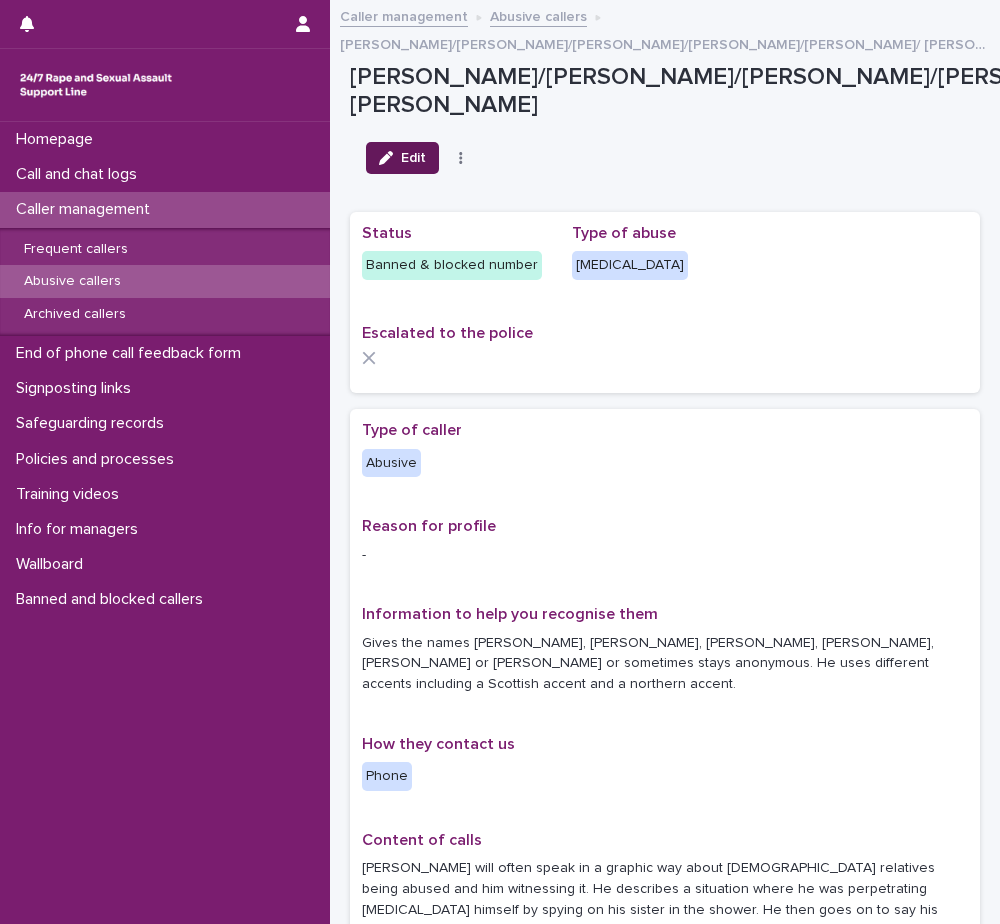 click on "Edit" at bounding box center (413, 158) 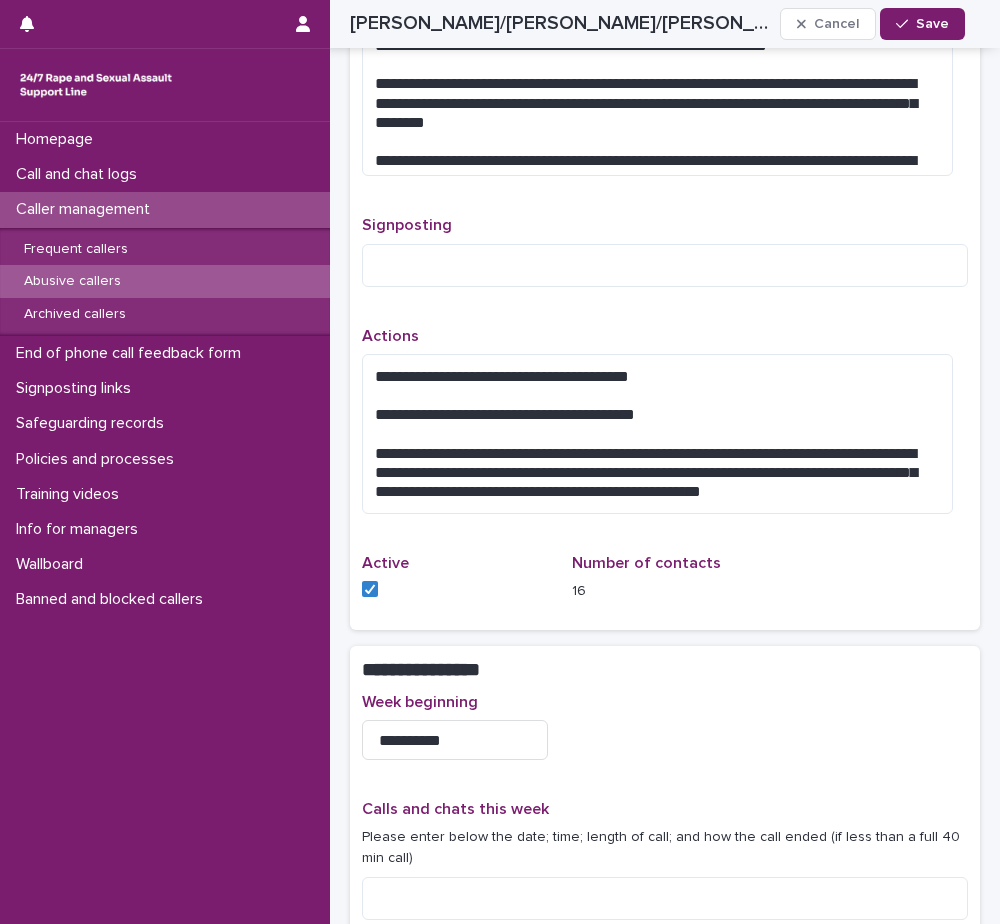 scroll, scrollTop: 1200, scrollLeft: 0, axis: vertical 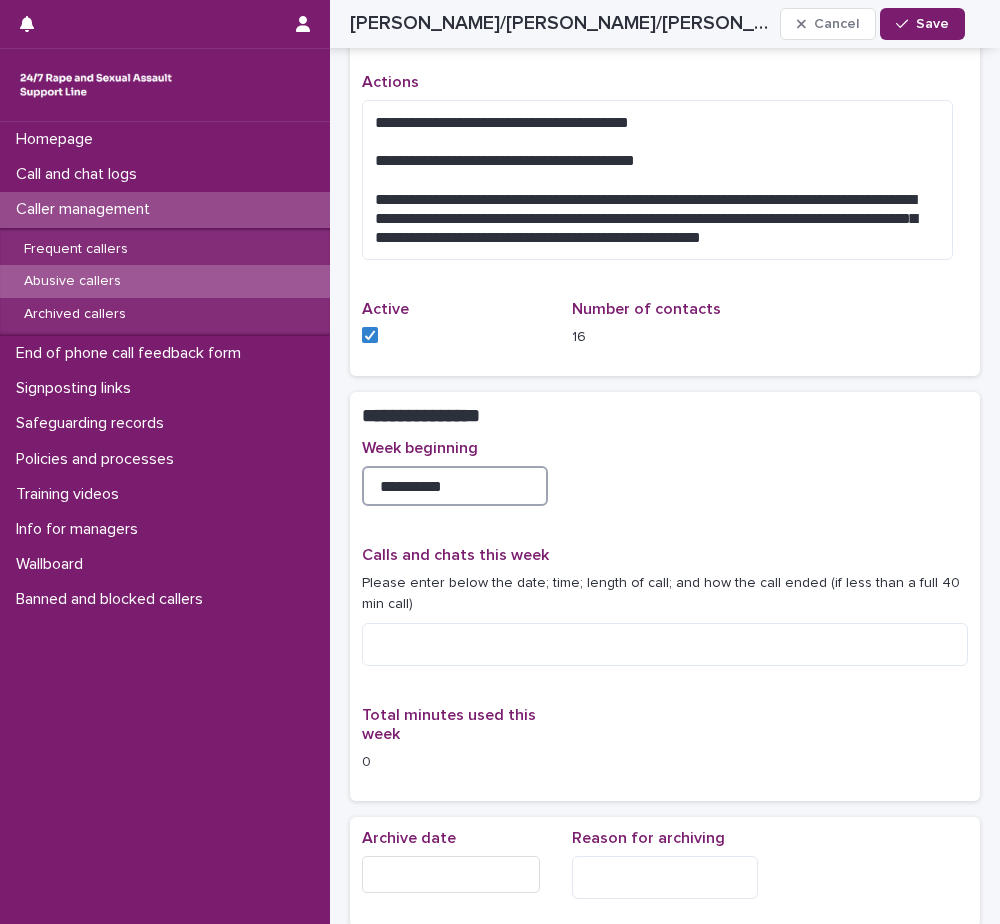 click on "**********" at bounding box center (455, 486) 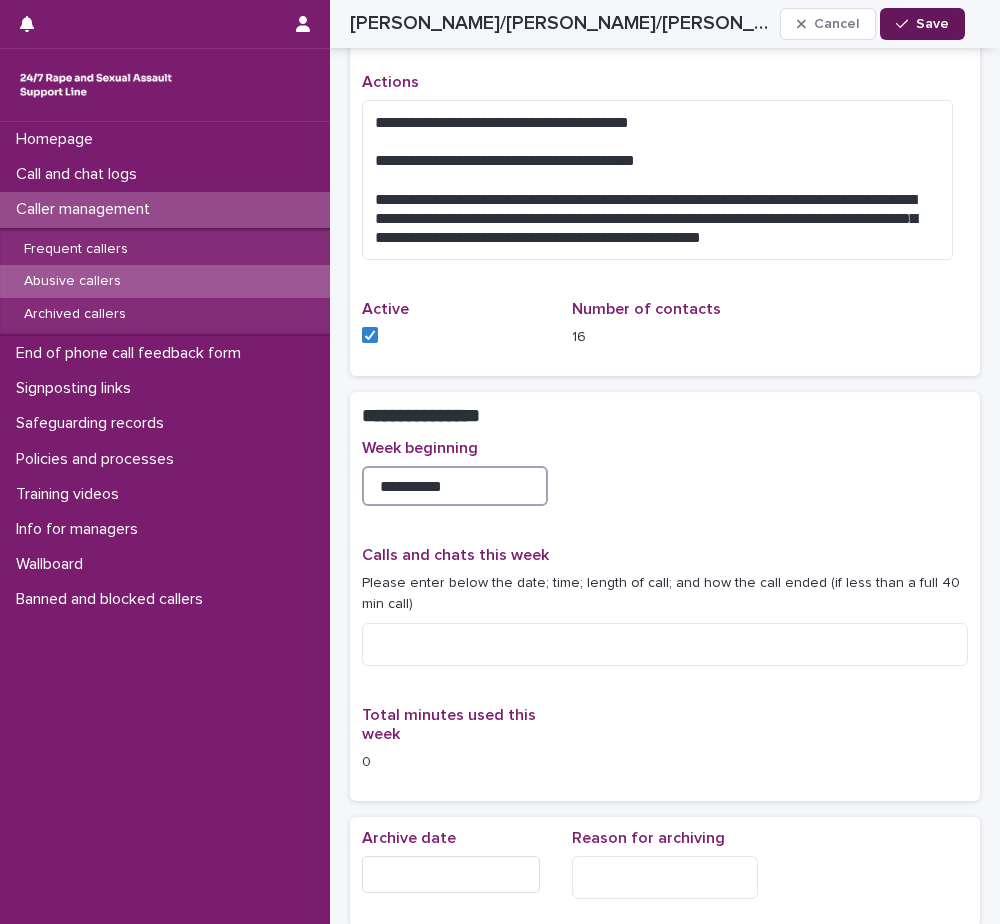 type on "**********" 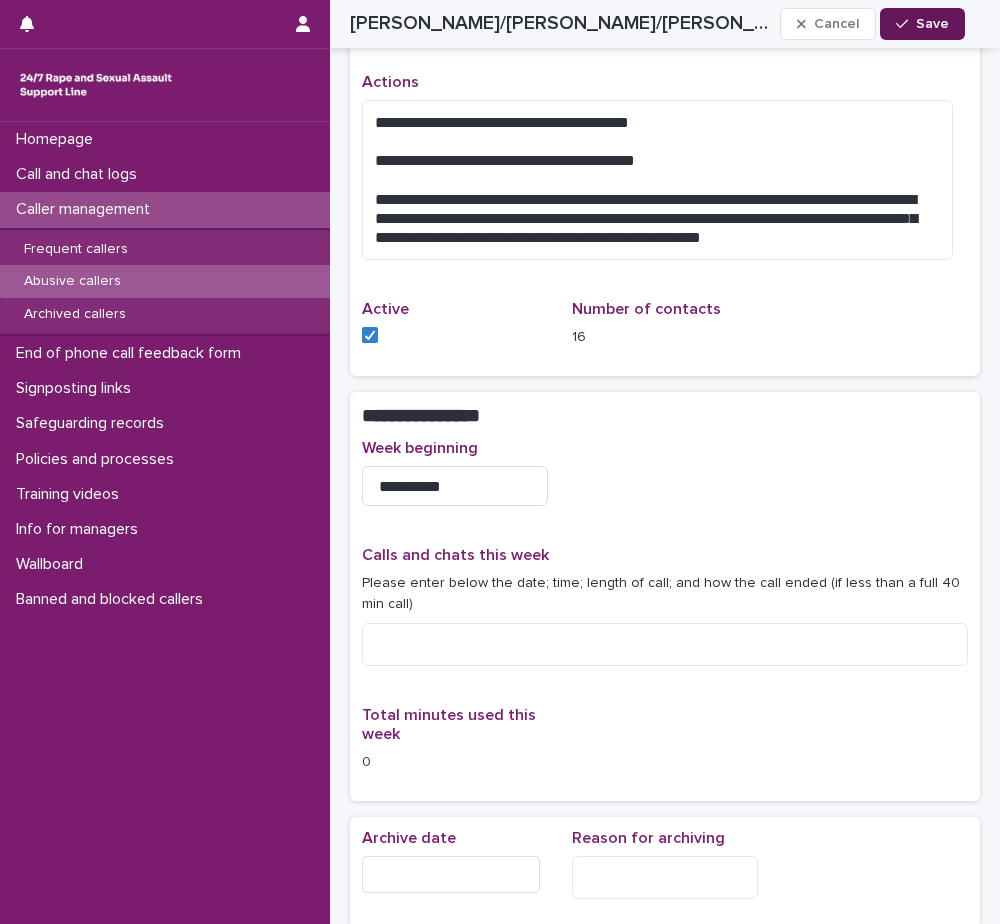 click 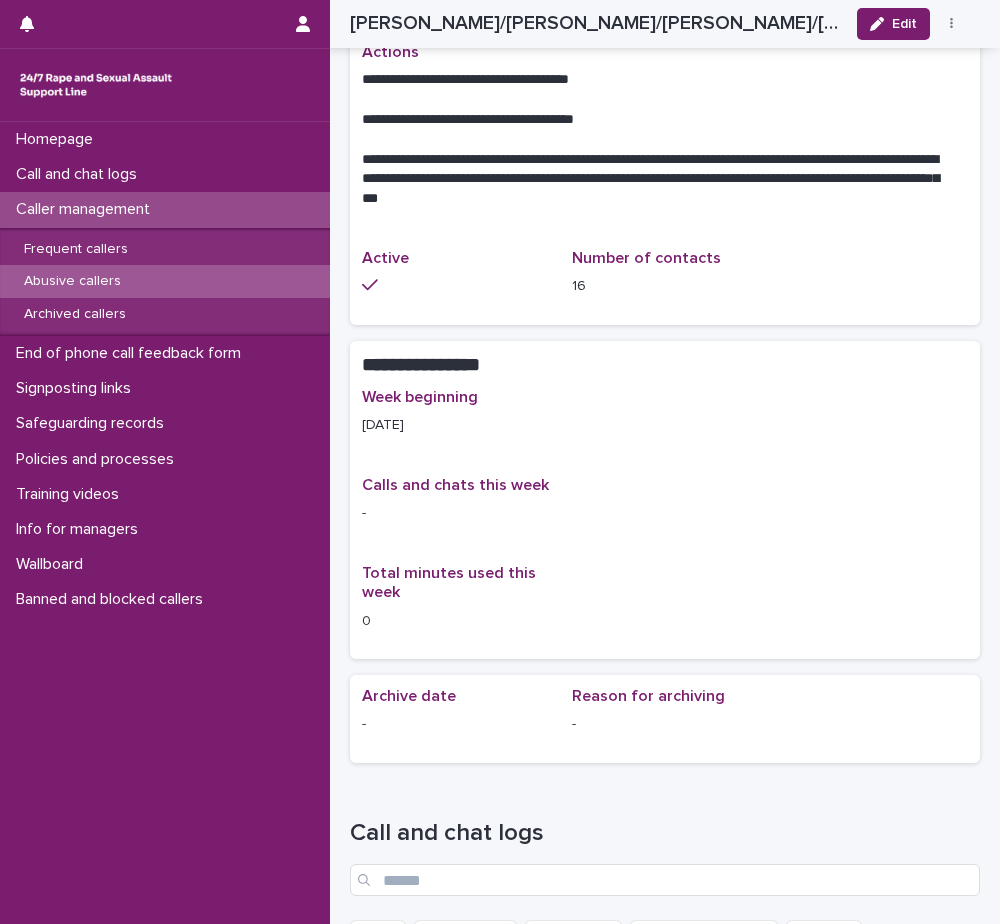 scroll, scrollTop: 1064, scrollLeft: 0, axis: vertical 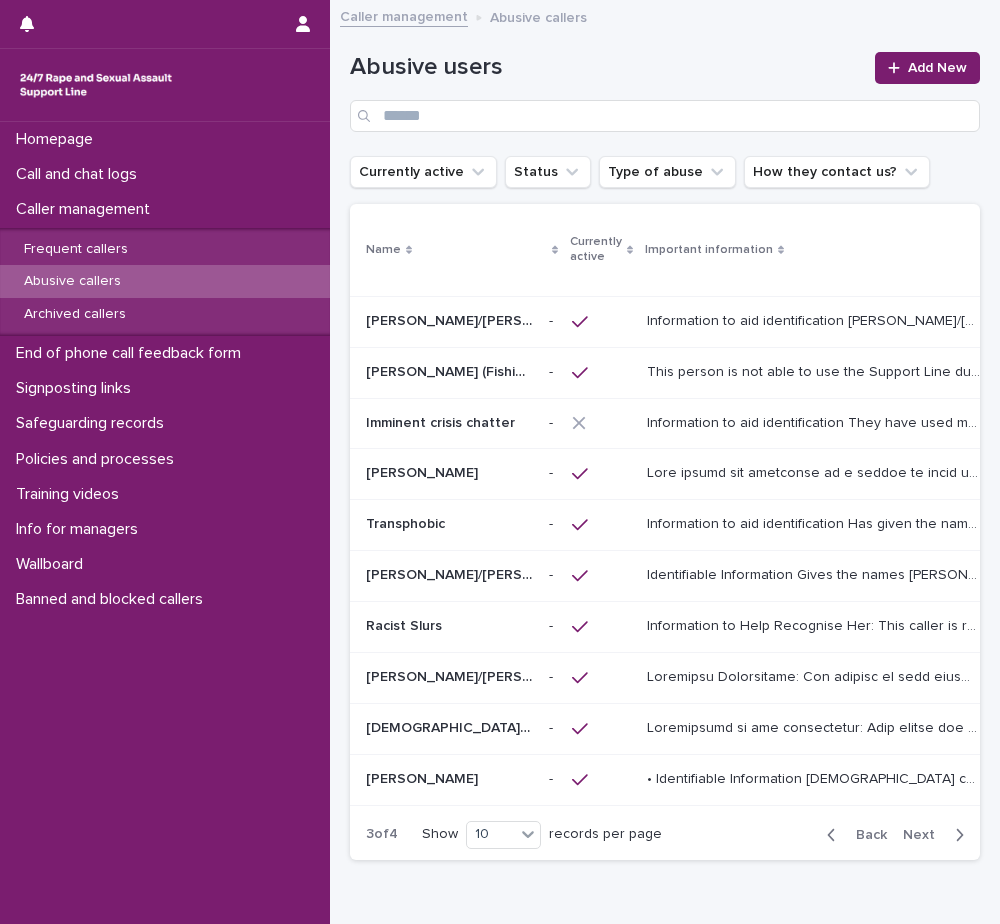 click on "Racist Slurs" at bounding box center [406, 624] 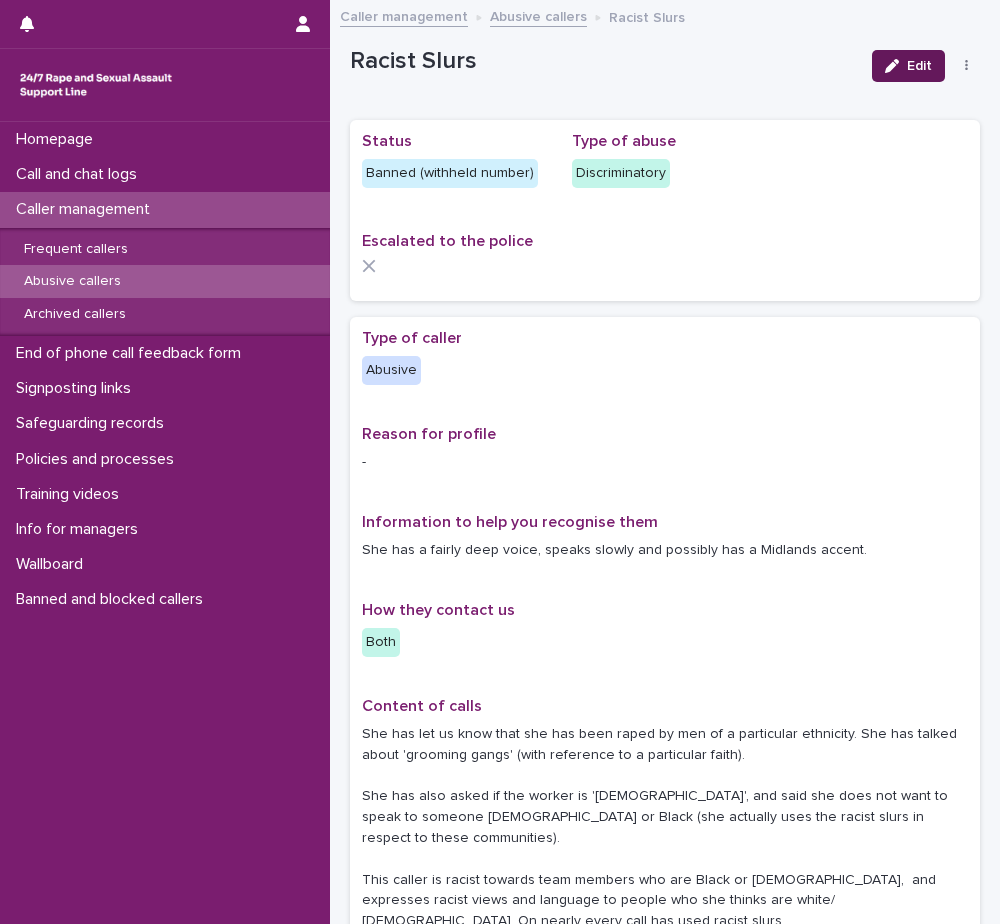 click at bounding box center [896, 66] 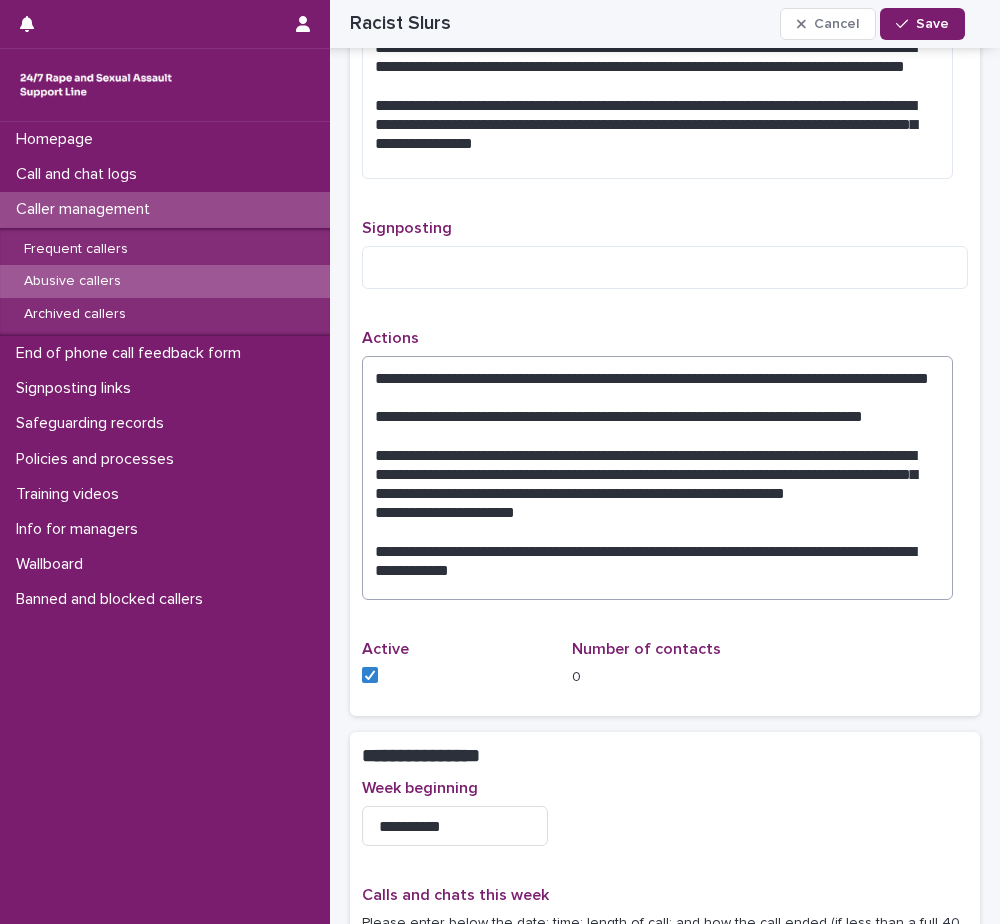 scroll, scrollTop: 1400, scrollLeft: 0, axis: vertical 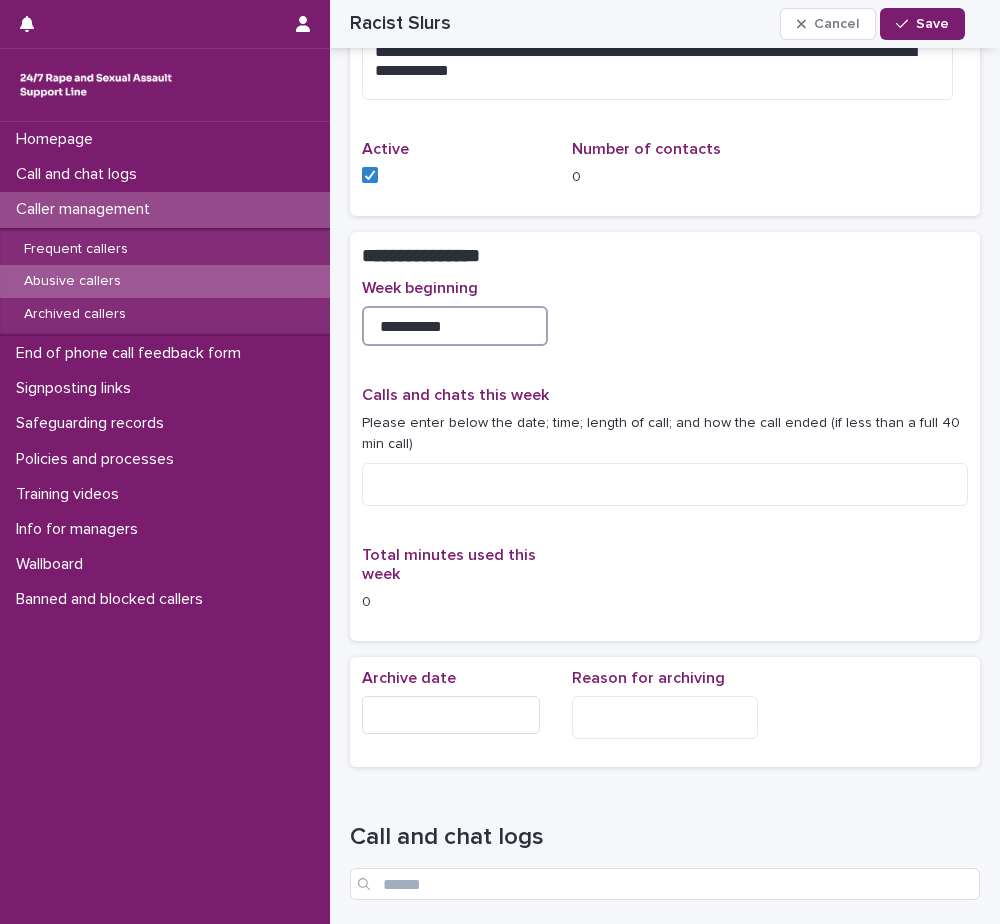 click on "**********" at bounding box center [455, 326] 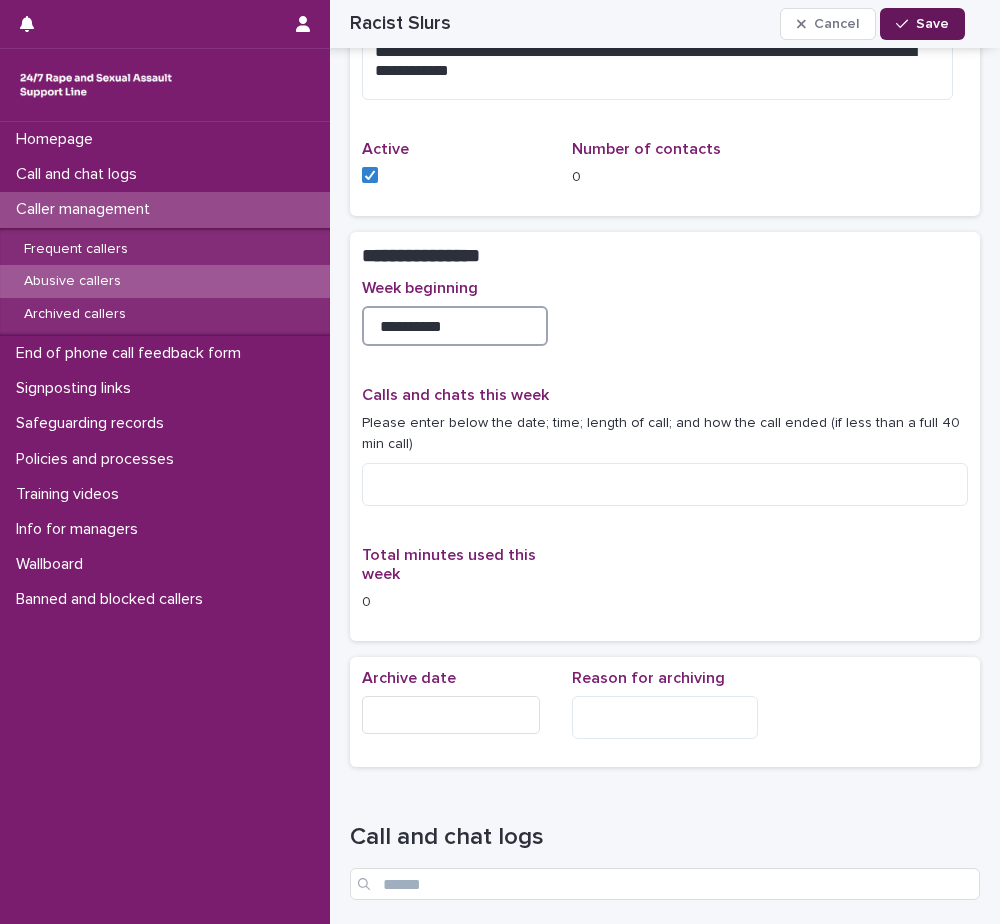 type on "**********" 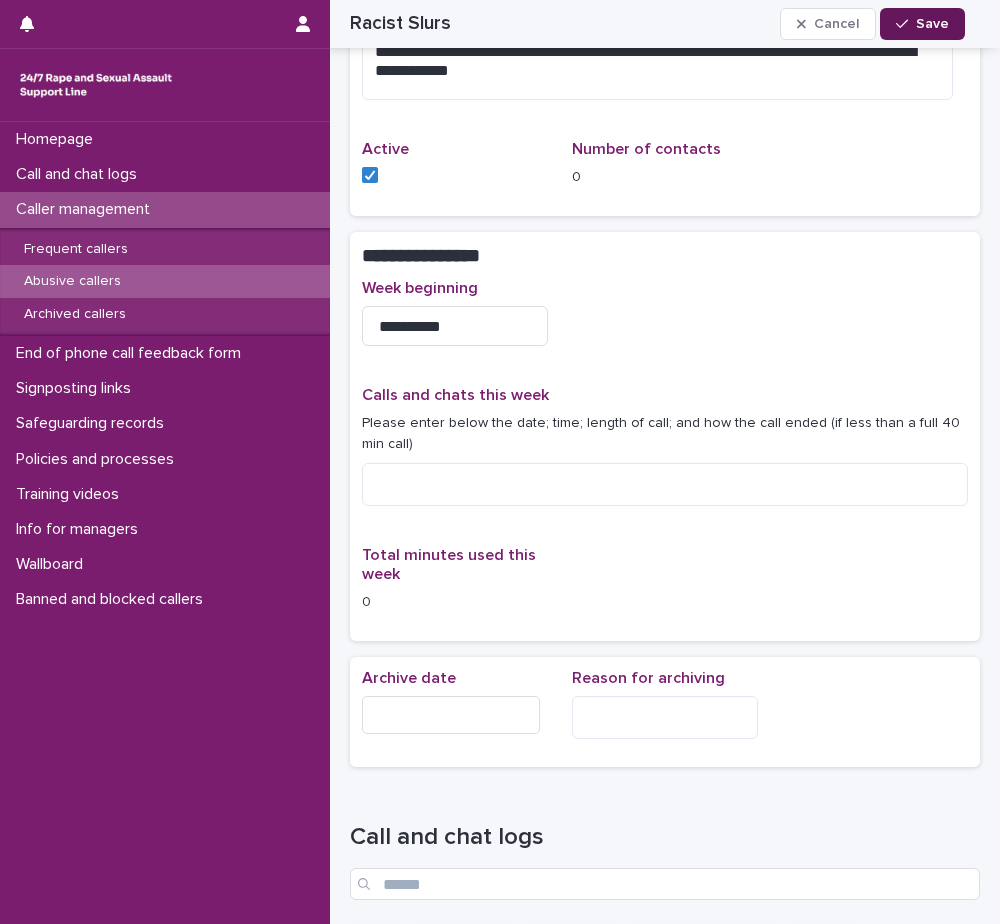 click on "Save" at bounding box center (922, 24) 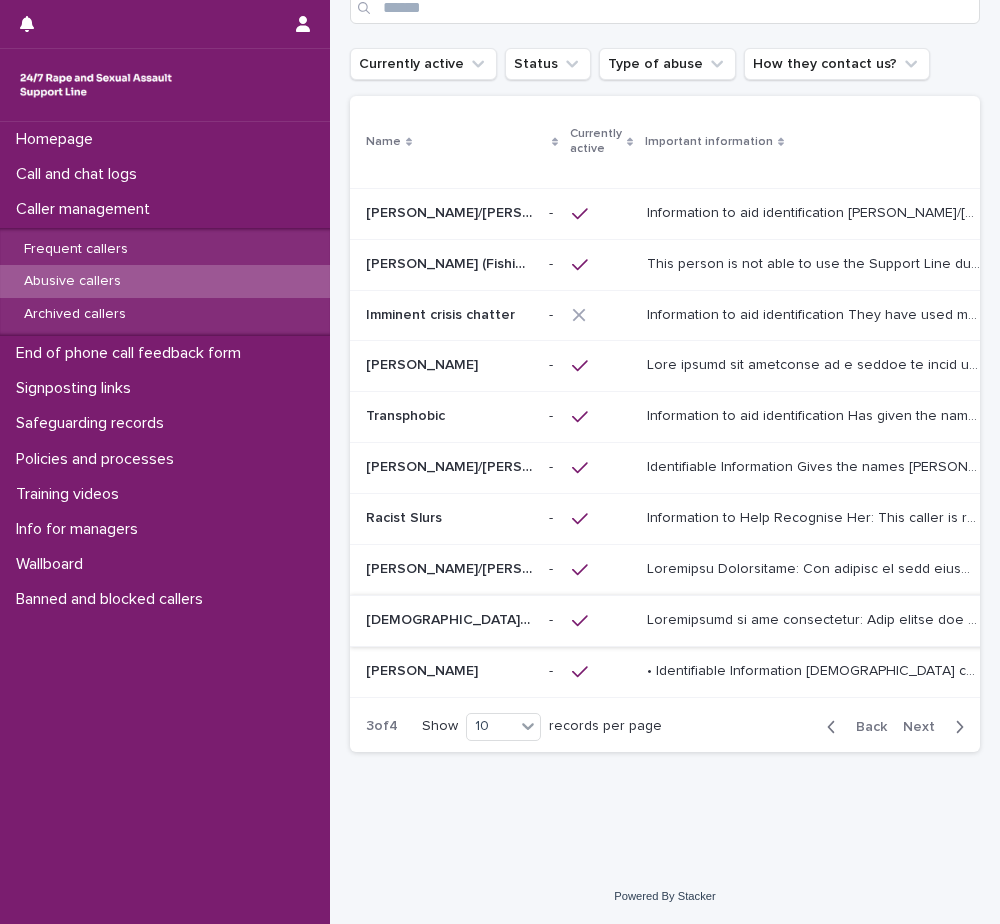 scroll, scrollTop: 0, scrollLeft: 0, axis: both 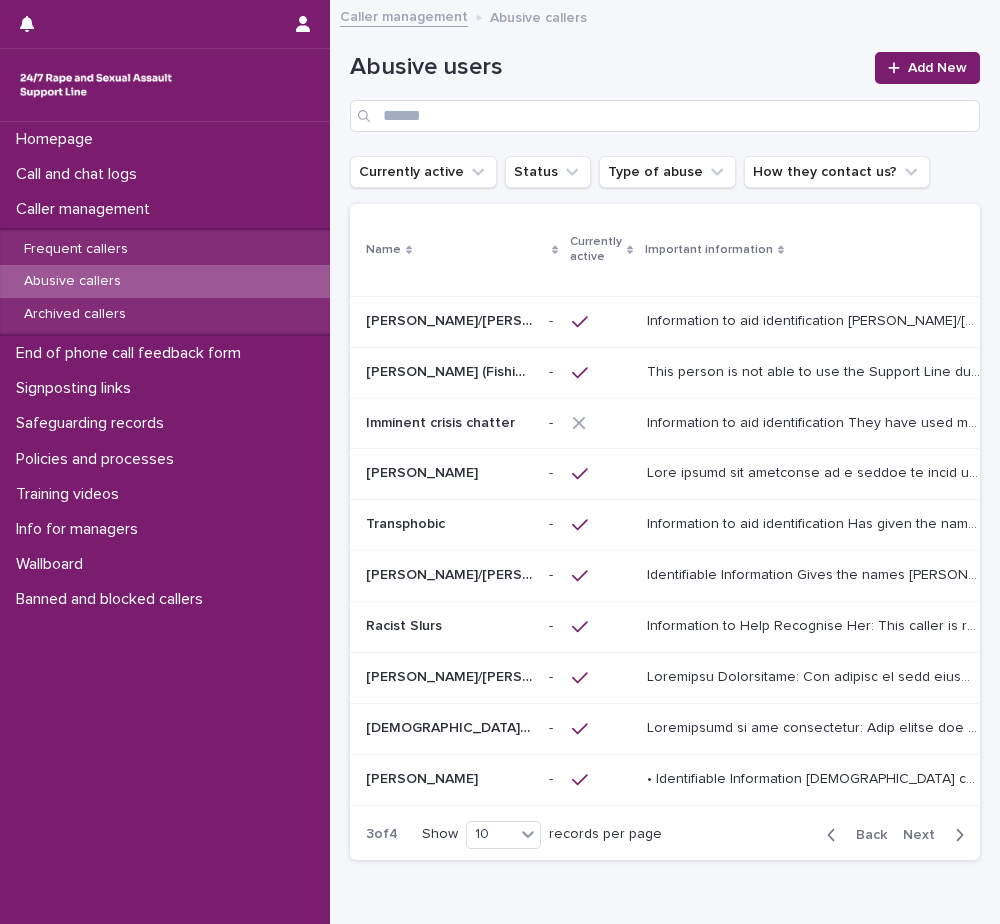 click on "[DEMOGRAPHIC_DATA] (music) [DEMOGRAPHIC_DATA] (music)" at bounding box center [449, 728] 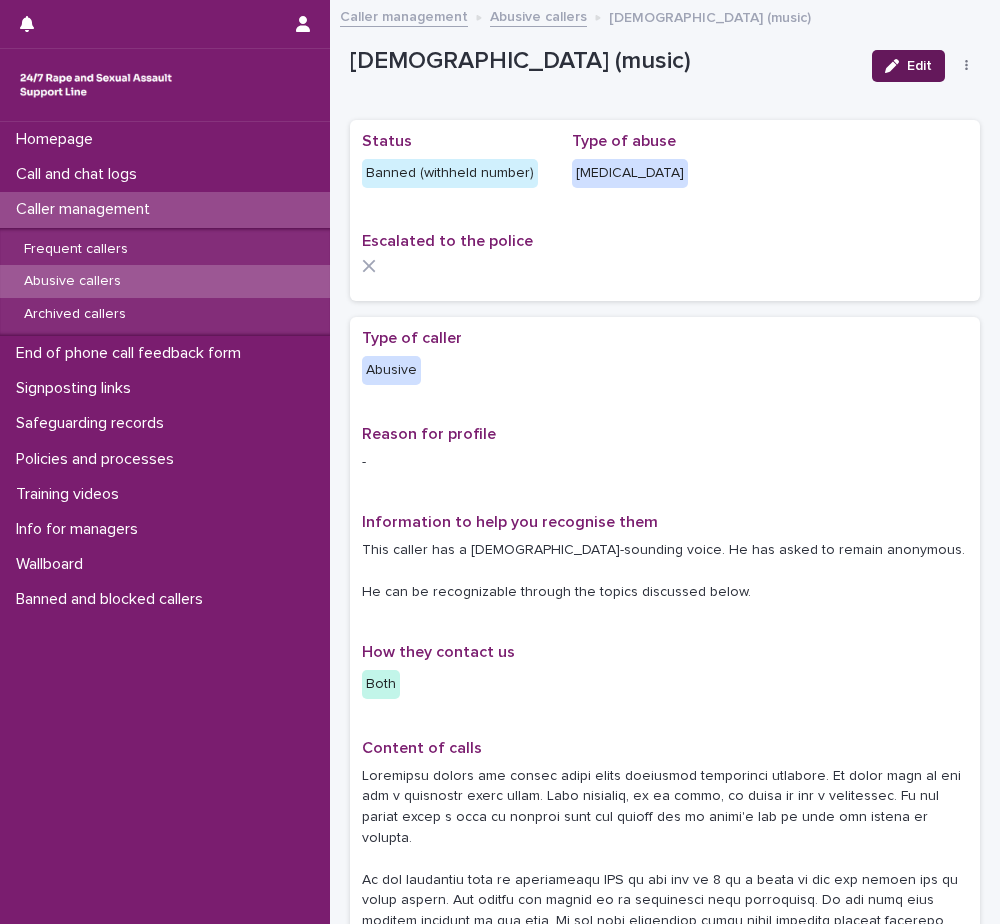 click at bounding box center [896, 66] 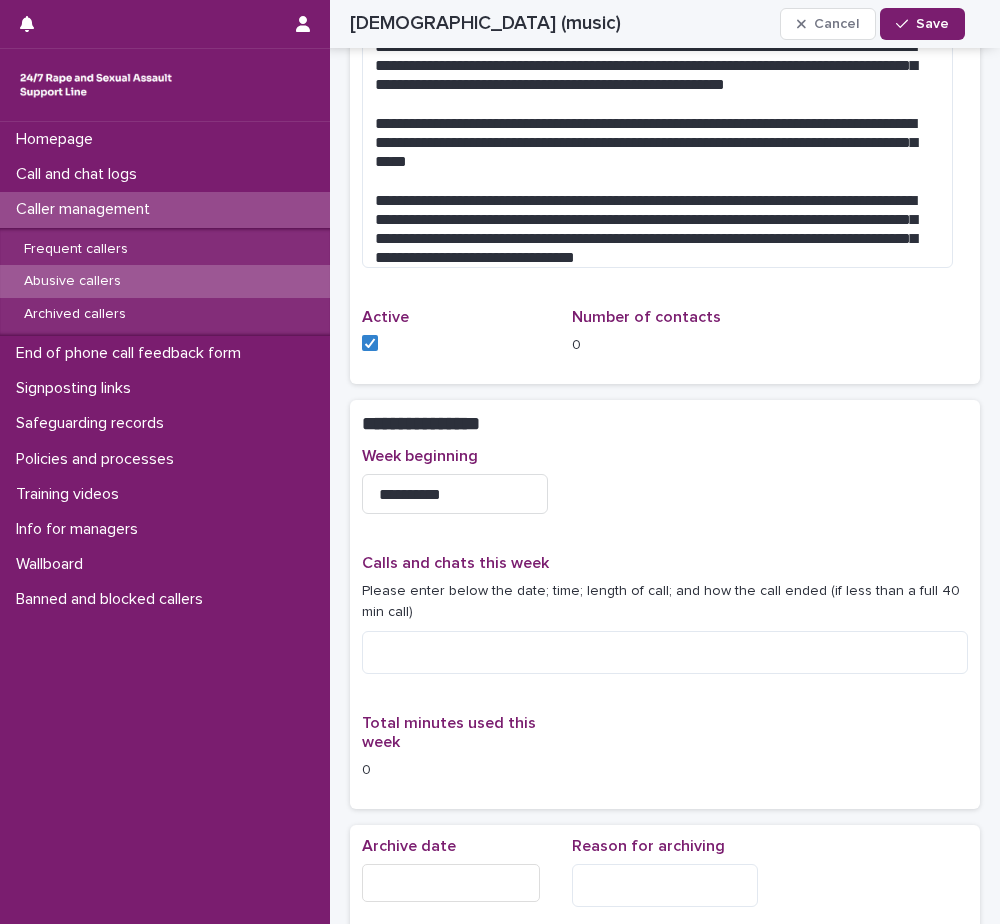 scroll, scrollTop: 1400, scrollLeft: 0, axis: vertical 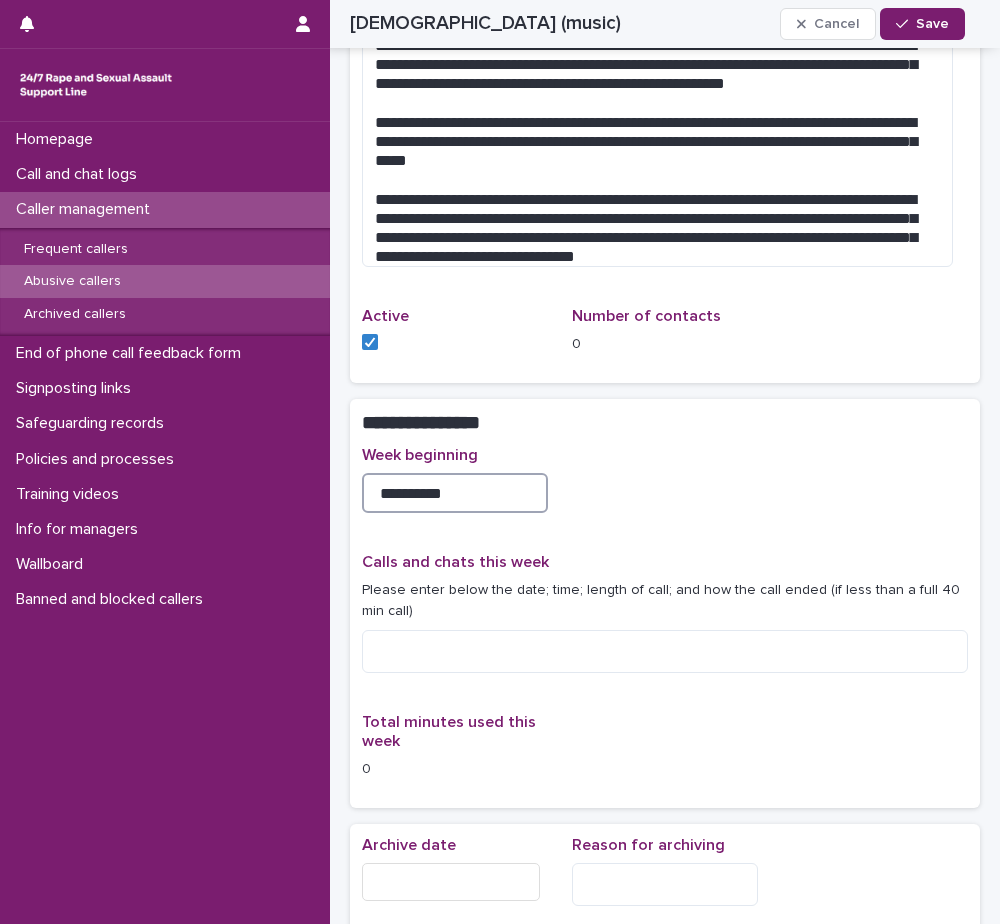 click on "**********" at bounding box center (455, 493) 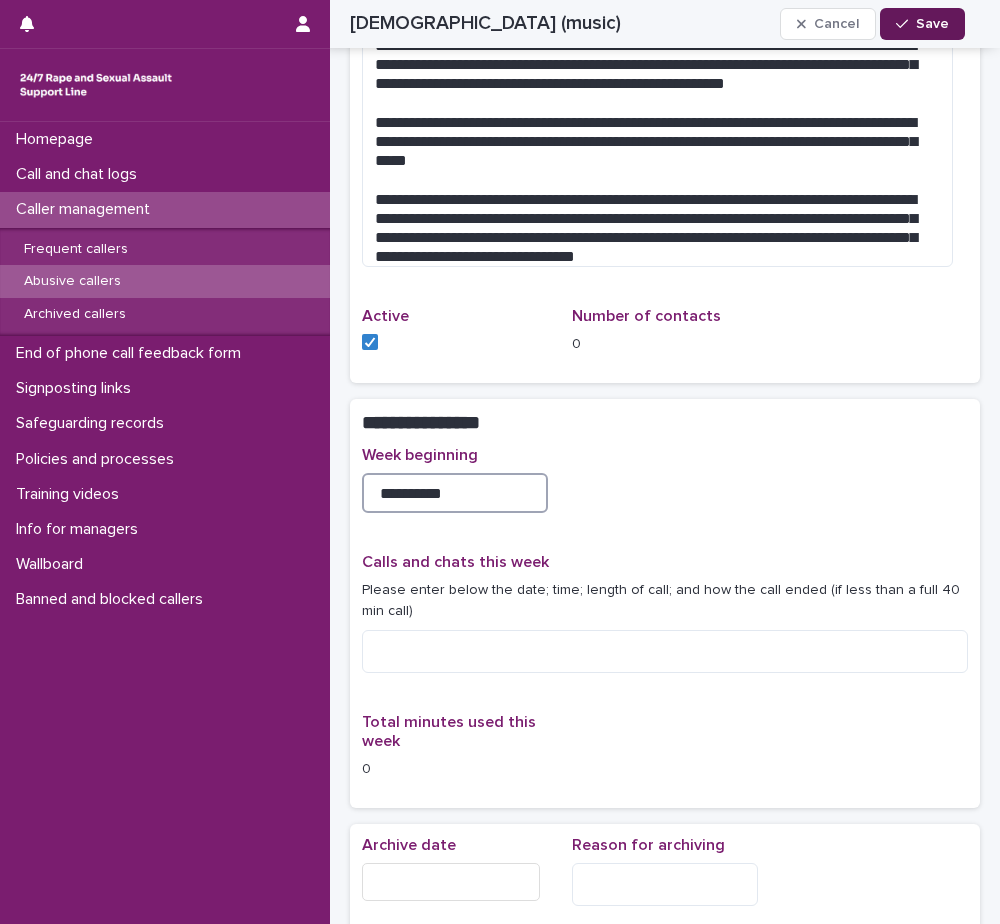 type on "**********" 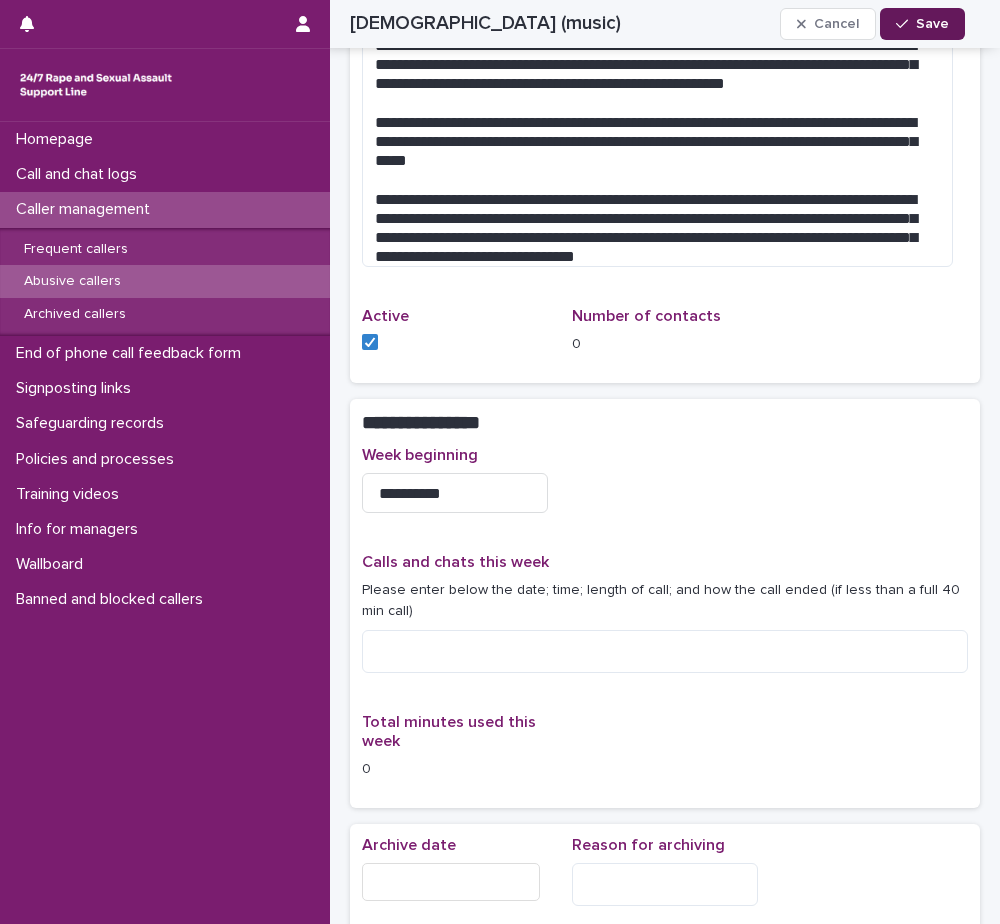 click on "Save" at bounding box center [932, 24] 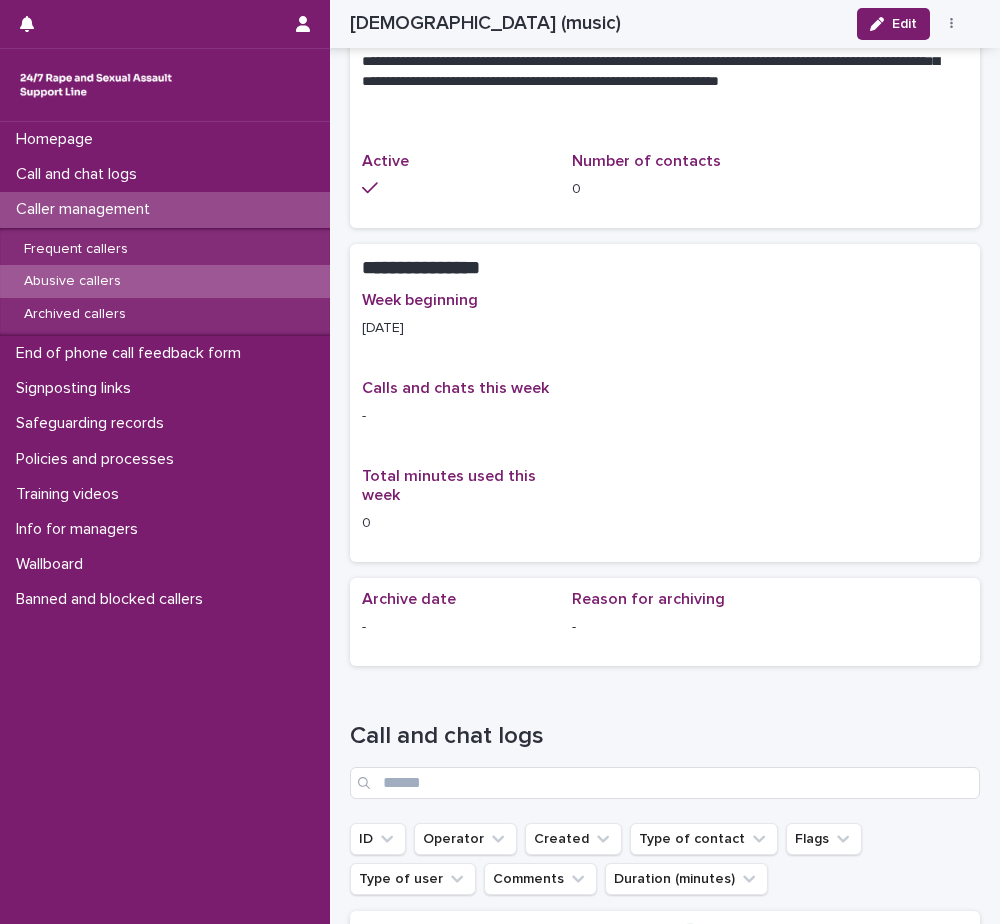 scroll, scrollTop: 1245, scrollLeft: 0, axis: vertical 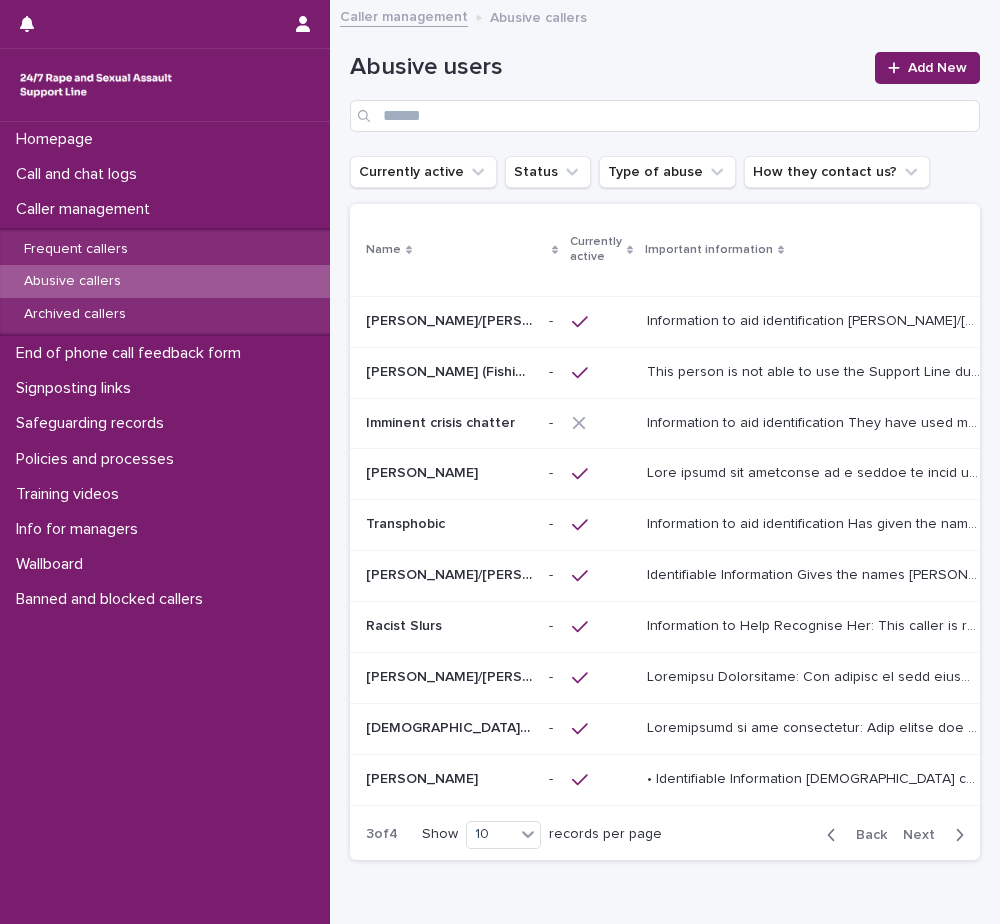 click at bounding box center (449, 779) 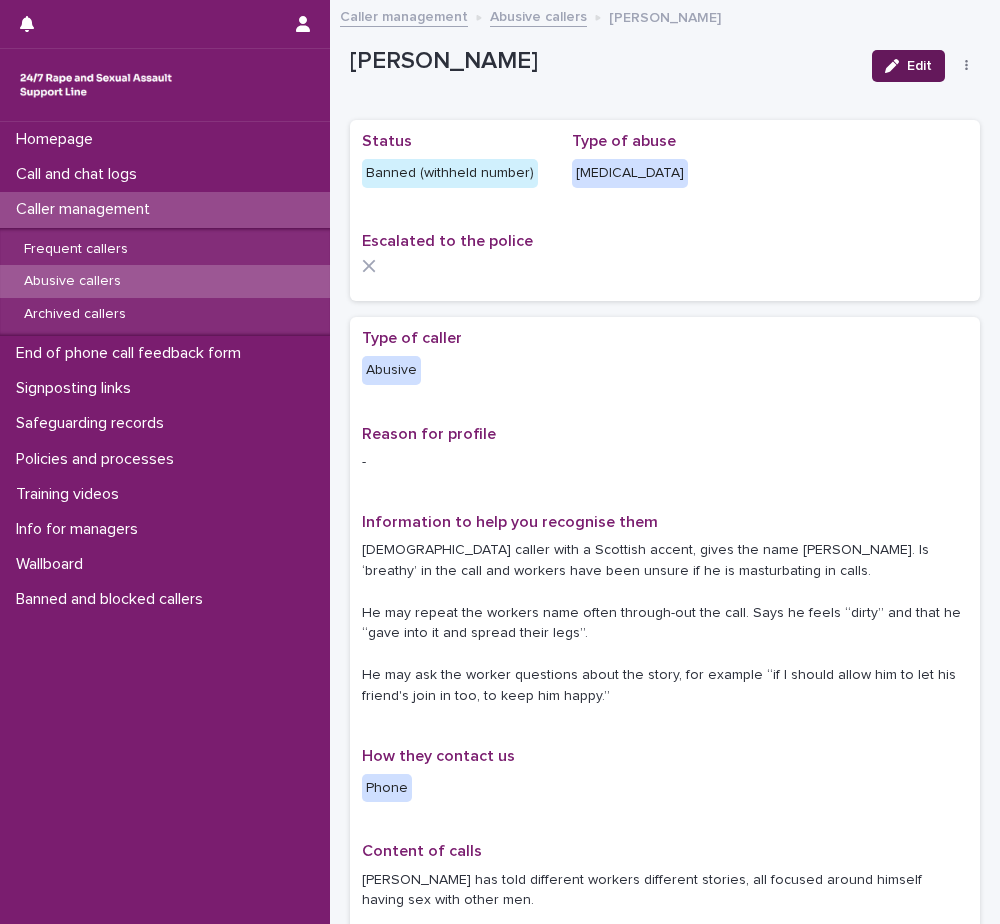 click on "Edit" at bounding box center (908, 66) 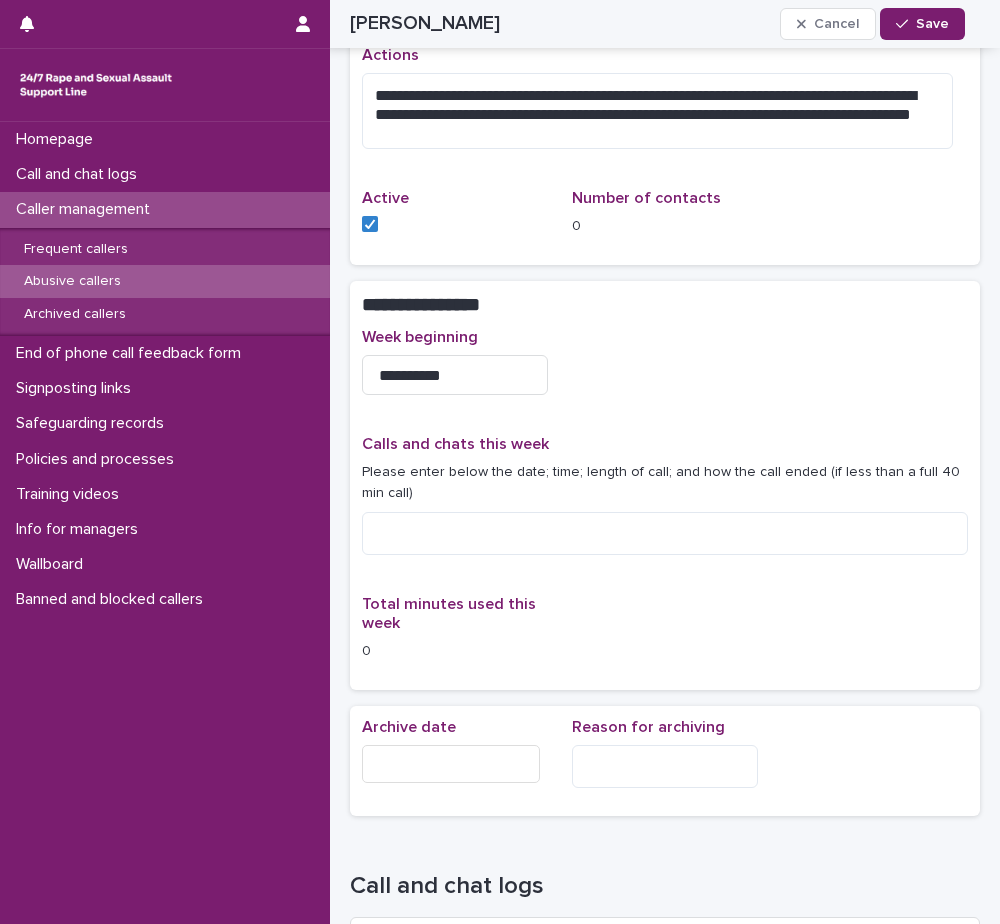 scroll, scrollTop: 1300, scrollLeft: 0, axis: vertical 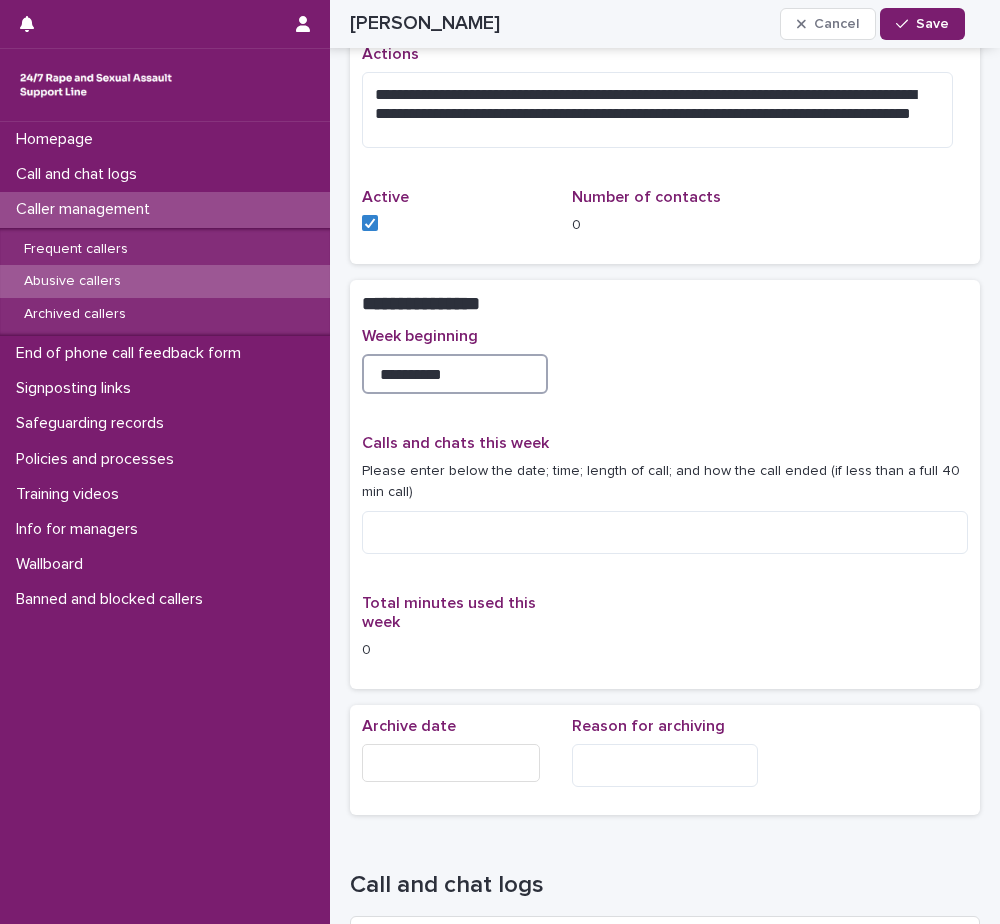 click on "**********" at bounding box center [455, 374] 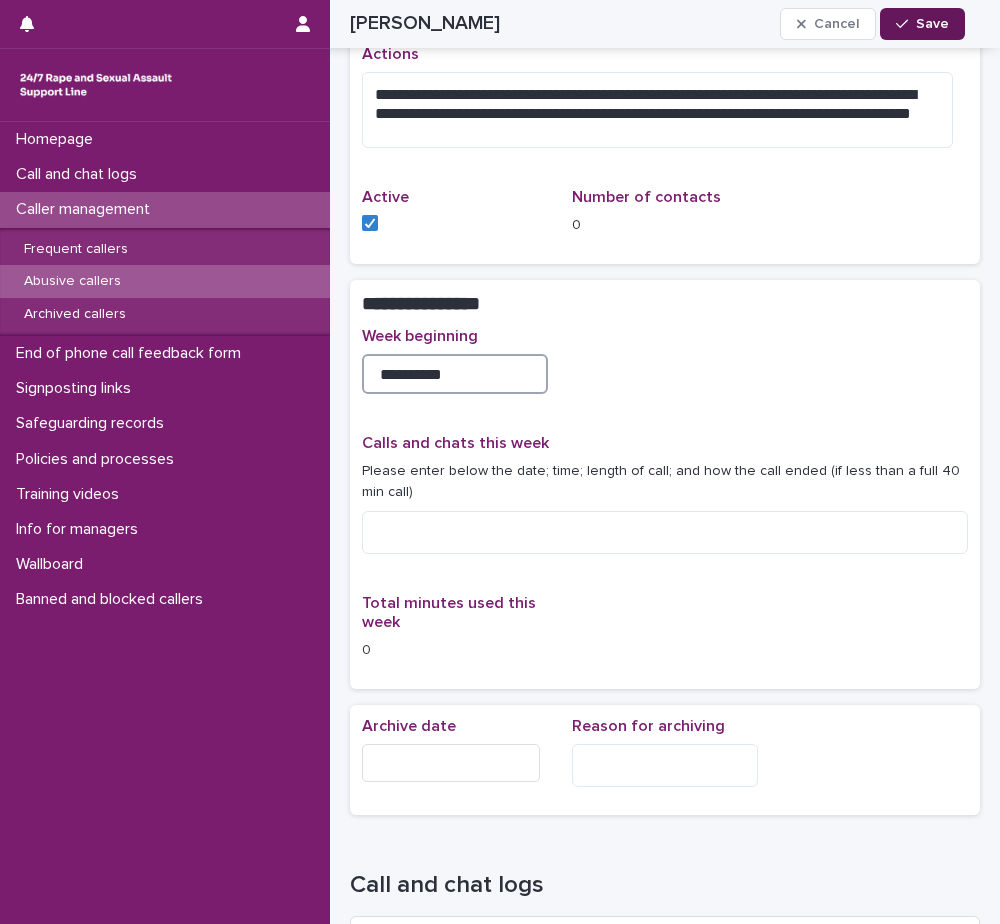 type on "**********" 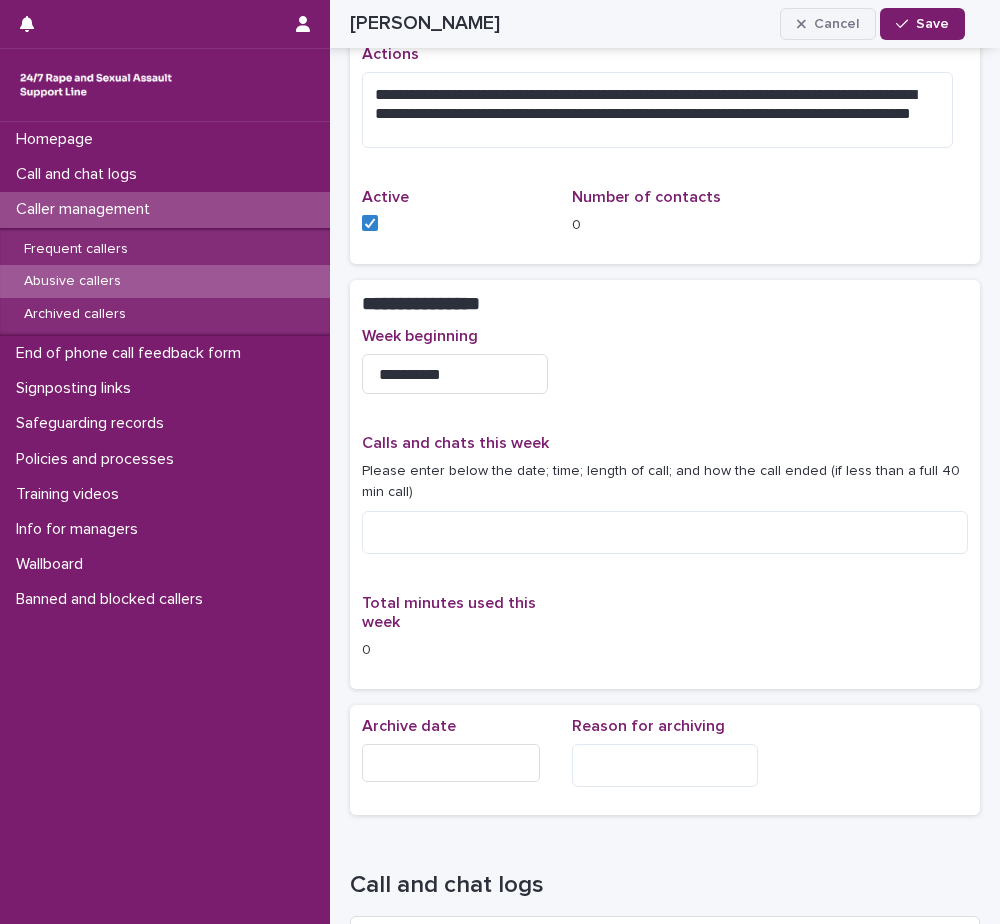 drag, startPoint x: 916, startPoint y: 15, endPoint x: 873, endPoint y: 29, distance: 45.221676 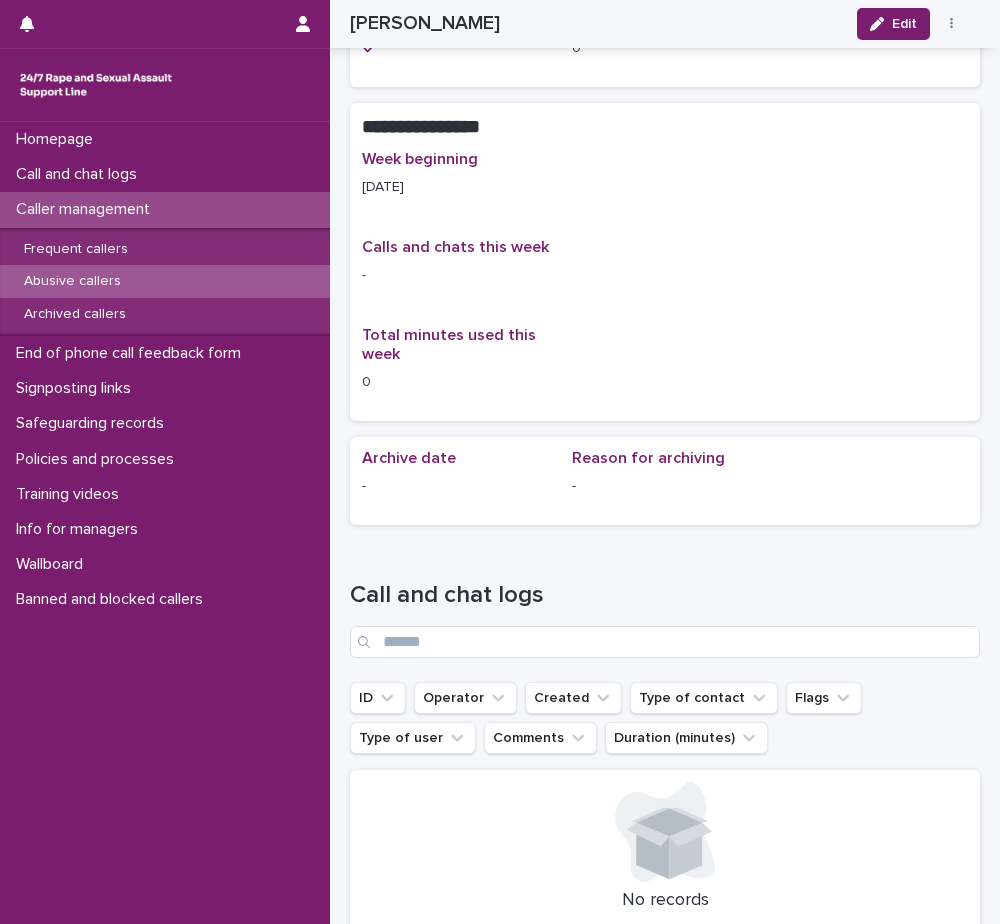 scroll, scrollTop: 1144, scrollLeft: 0, axis: vertical 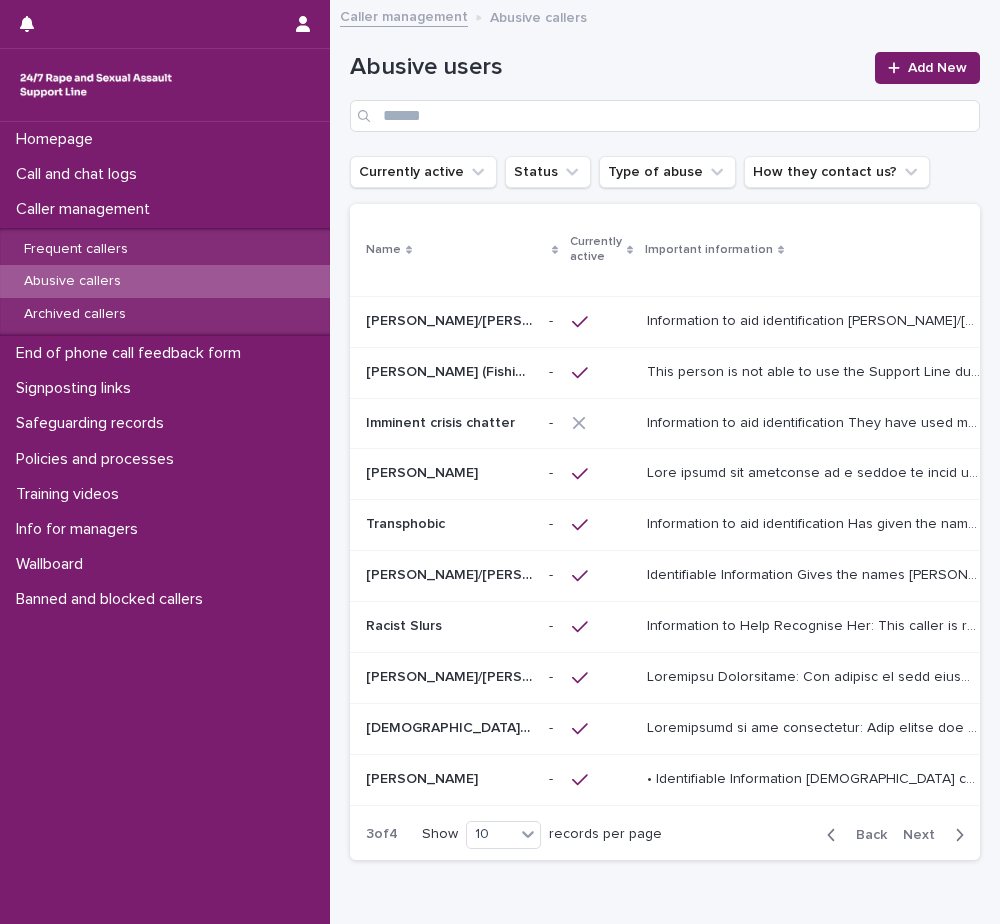 click on "Next" at bounding box center [925, 835] 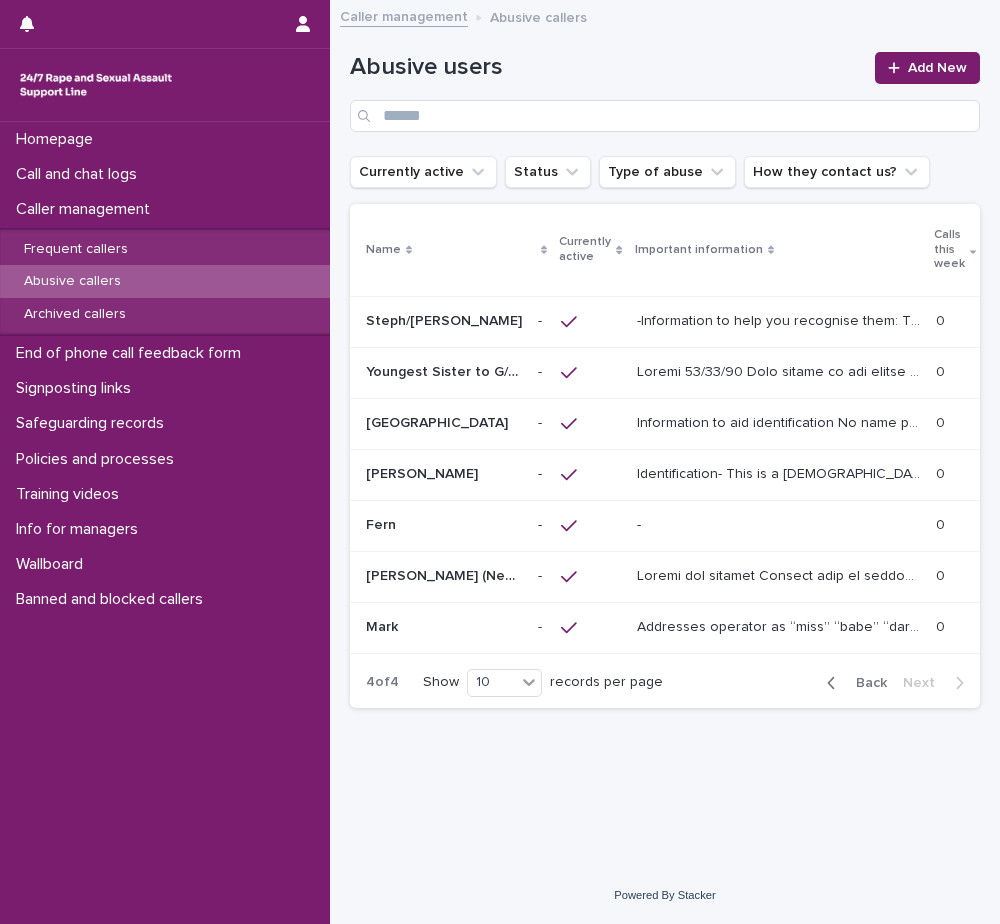 click on "-Information to help you recognise them:
The chatter used the HSW's name repeatedly, in almost every message.
She has given various names, including [PERSON_NAME] and [PERSON_NAME]. There may also be different presentations of what's happened to her.
-Content of Chats:
Whilst there may be different descriptions of the abuse that has occurred there are some themes, e.g. giving a graphic description of the abuse and providing a physical description of the perpetrator. She has discussed becoming pregnant as a result of the rape, she also mentioned she’s pregnant and was sexually assaulted. She also talked about image-based abuse." at bounding box center (780, 319) 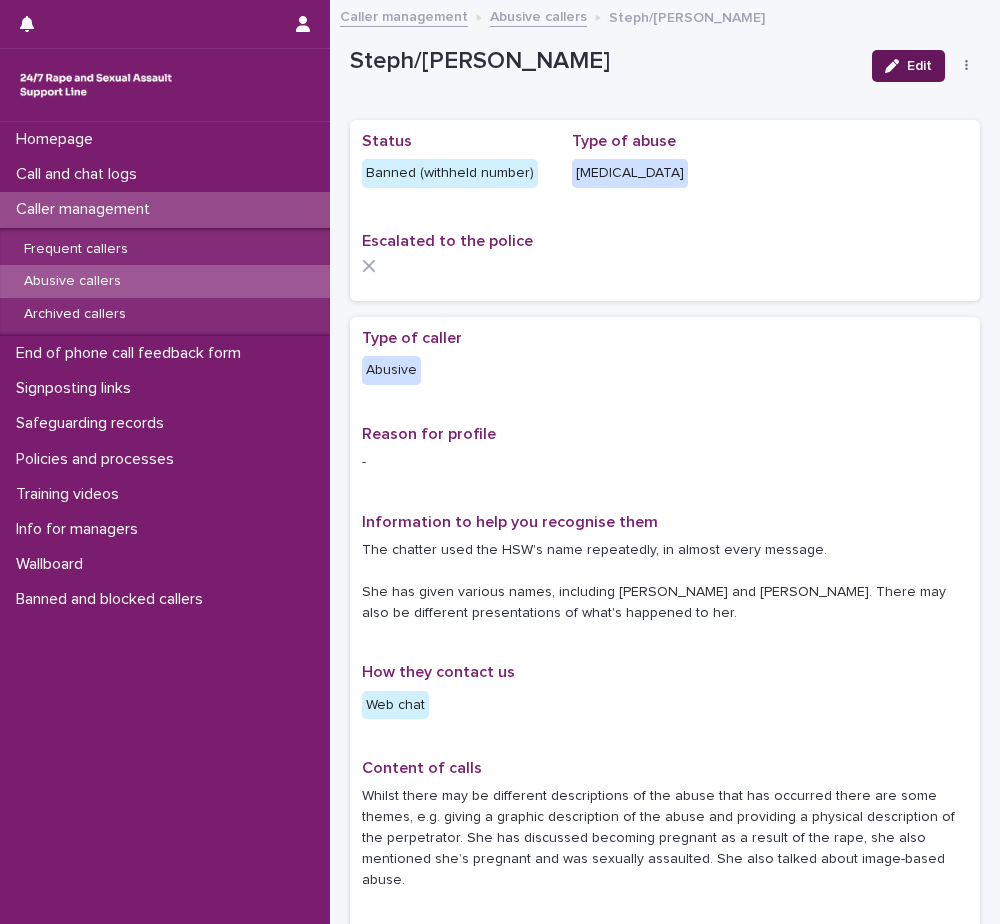 click on "Edit" at bounding box center (908, 66) 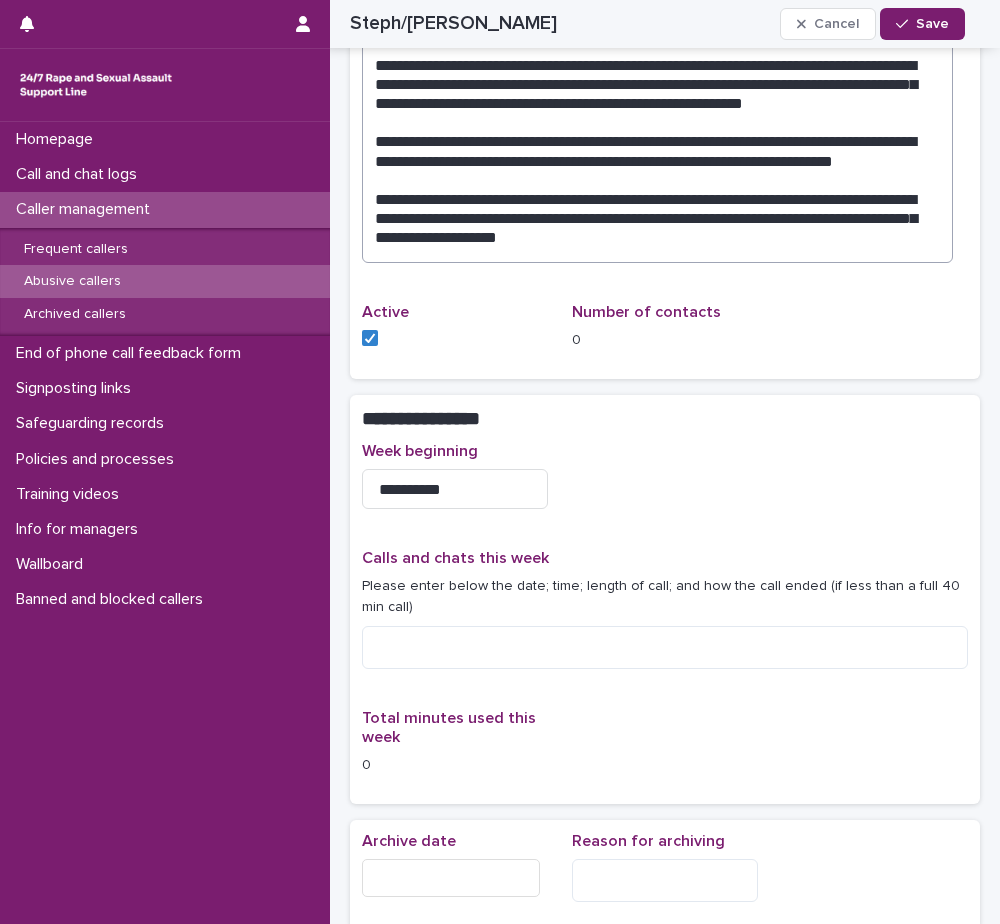 scroll, scrollTop: 1300, scrollLeft: 0, axis: vertical 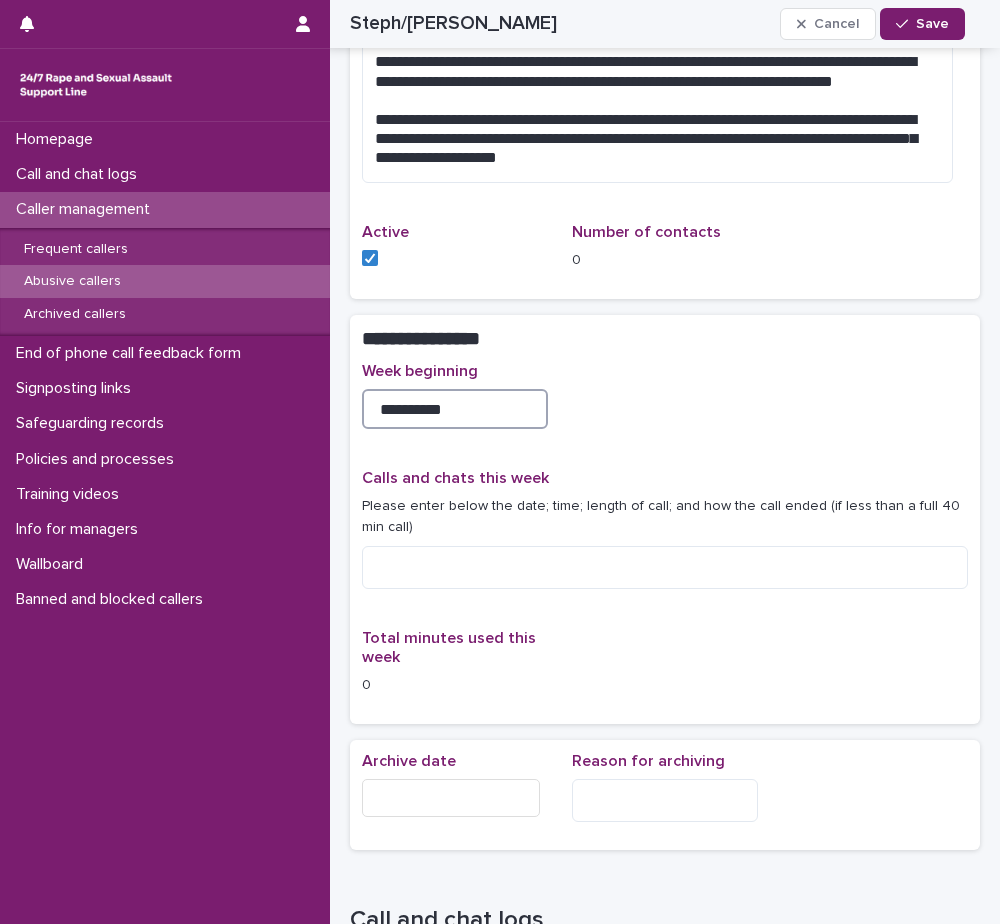 click on "**********" at bounding box center [455, 409] 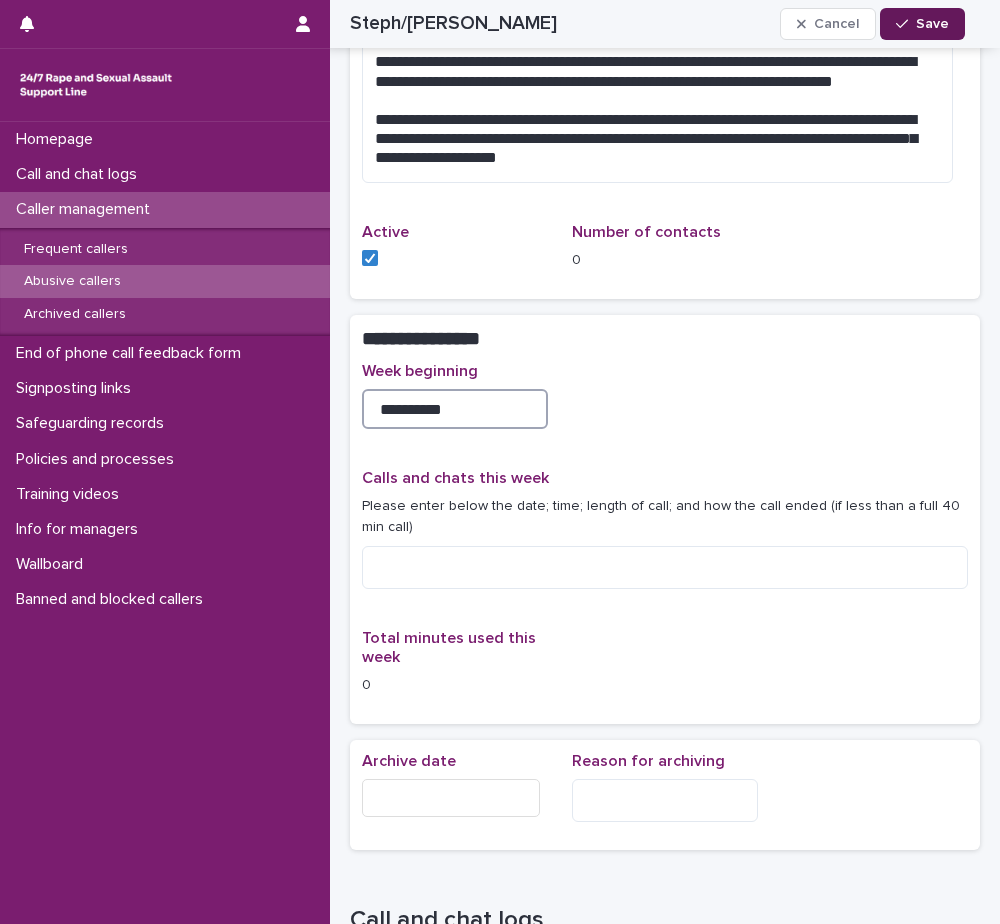 type on "**********" 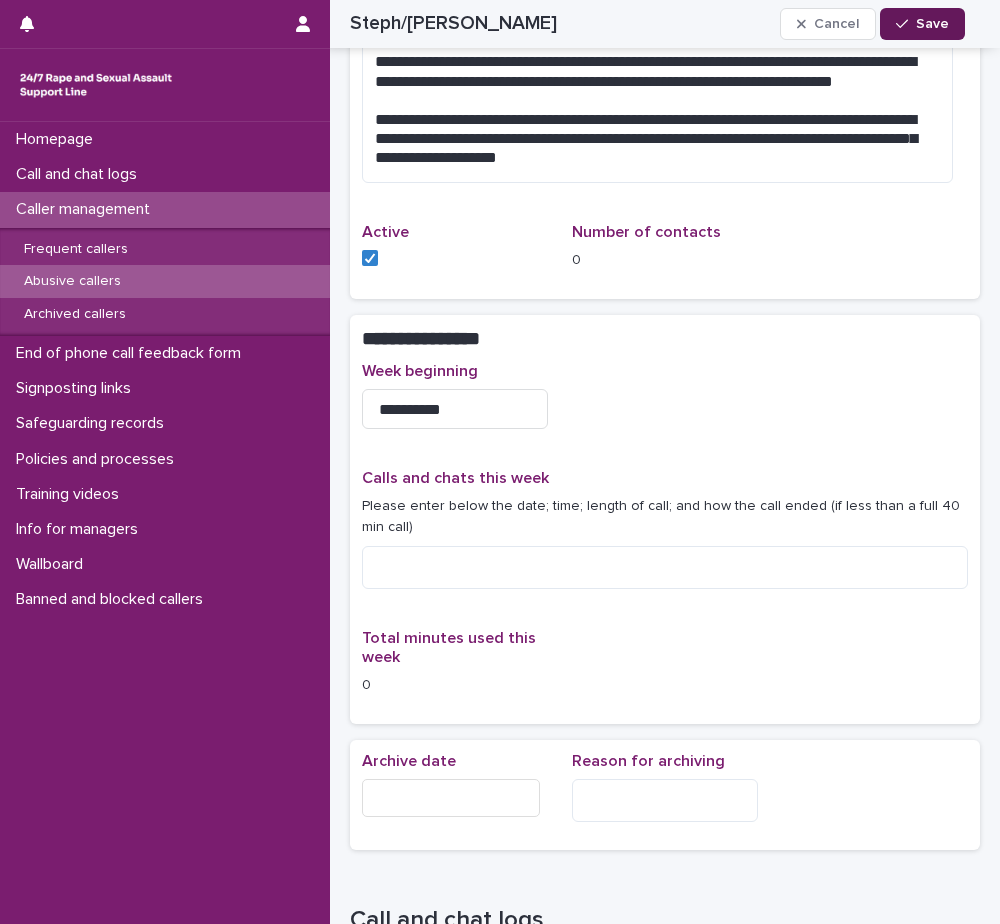click on "Save" at bounding box center [932, 24] 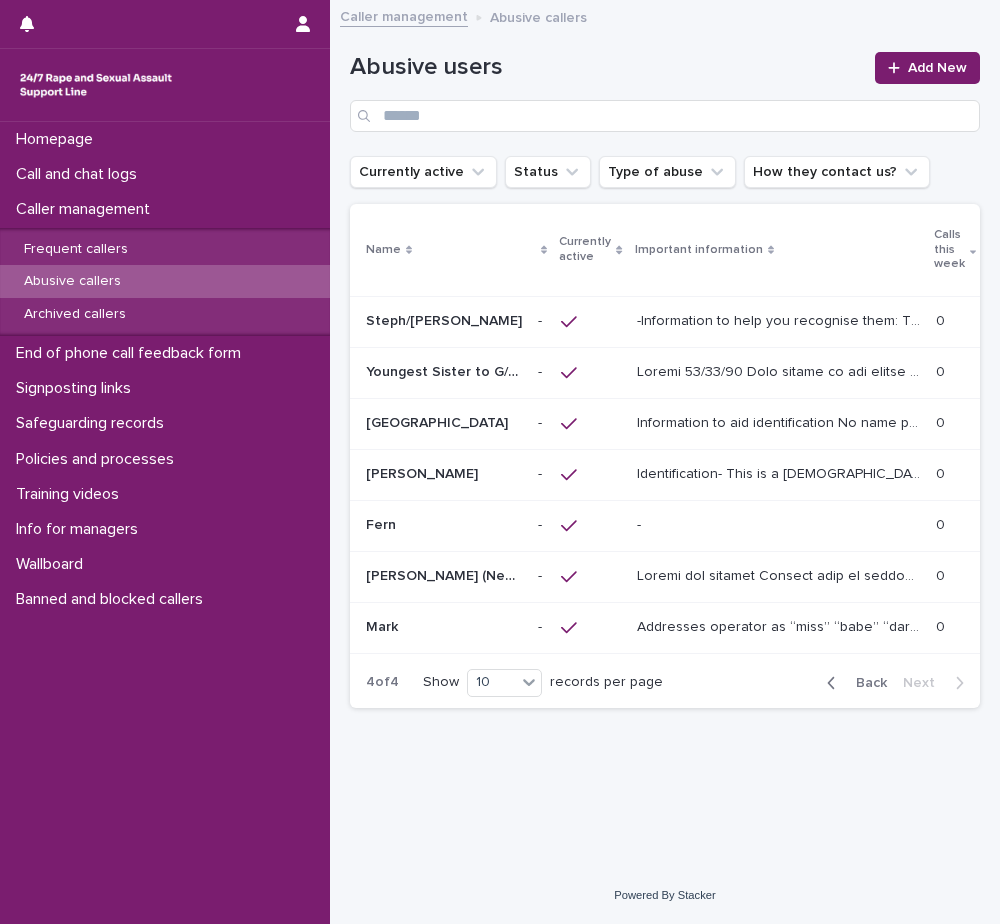 scroll, scrollTop: 0, scrollLeft: 0, axis: both 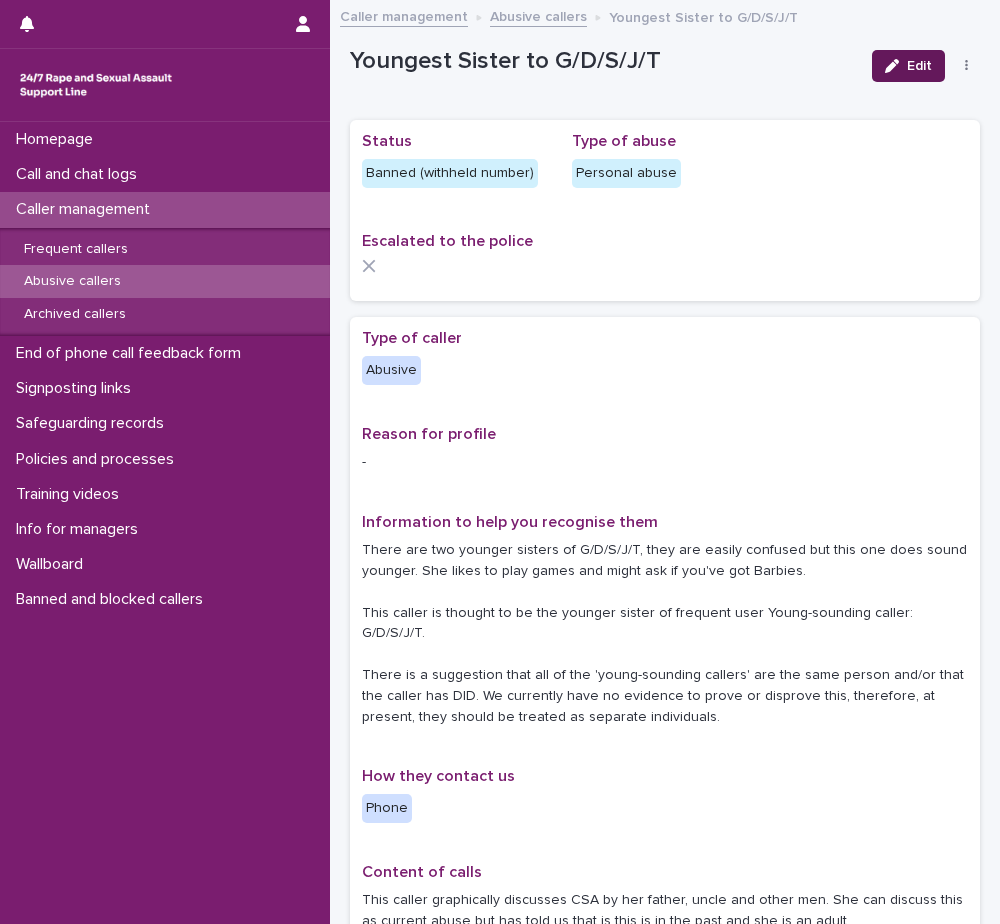 click on "Edit" at bounding box center [919, 66] 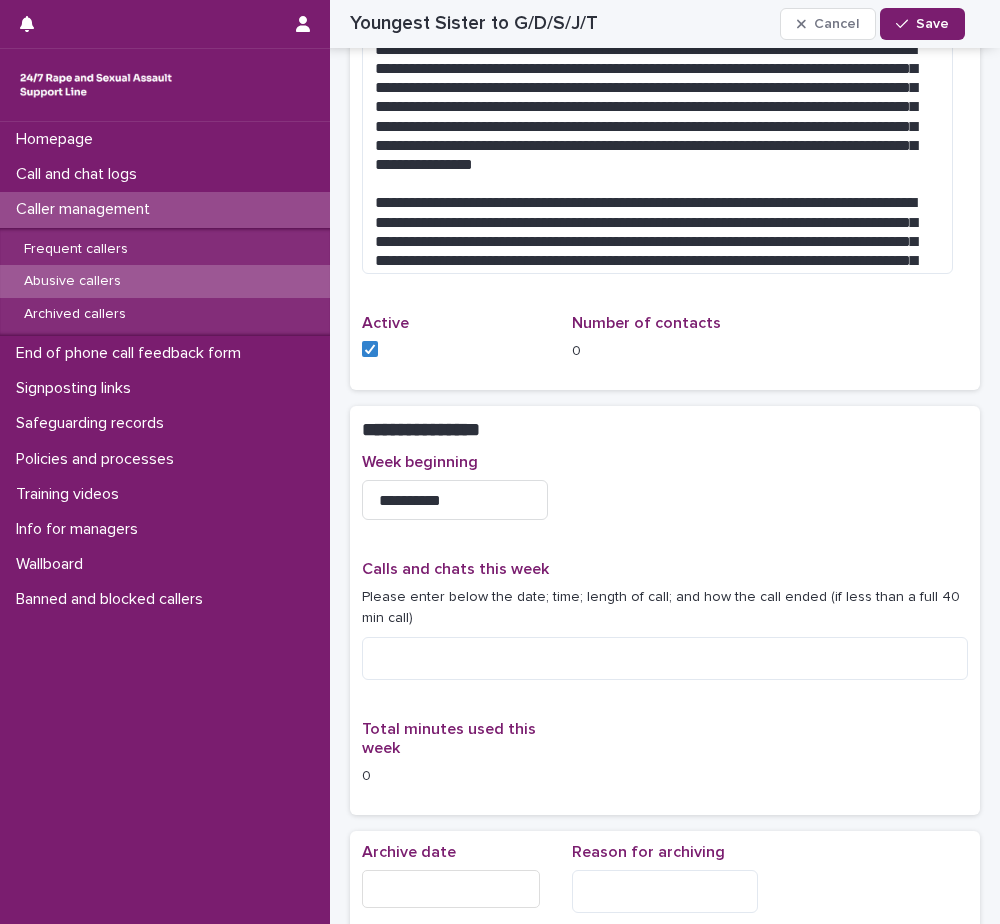 scroll, scrollTop: 1600, scrollLeft: 0, axis: vertical 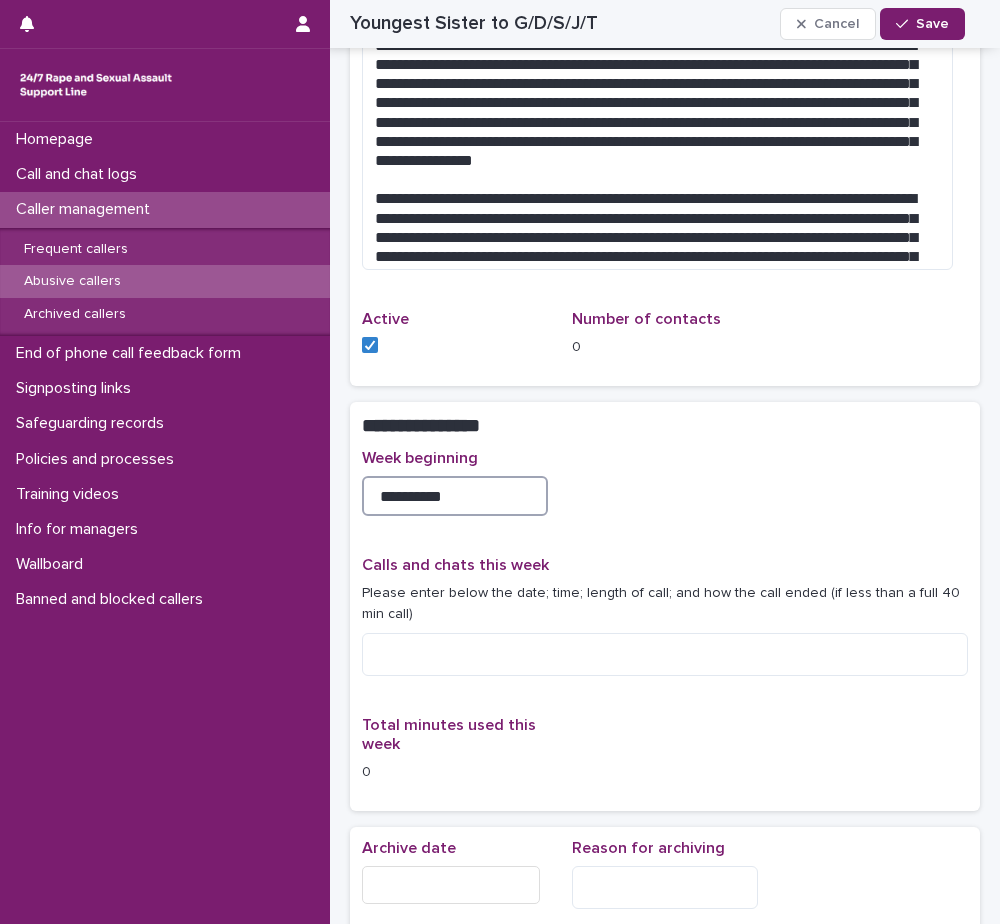 click on "**********" at bounding box center [455, 496] 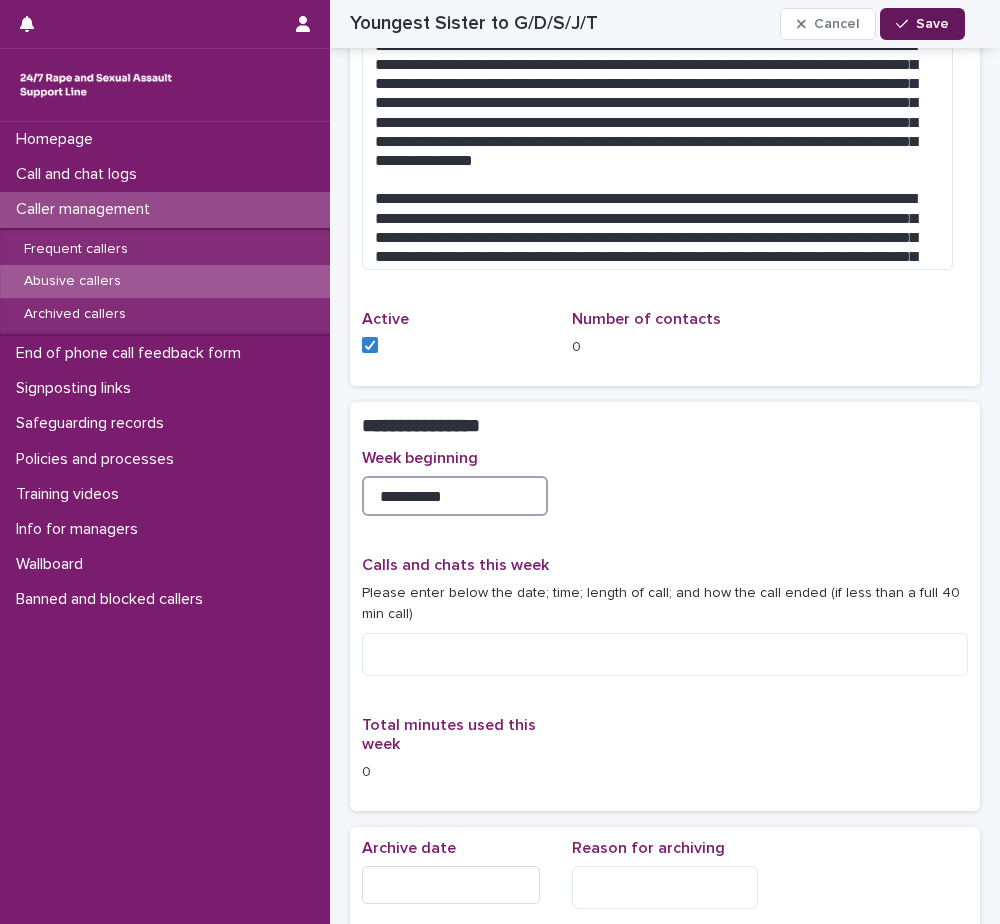 type on "**********" 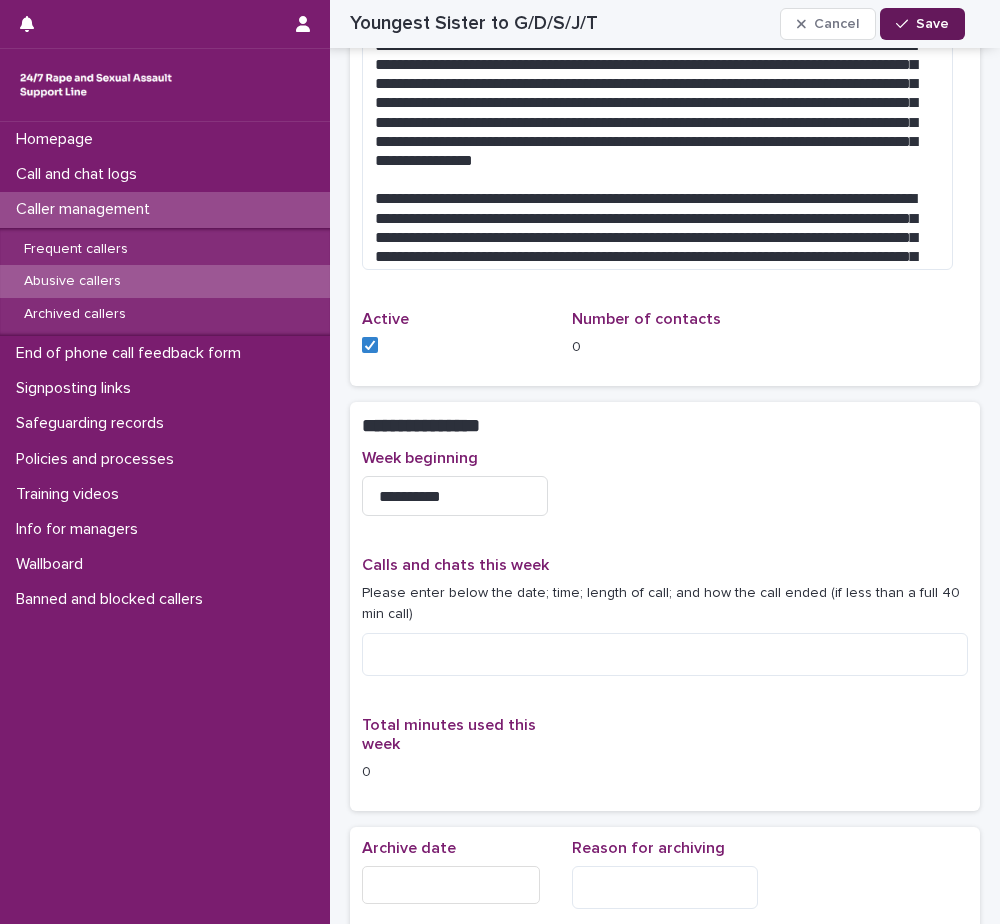 click on "Save" at bounding box center [932, 24] 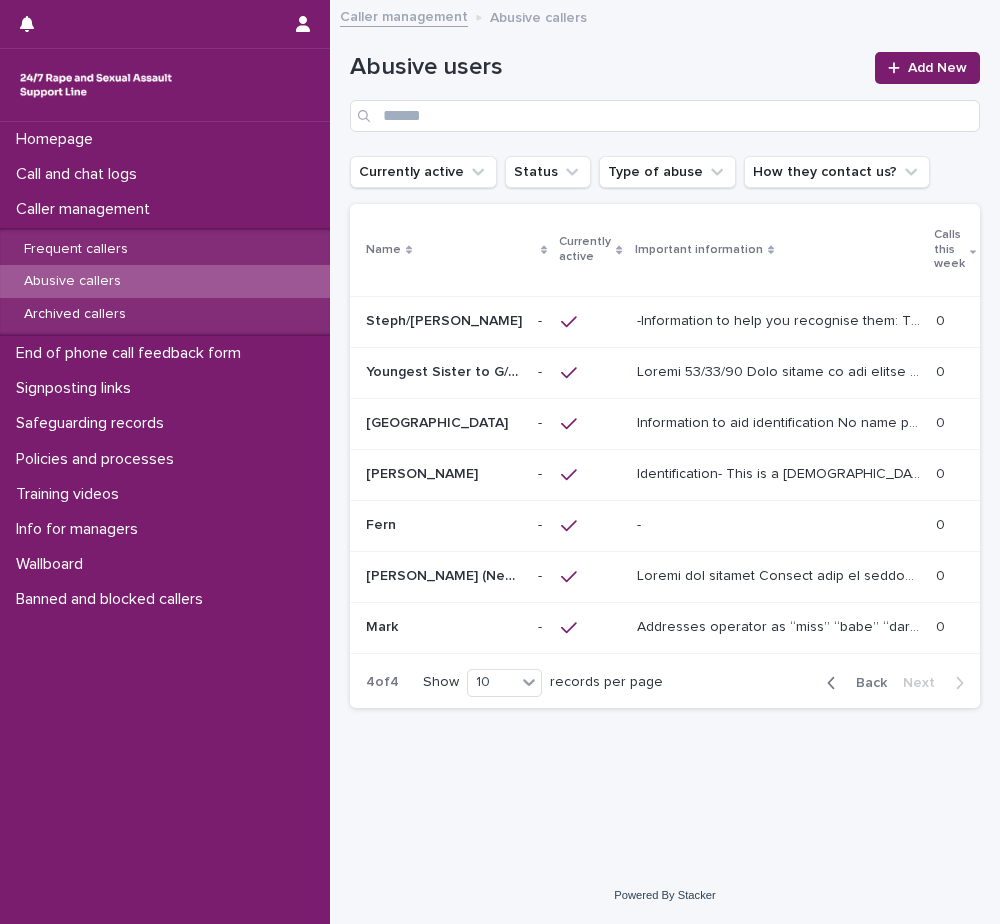 scroll, scrollTop: 0, scrollLeft: 0, axis: both 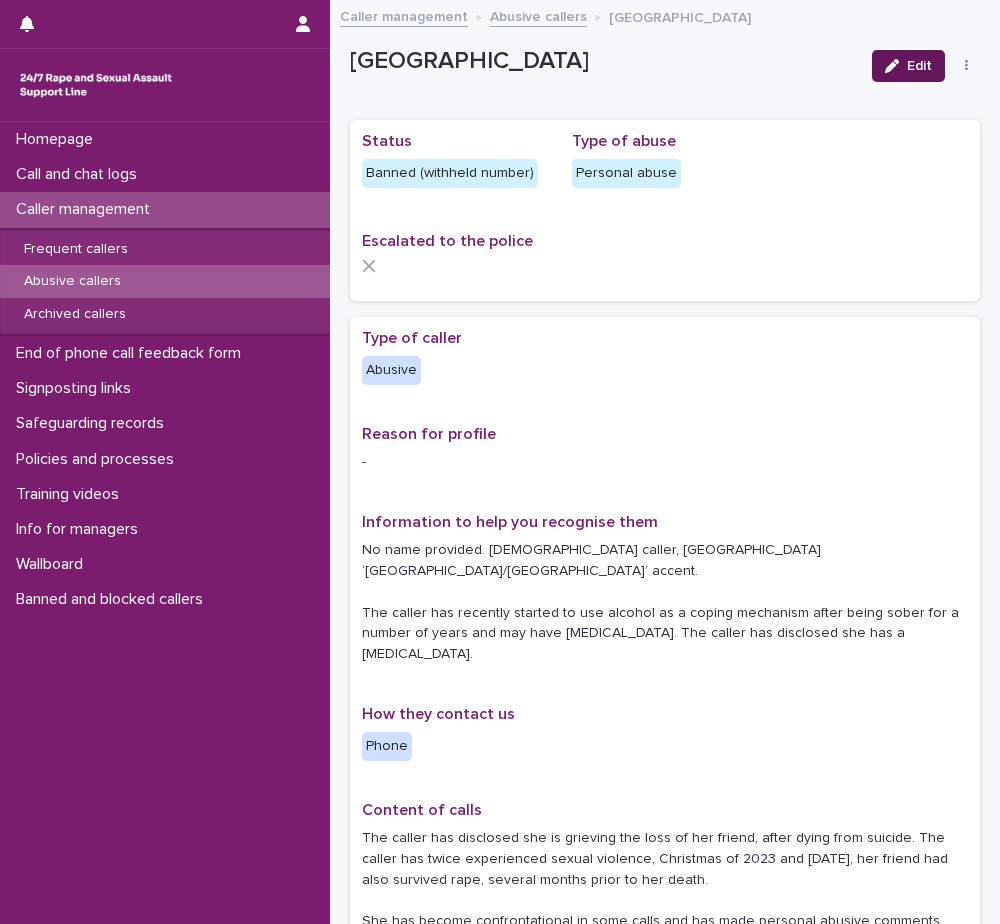 click on "Edit" at bounding box center [919, 66] 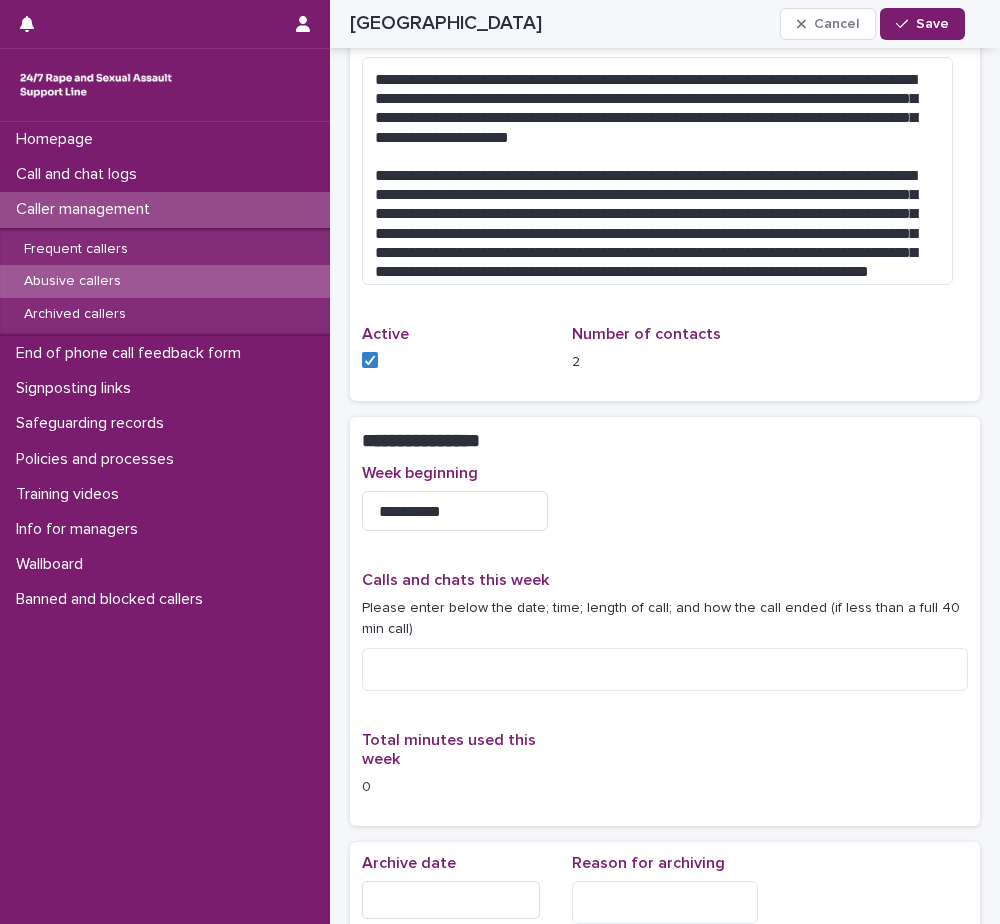 scroll, scrollTop: 1200, scrollLeft: 0, axis: vertical 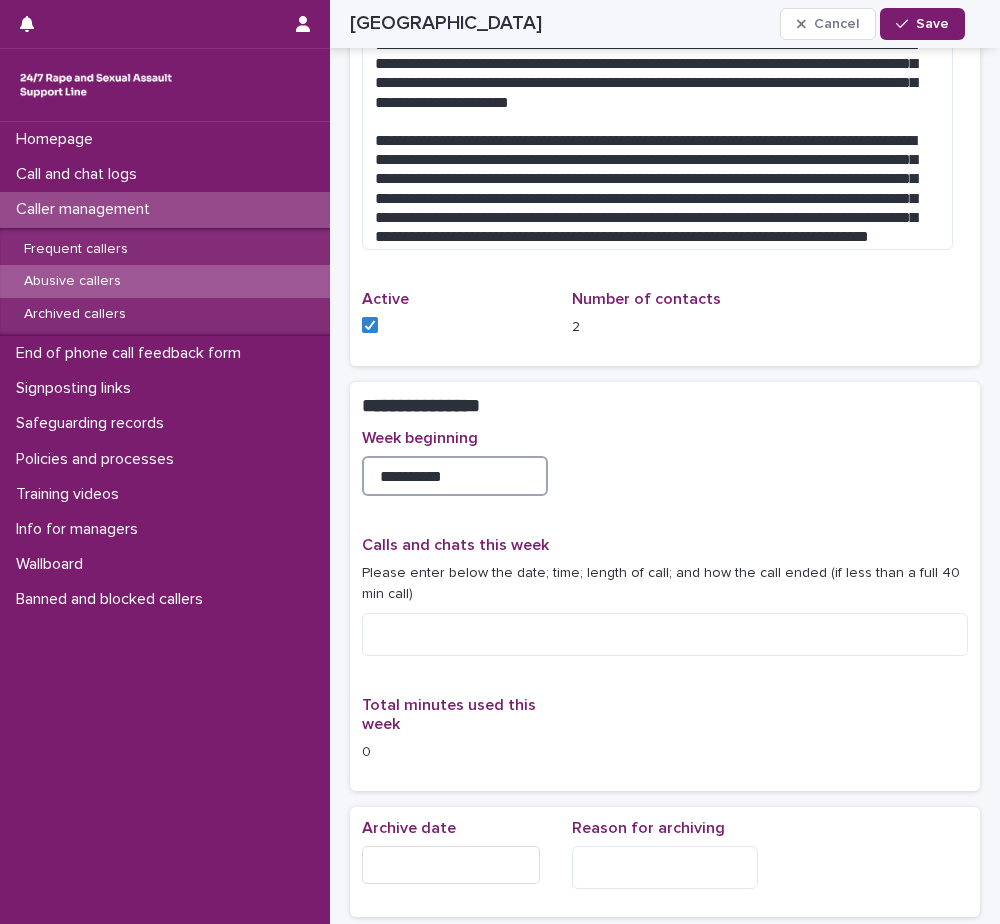 click on "**********" at bounding box center [455, 476] 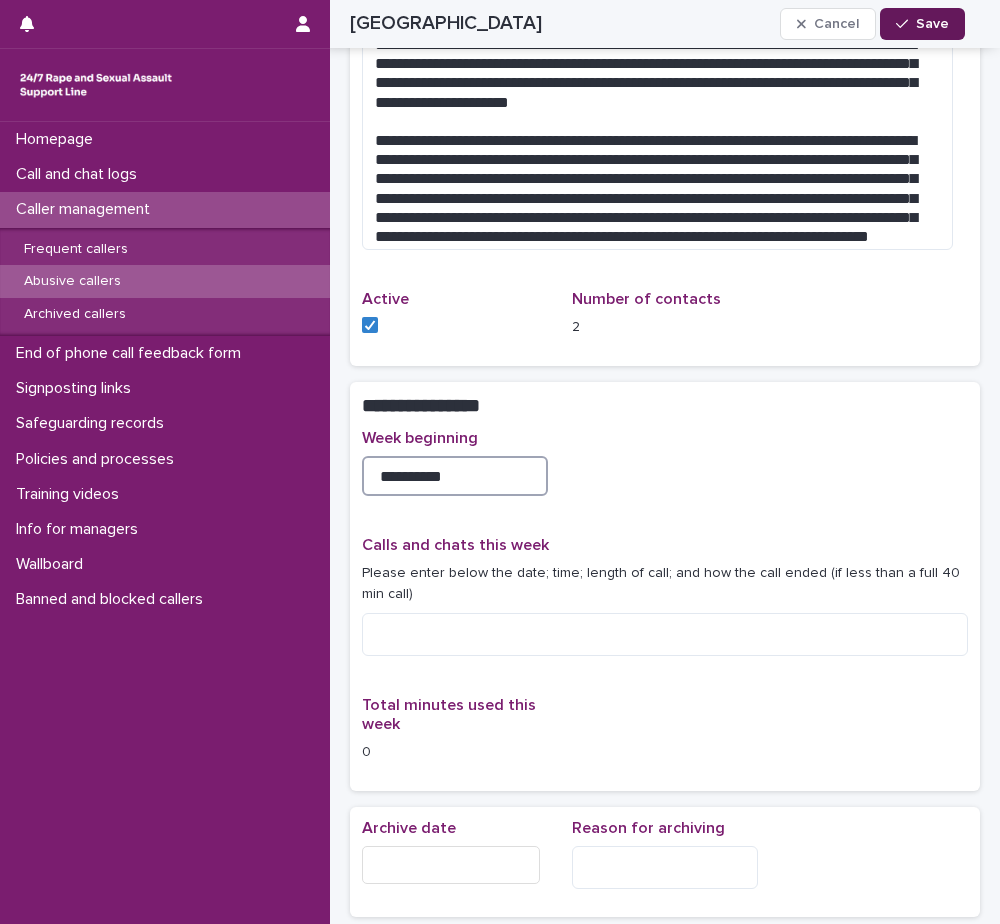 type on "**********" 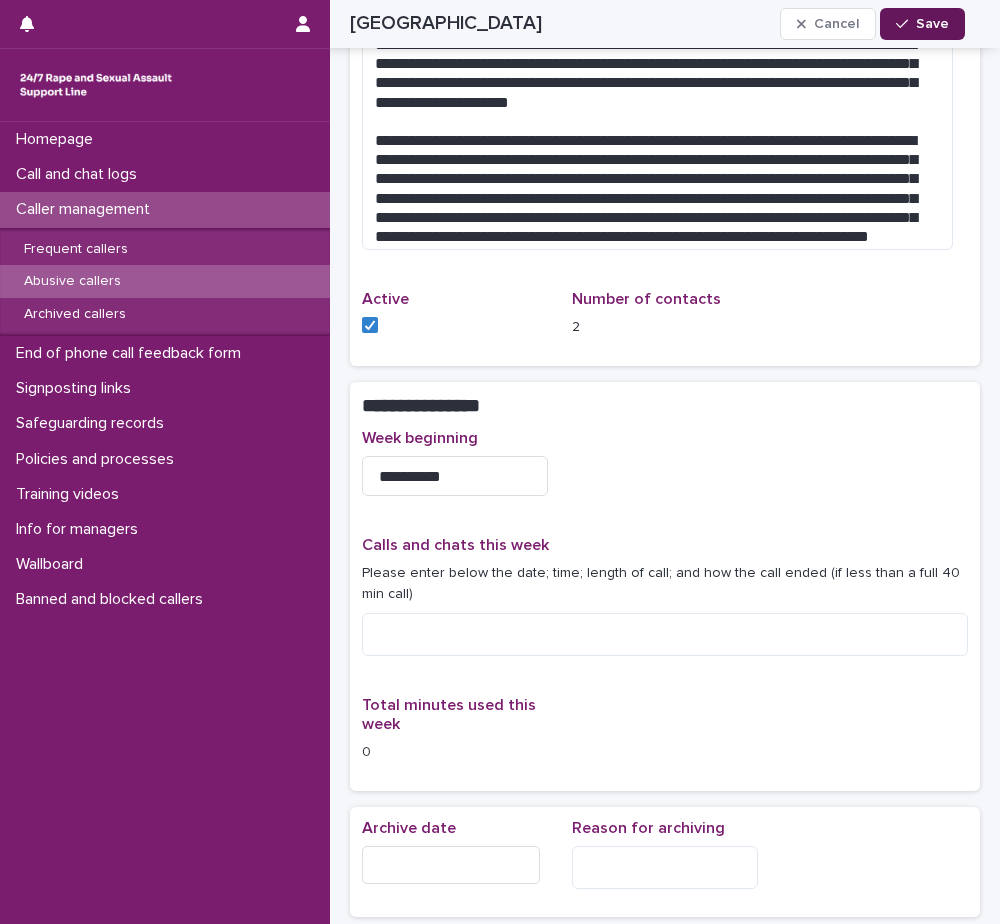 click 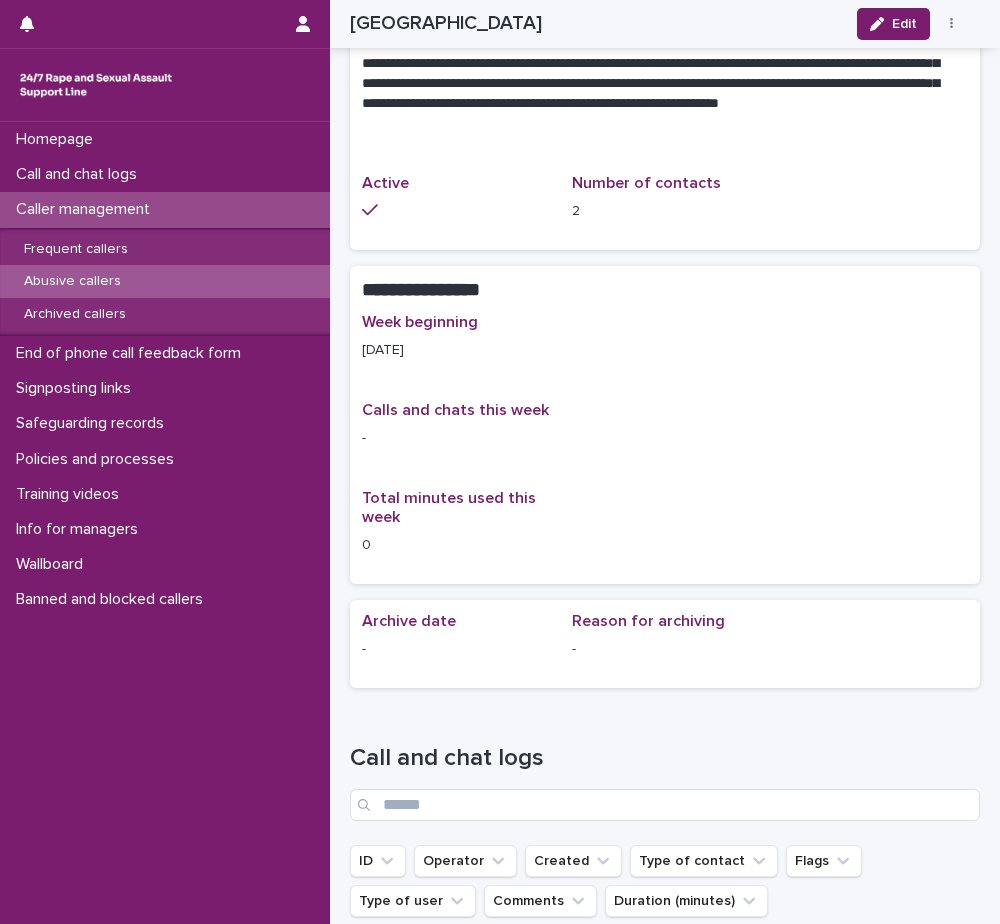 scroll, scrollTop: 1064, scrollLeft: 0, axis: vertical 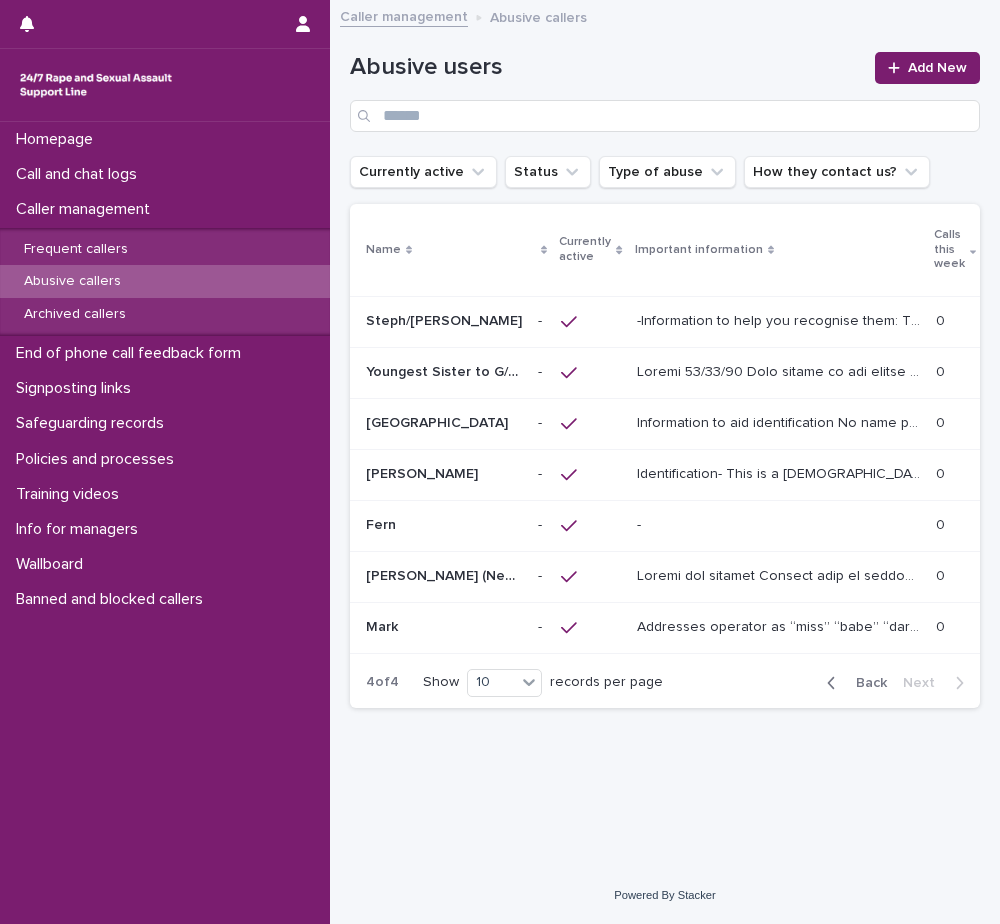 click on "Identification-
This is a [DEMOGRAPHIC_DATA] caller who has been abusive to members of the team by using the service for sexual gratification. He sometimes doesn’t give a name but has once given the name ‘Jo’.  He sometimes sounds shaky on the phone.
Content of call-
He has mentioned that he has mental health issues, hears voices and is addicted to cocaine, and this makes him masturbate on the phone while listening to [DEMOGRAPHIC_DATA] voices. He has called this his ‘sexual secret’ on previous calls.
-Signposting
This person is abusive. No signposting is necessary" at bounding box center (780, 472) 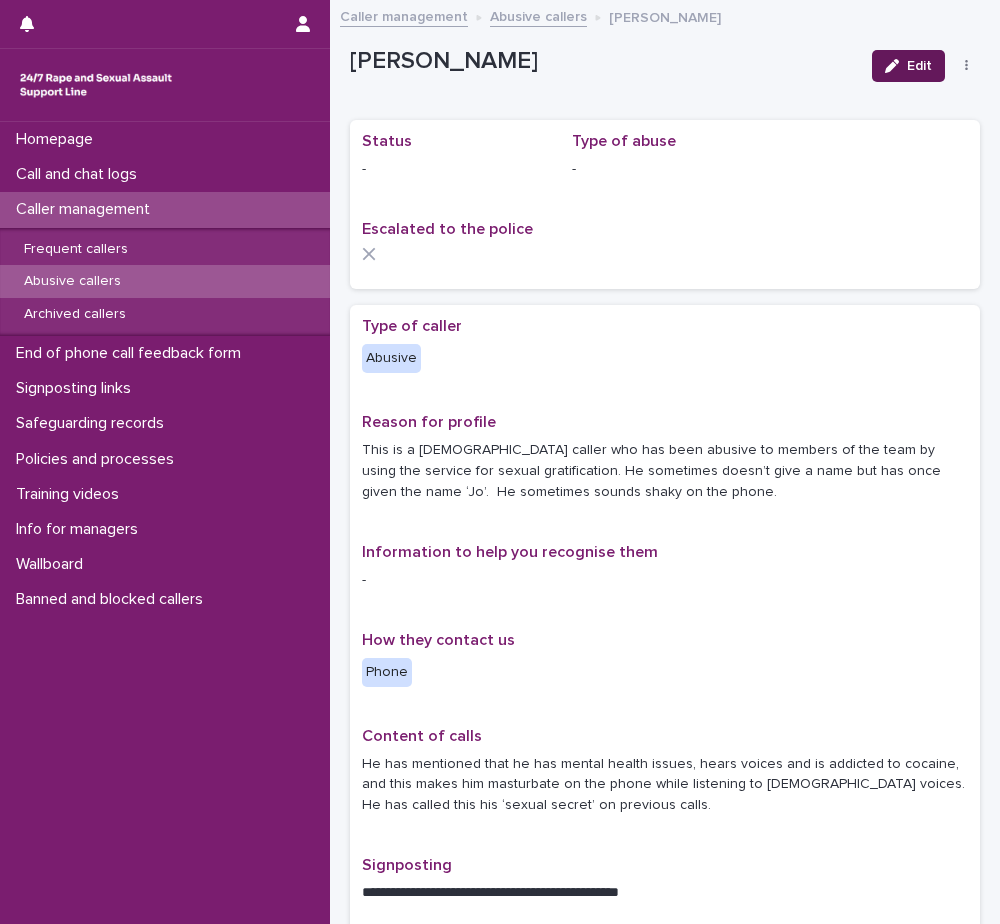 click on "Edit" at bounding box center [908, 66] 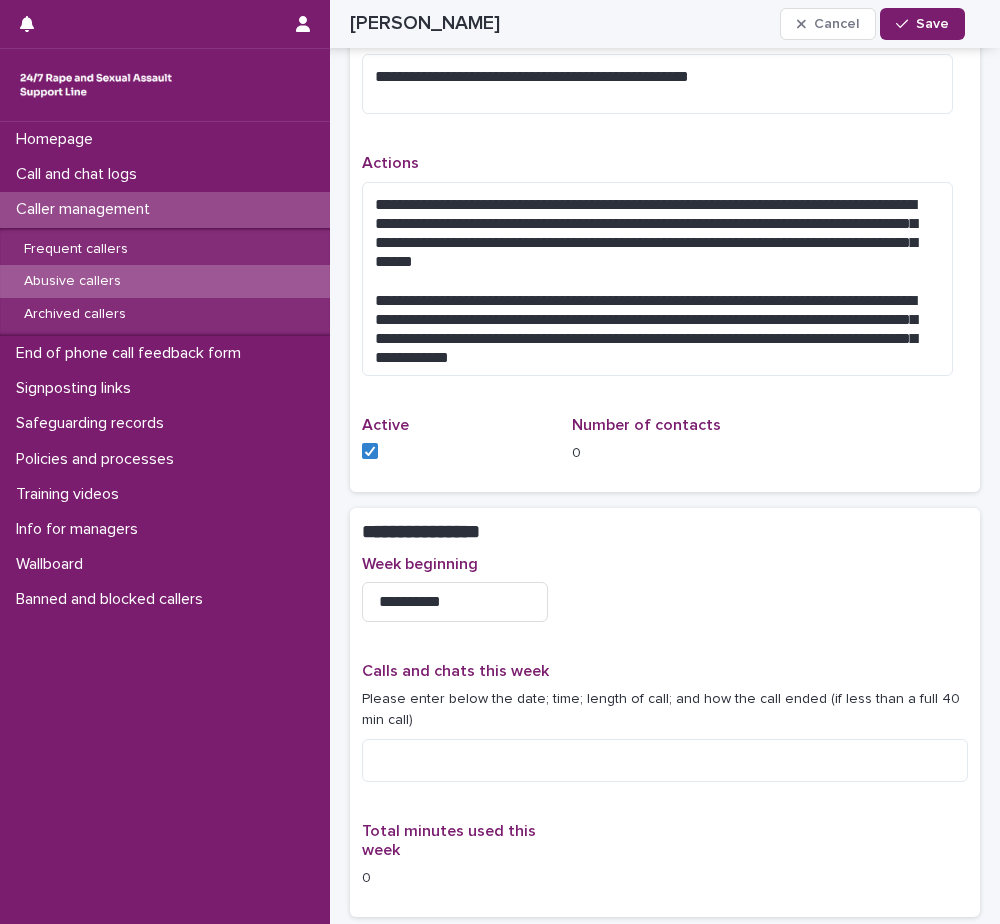 scroll, scrollTop: 1100, scrollLeft: 0, axis: vertical 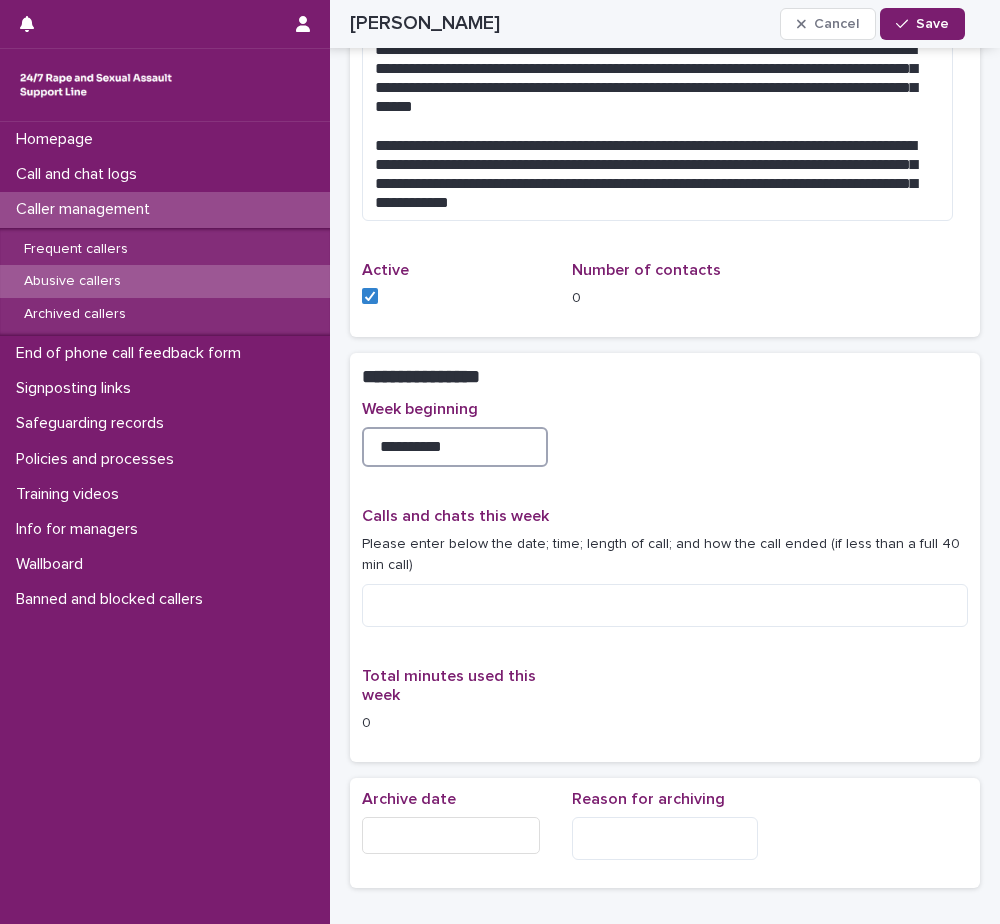 click on "**********" at bounding box center (455, 447) 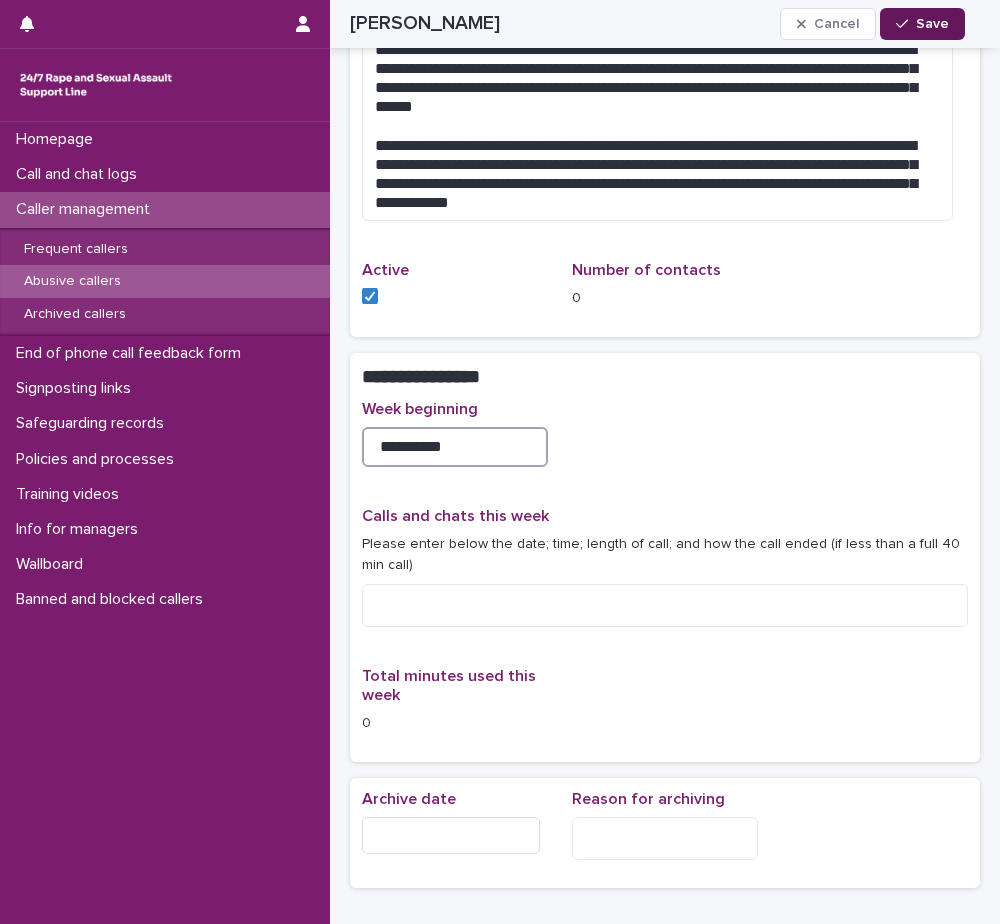 type on "**********" 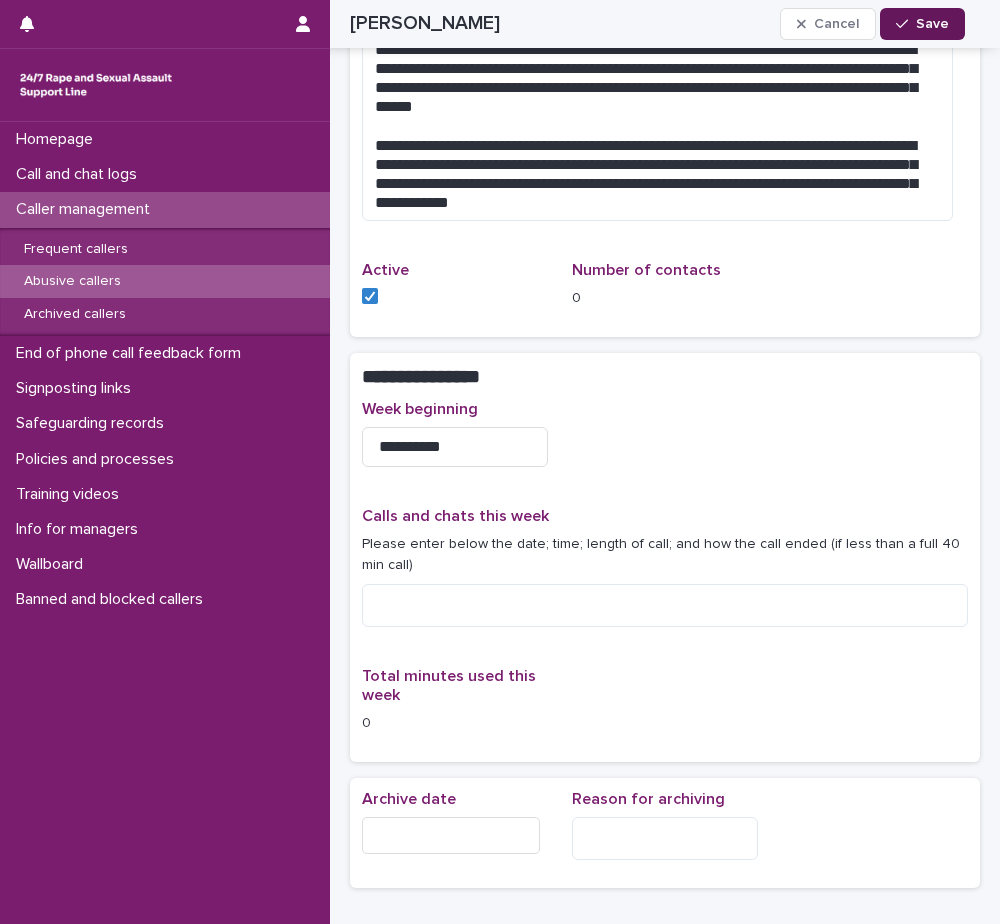 click 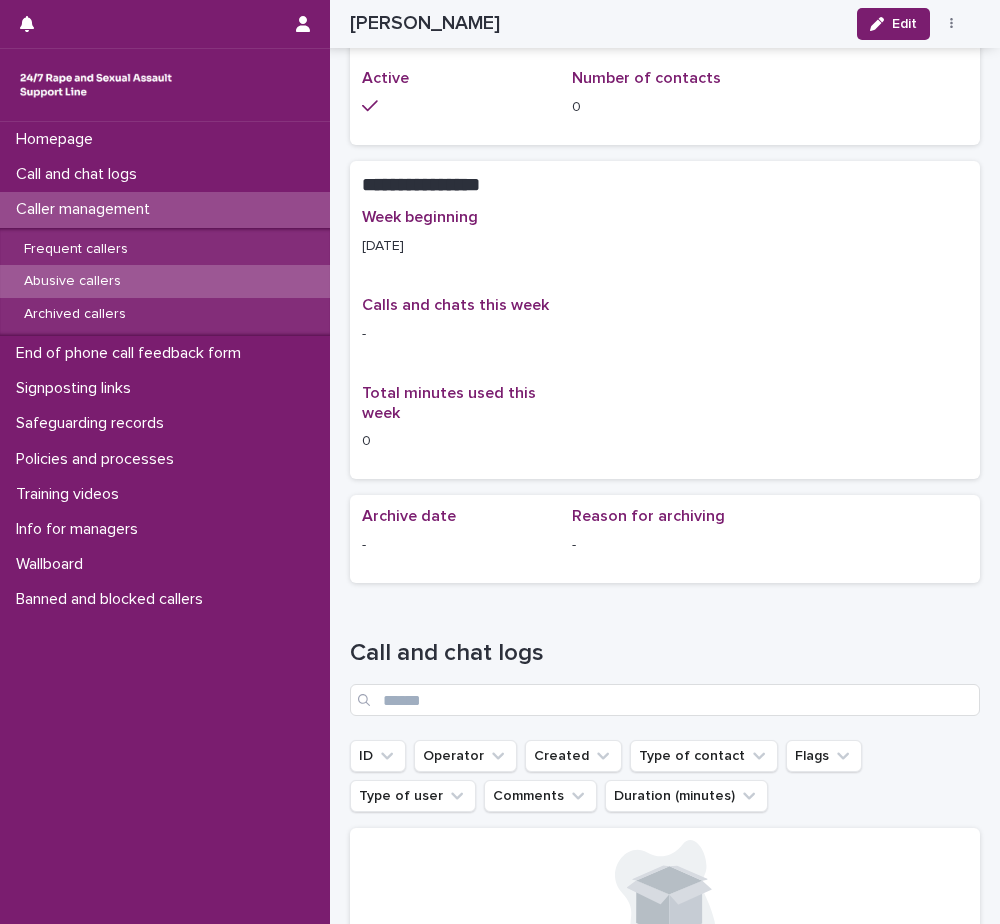 scroll, scrollTop: 947, scrollLeft: 0, axis: vertical 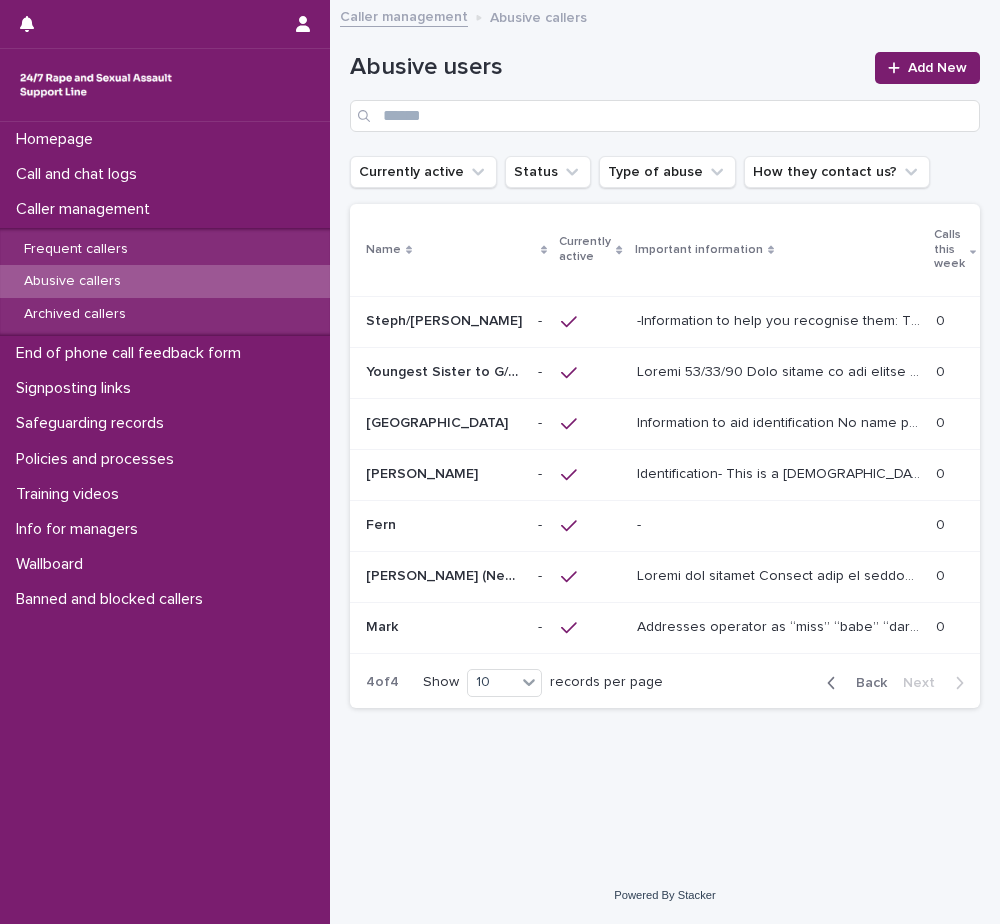 click 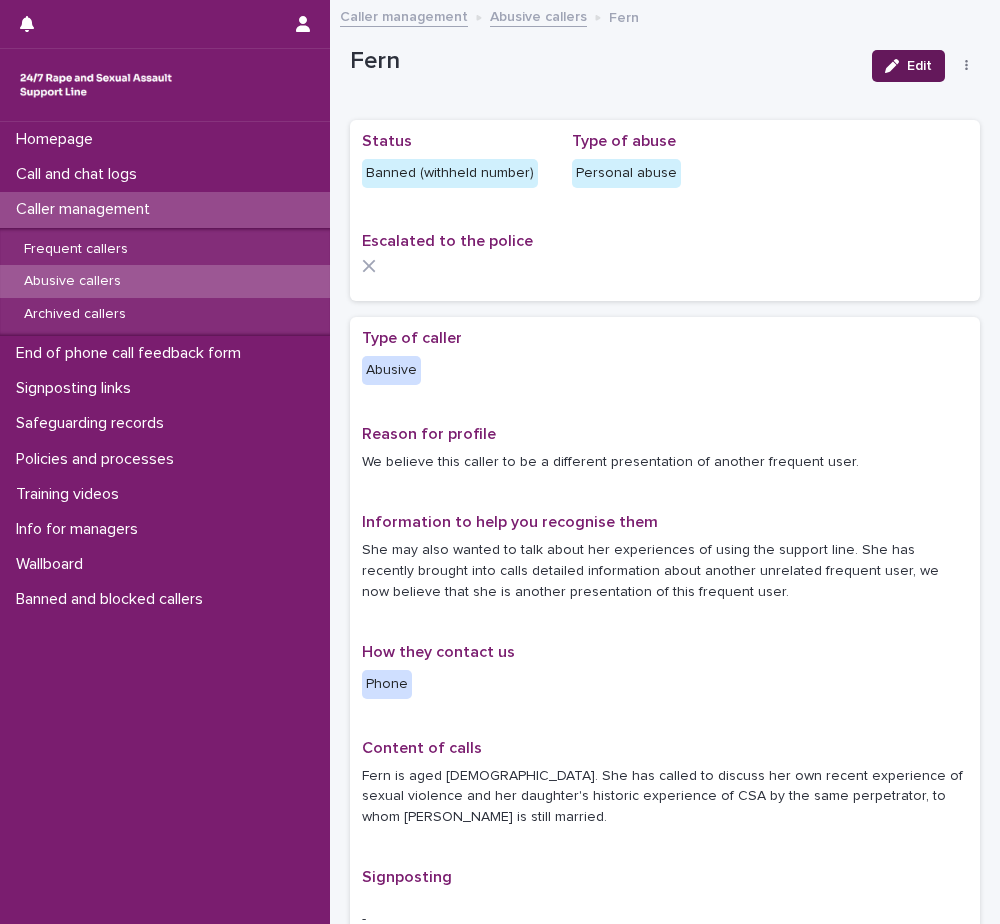 click on "Edit" at bounding box center (908, 66) 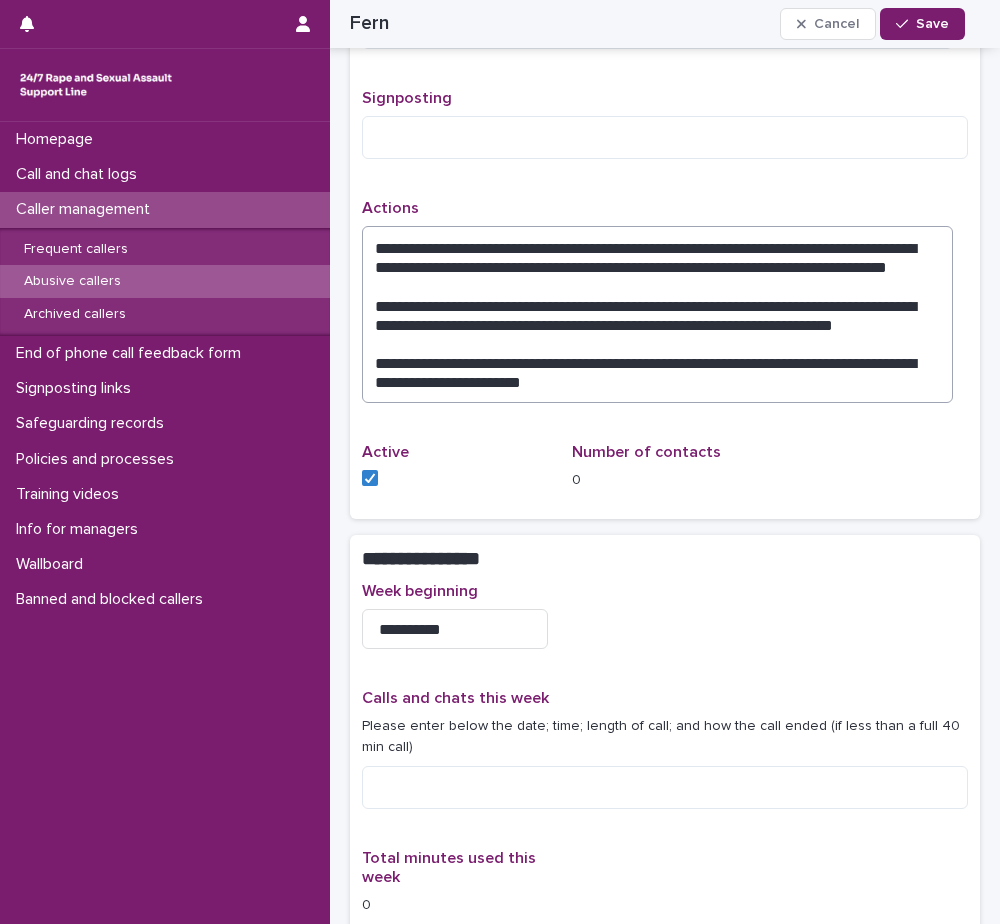scroll, scrollTop: 1200, scrollLeft: 0, axis: vertical 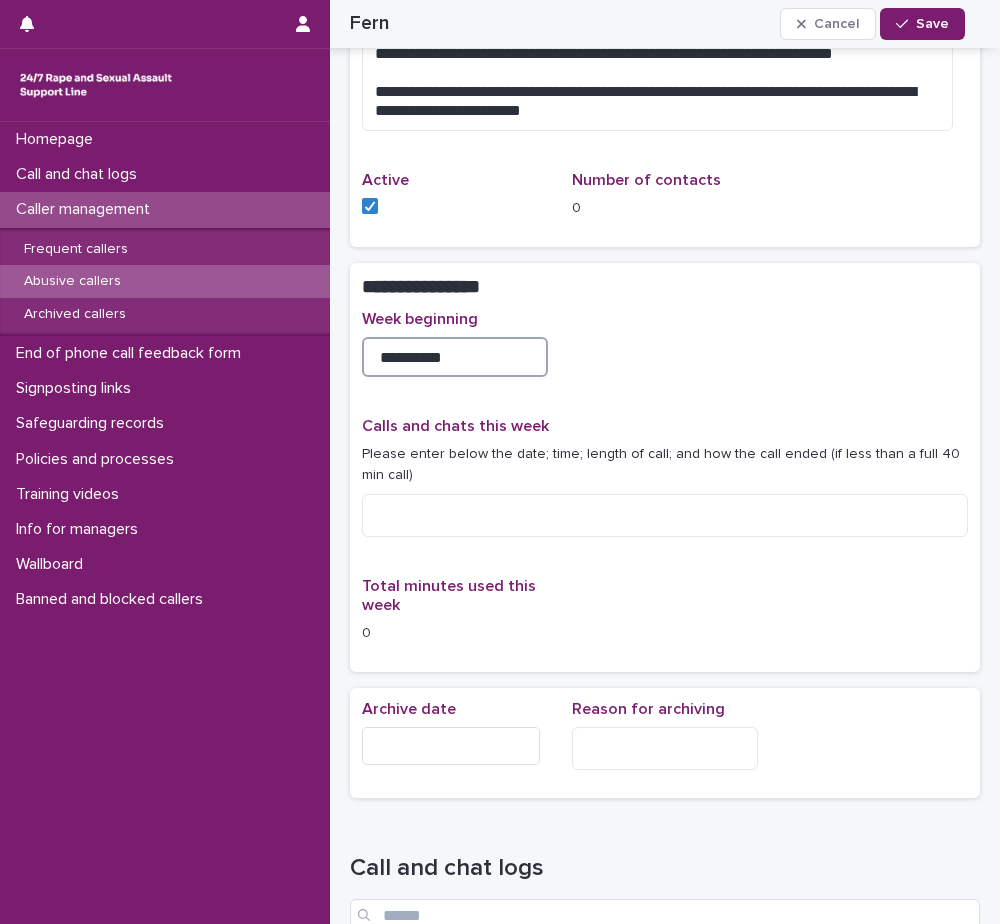click on "**********" at bounding box center [455, 357] 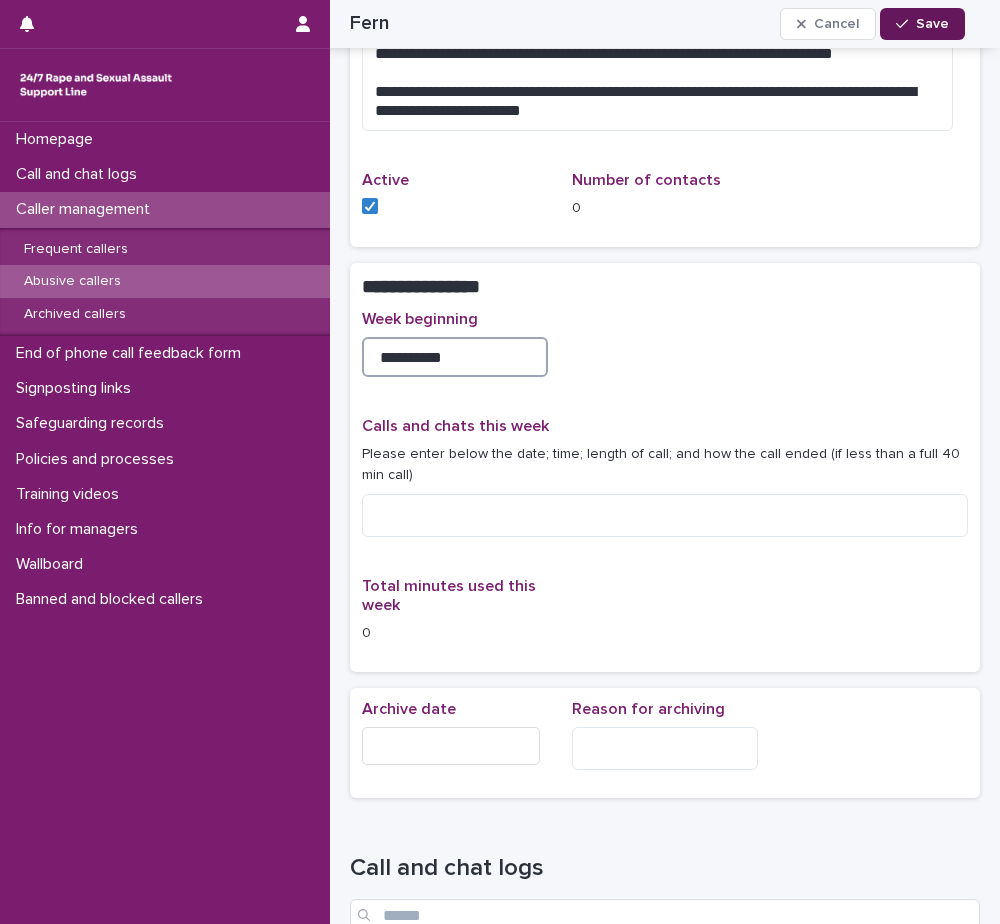 type on "**********" 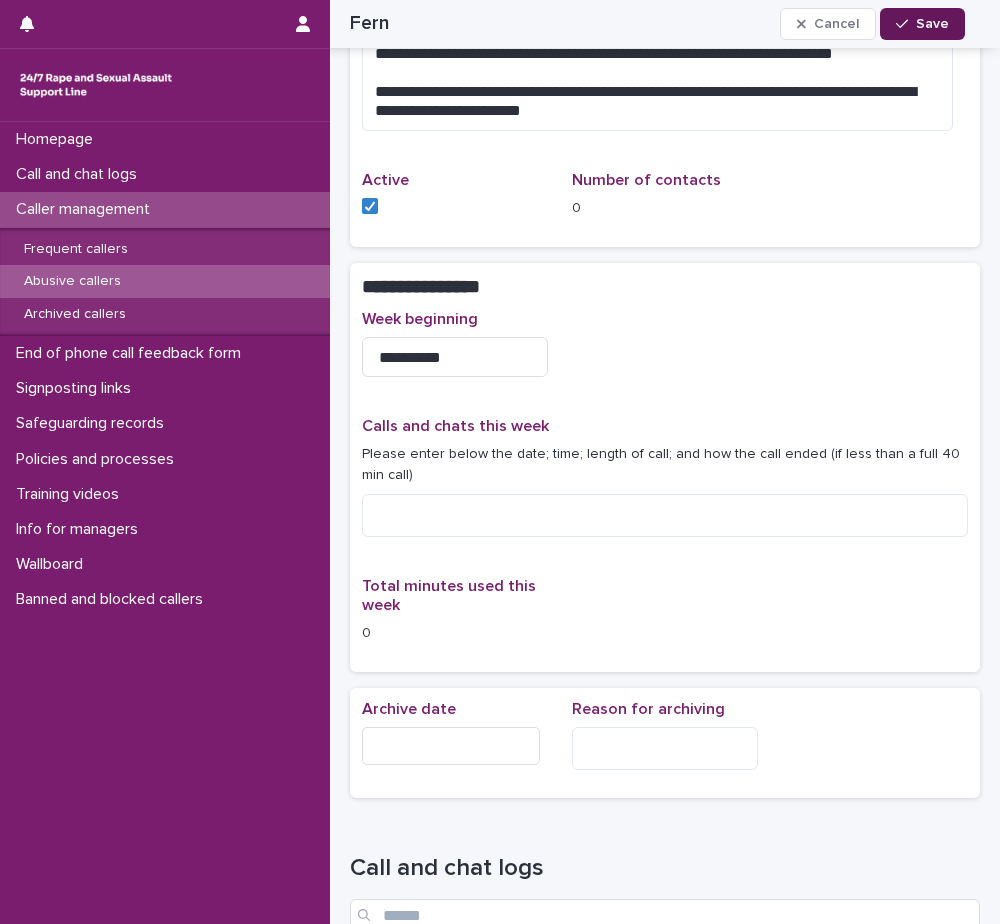 click 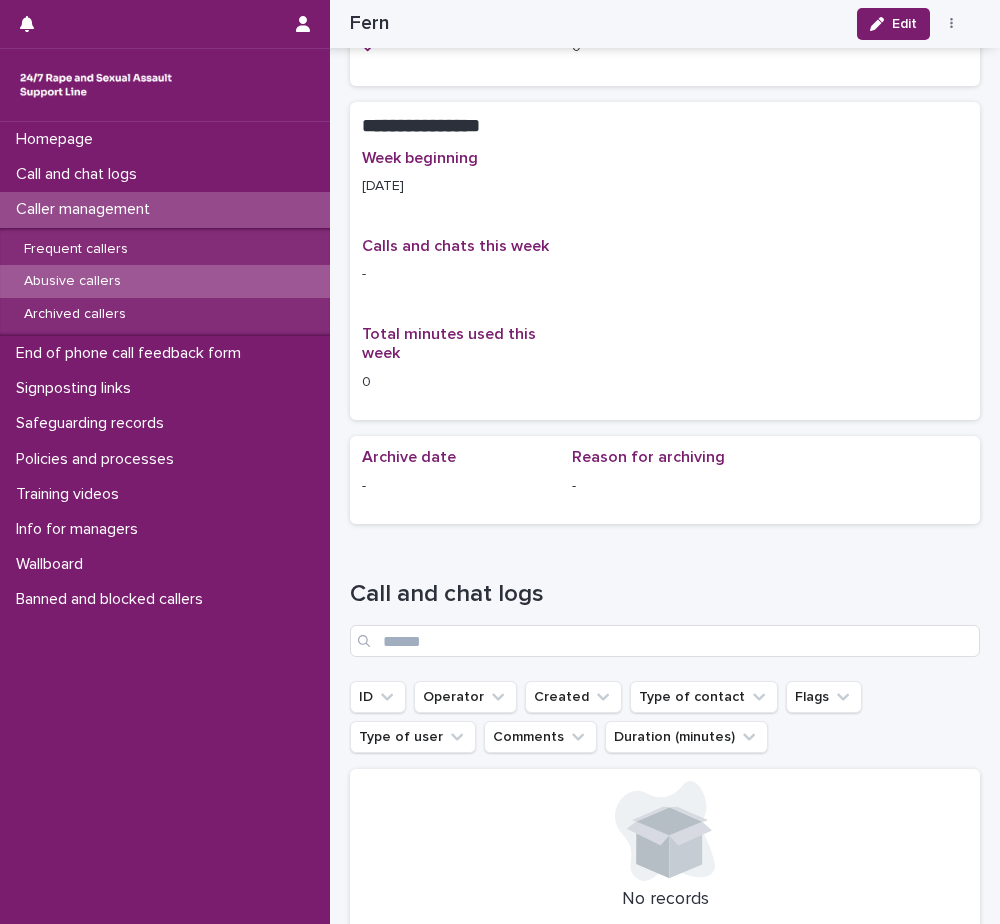 scroll, scrollTop: 1042, scrollLeft: 0, axis: vertical 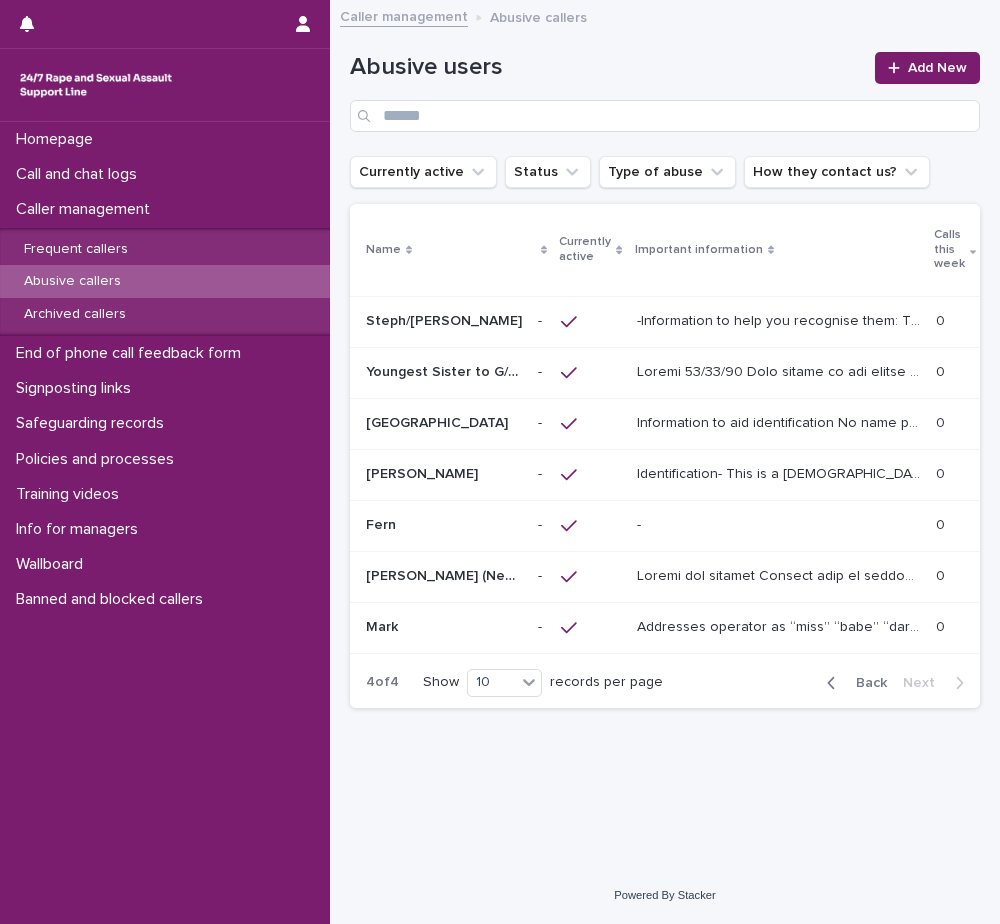 click at bounding box center [780, 574] 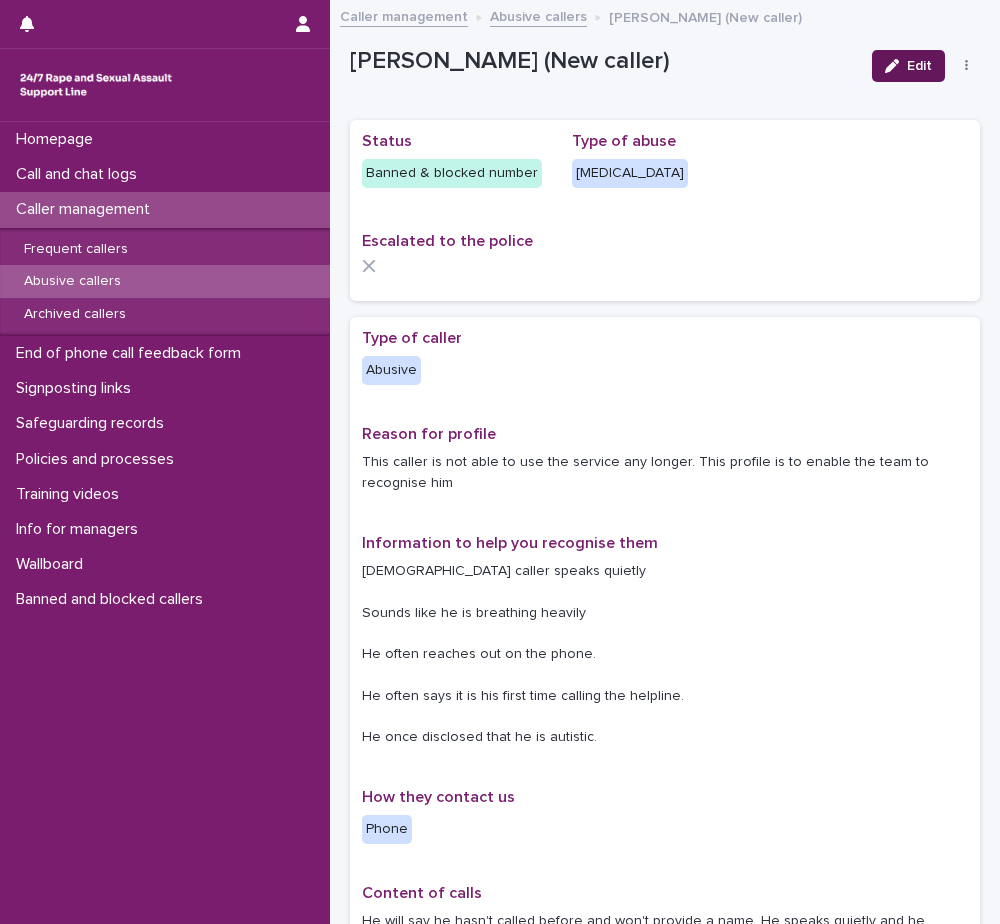 click on "Edit" at bounding box center (908, 66) 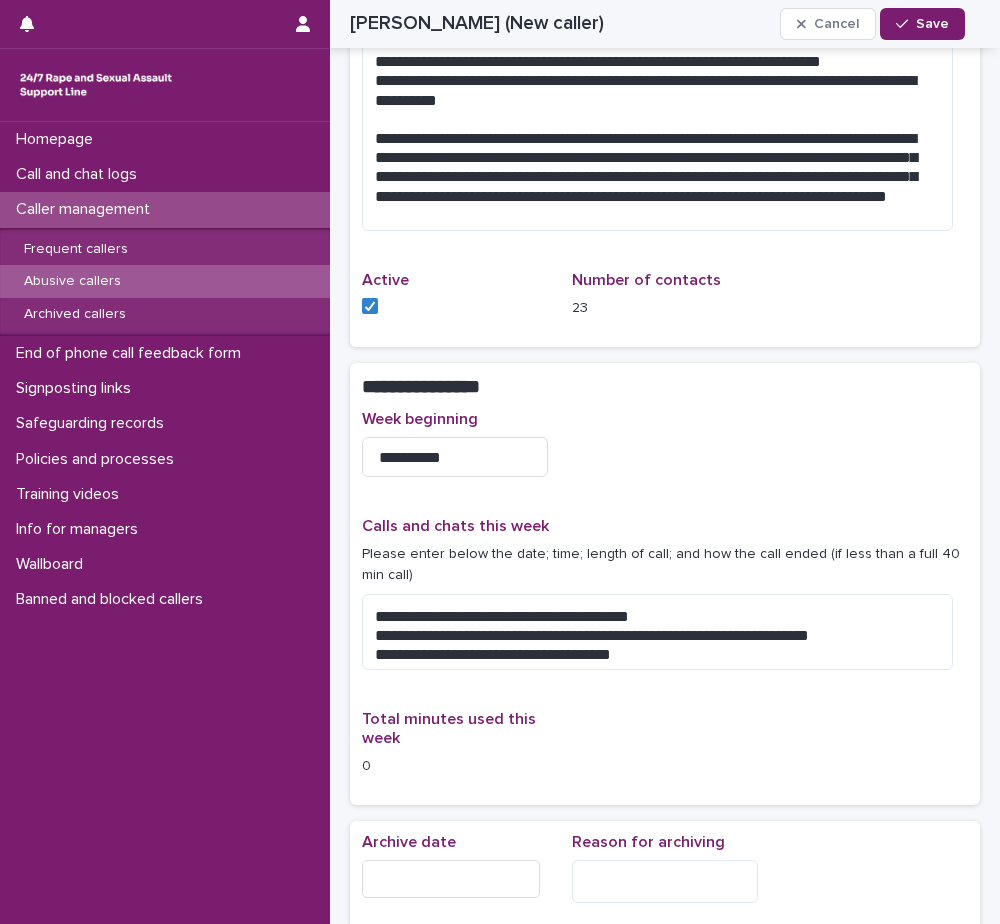 scroll, scrollTop: 1700, scrollLeft: 0, axis: vertical 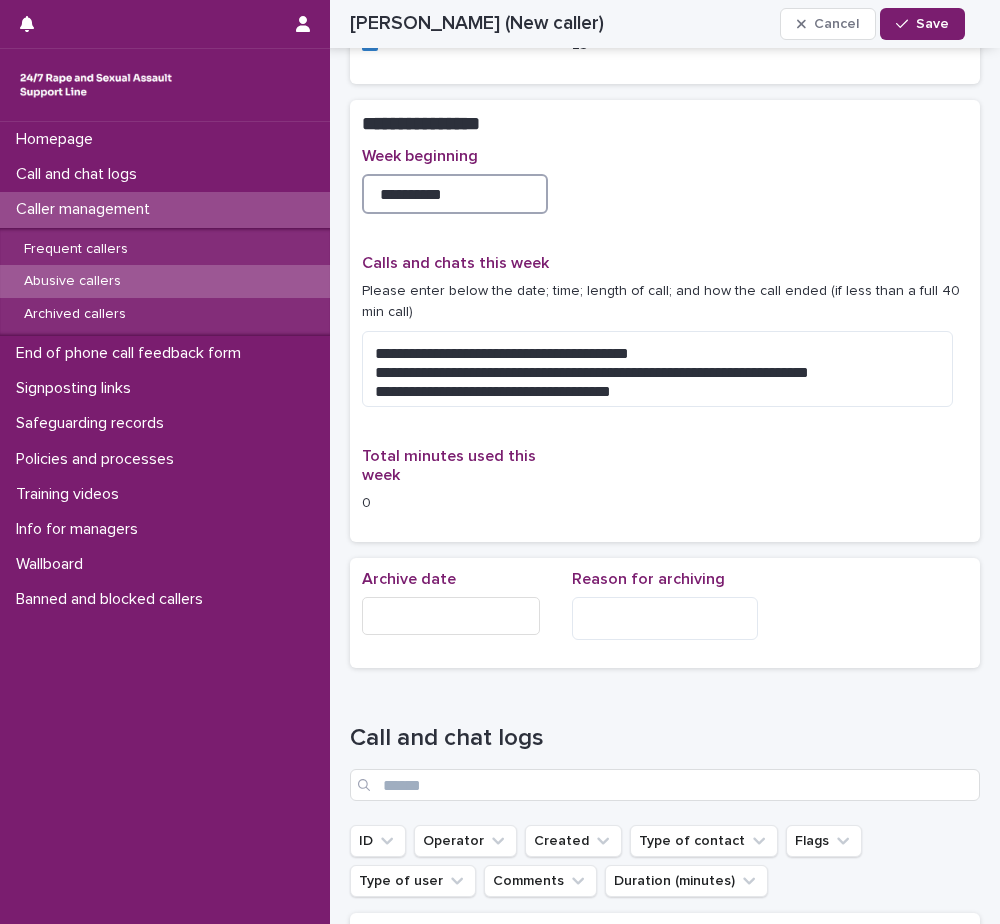 click on "**********" at bounding box center [455, 194] 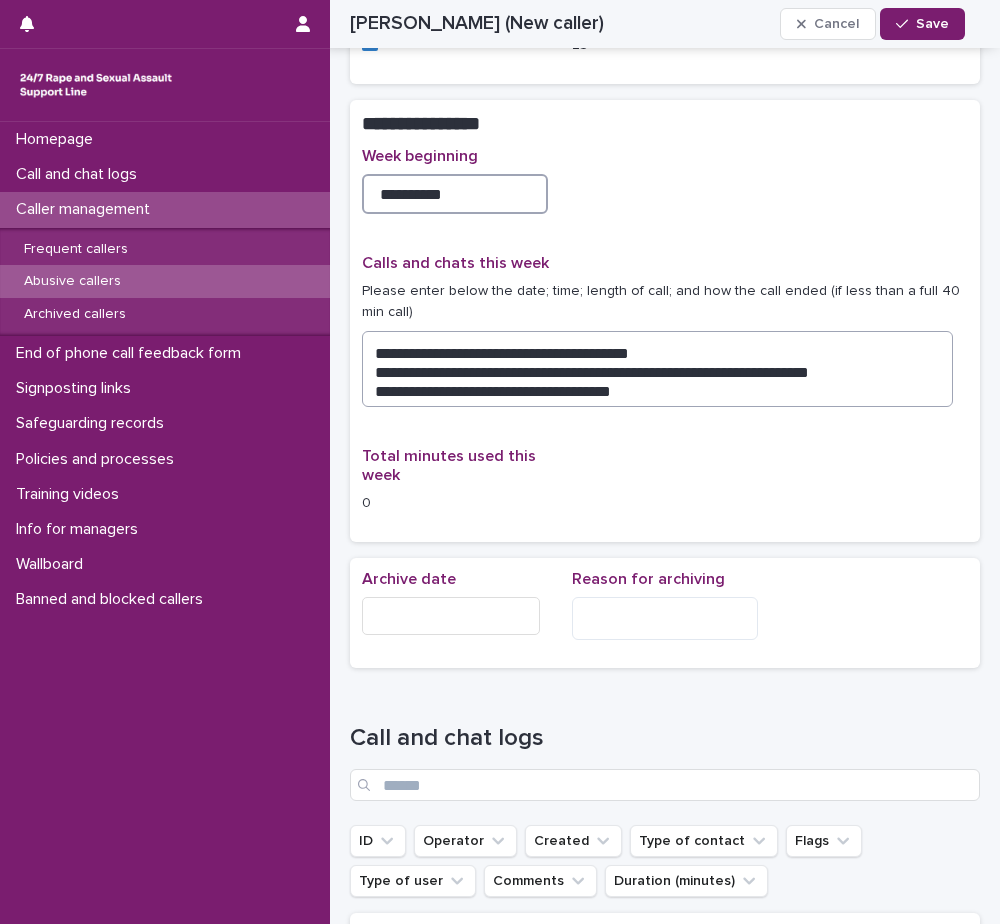type on "**********" 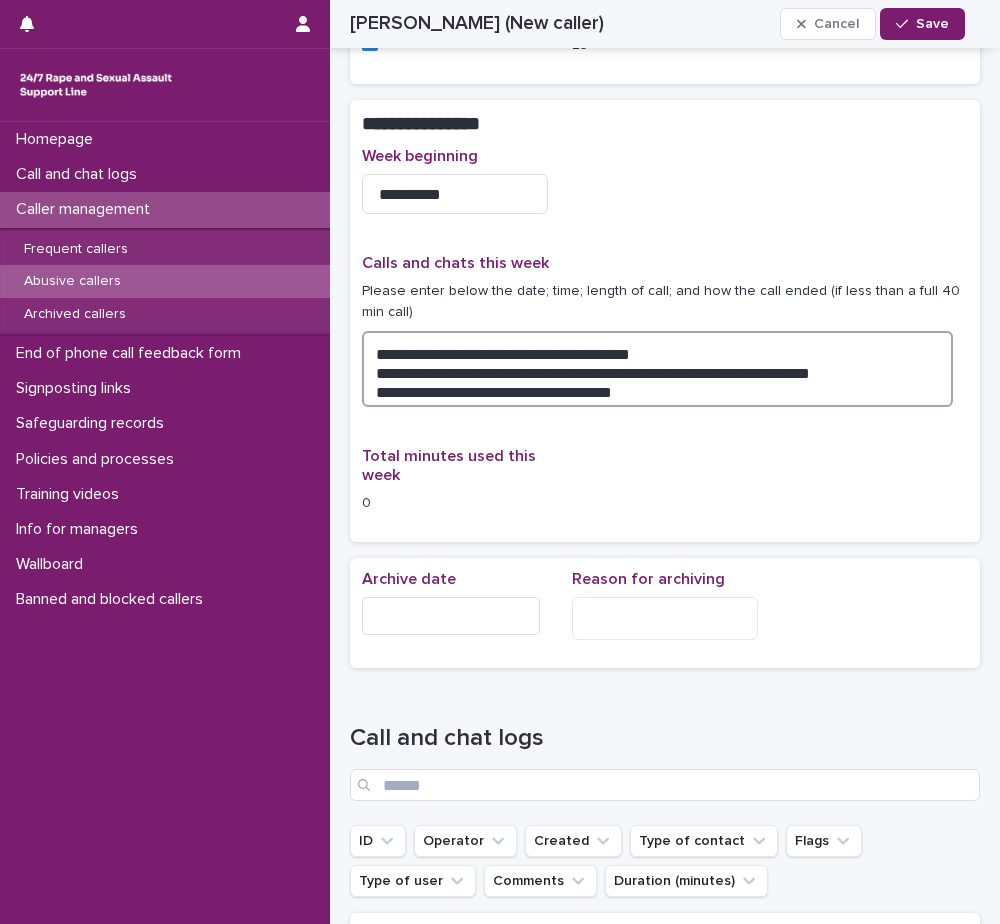 drag, startPoint x: 366, startPoint y: 351, endPoint x: 657, endPoint y: 397, distance: 294.6133 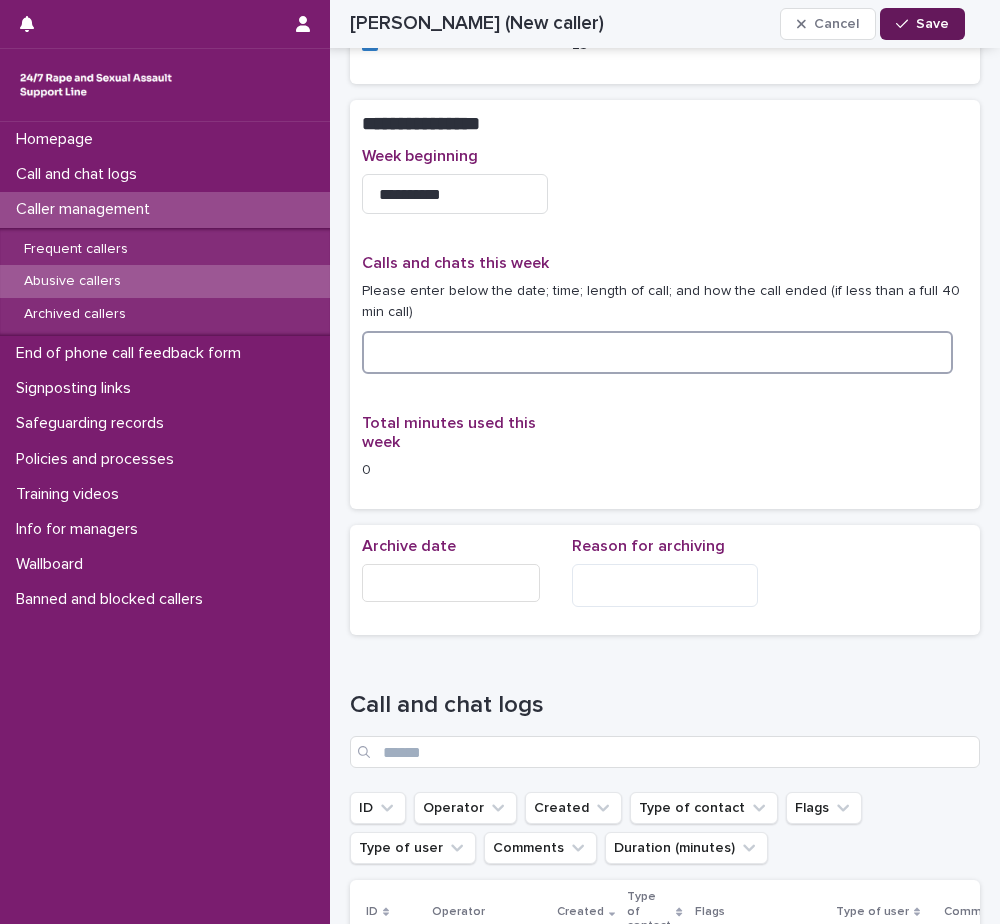type 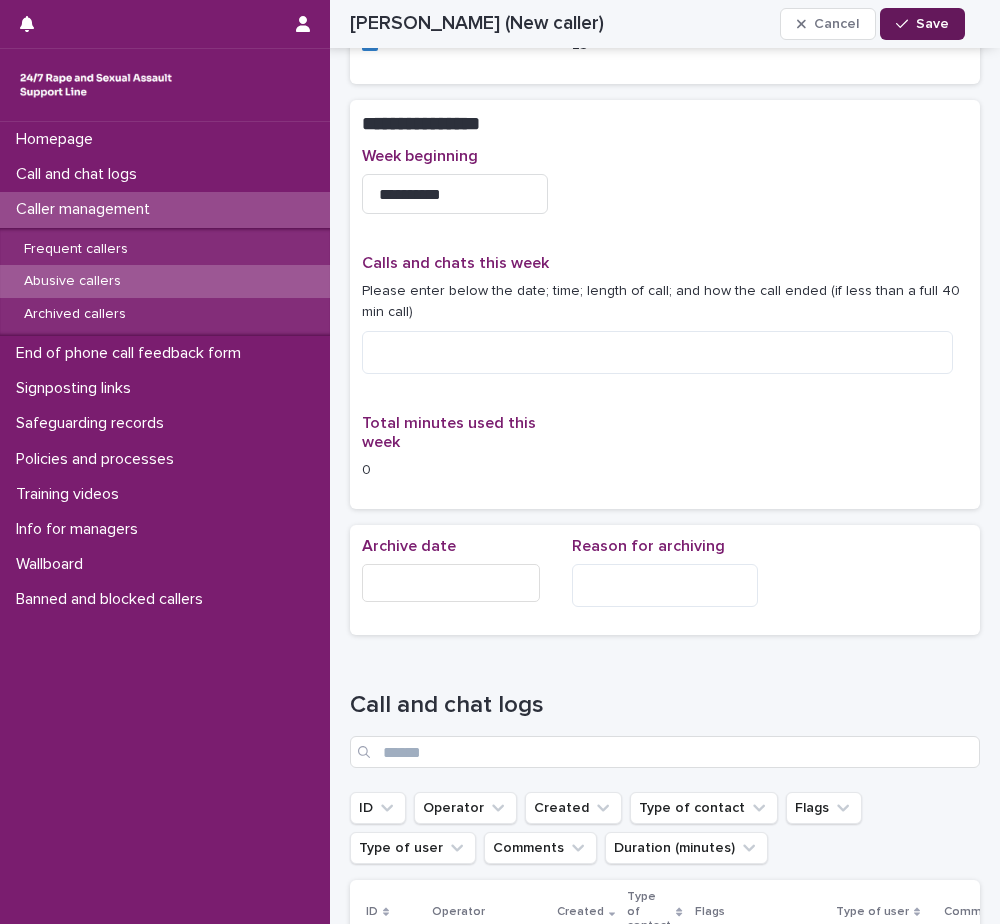 click on "Save" at bounding box center [932, 24] 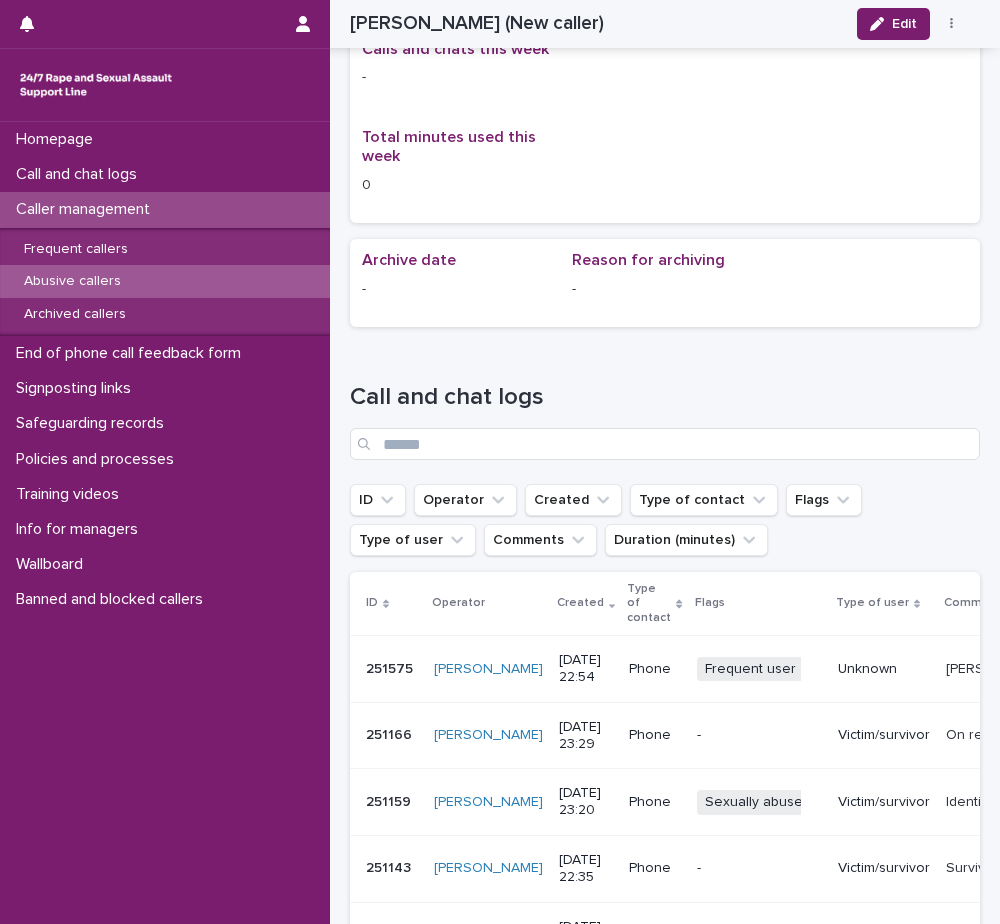 scroll, scrollTop: 1546, scrollLeft: 0, axis: vertical 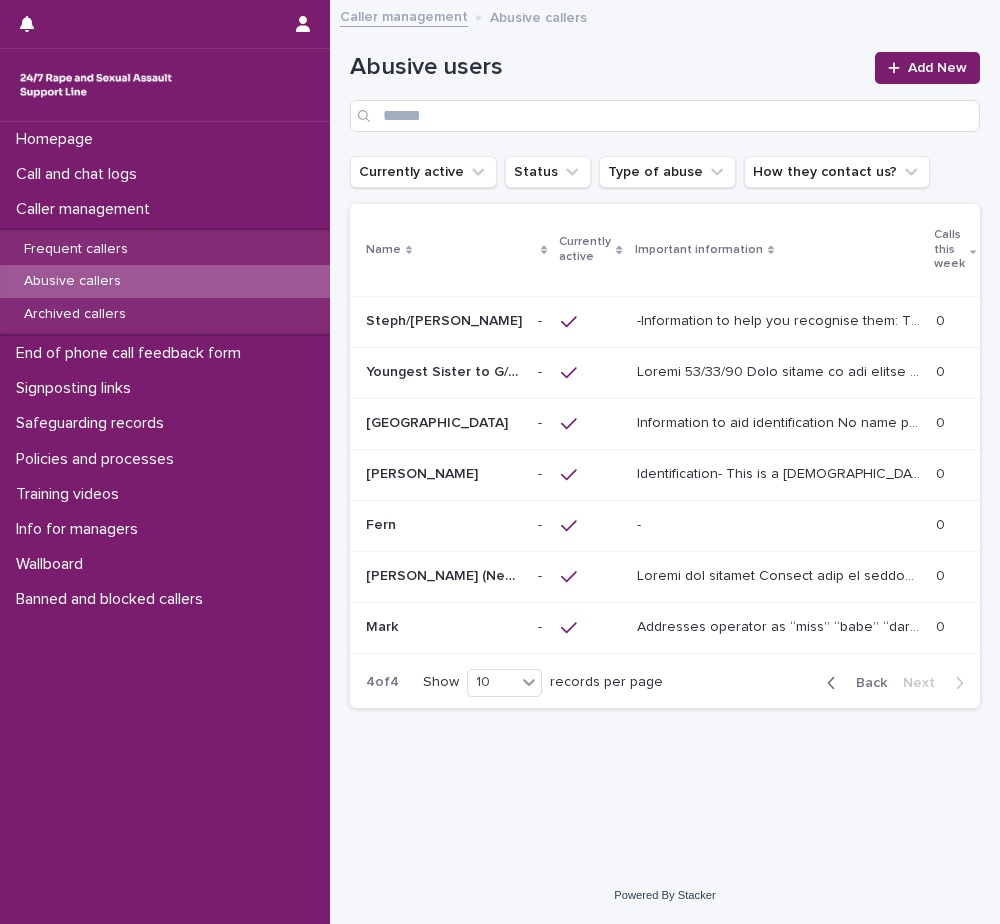 click at bounding box center [590, 628] 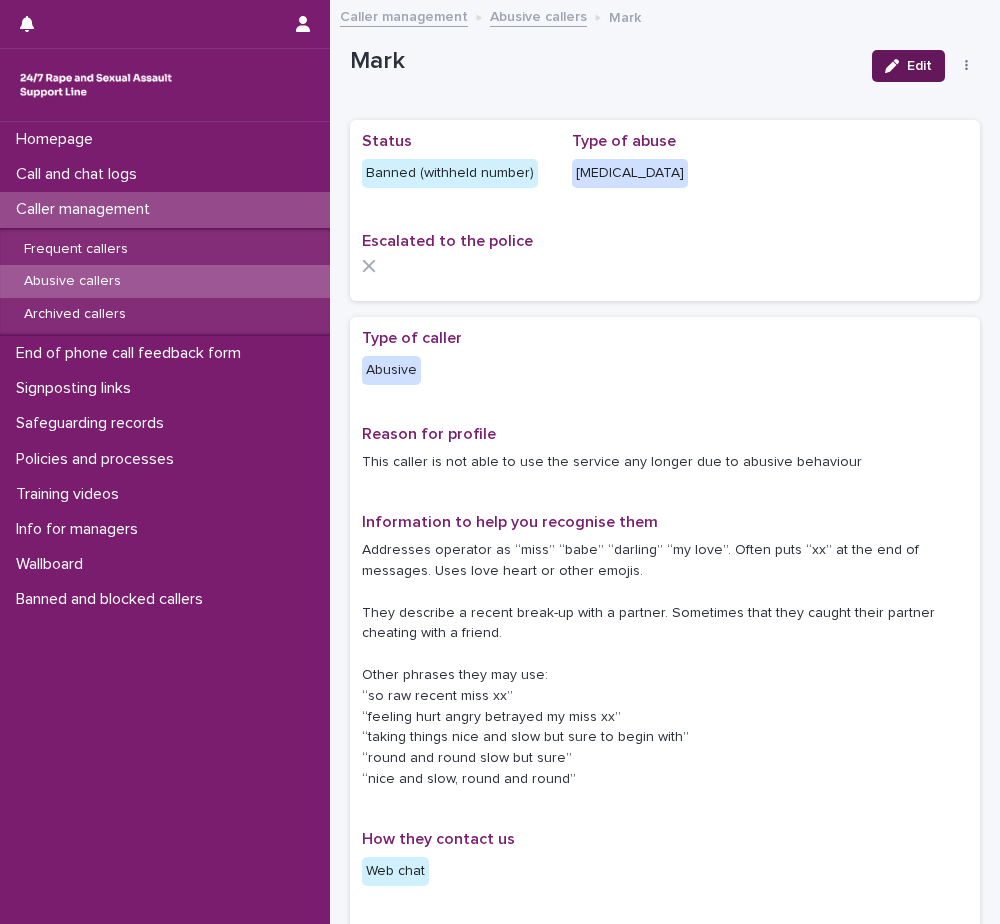 click on "Edit" at bounding box center (919, 66) 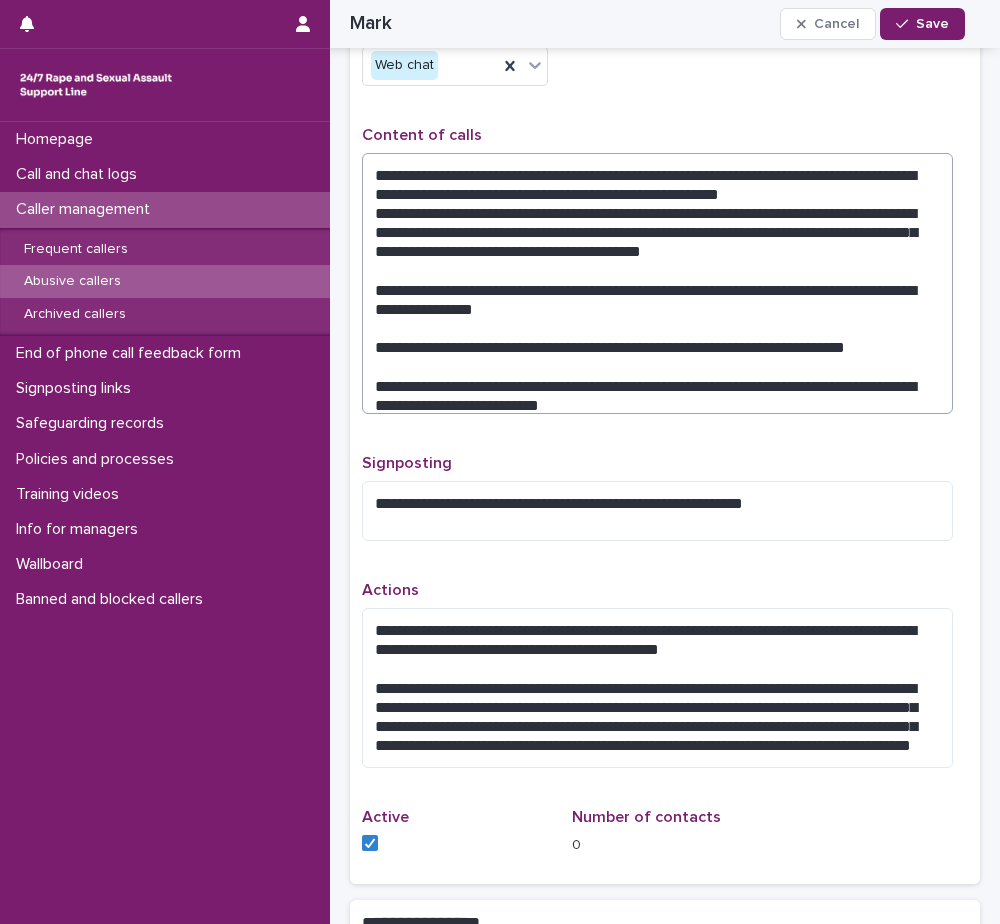 scroll, scrollTop: 1200, scrollLeft: 0, axis: vertical 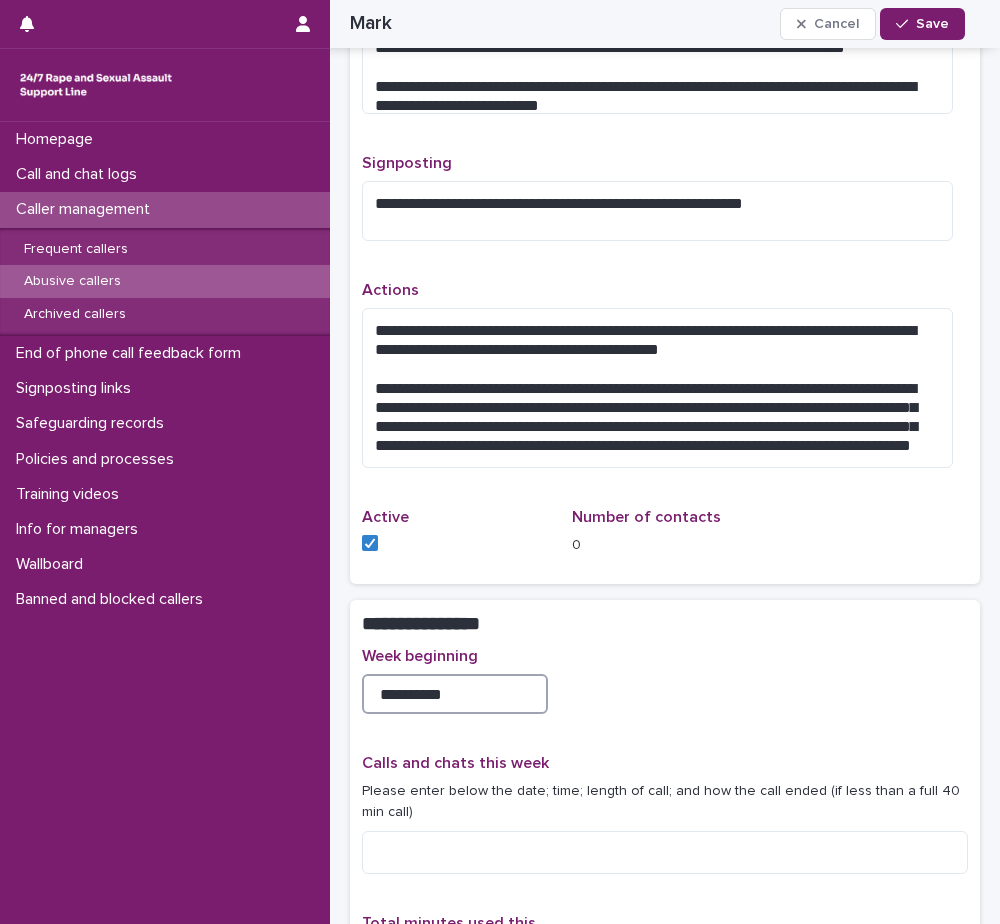 click on "**********" at bounding box center (455, 694) 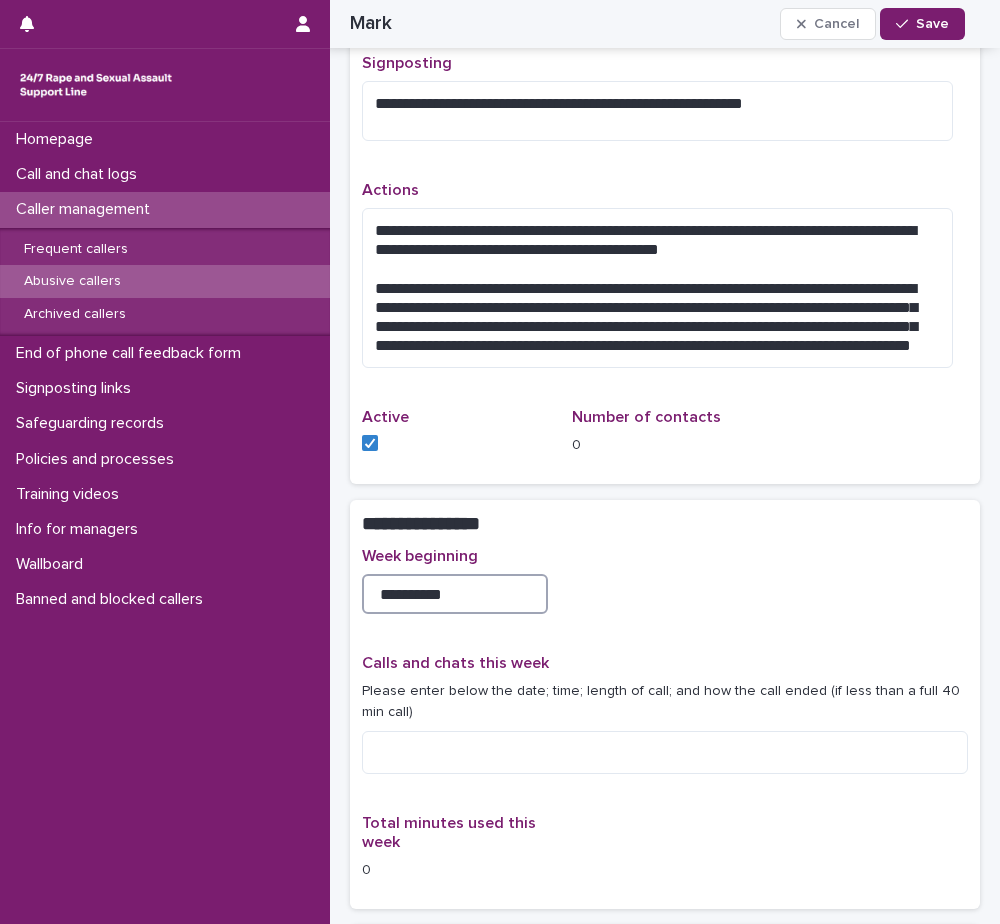 scroll, scrollTop: 1500, scrollLeft: 0, axis: vertical 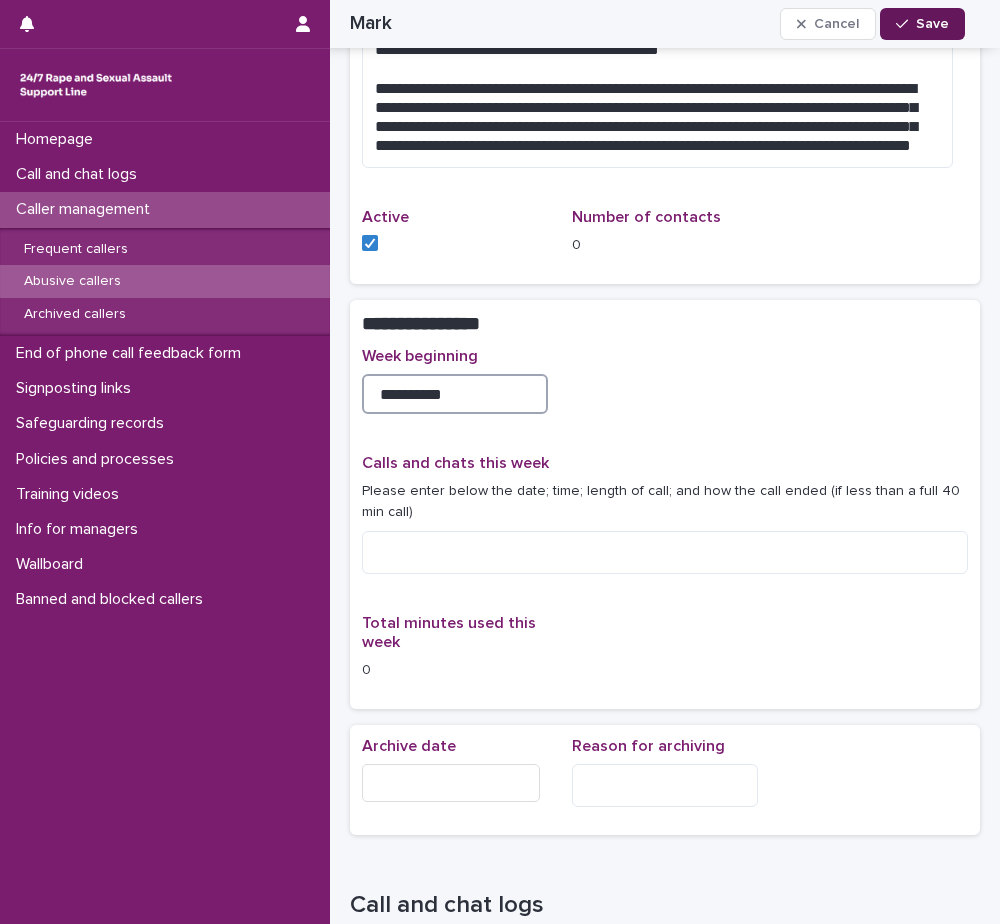 type on "**********" 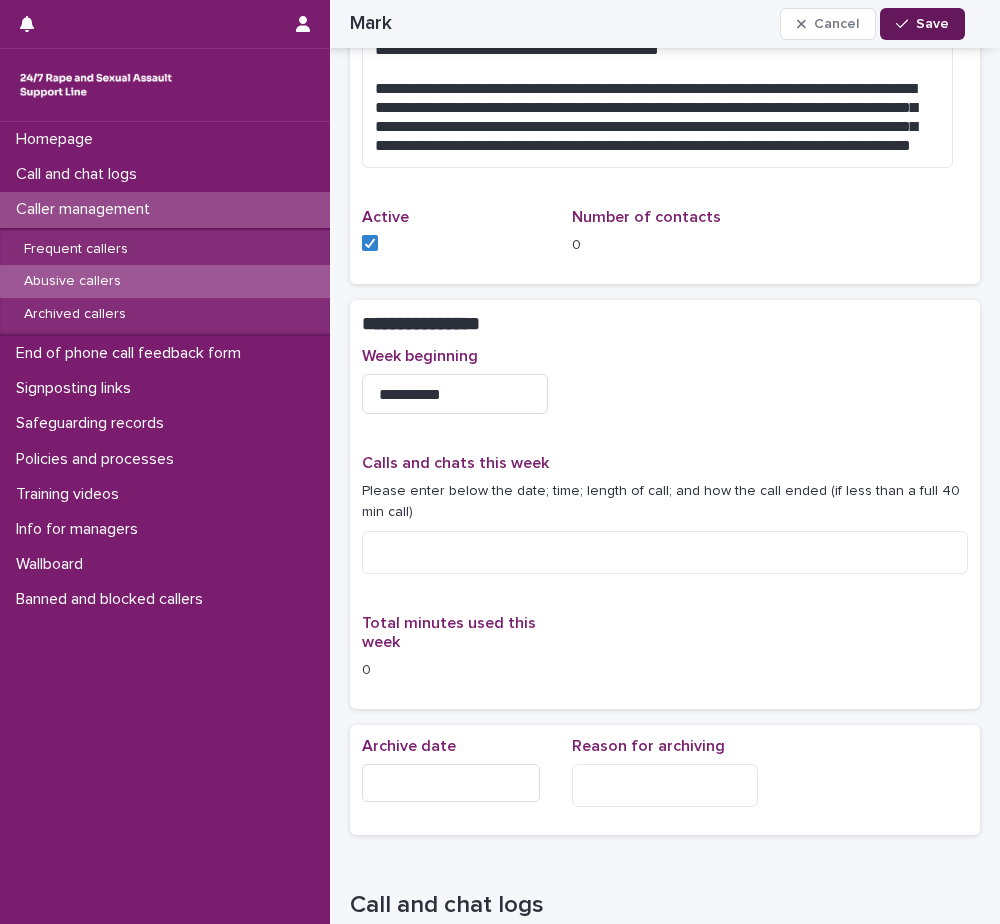 click 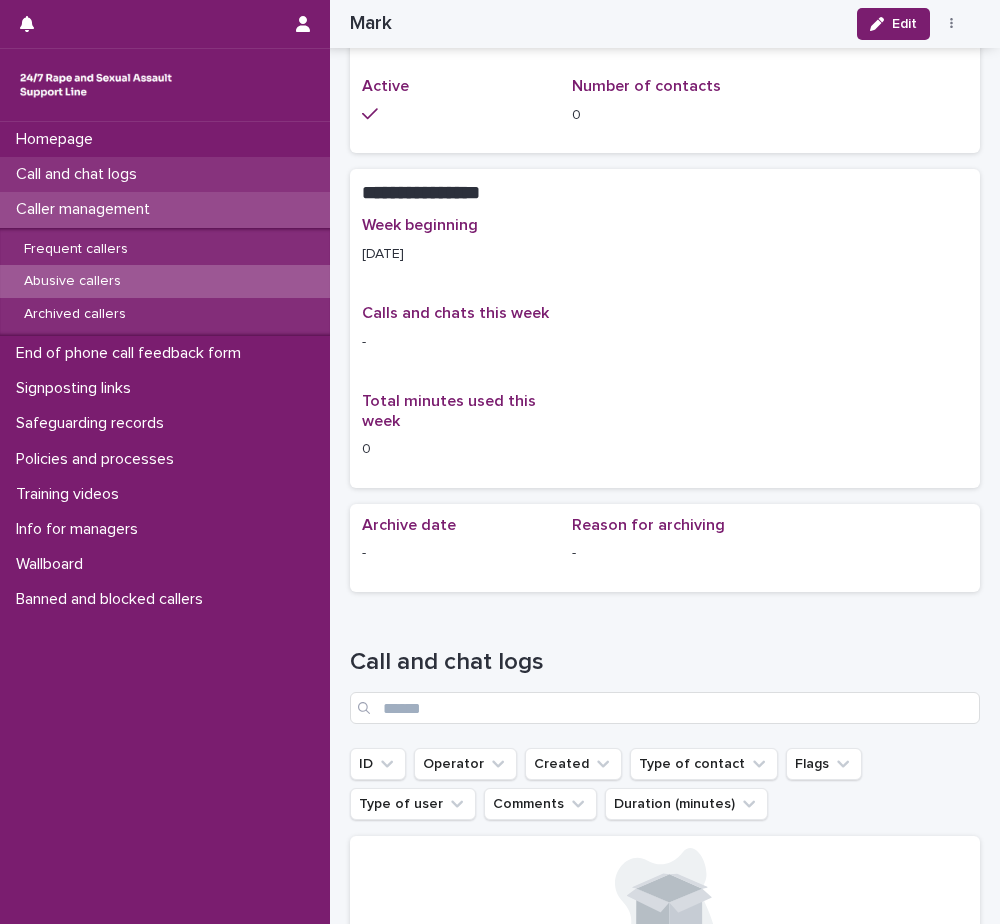 click on "Call and chat logs" at bounding box center [80, 174] 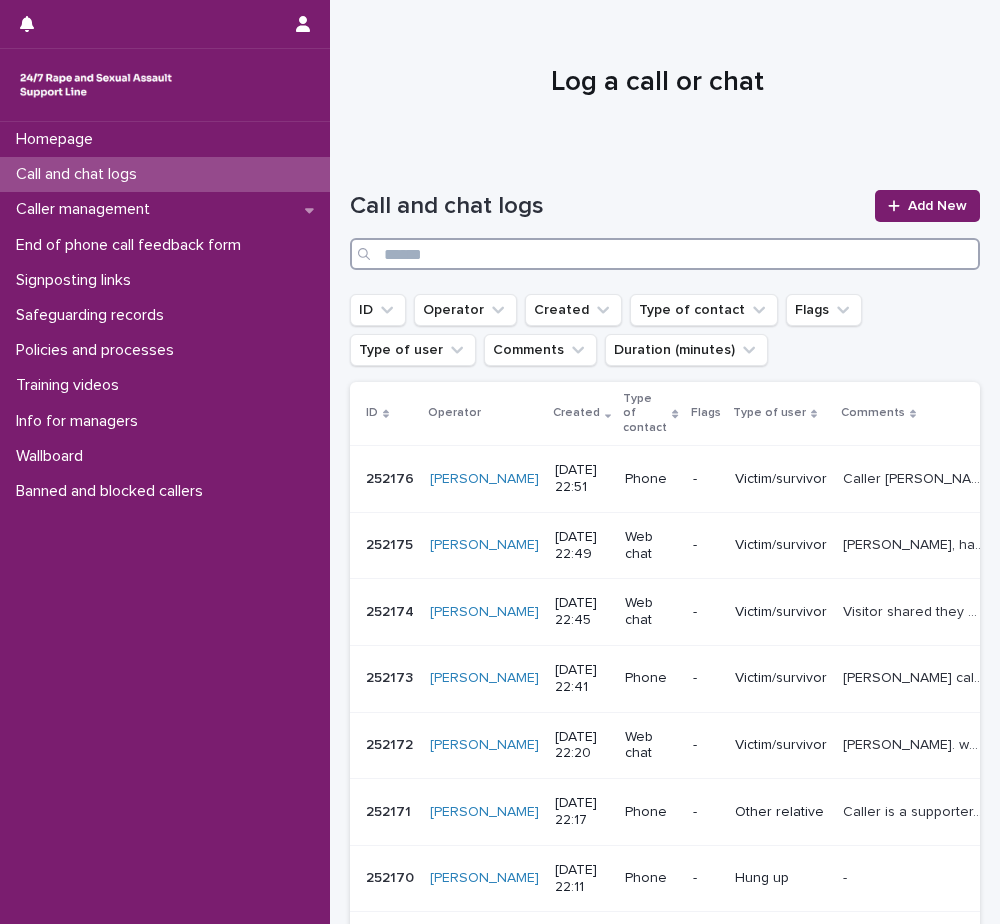 click at bounding box center [665, 254] 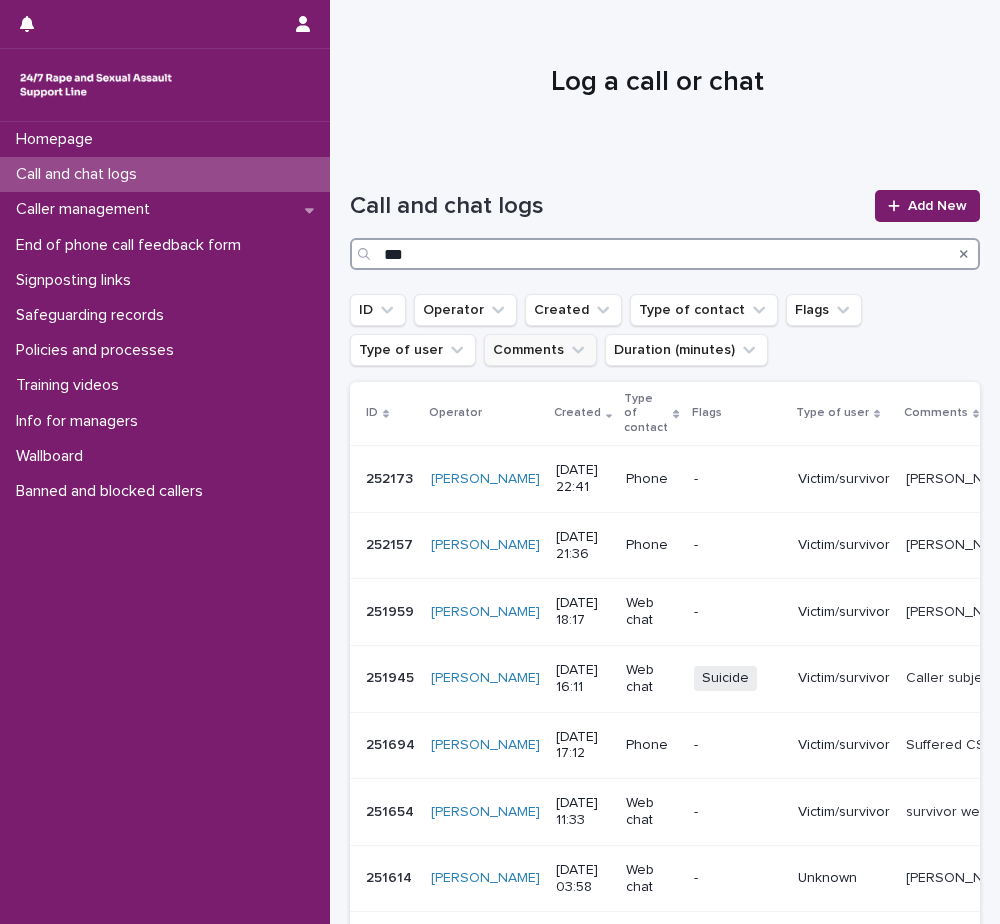 type on "***" 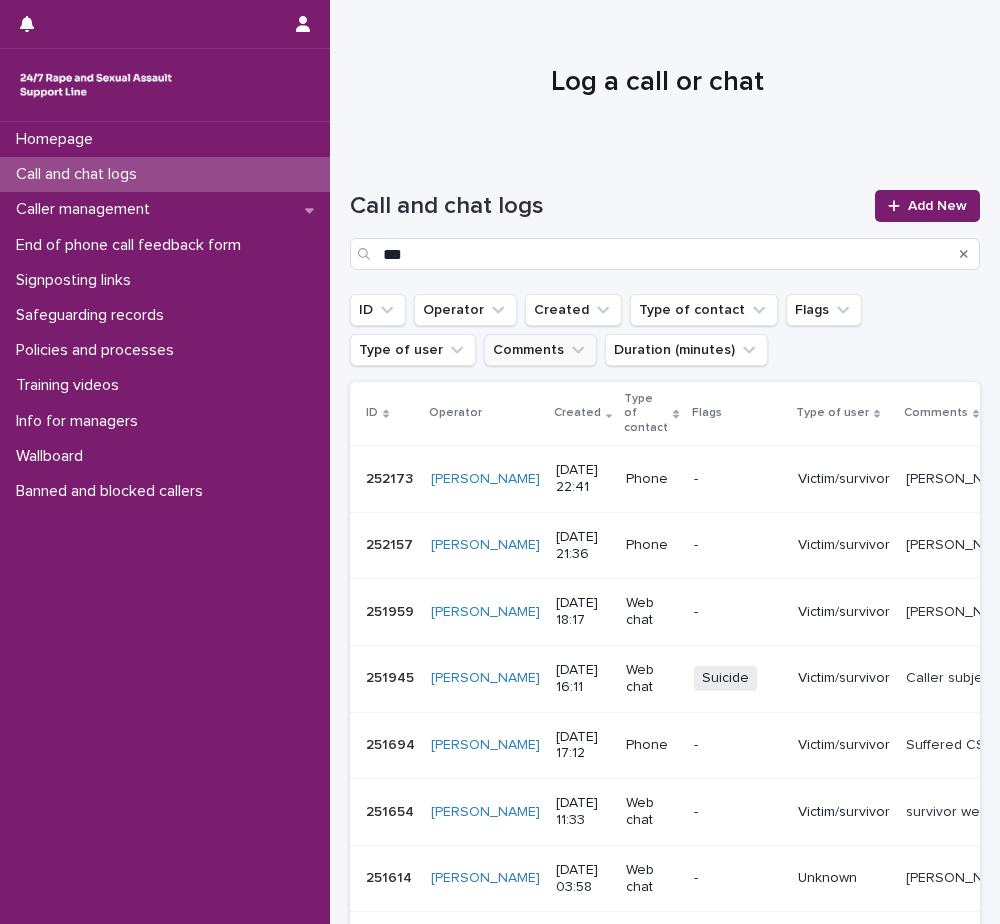 click 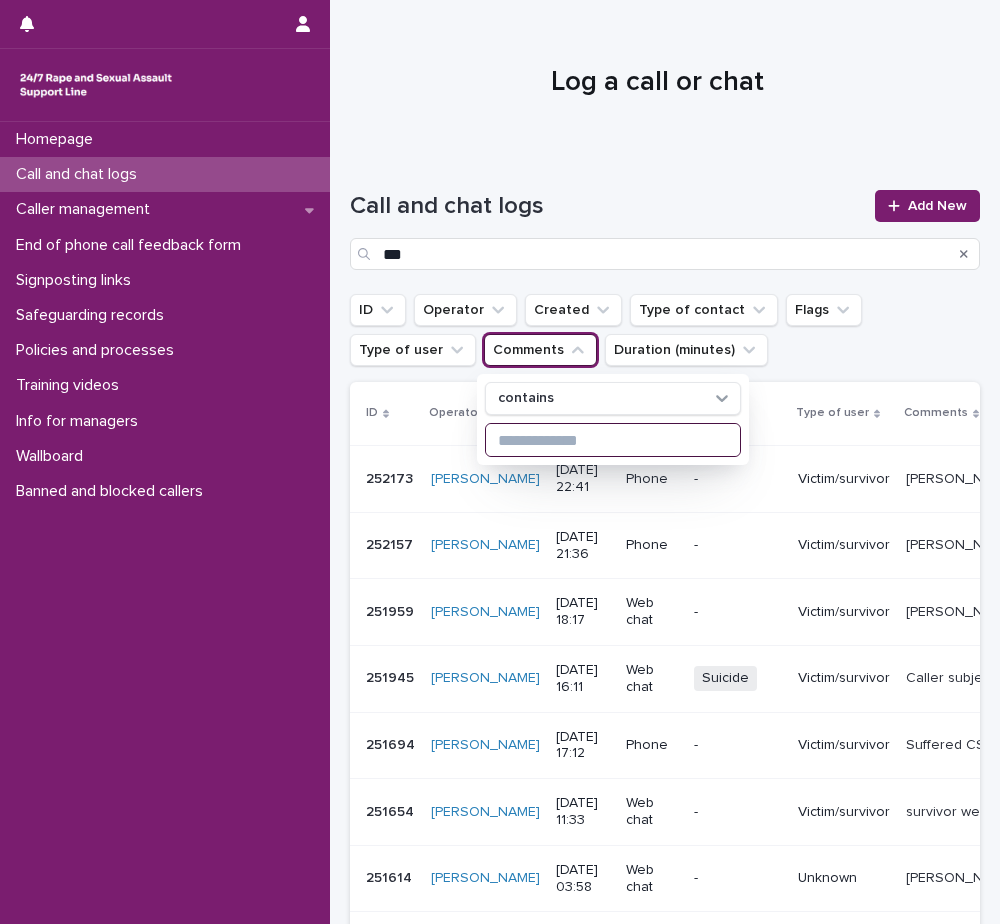 click at bounding box center [613, 440] 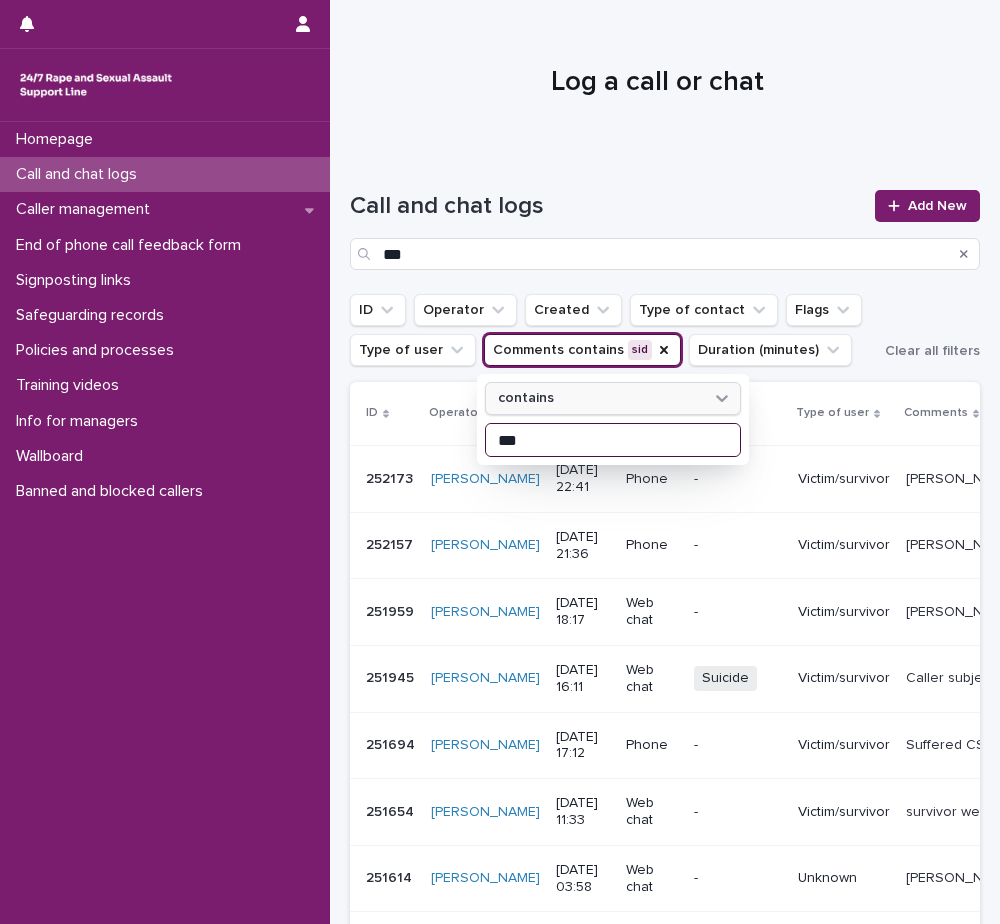 type on "***" 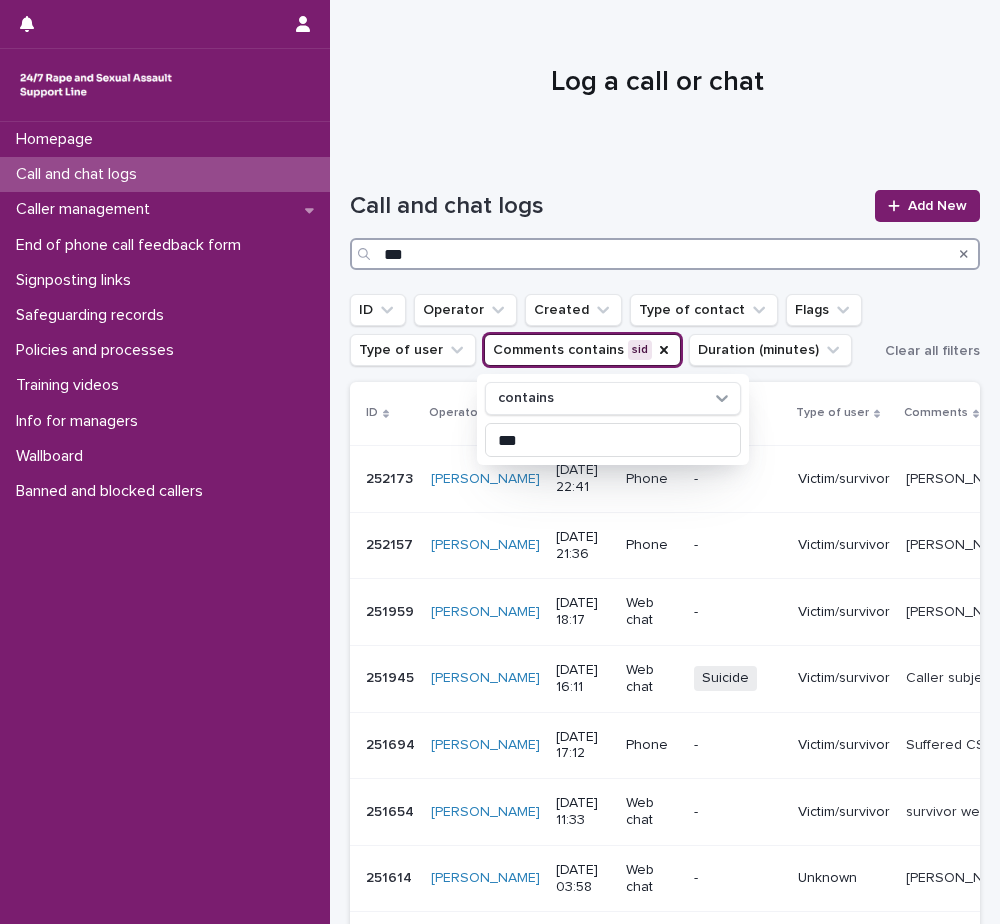 click on "***" at bounding box center [665, 254] 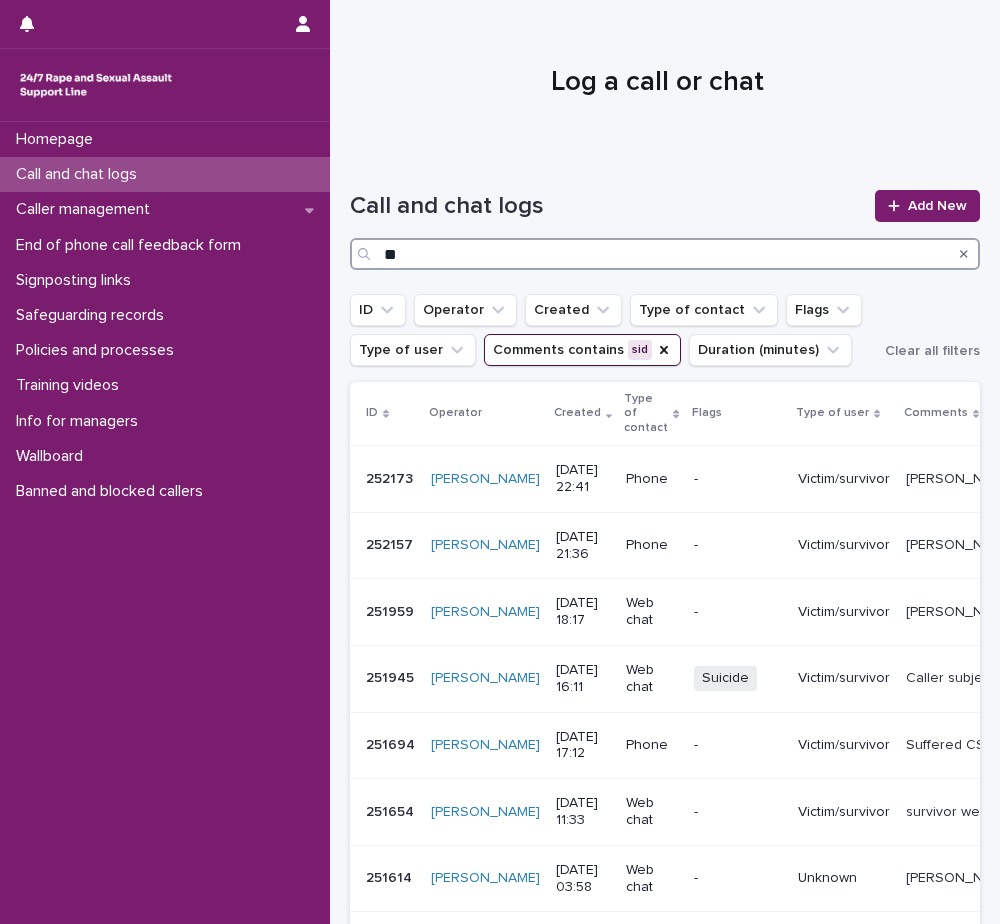 type on "*" 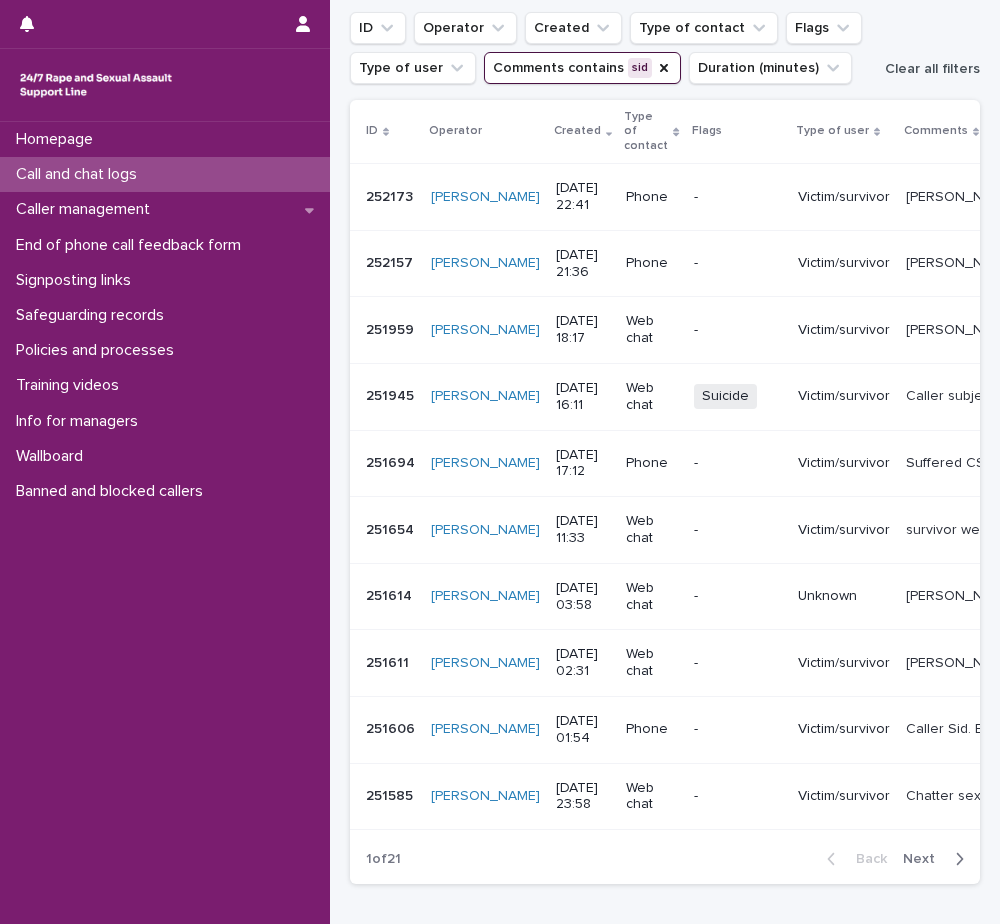 scroll, scrollTop: 300, scrollLeft: 0, axis: vertical 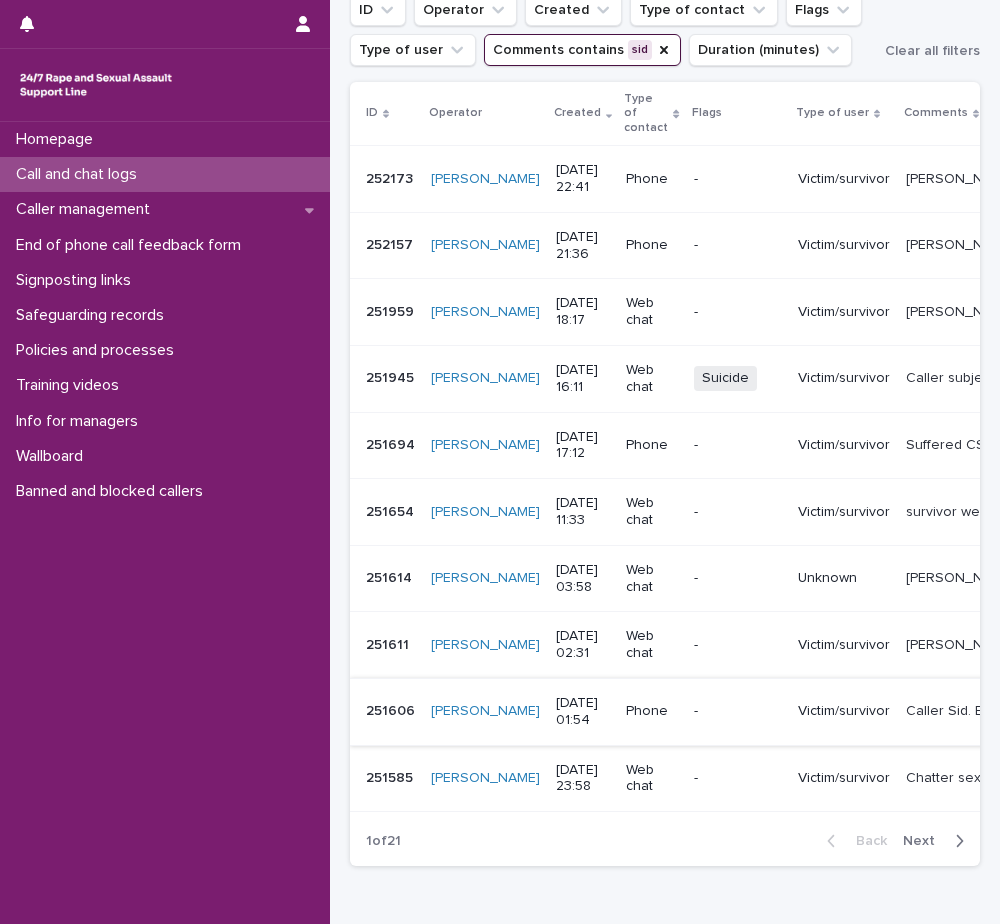type 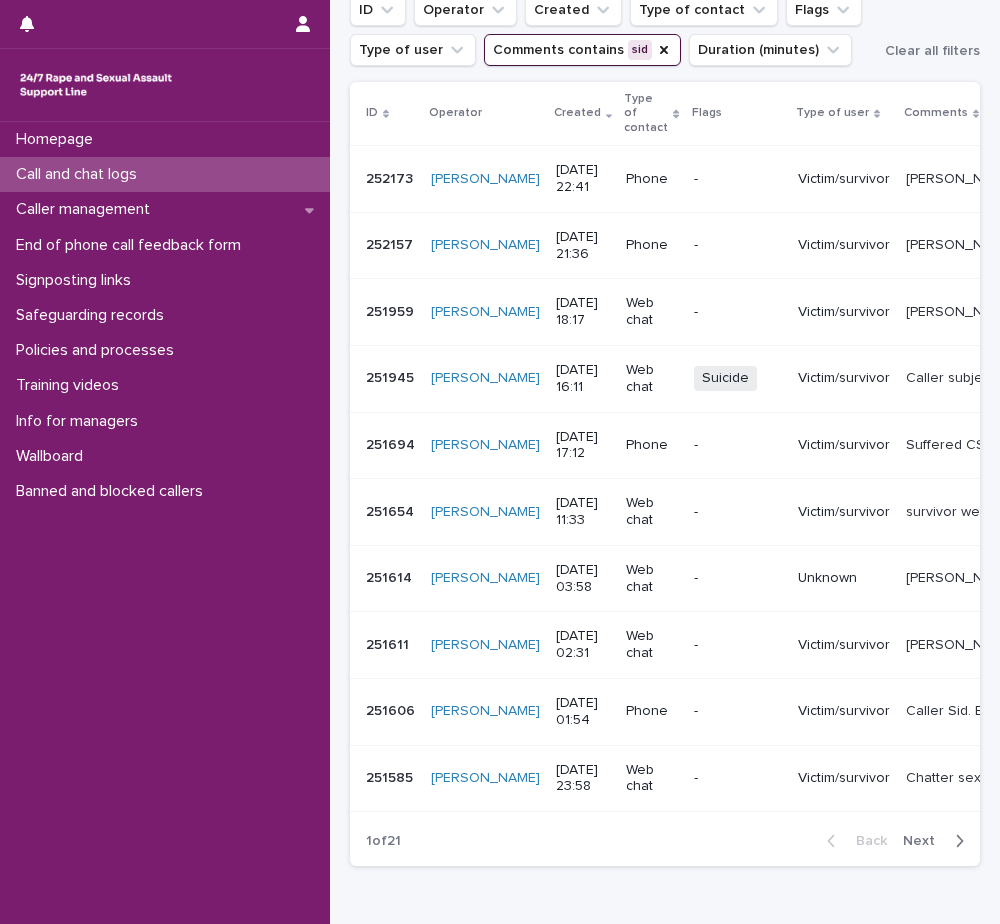 click on "Caller Sid. Experiences flashbacks and triggers; previously had therapy. Had an accident on the phone from anxiety and cleaned himself up. SLW explored Safeline as an over-the-phone counselling option. SLW emotionally supported." at bounding box center (982, 709) 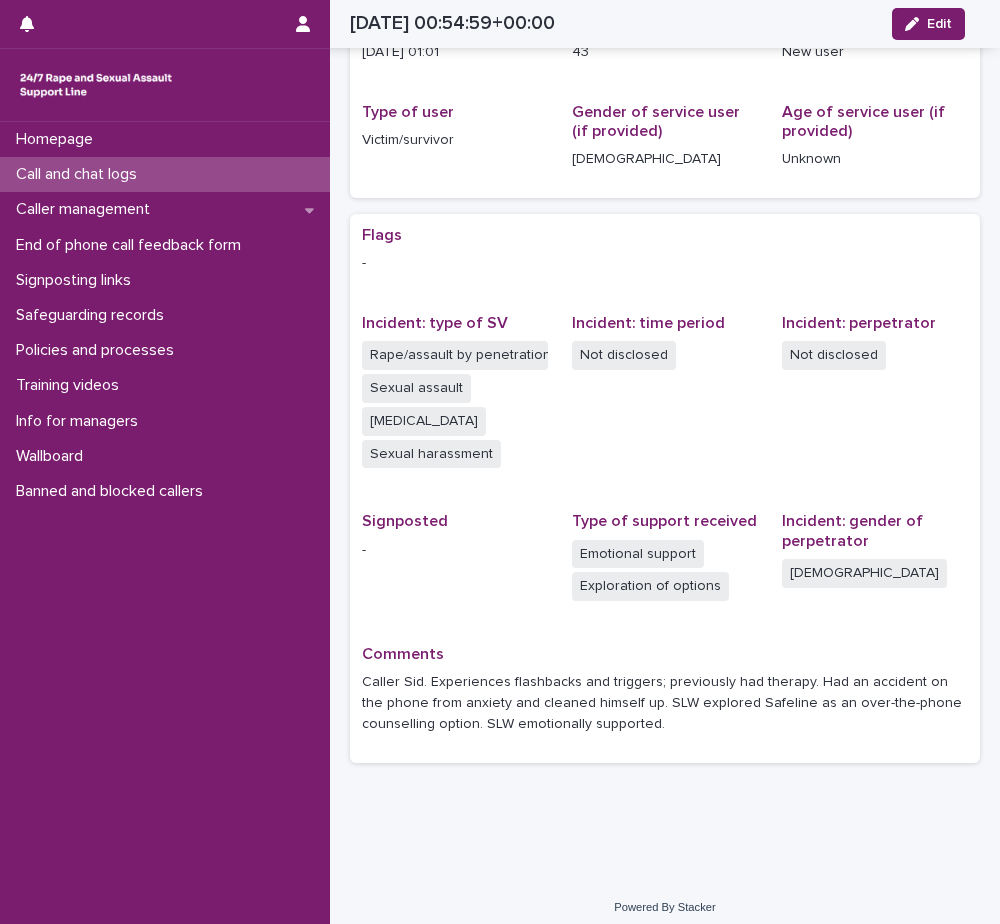 scroll, scrollTop: 252, scrollLeft: 0, axis: vertical 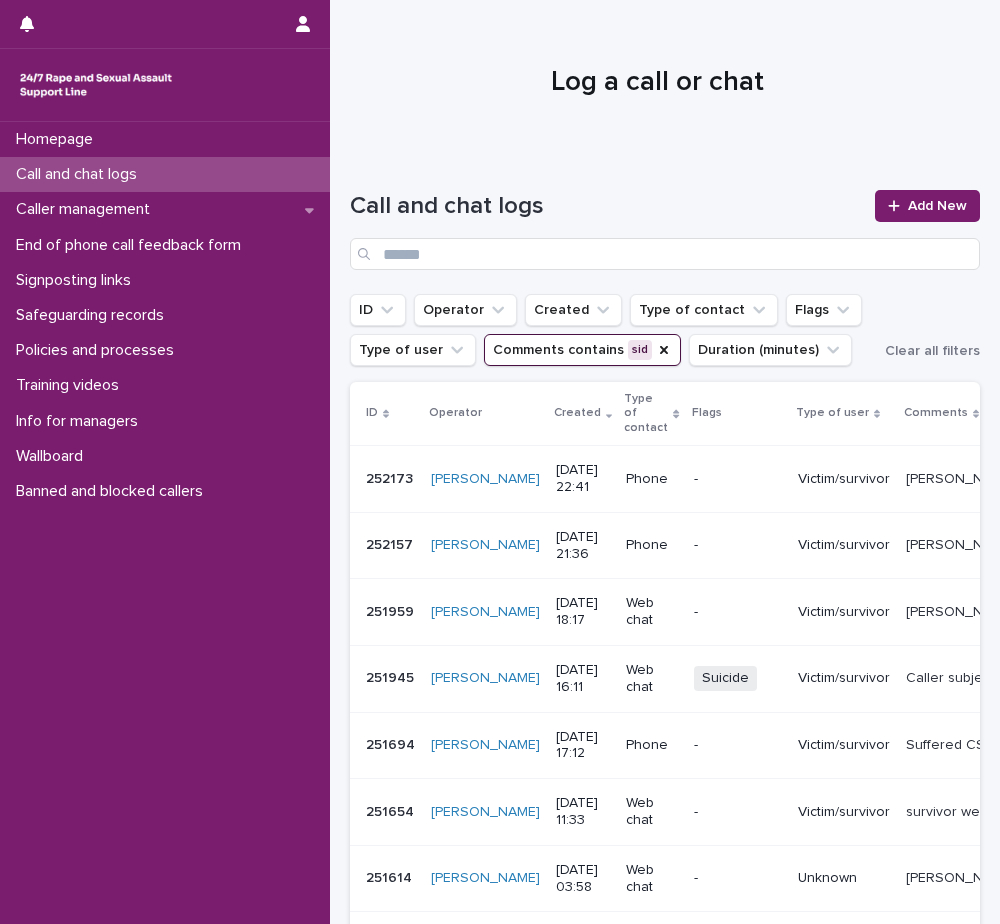 click on "Comments contains sid" at bounding box center (582, 350) 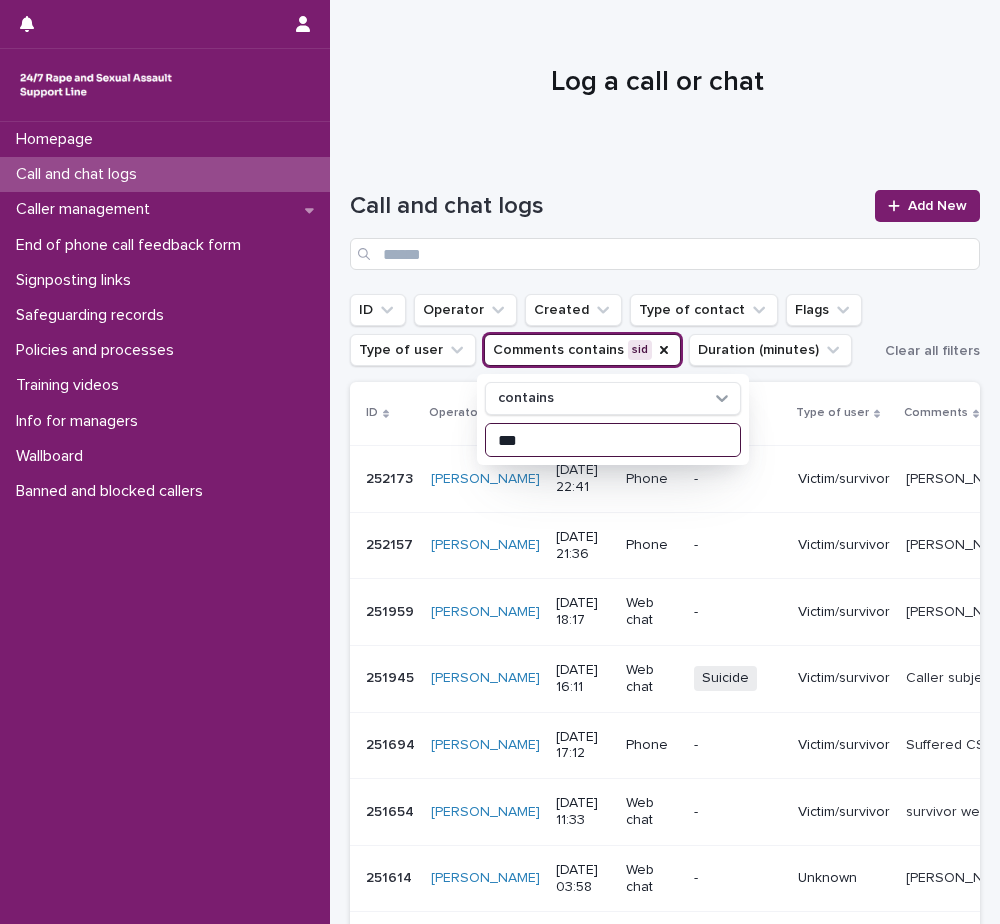 click on "***" at bounding box center [613, 440] 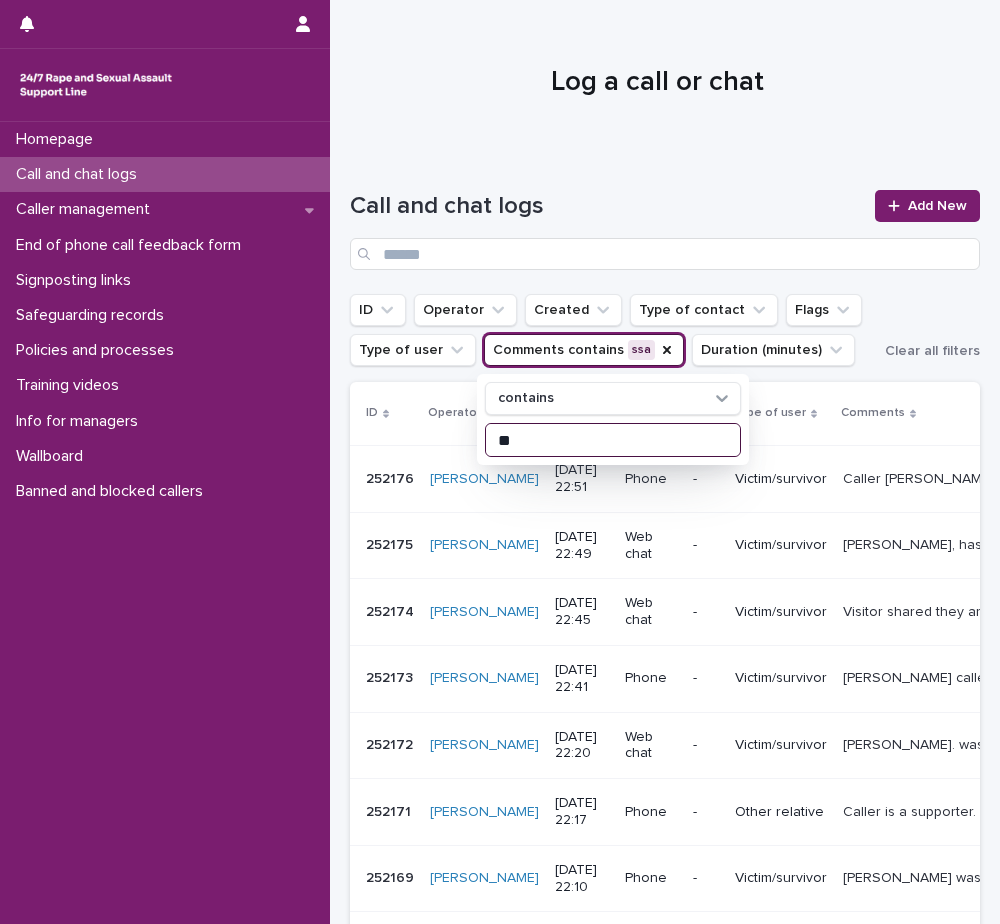 type on "*" 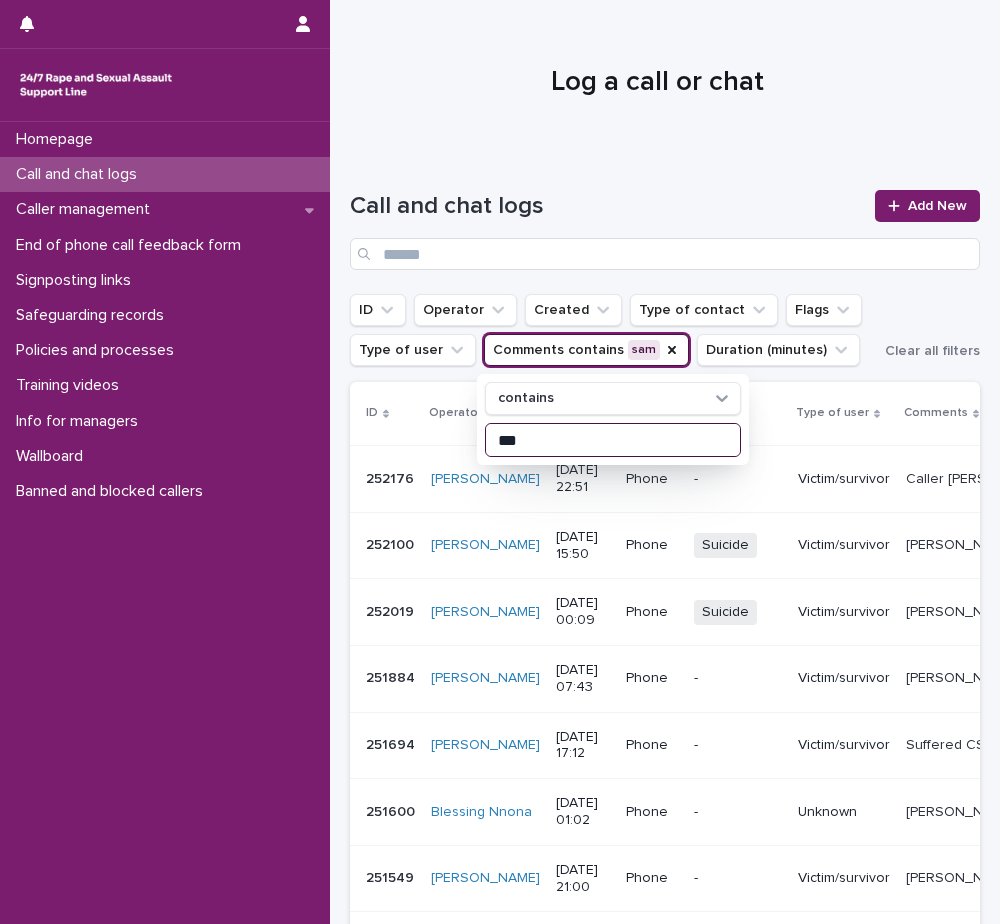 type on "***" 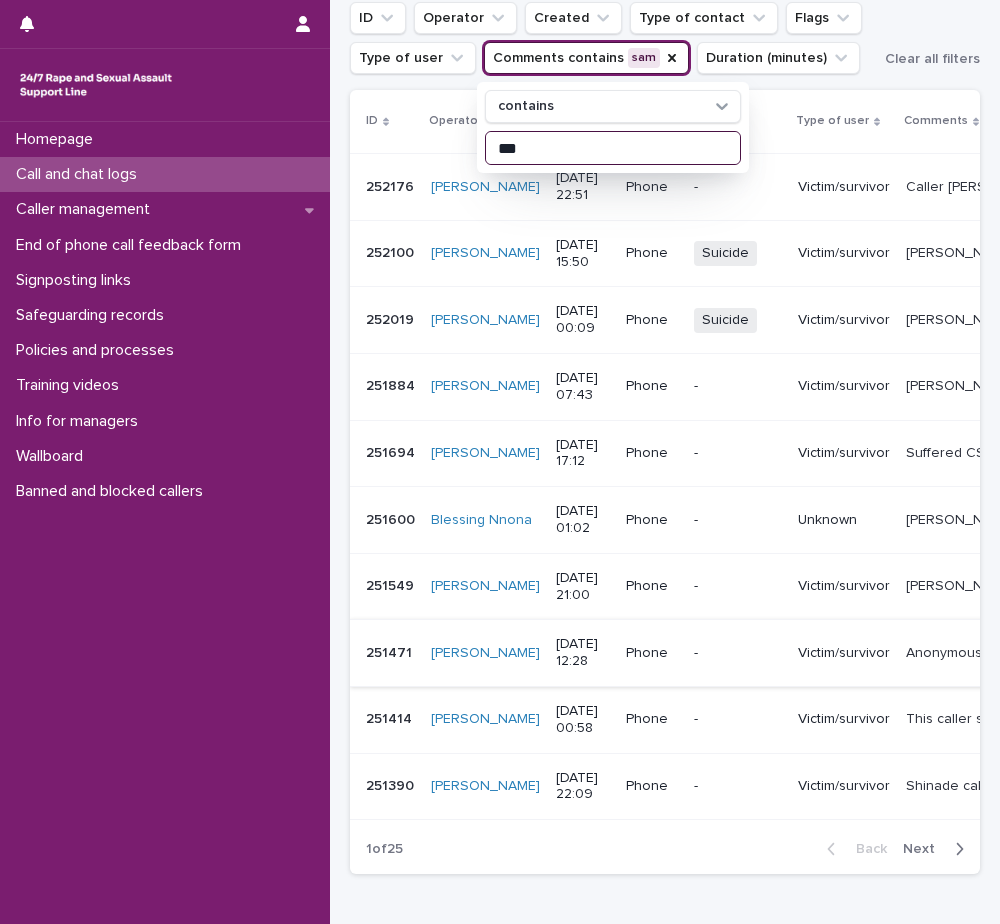 scroll, scrollTop: 300, scrollLeft: 0, axis: vertical 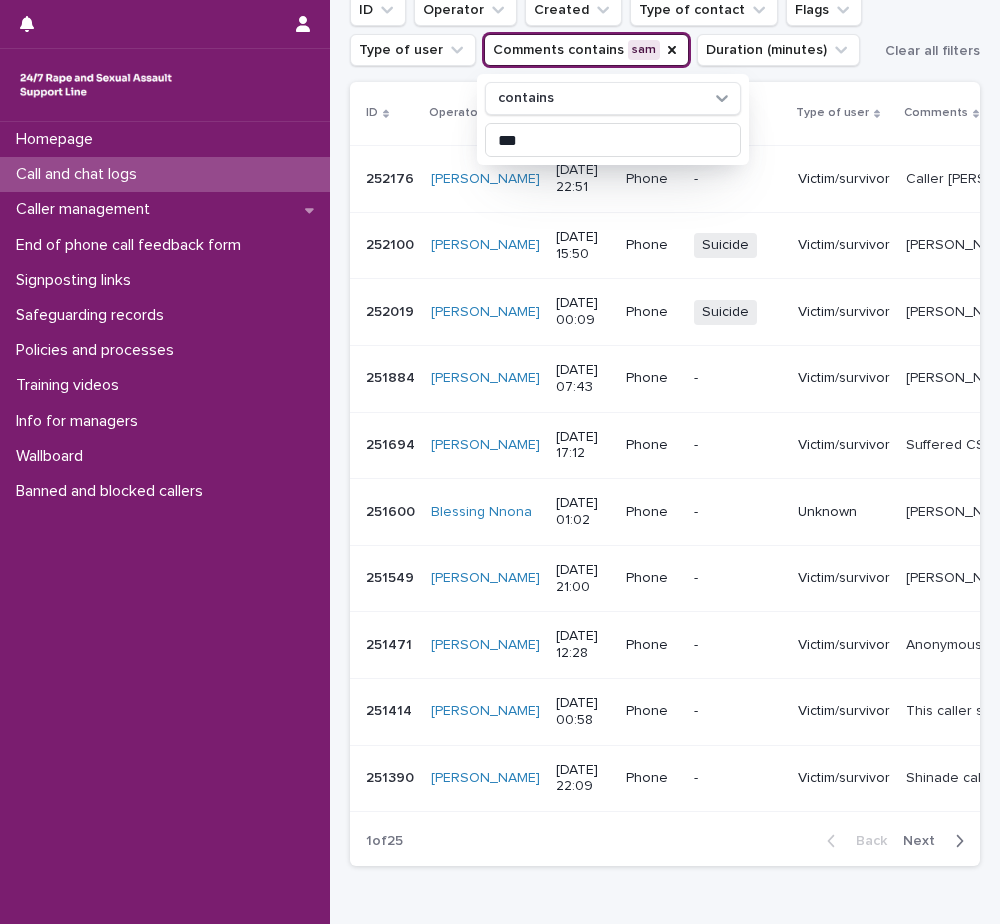 click on "Type of user" at bounding box center (844, 114) 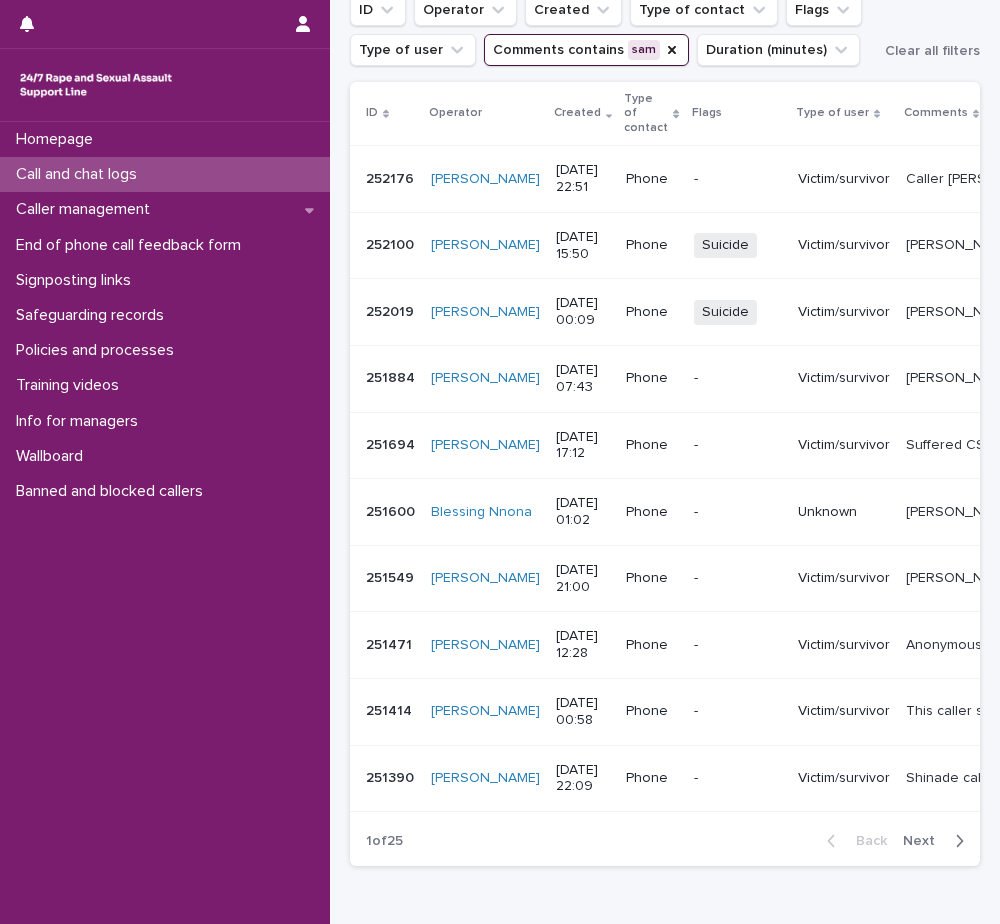 click on "Comments contains [PERSON_NAME]" at bounding box center [586, 50] 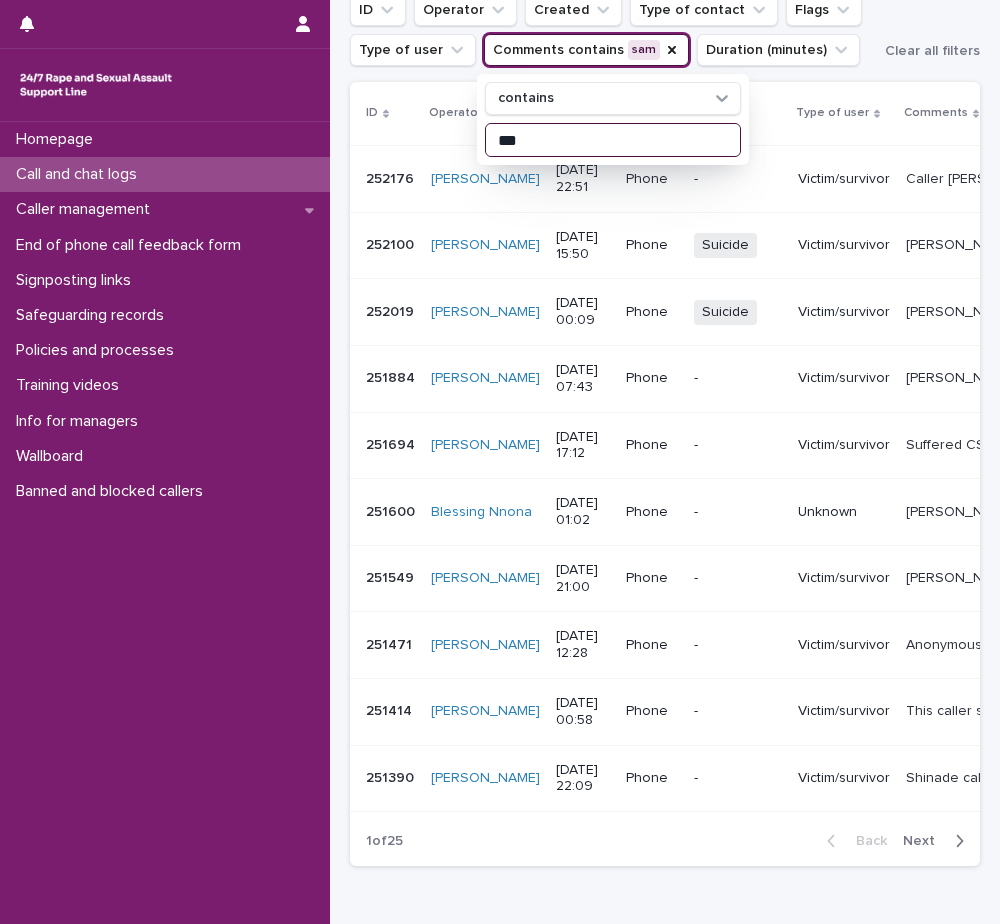 click on "***" at bounding box center (613, 140) 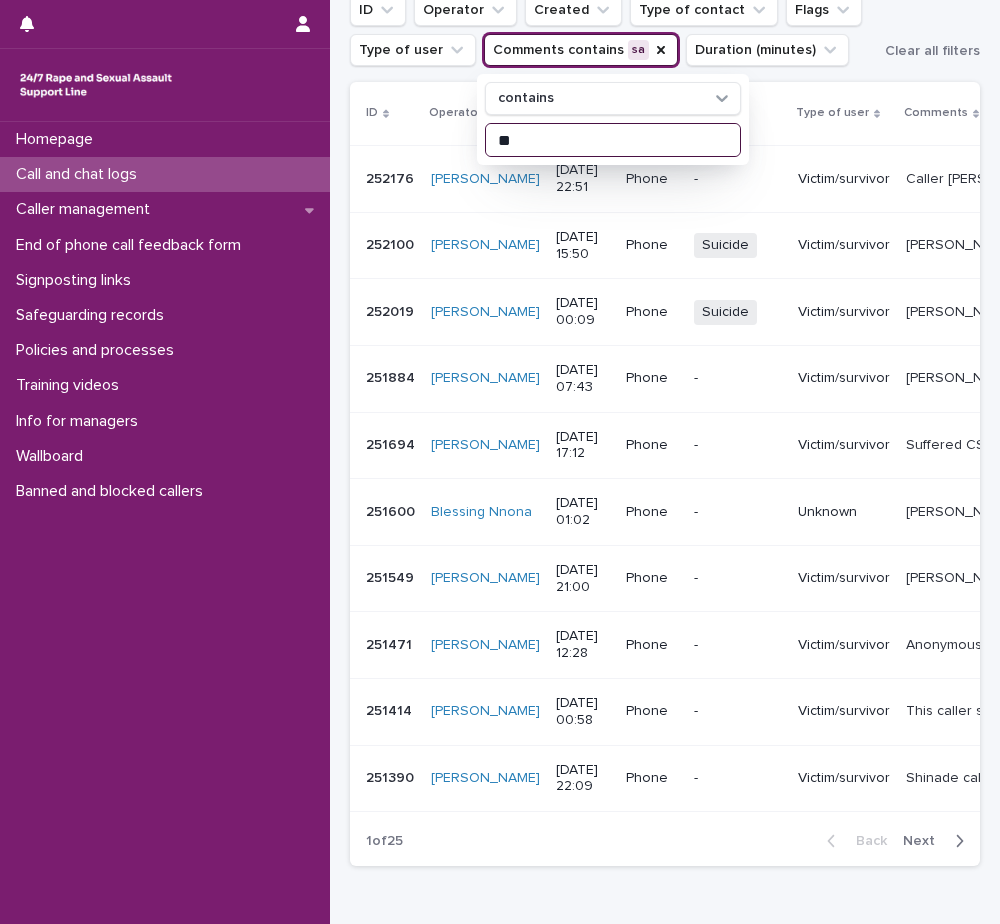 type on "*" 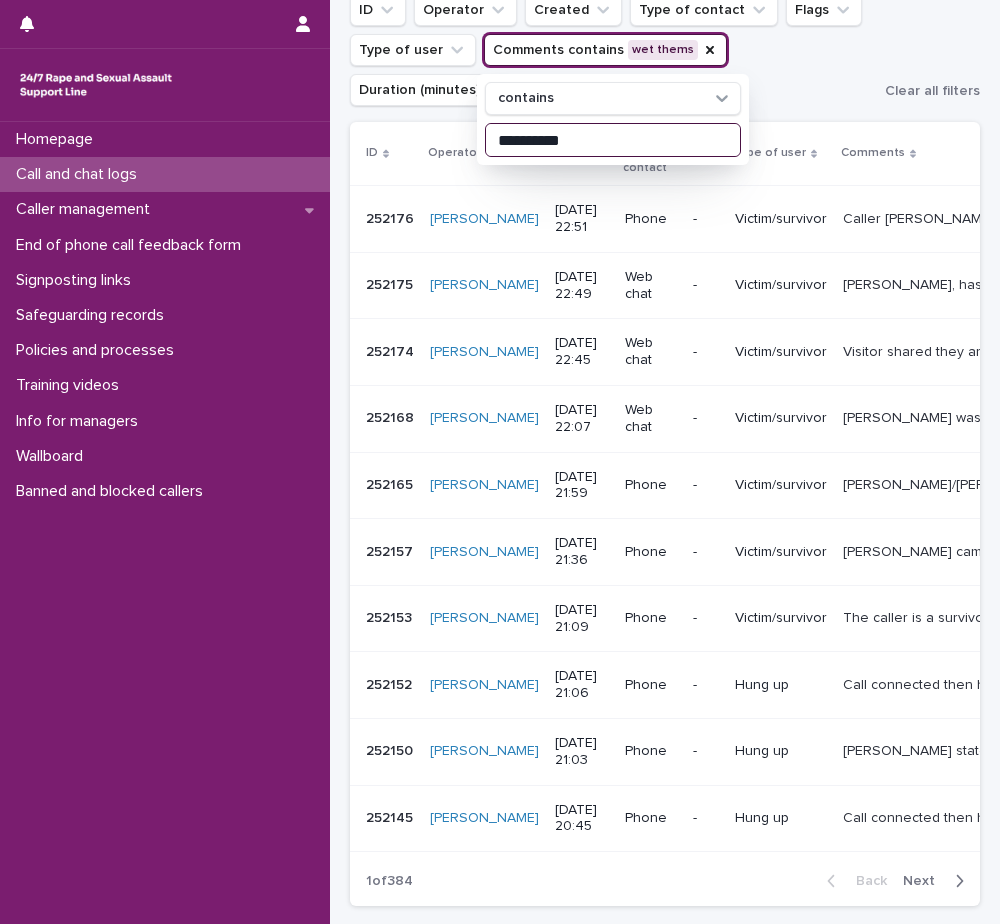 scroll, scrollTop: 0, scrollLeft: 0, axis: both 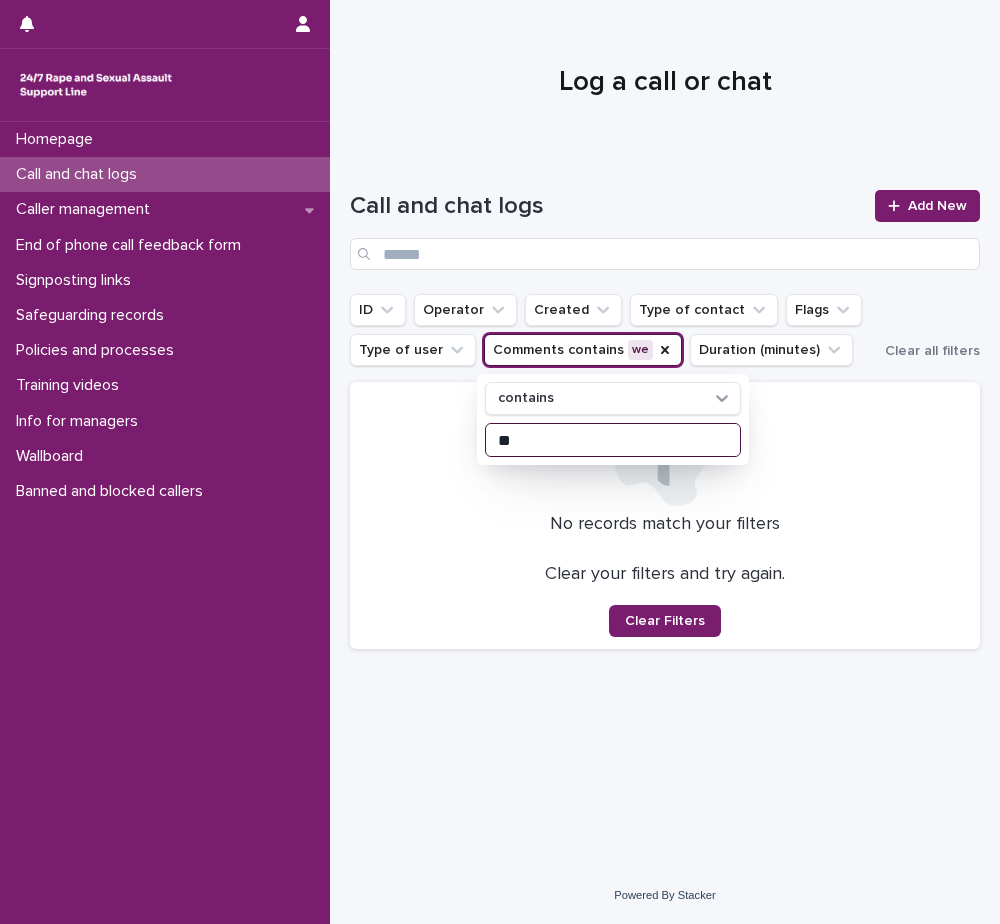 type on "*" 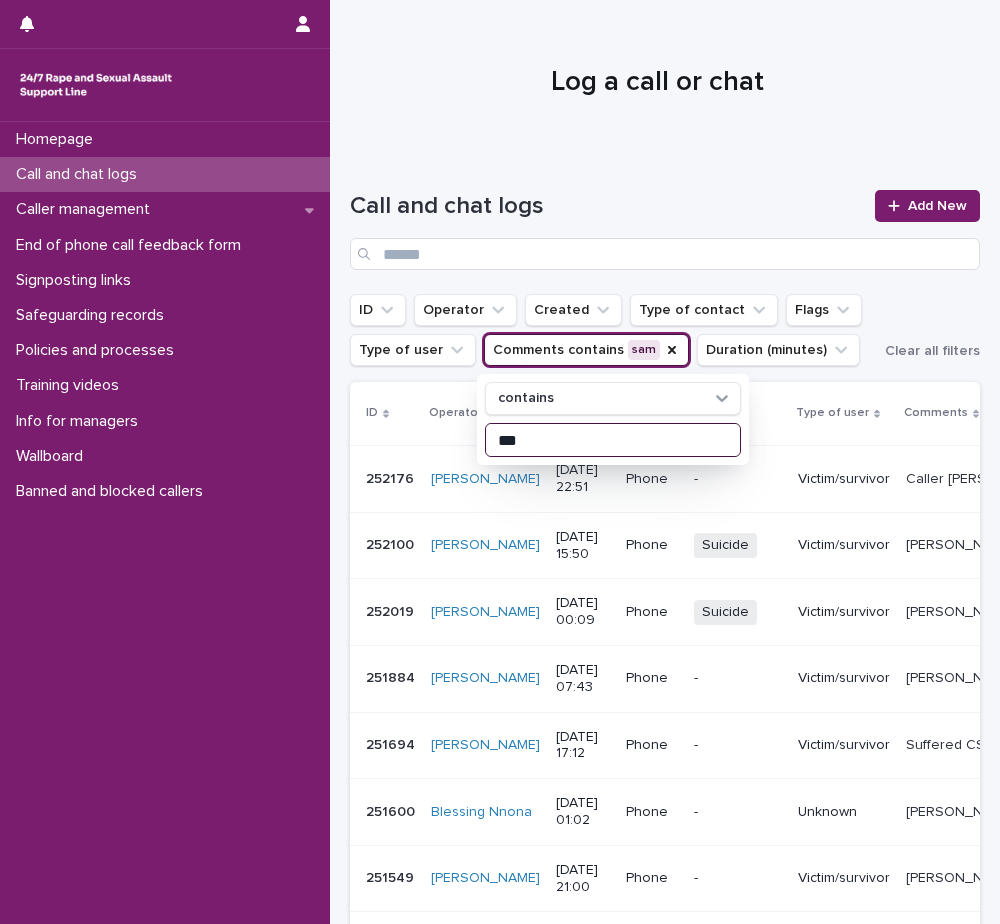click on "***" at bounding box center [613, 440] 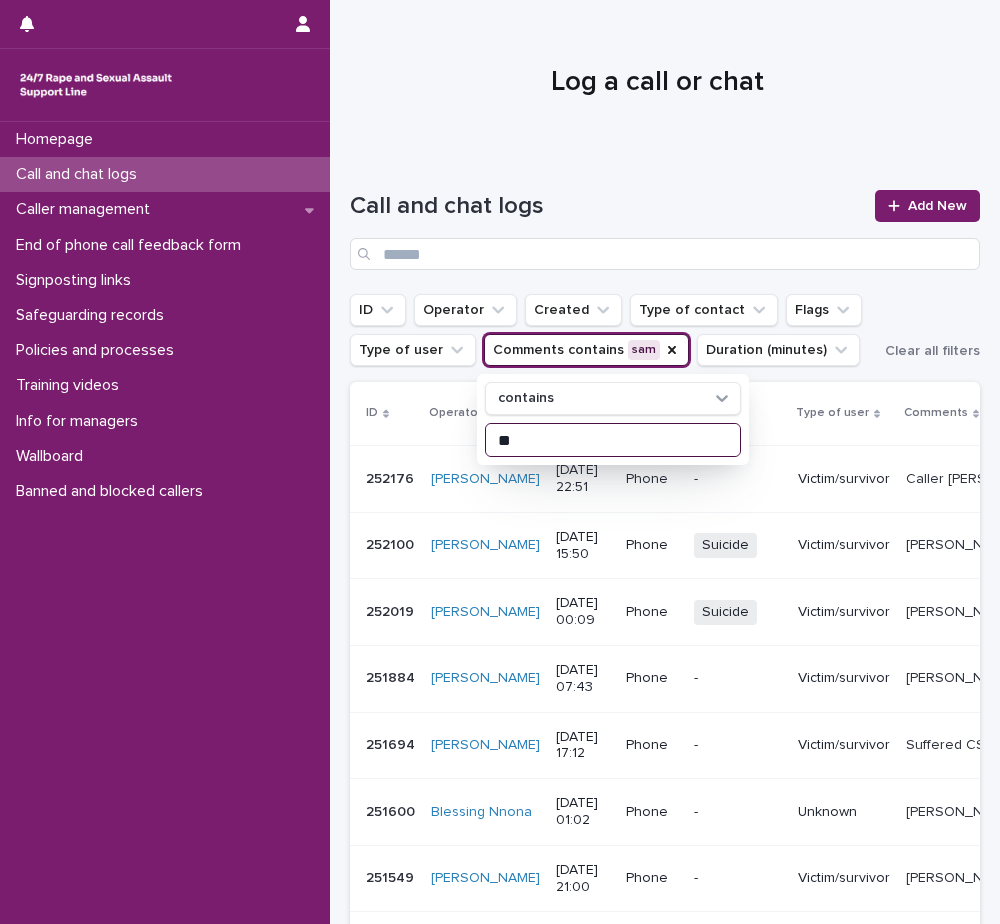 type on "*" 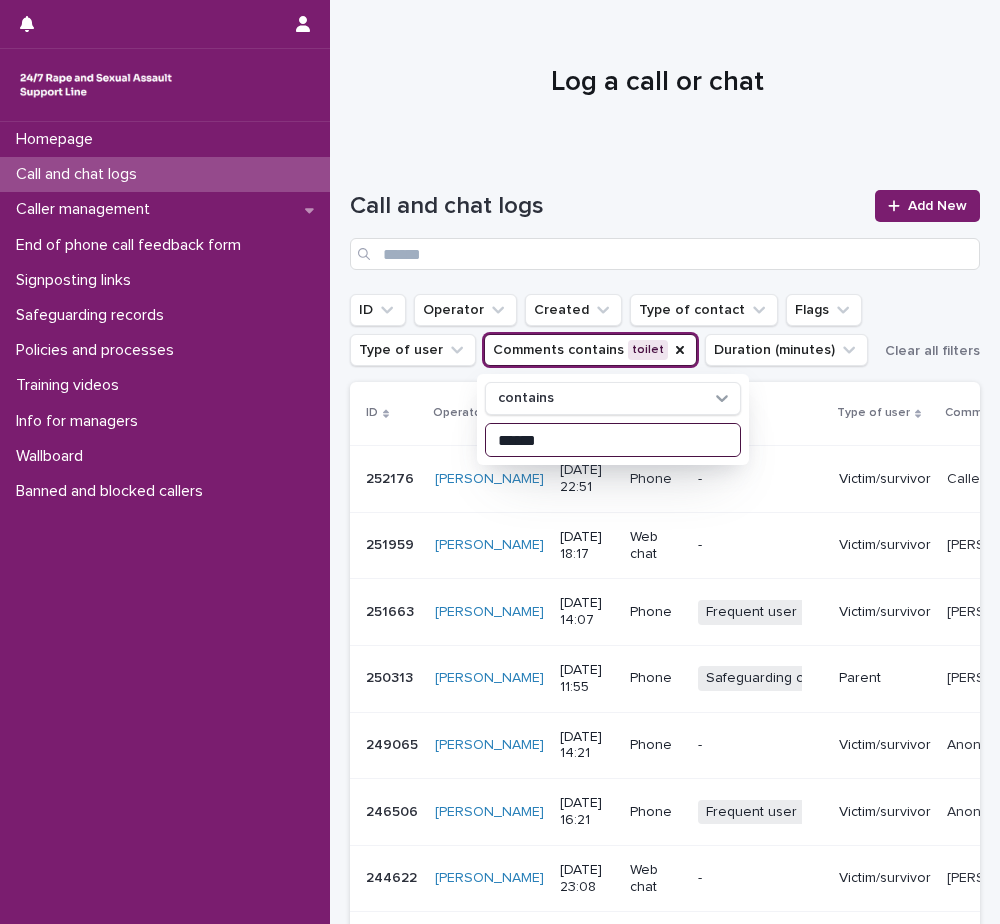 type on "******" 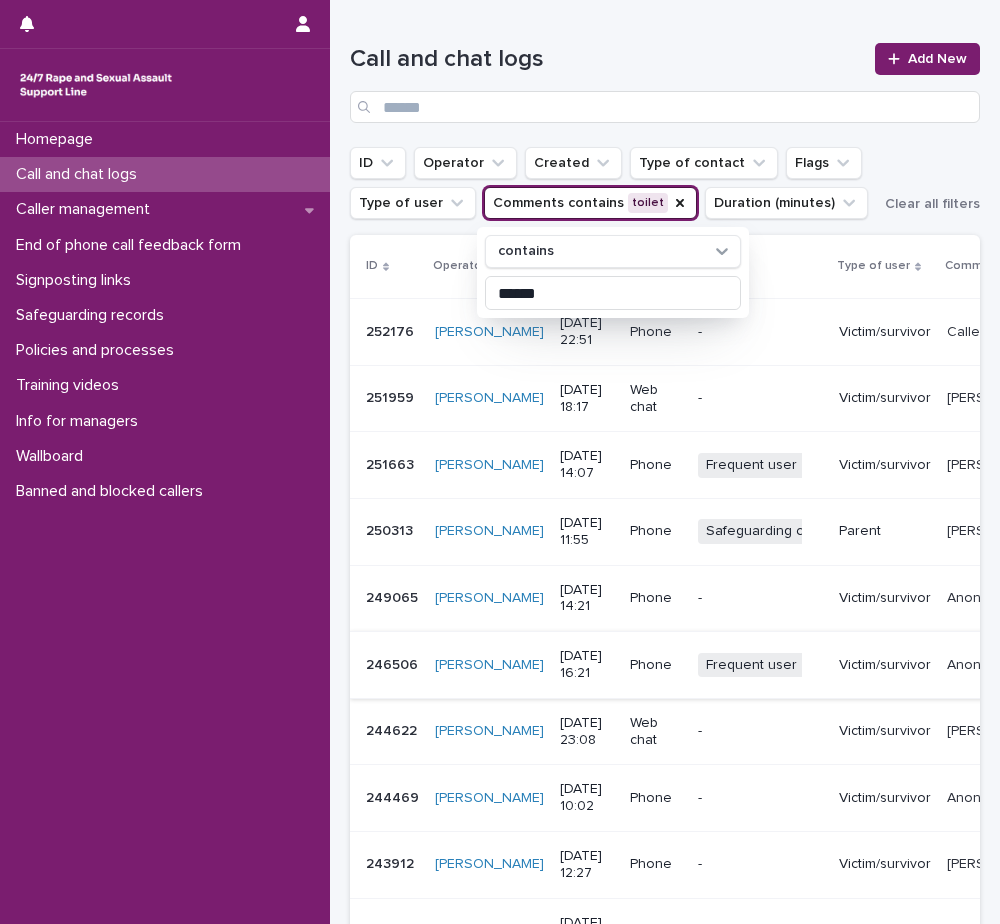 scroll, scrollTop: 300, scrollLeft: 0, axis: vertical 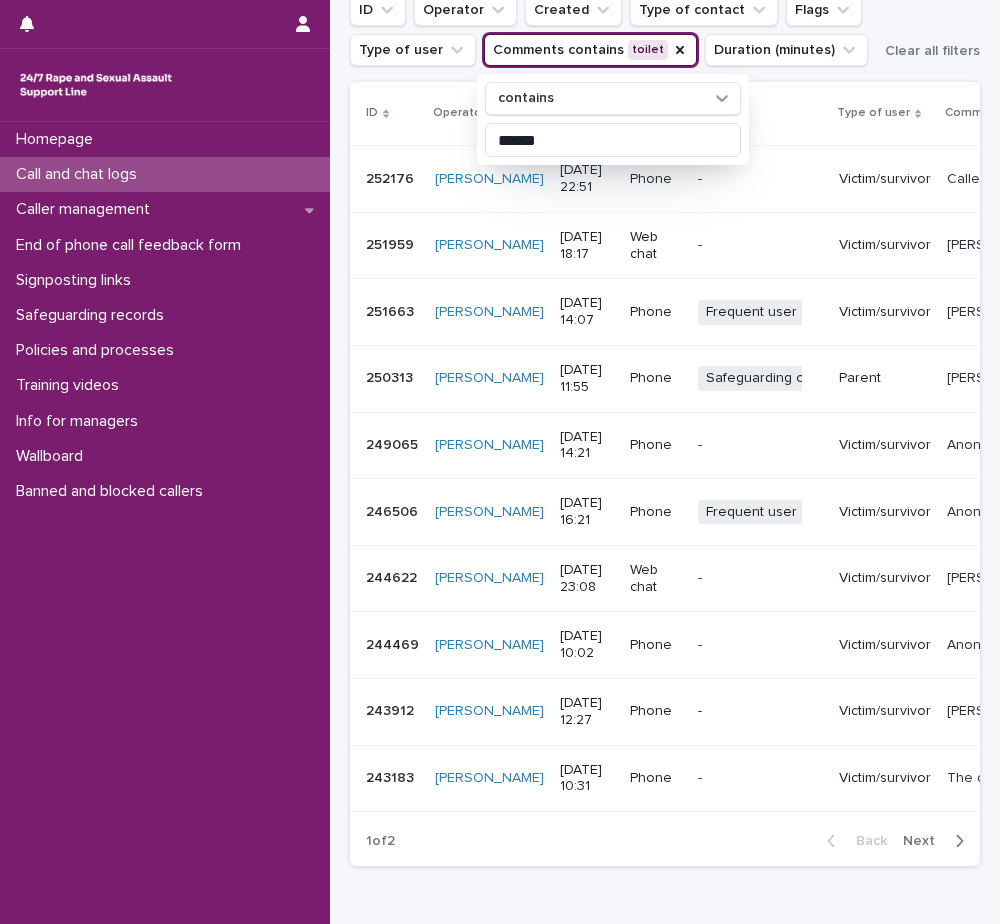 click 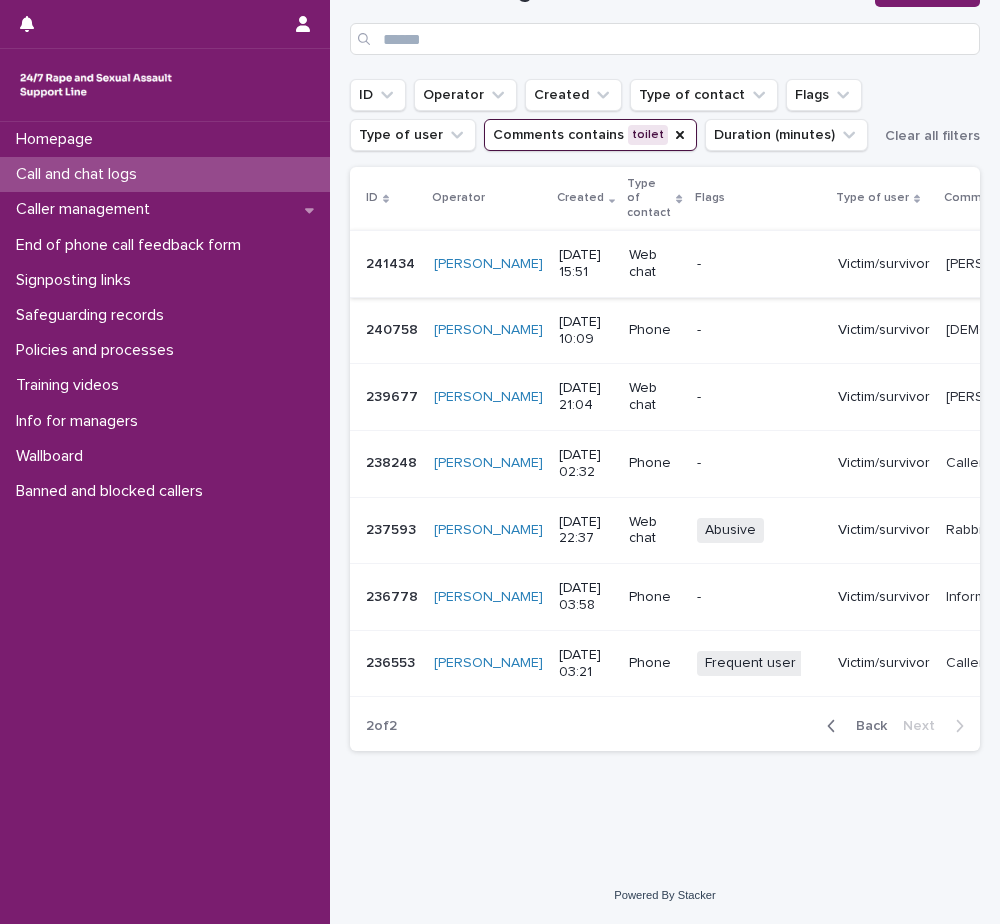 scroll, scrollTop: 191, scrollLeft: 0, axis: vertical 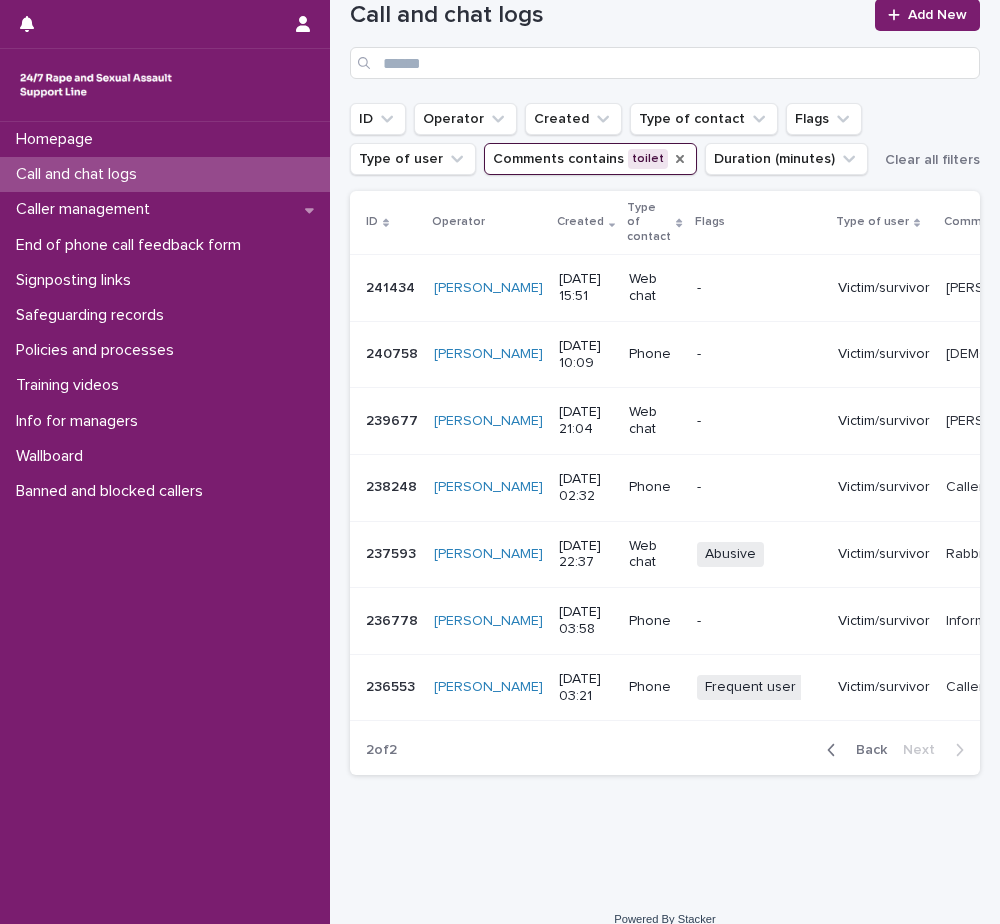 click 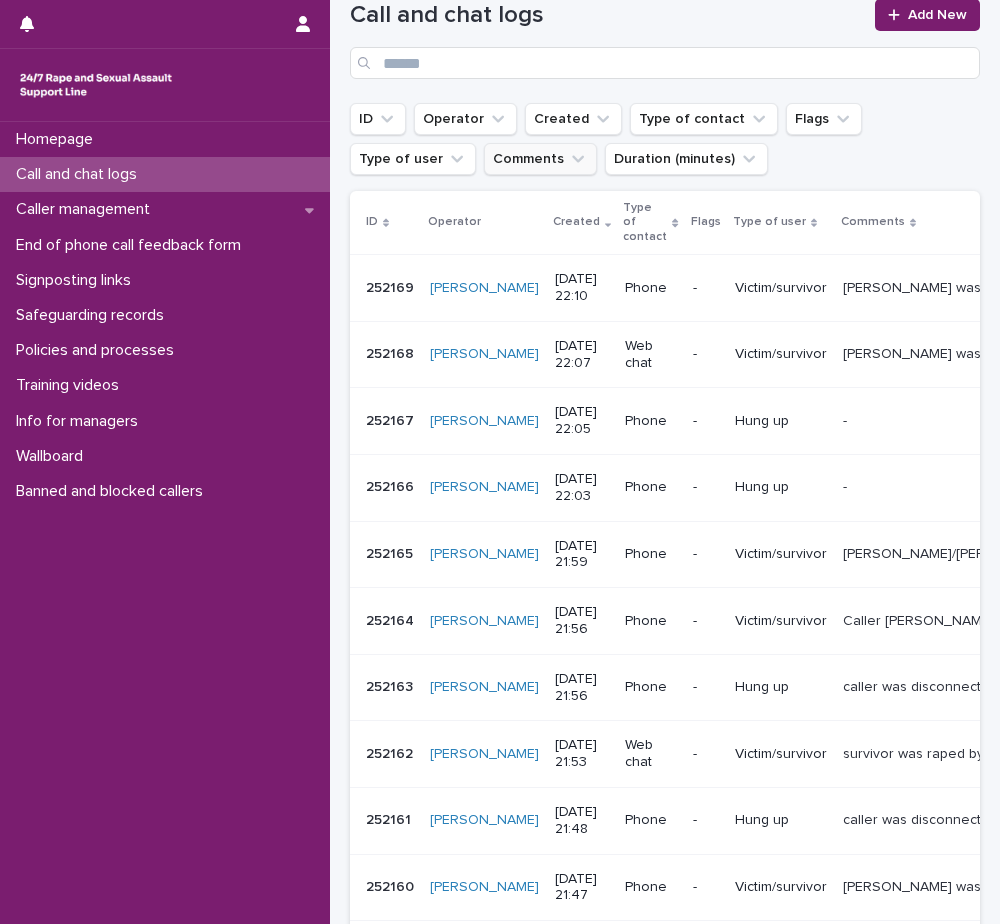 scroll, scrollTop: 291, scrollLeft: 0, axis: vertical 